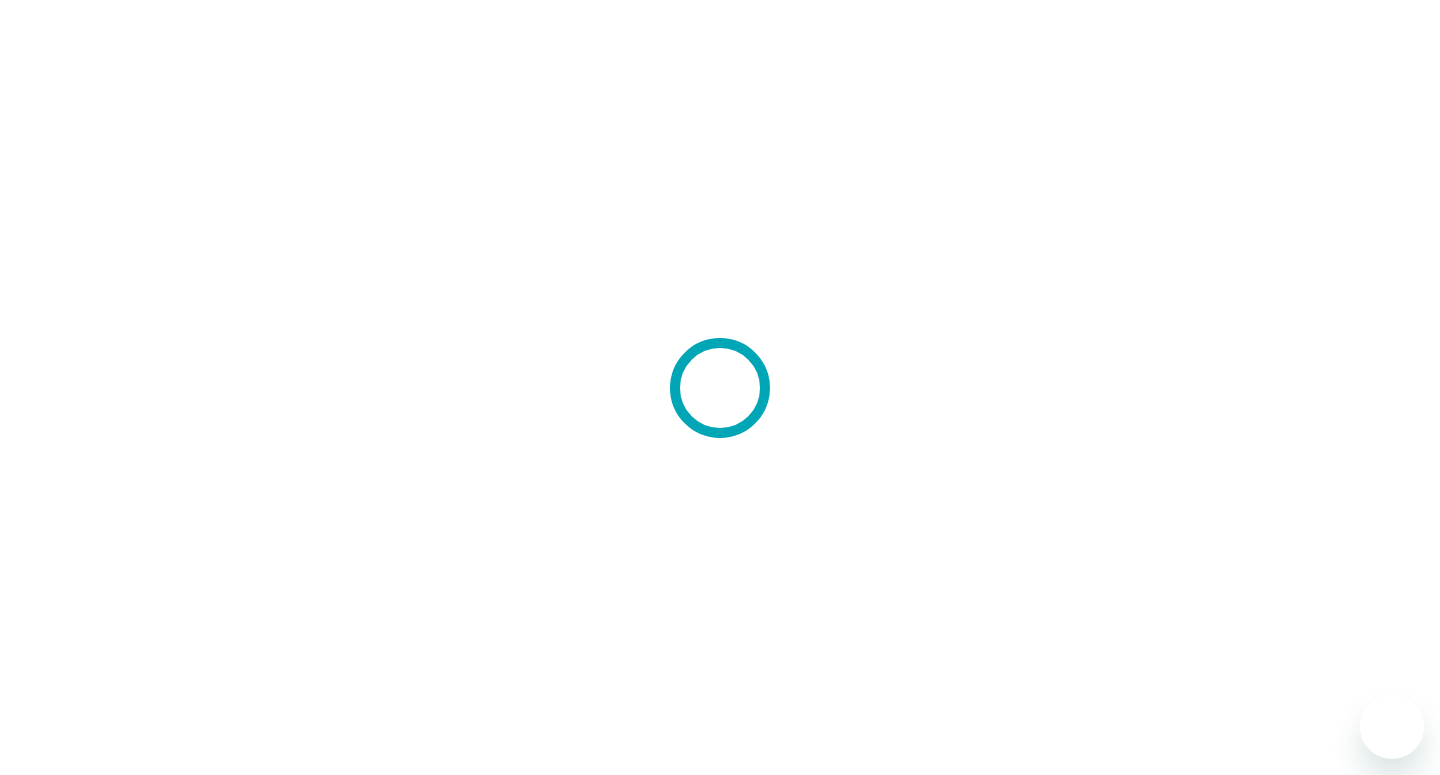 scroll, scrollTop: 0, scrollLeft: 0, axis: both 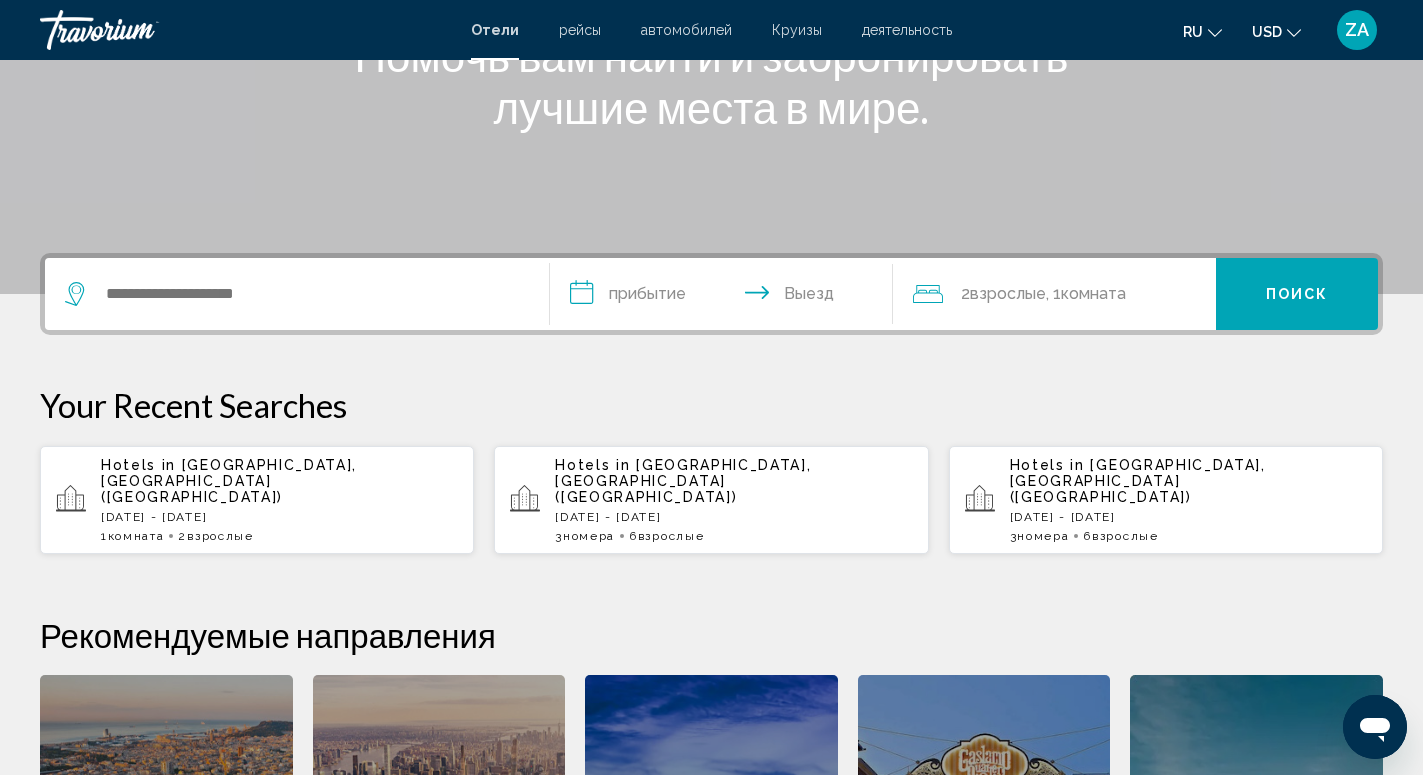 click on "[DATE] - [DATE]" at bounding box center [279, 517] 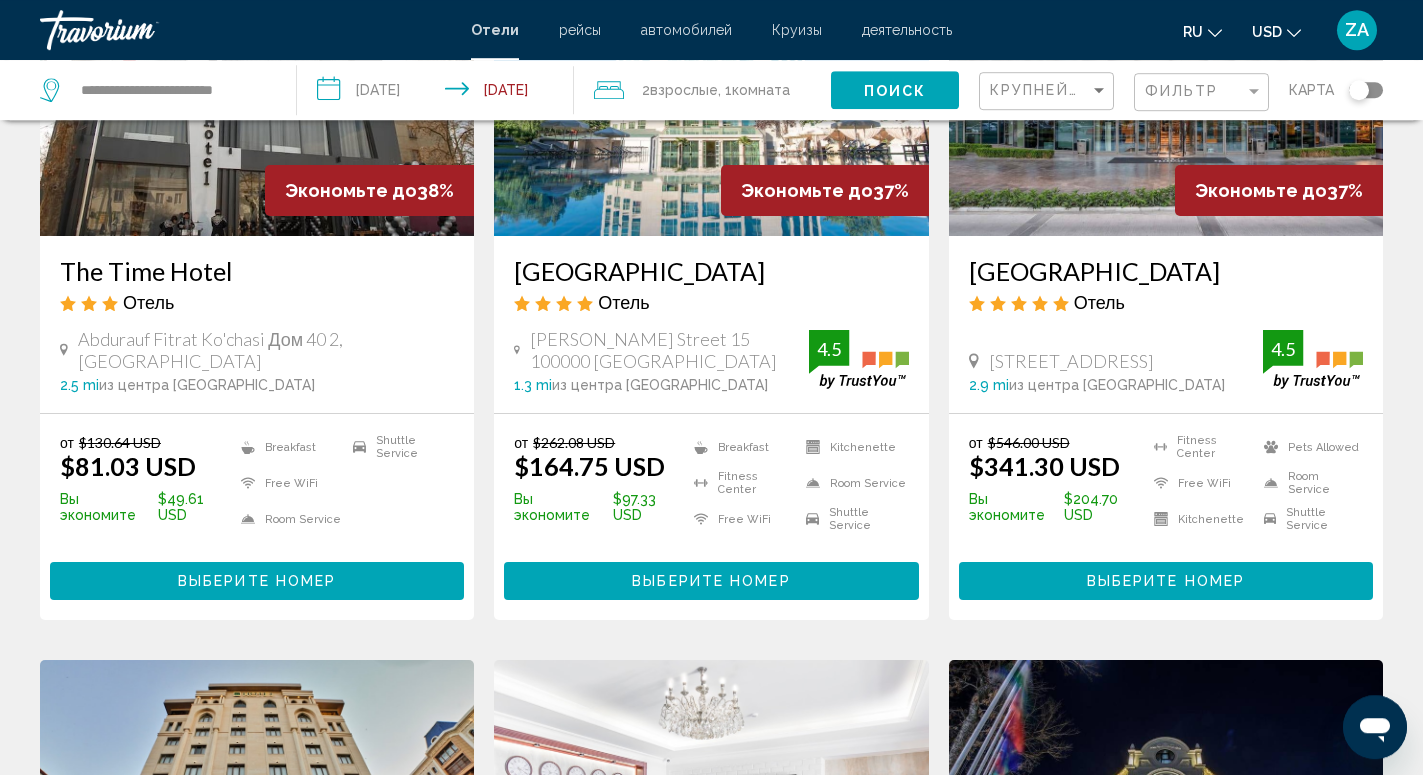 scroll, scrollTop: 1020, scrollLeft: 0, axis: vertical 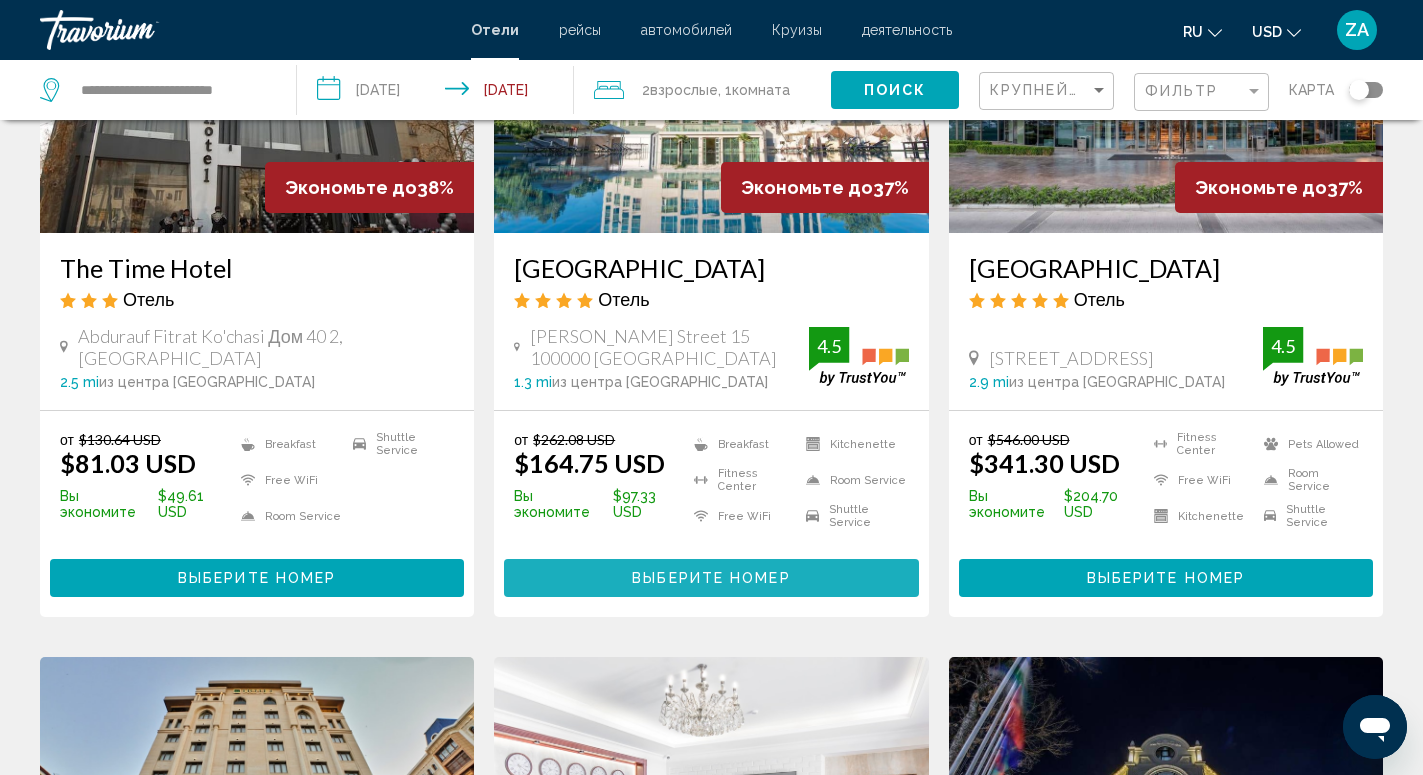 click on "Выберите номер" at bounding box center [711, 579] 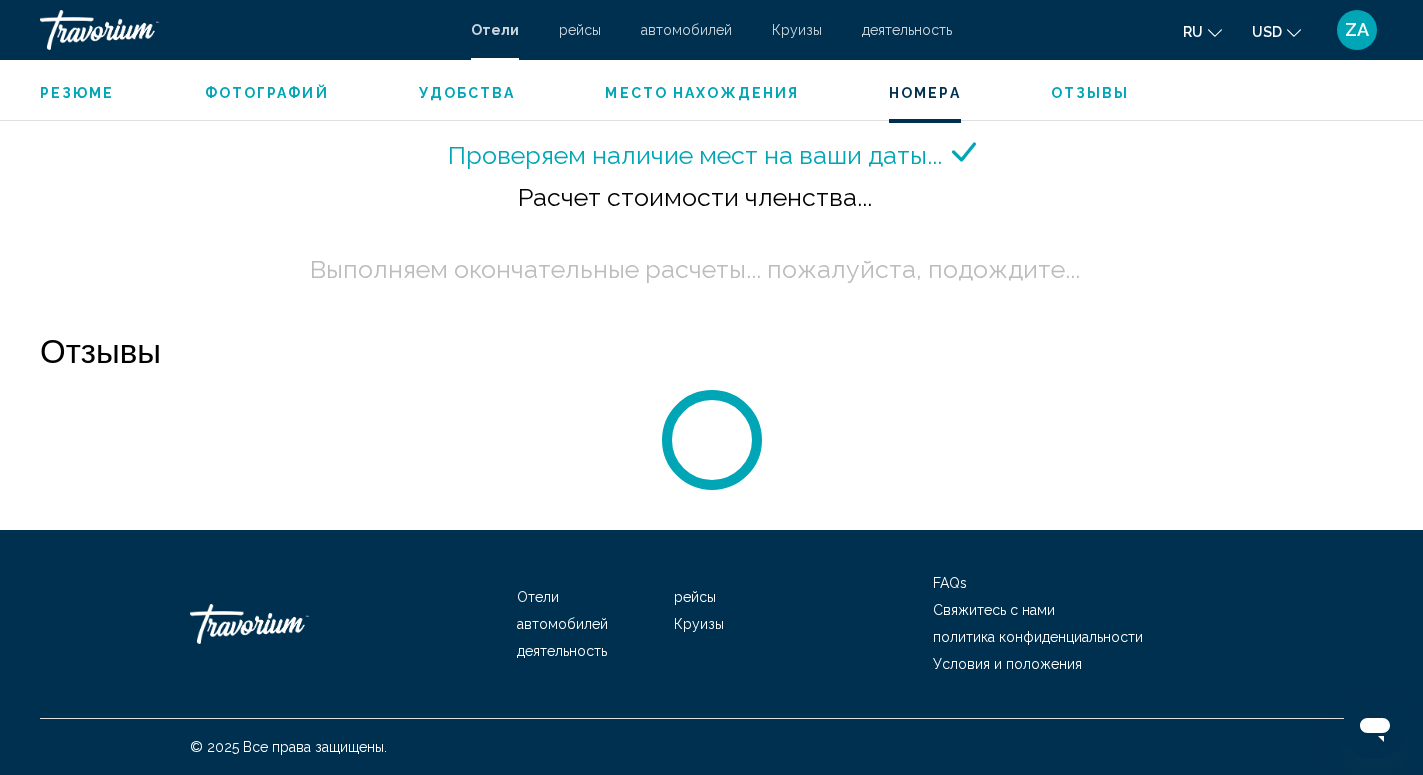 scroll, scrollTop: 2376, scrollLeft: 0, axis: vertical 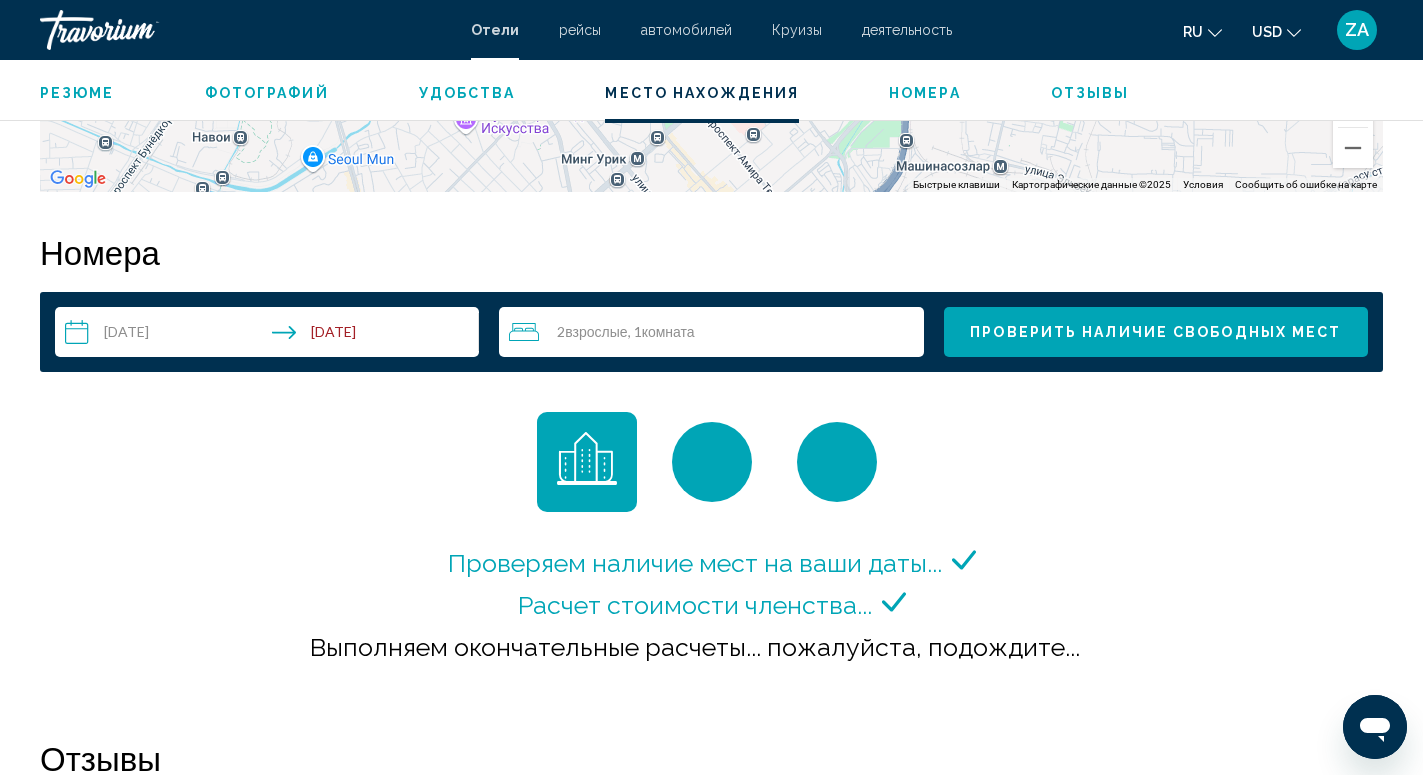 click on "2  Взрослый Взрослые , 1  Комната номера" at bounding box center [716, 332] 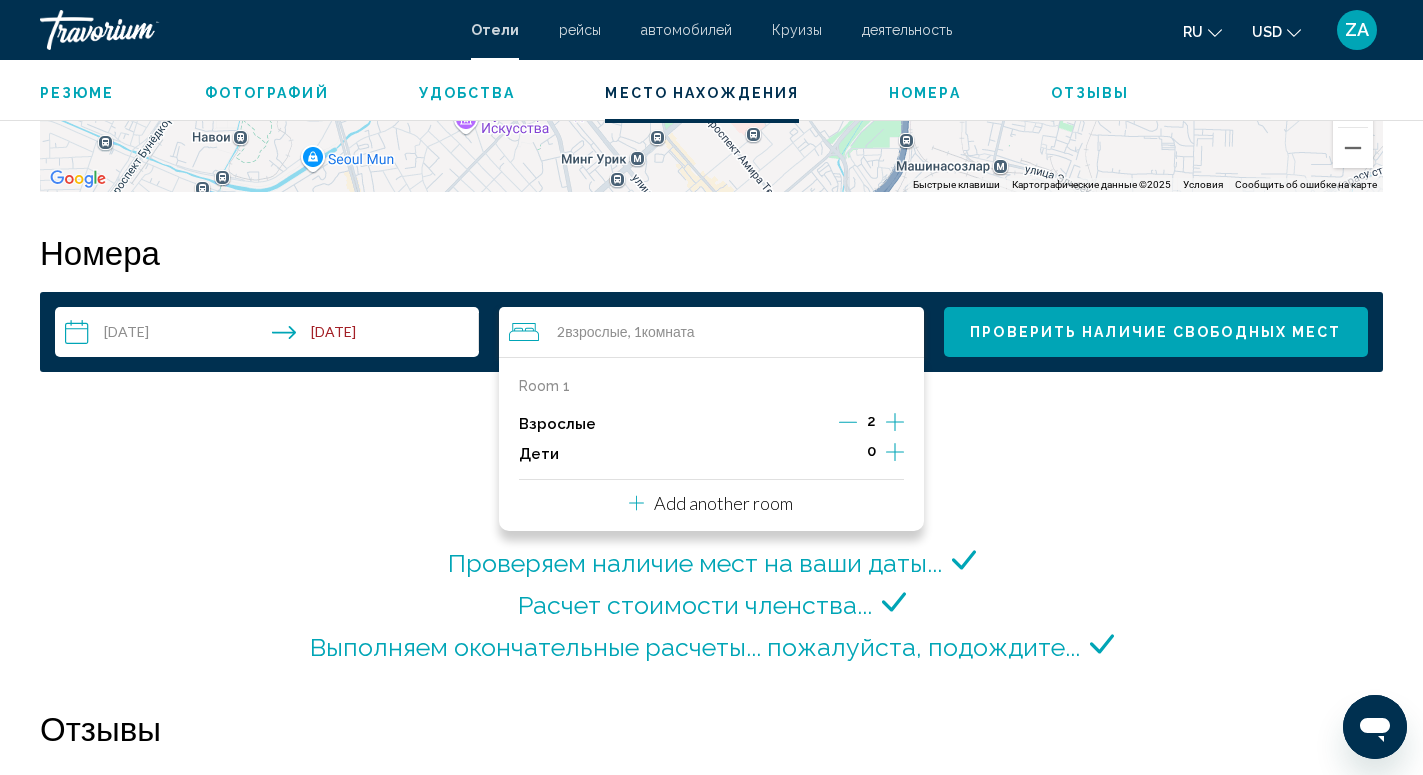 click 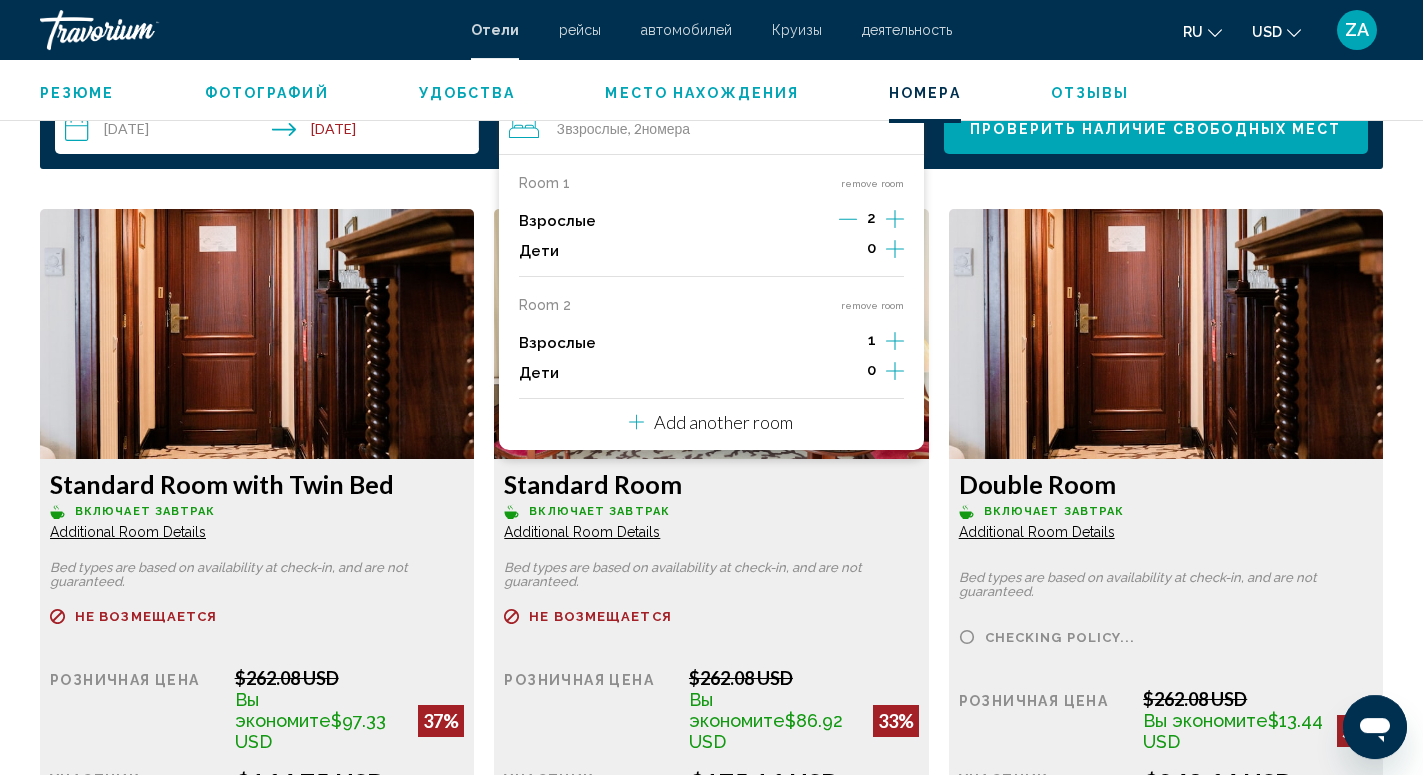 scroll, scrollTop: 2580, scrollLeft: 0, axis: vertical 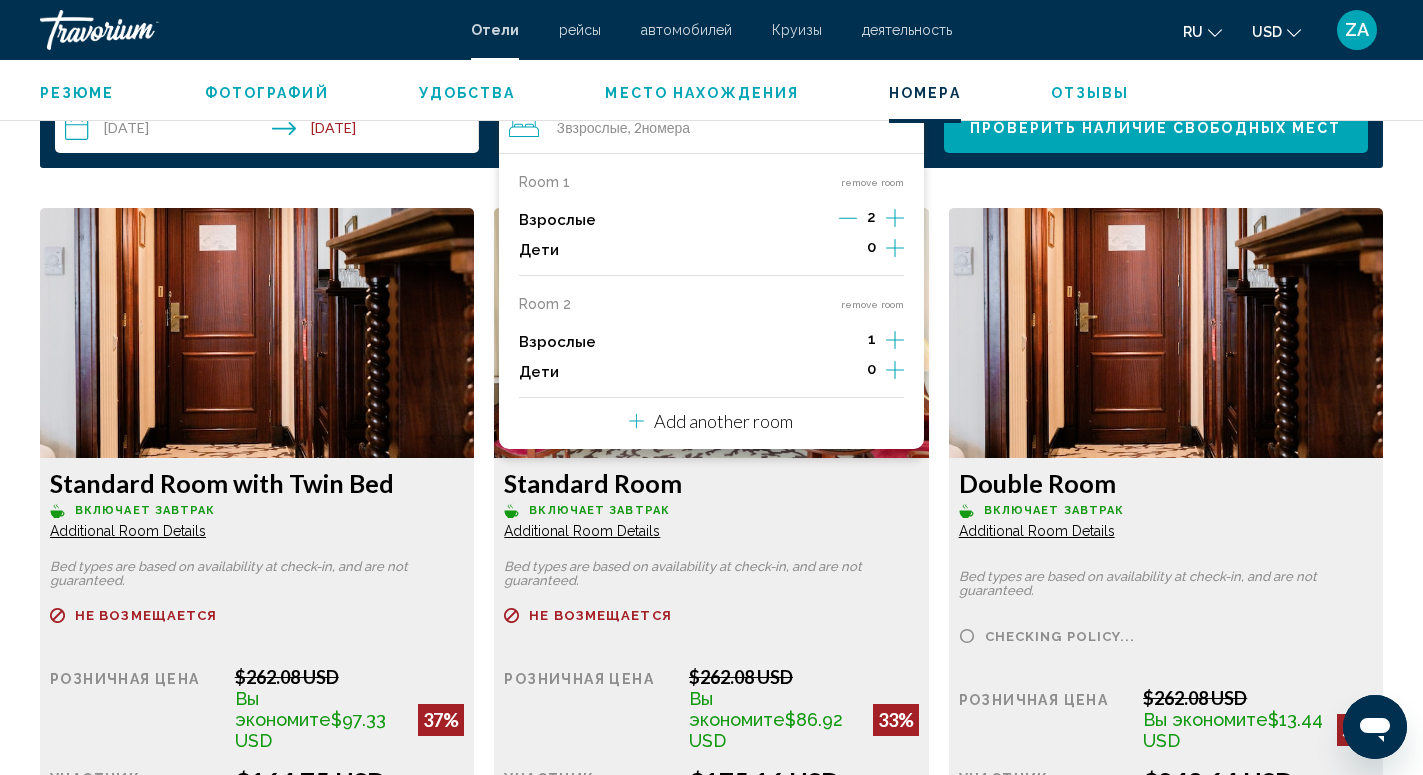 click 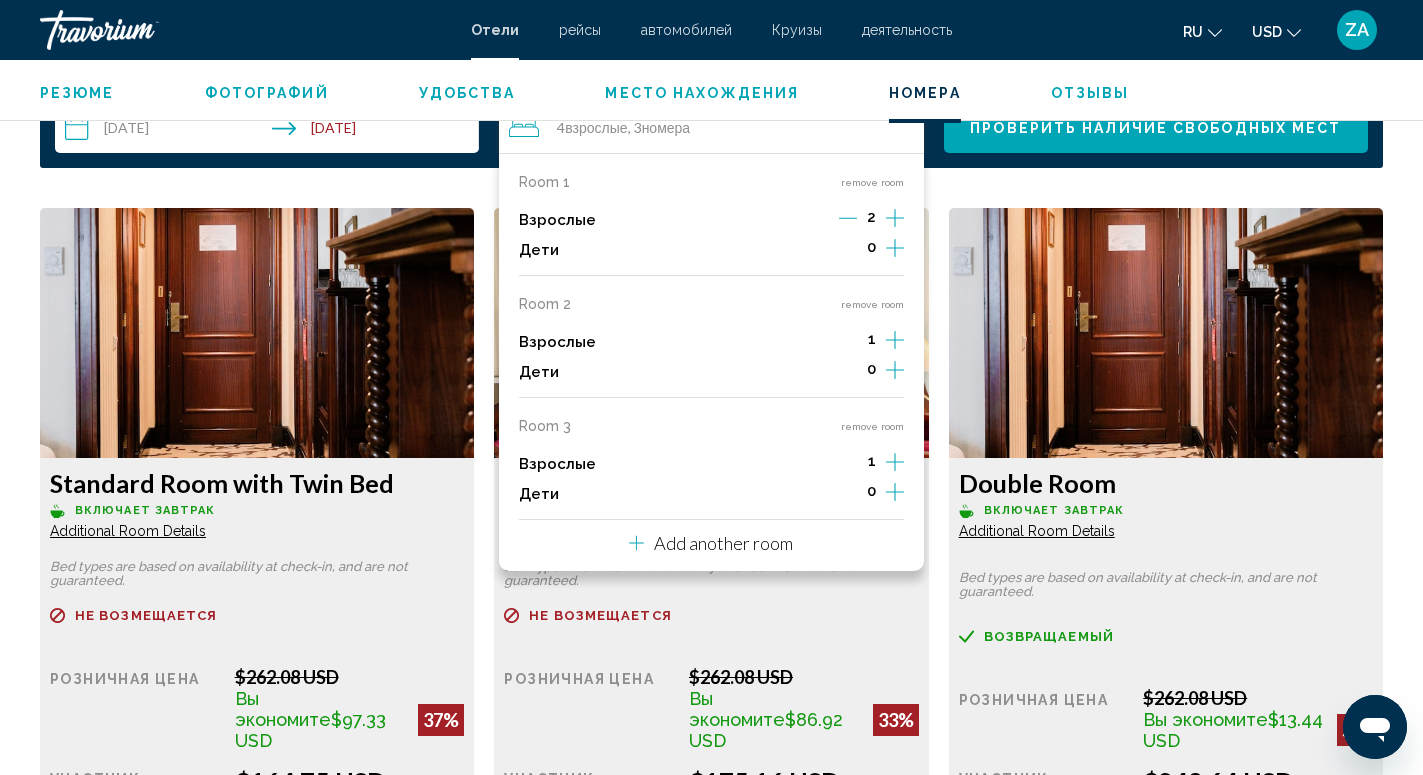 click 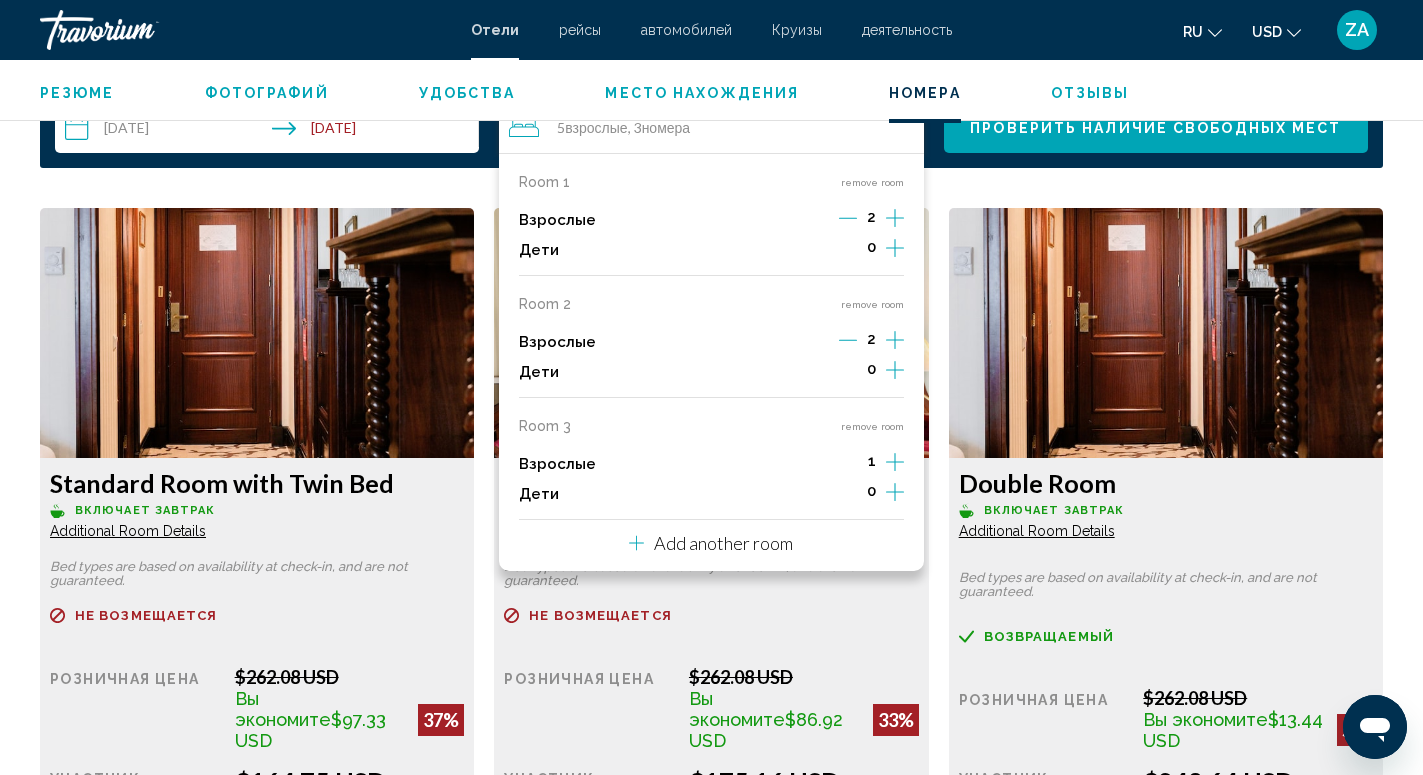 click 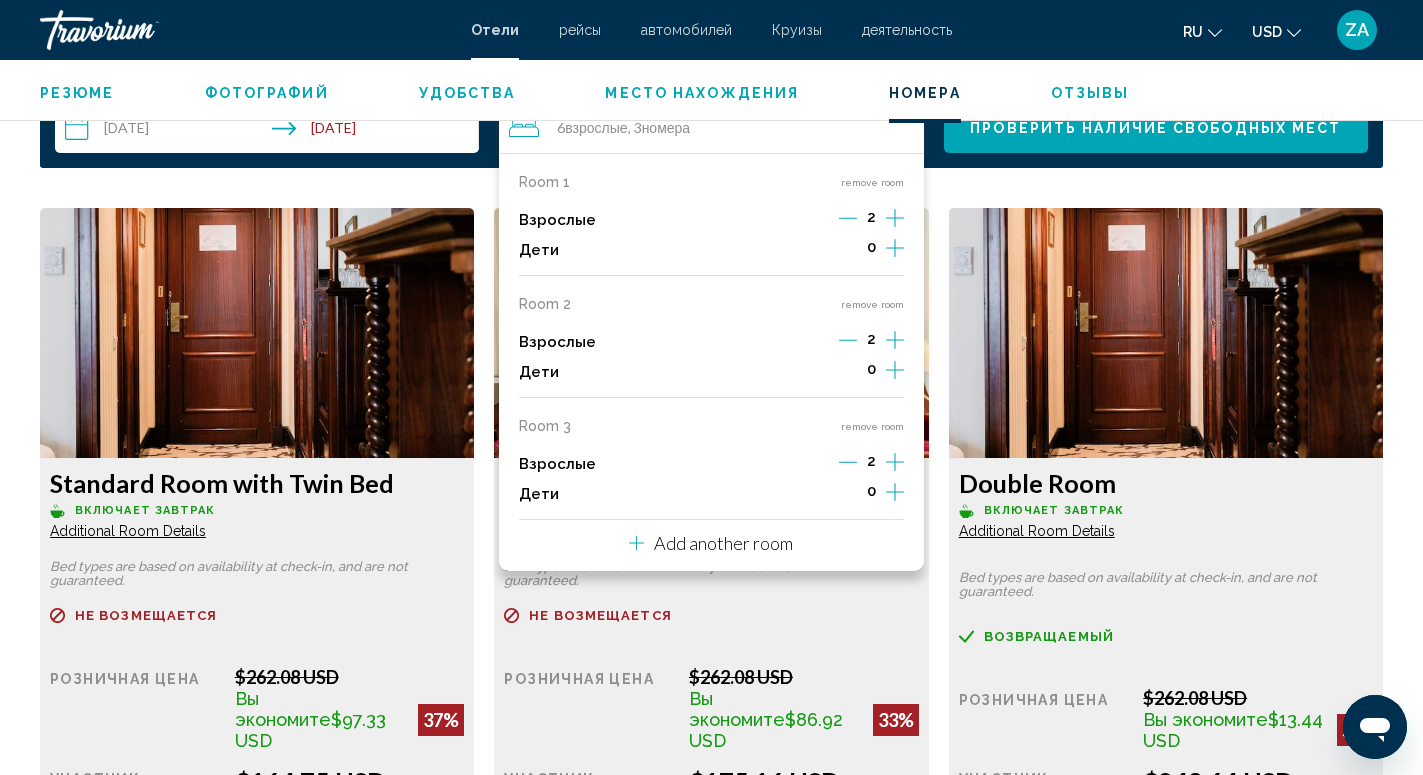 click 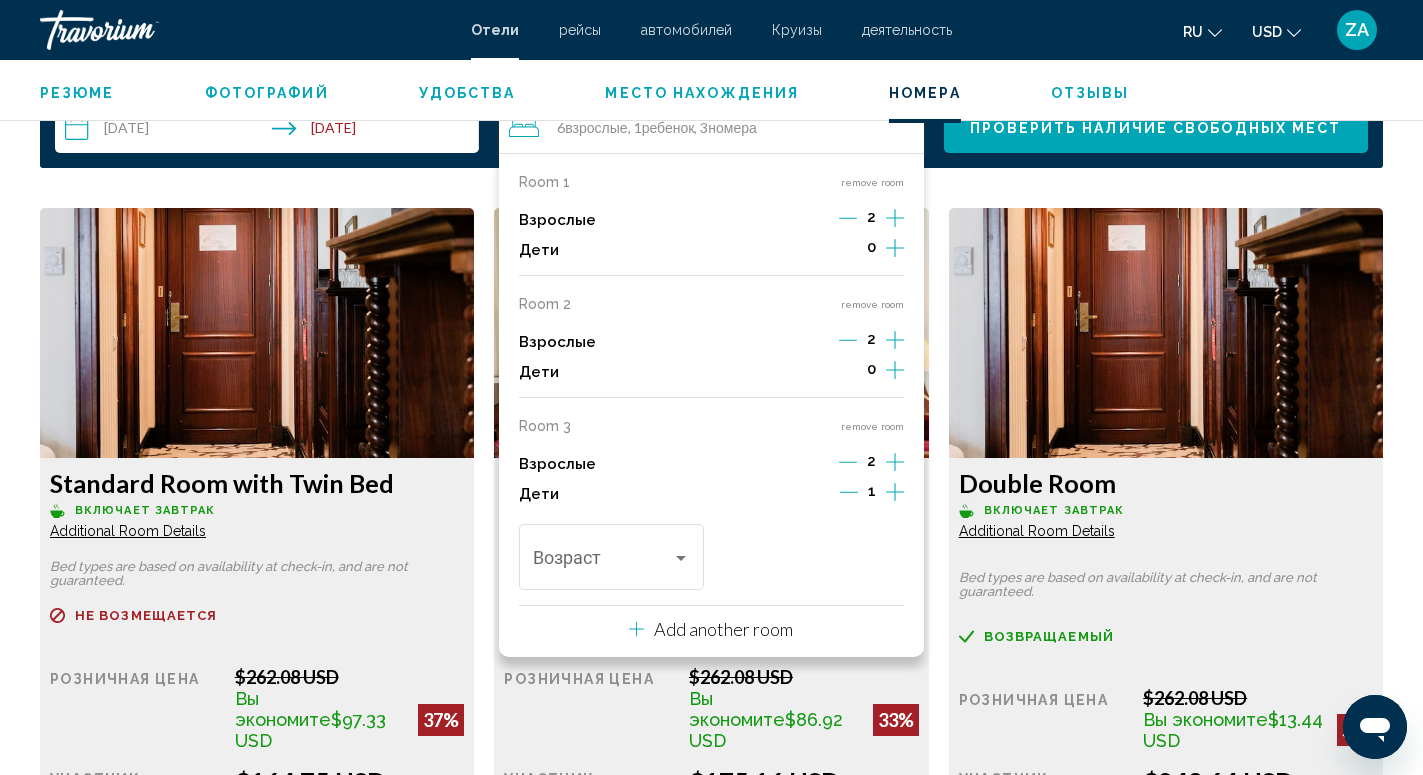 click 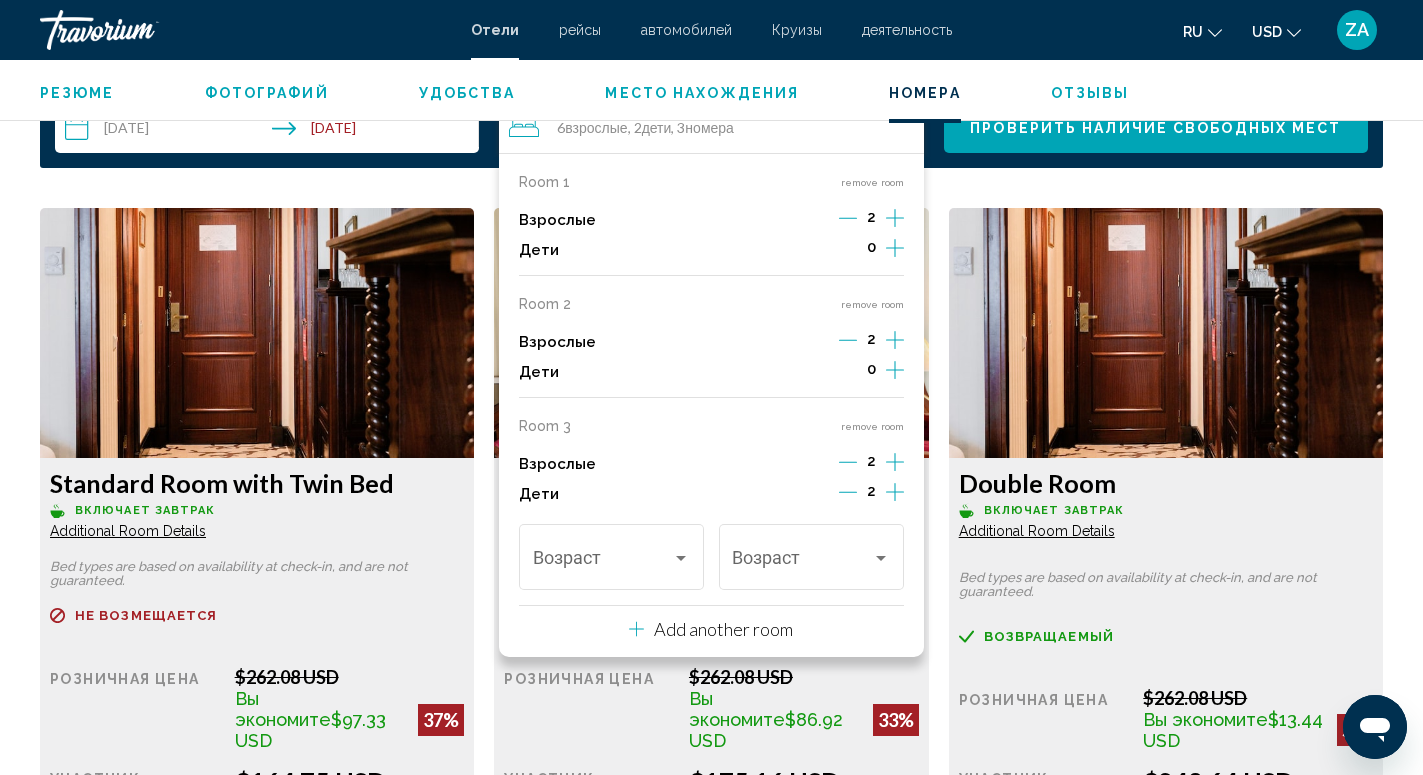 click 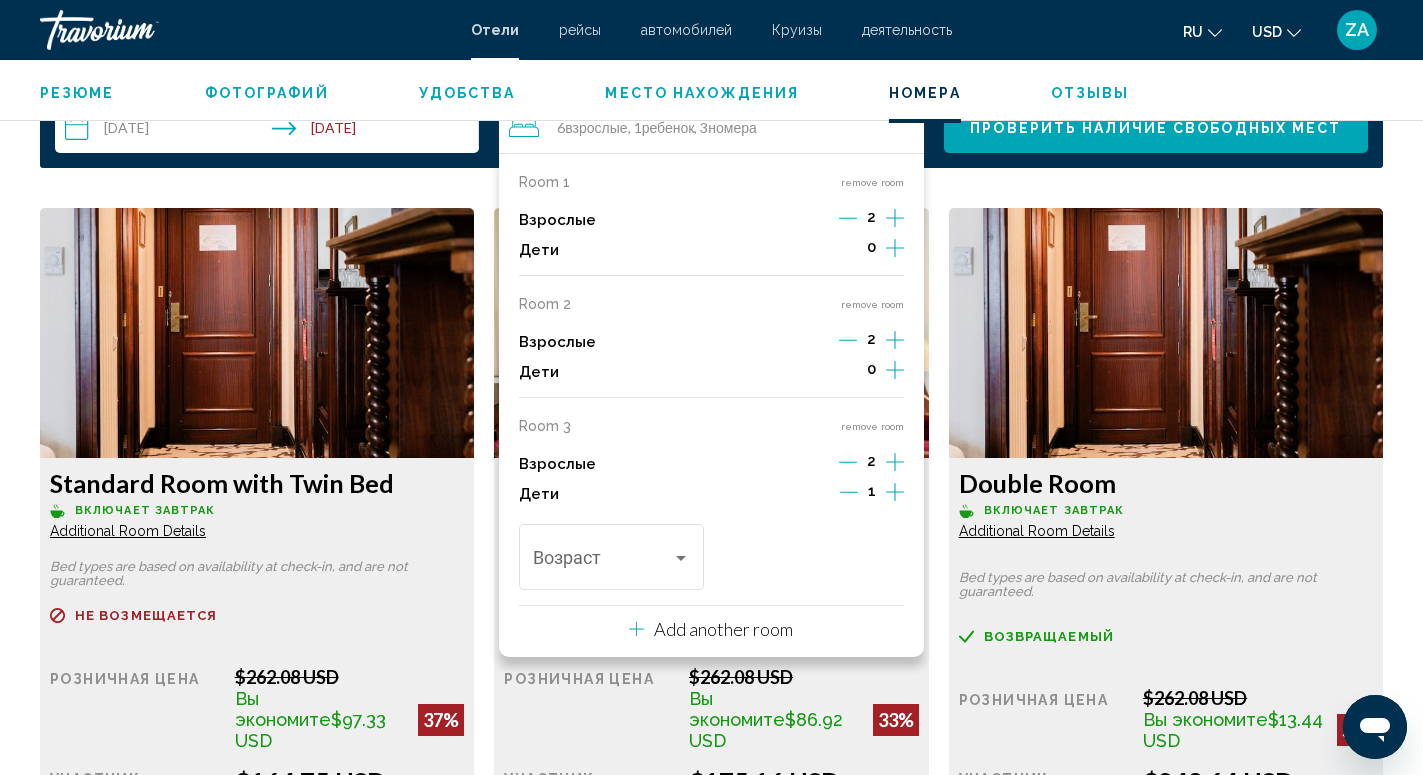 click 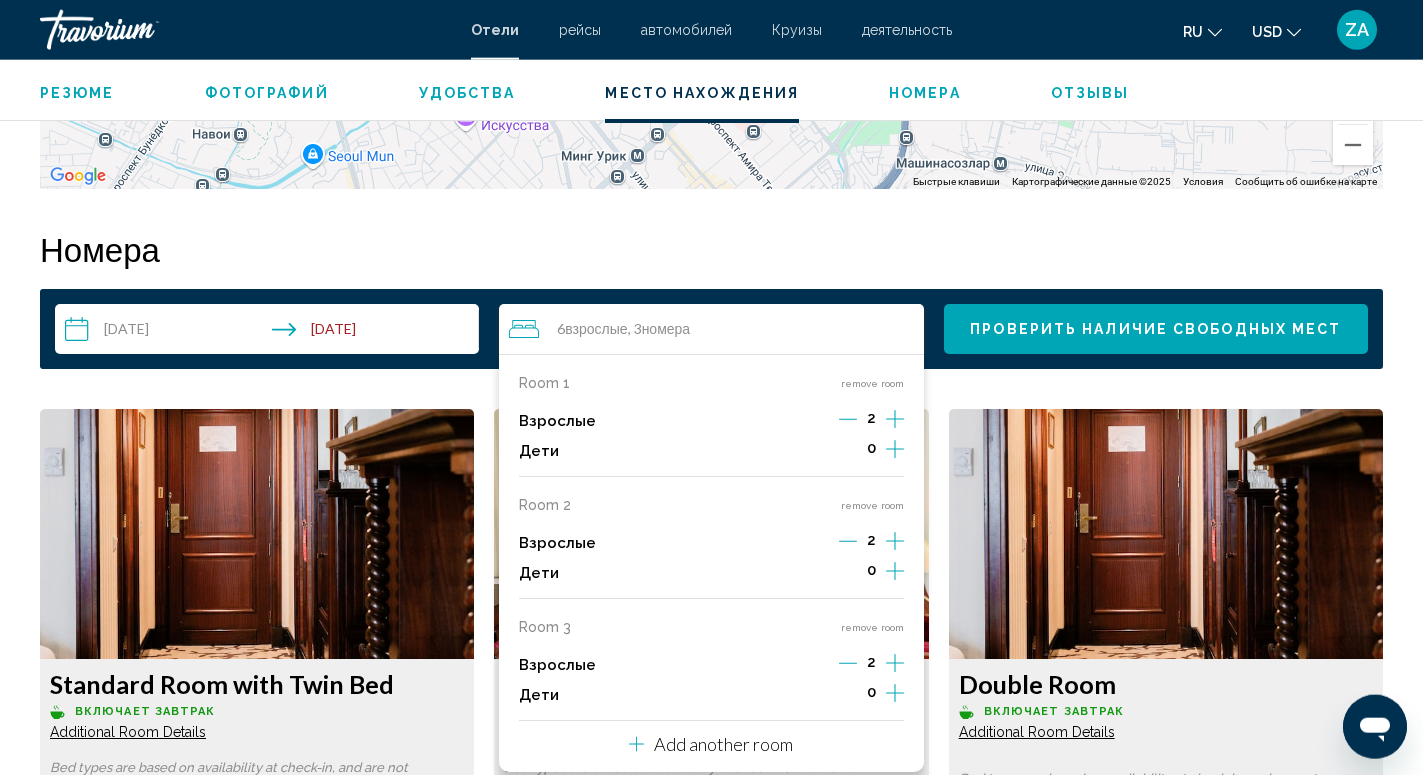 scroll, scrollTop: 2376, scrollLeft: 0, axis: vertical 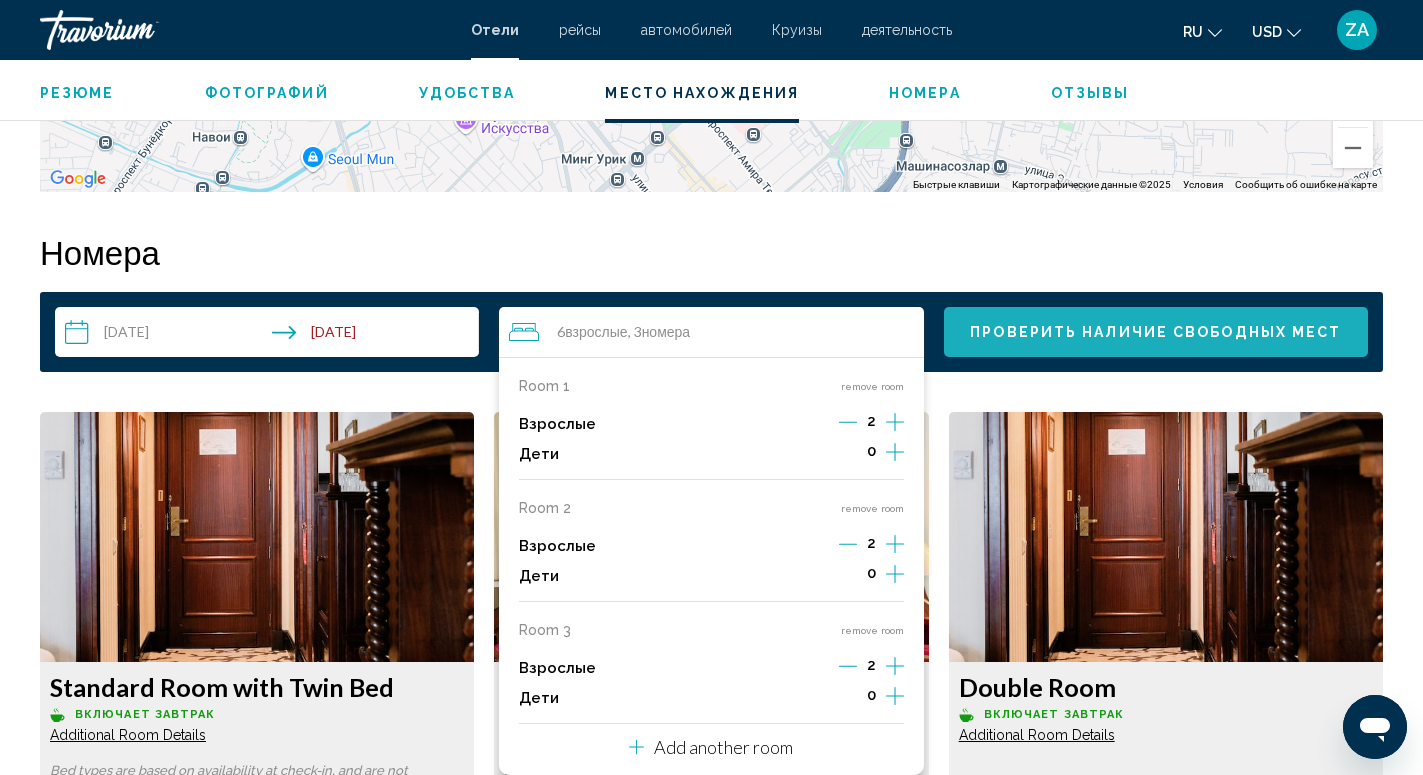 click on "Проверить наличие свободных мест" at bounding box center (1155, 333) 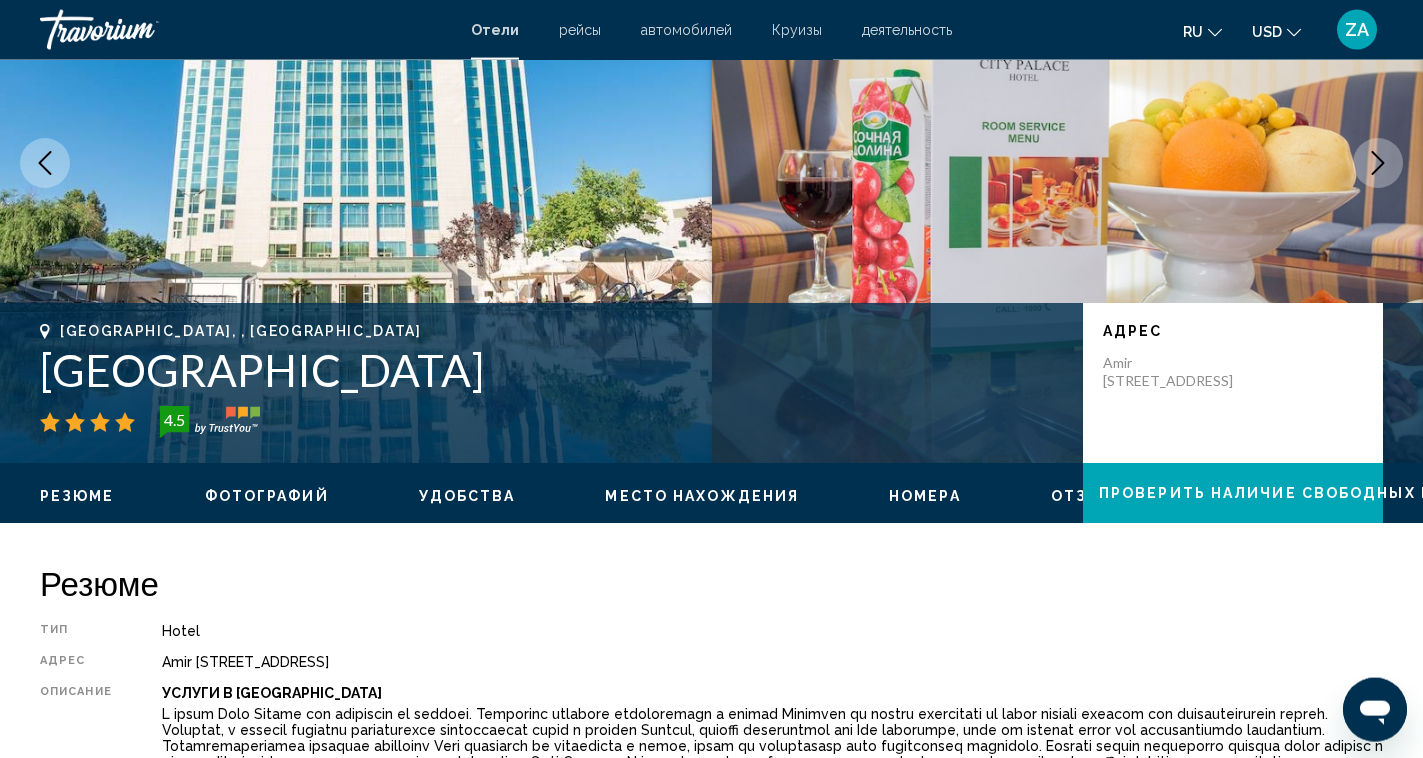 scroll, scrollTop: 243, scrollLeft: 0, axis: vertical 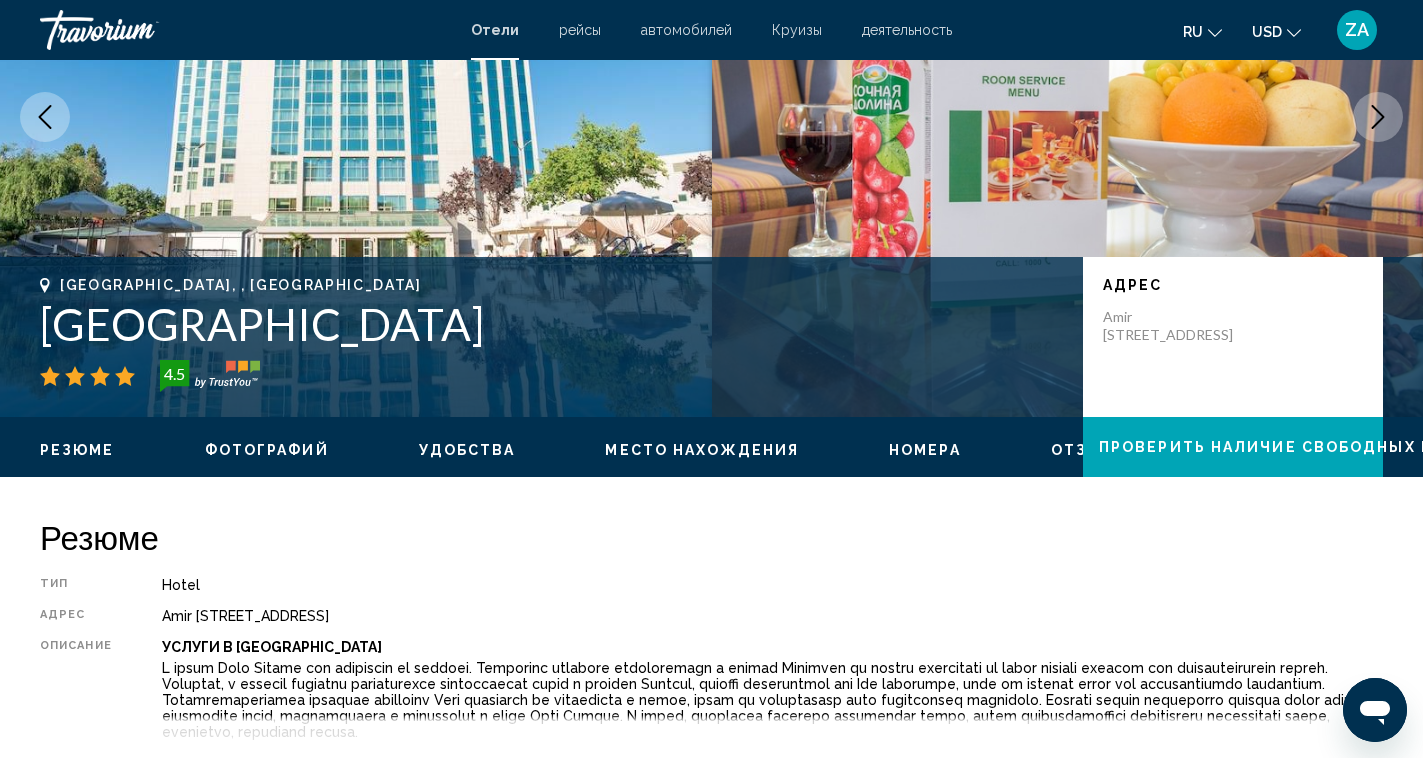 click on "Отзывы" at bounding box center (1090, 450) 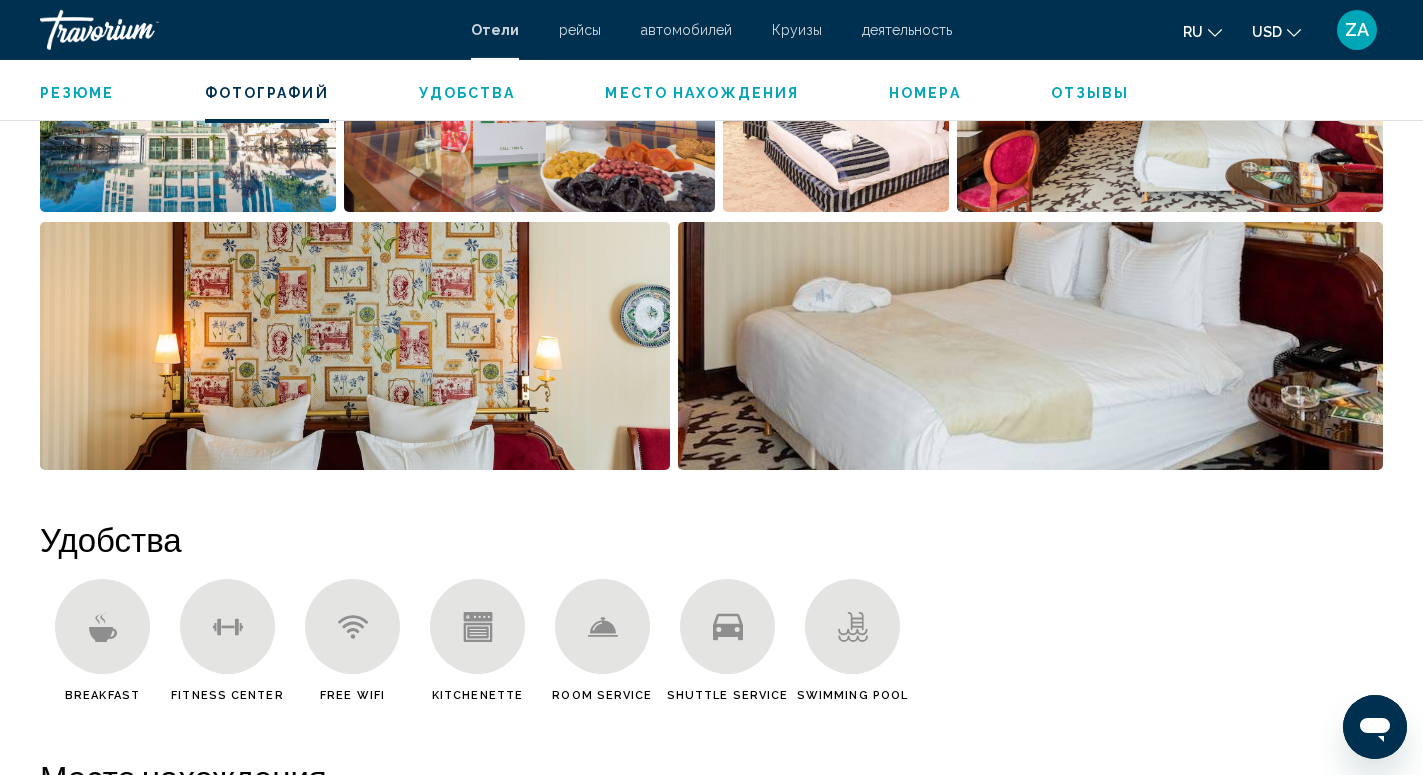 scroll, scrollTop: 1140, scrollLeft: 0, axis: vertical 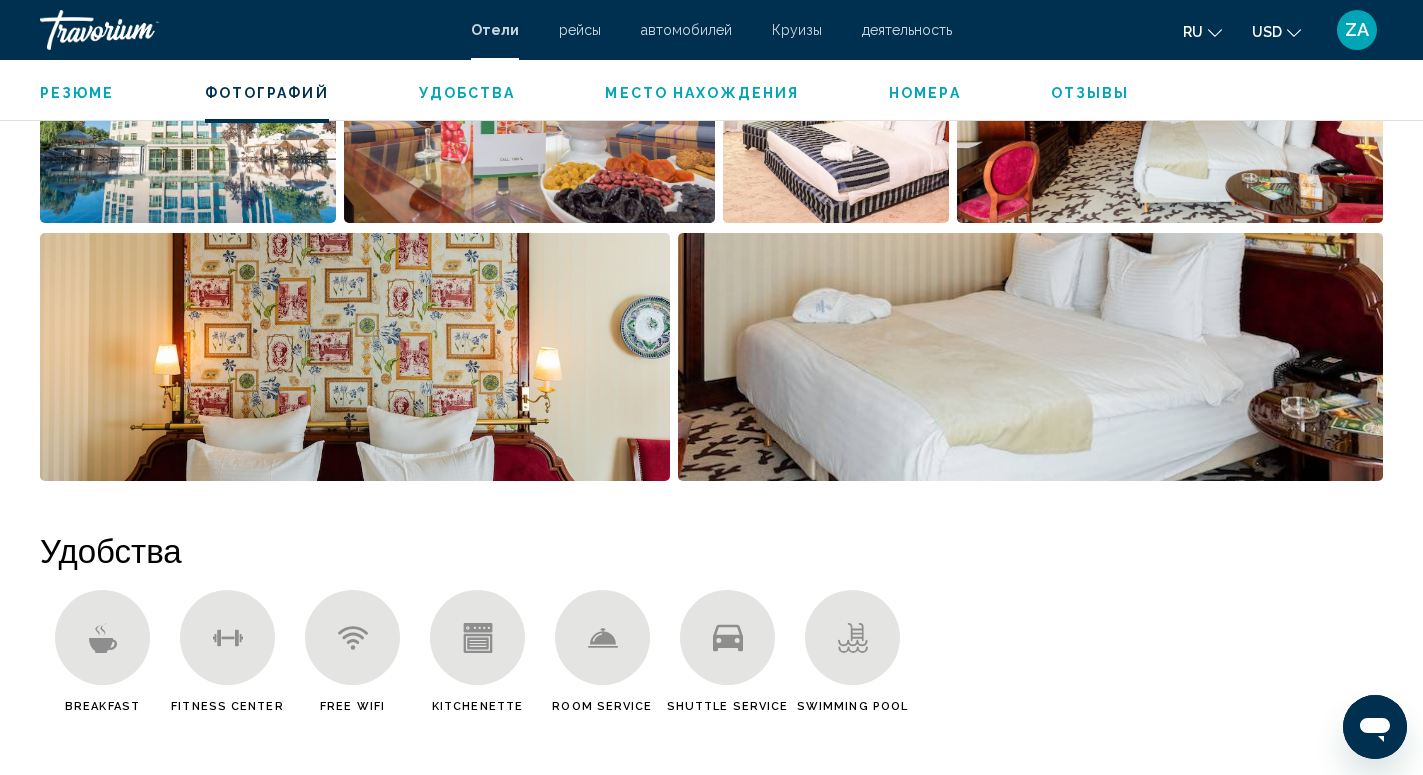 drag, startPoint x: 740, startPoint y: 645, endPoint x: 779, endPoint y: 624, distance: 44.294468 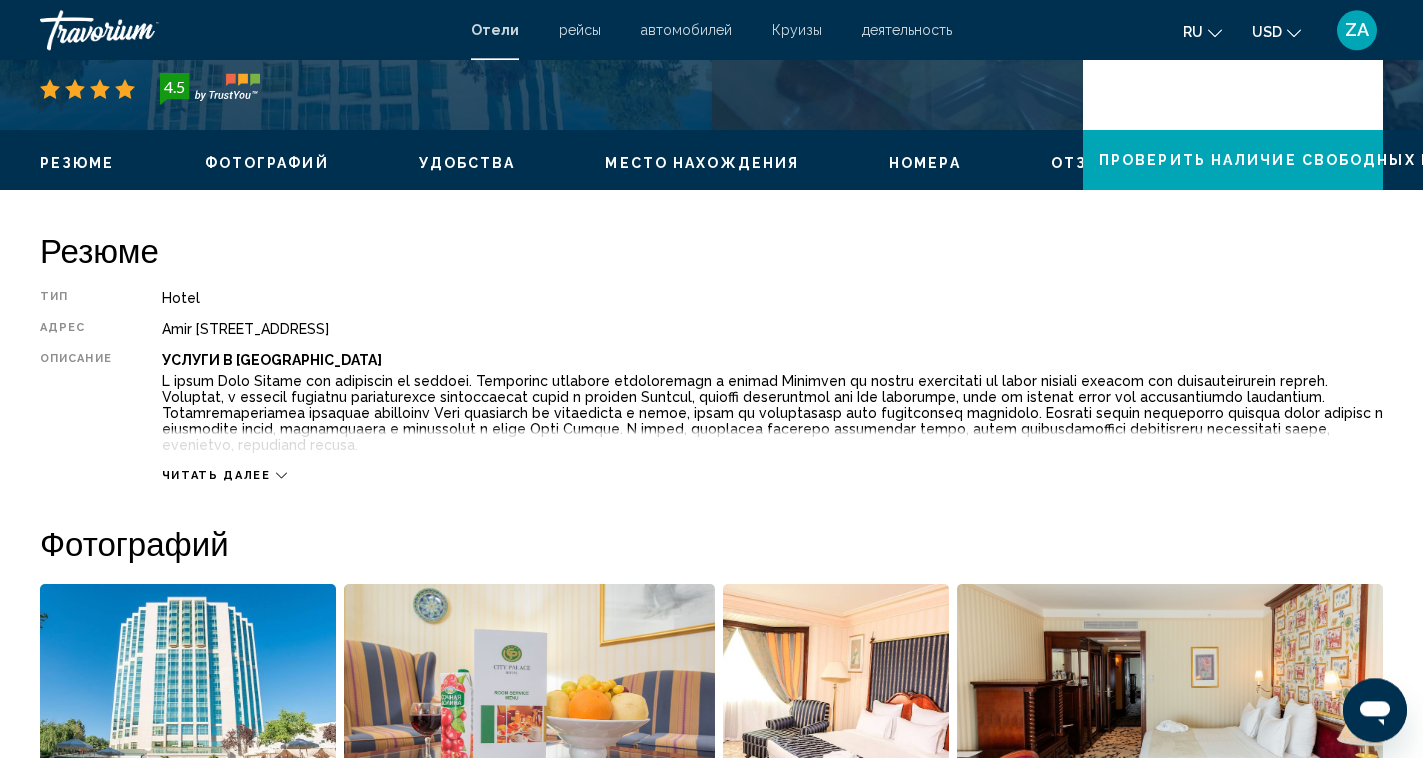 scroll, scrollTop: 528, scrollLeft: 0, axis: vertical 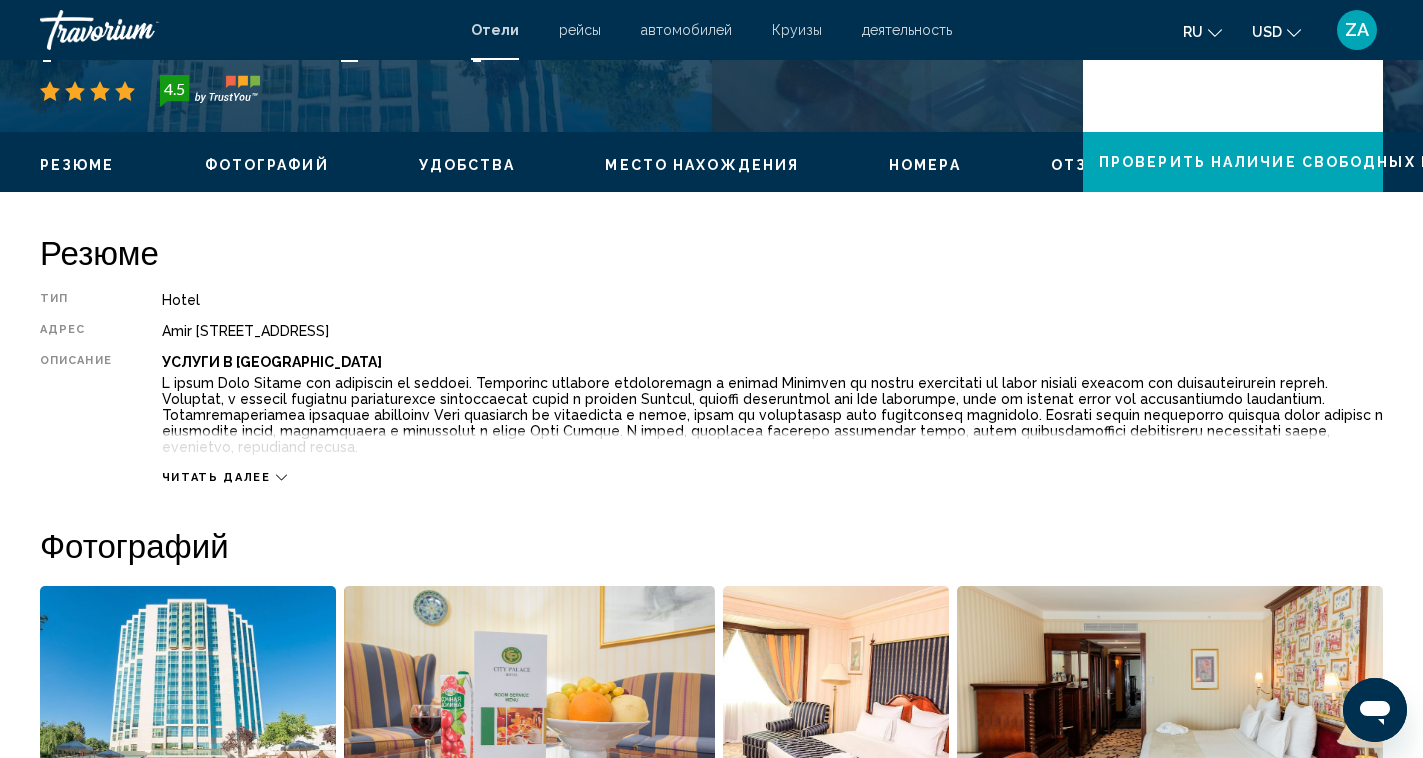 click 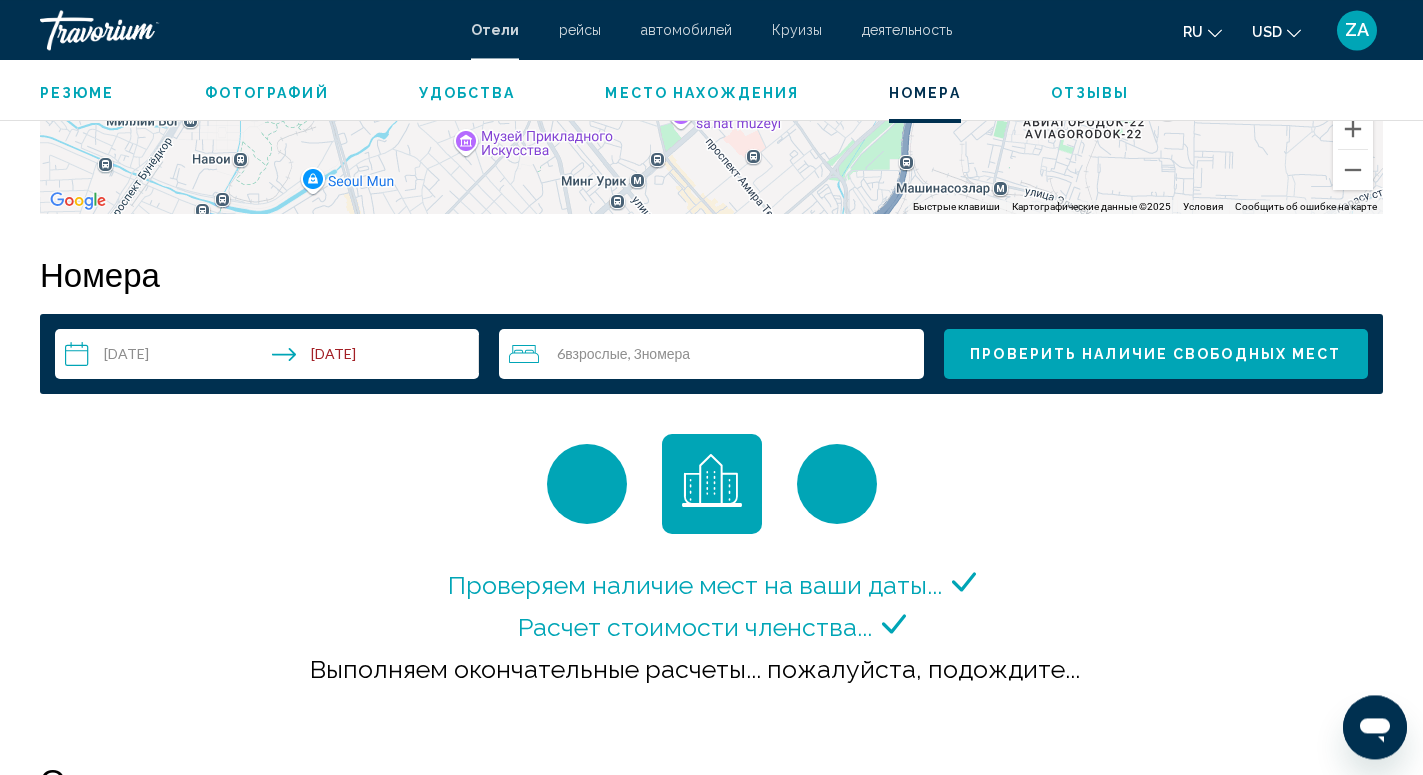 scroll, scrollTop: 2466, scrollLeft: 0, axis: vertical 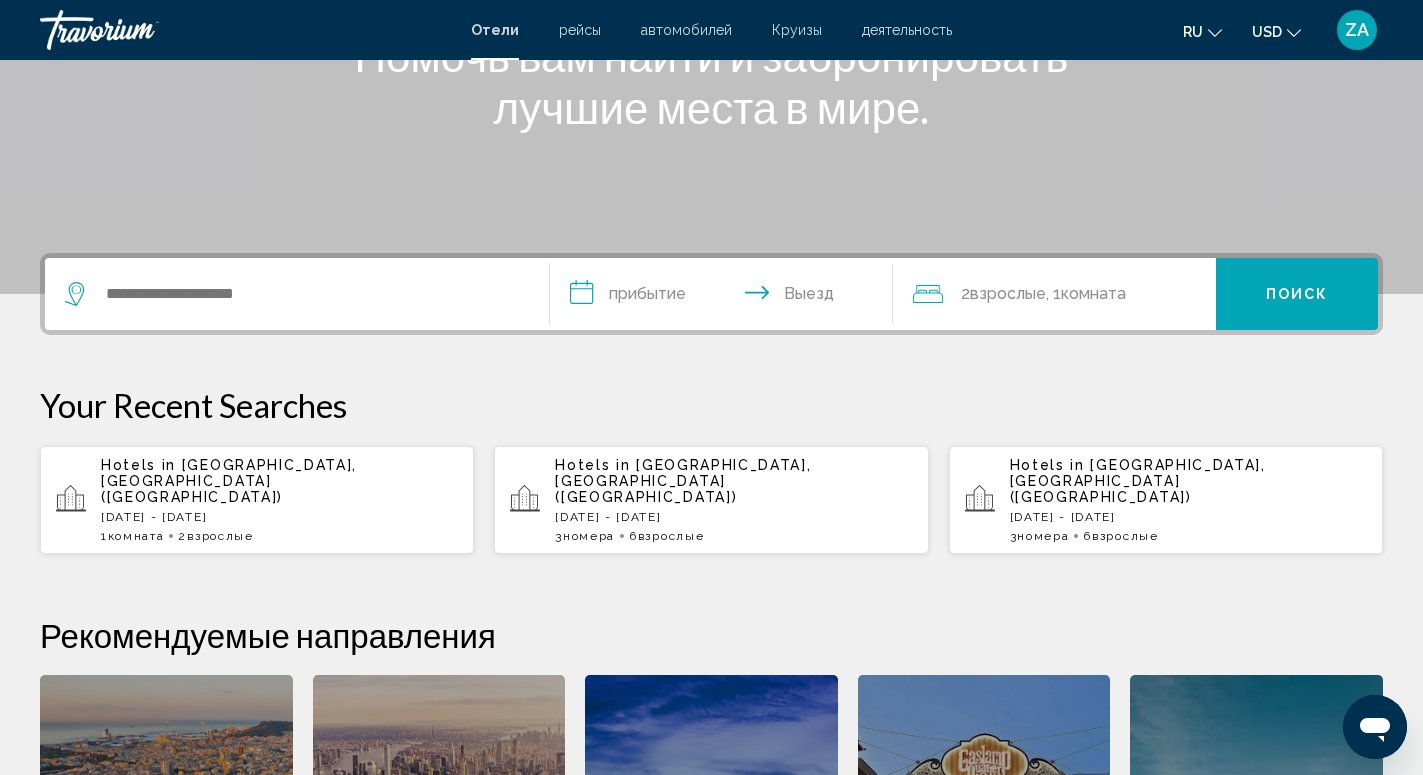 click on "Hotels in    [GEOGRAPHIC_DATA], [GEOGRAPHIC_DATA] ([GEOGRAPHIC_DATA])  [DATE] - [DATE]  1  Комната номера 2  Взрослый Взрослые" at bounding box center (279, 500) 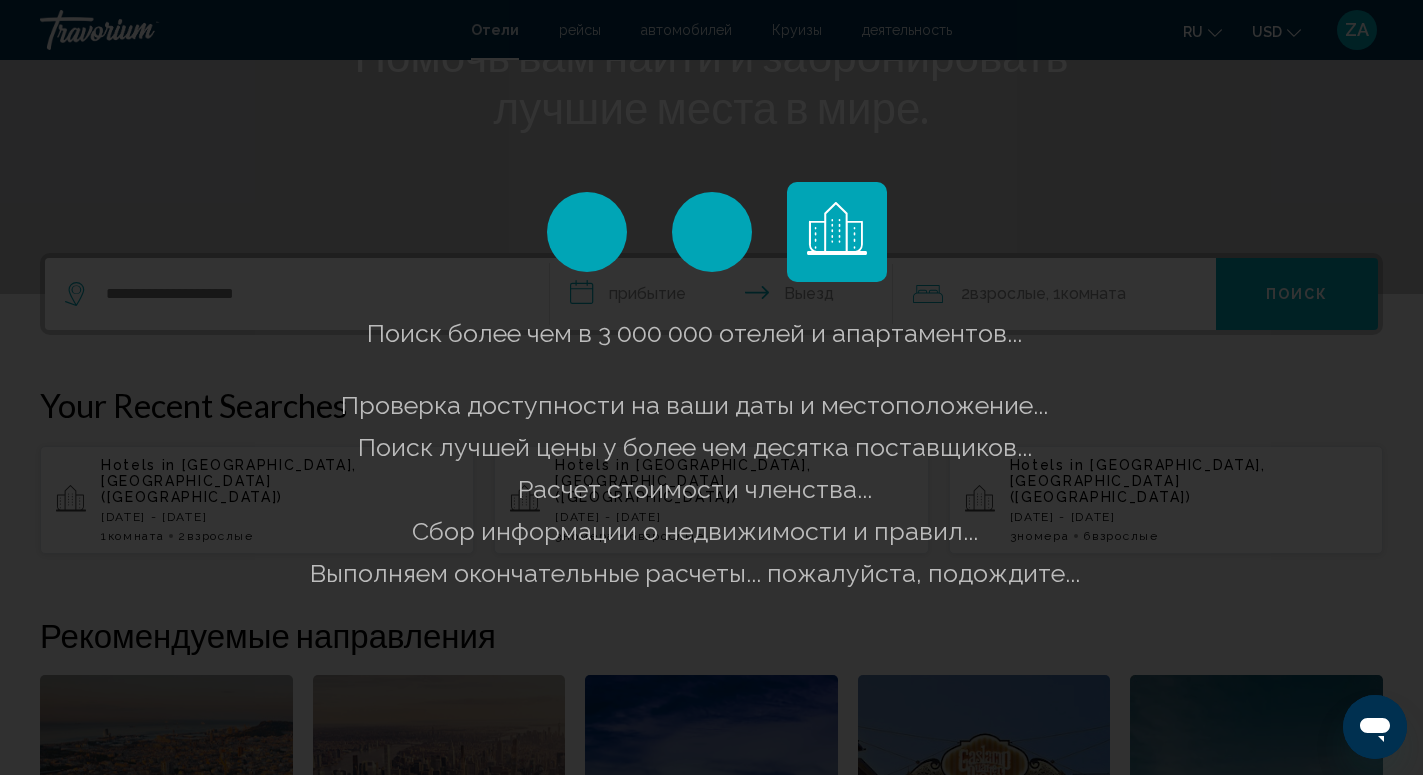 scroll, scrollTop: 0, scrollLeft: 0, axis: both 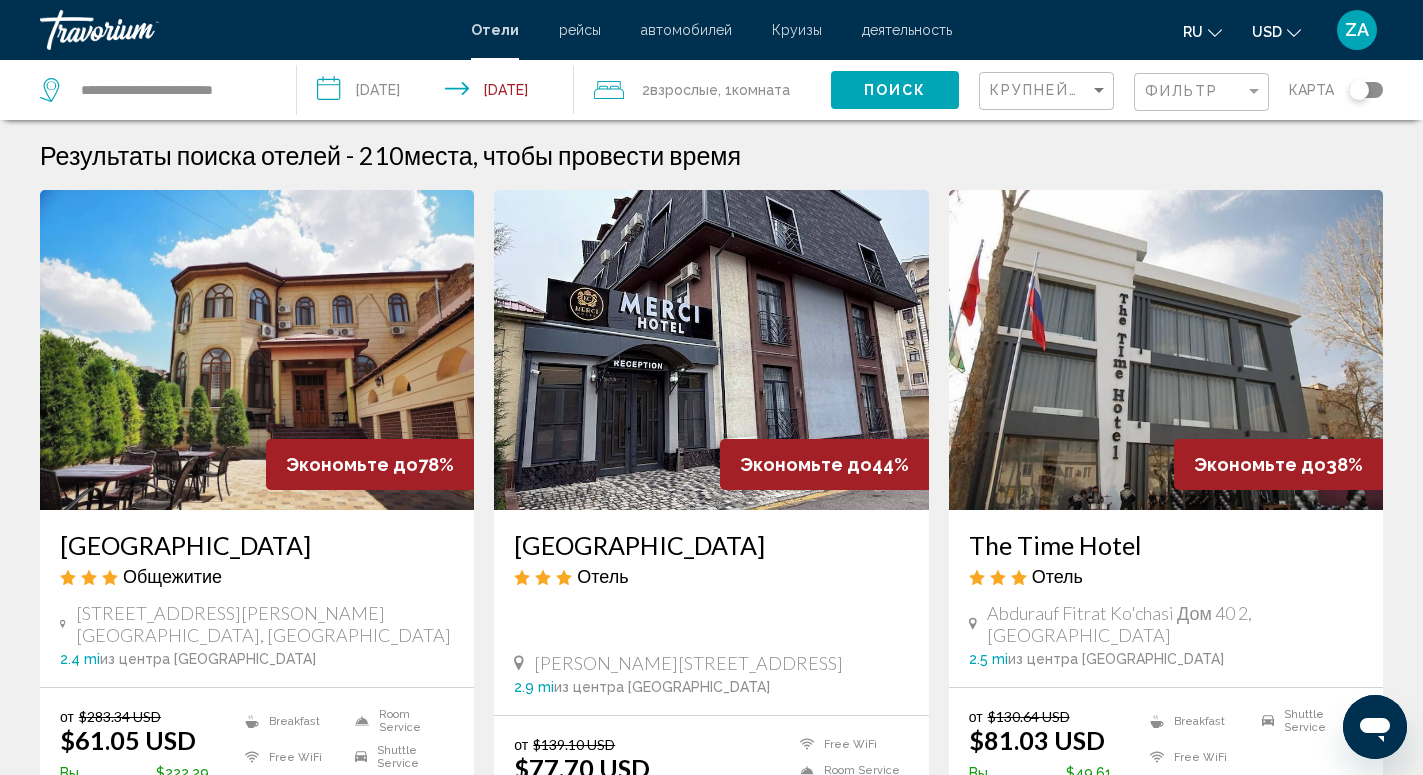 click on "2  Взрослый Взрослые , 1  Комната номера" 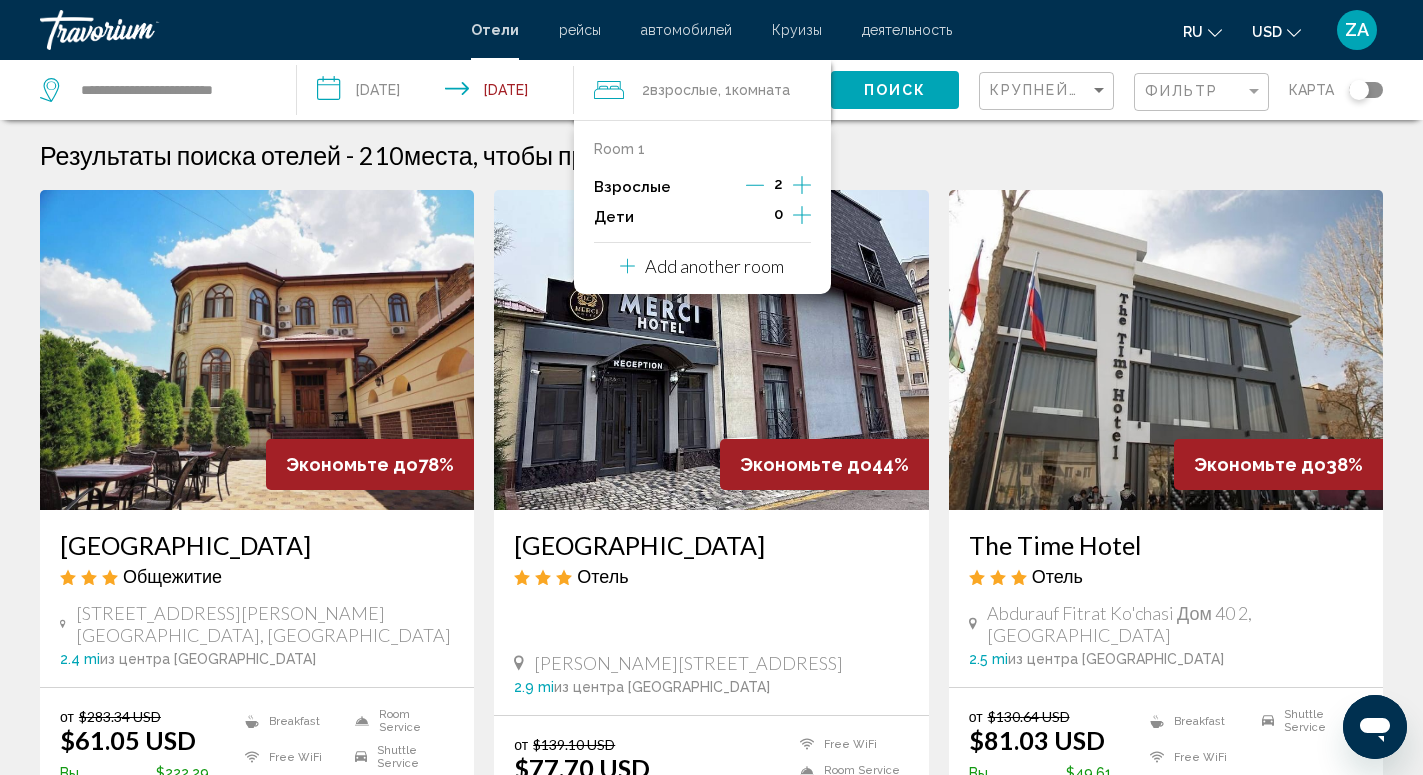 click 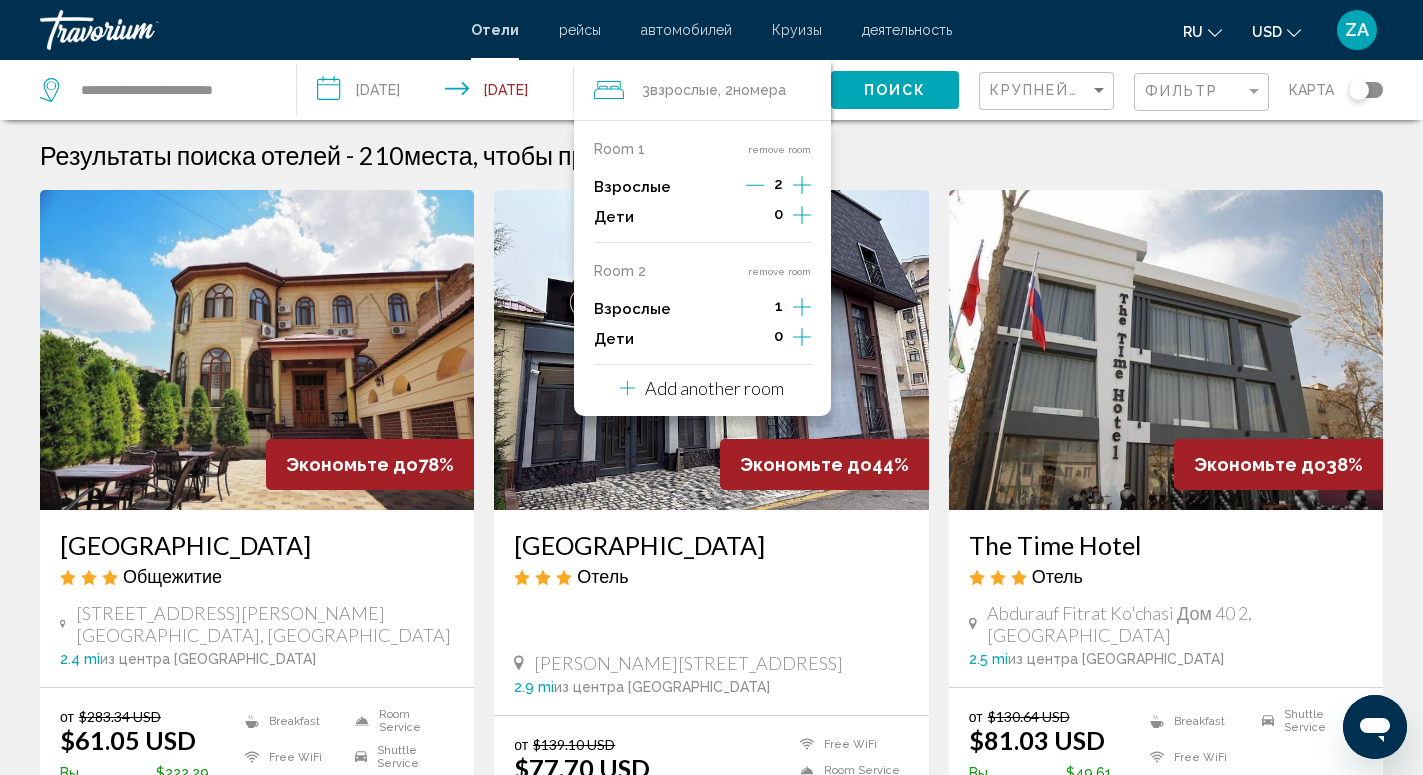 click 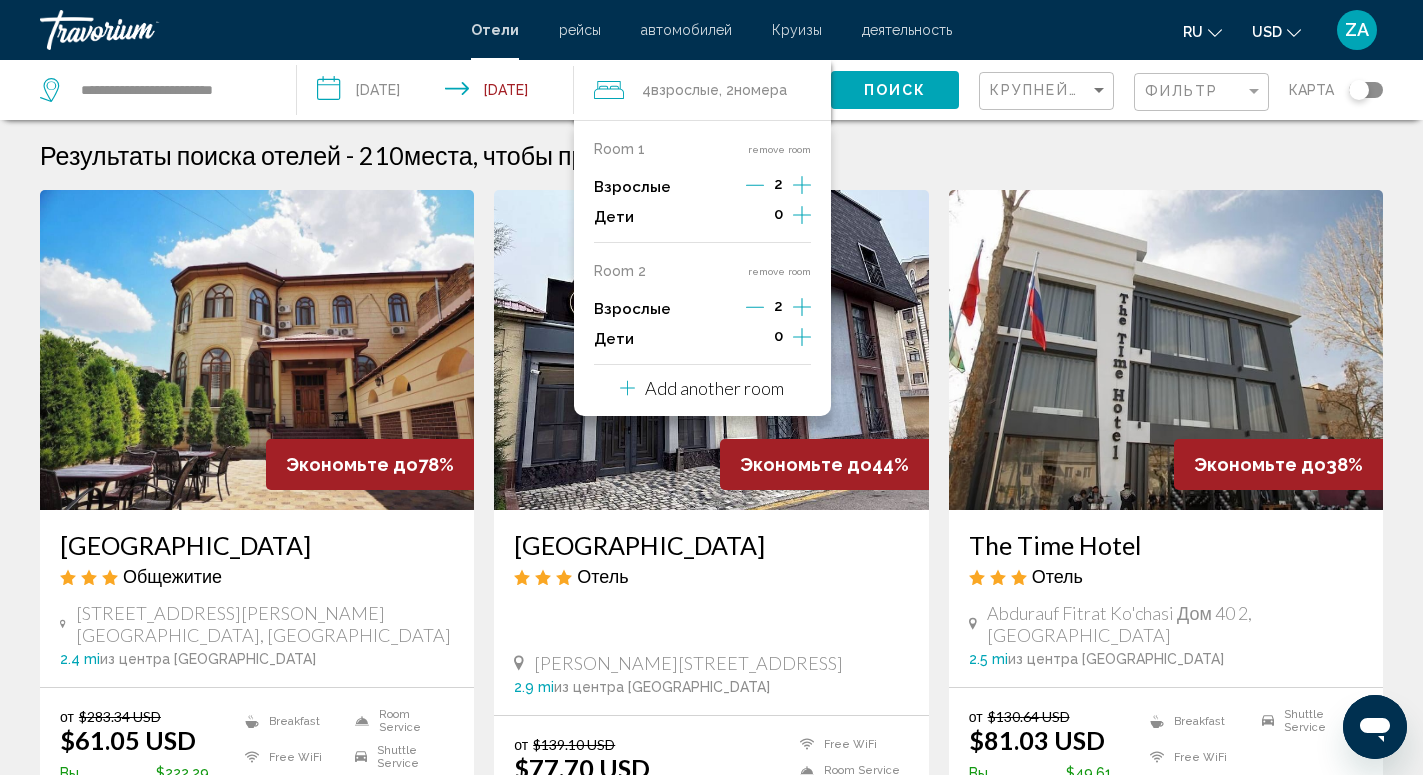click 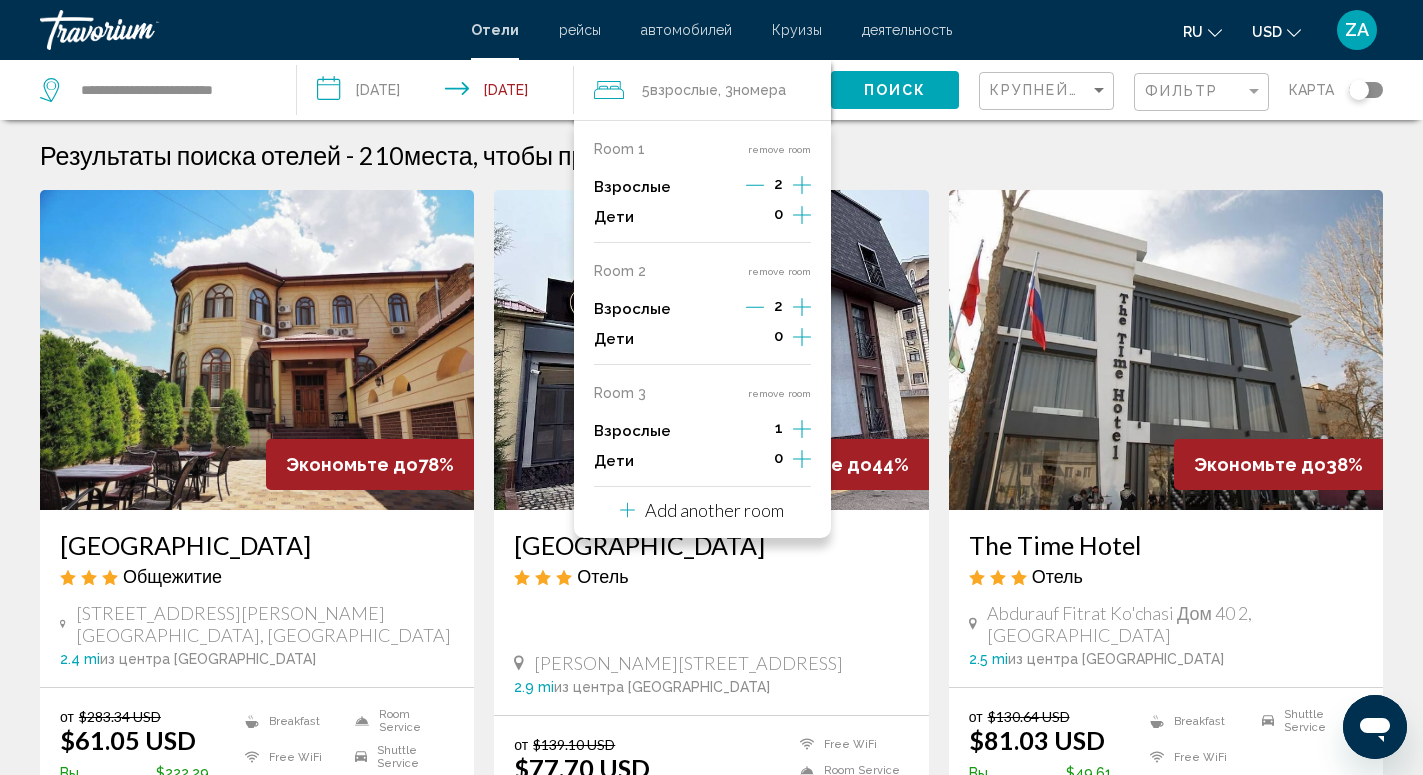 click 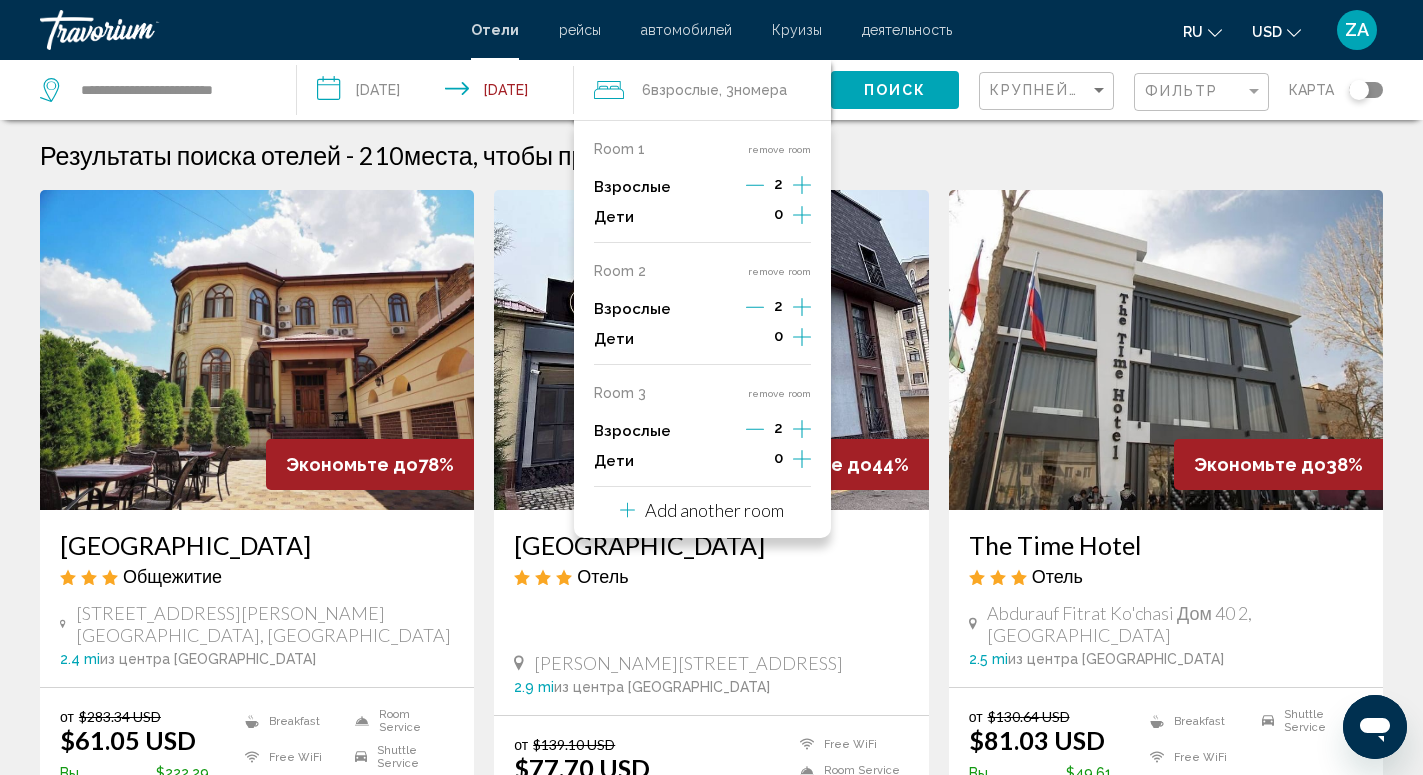 click at bounding box center (711, 350) 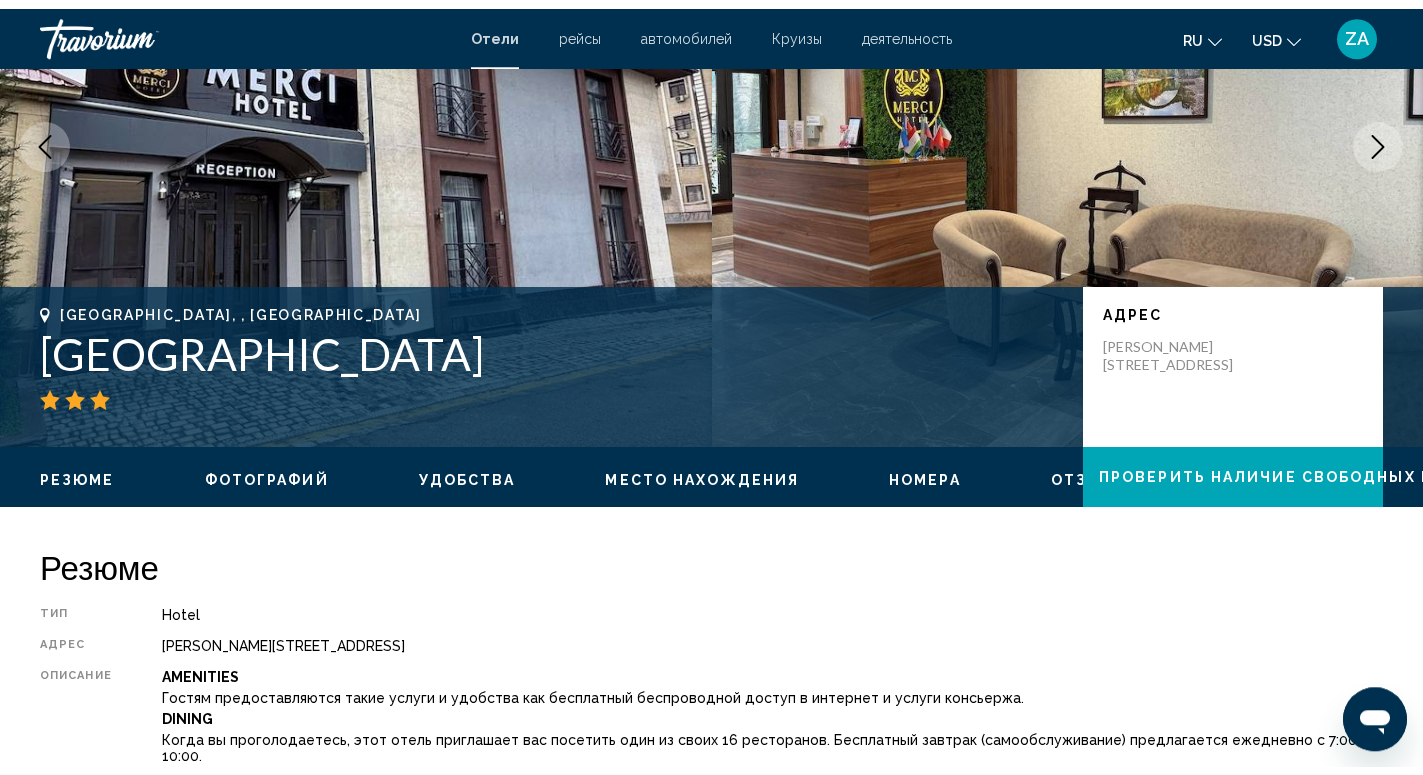 scroll, scrollTop: 0, scrollLeft: 0, axis: both 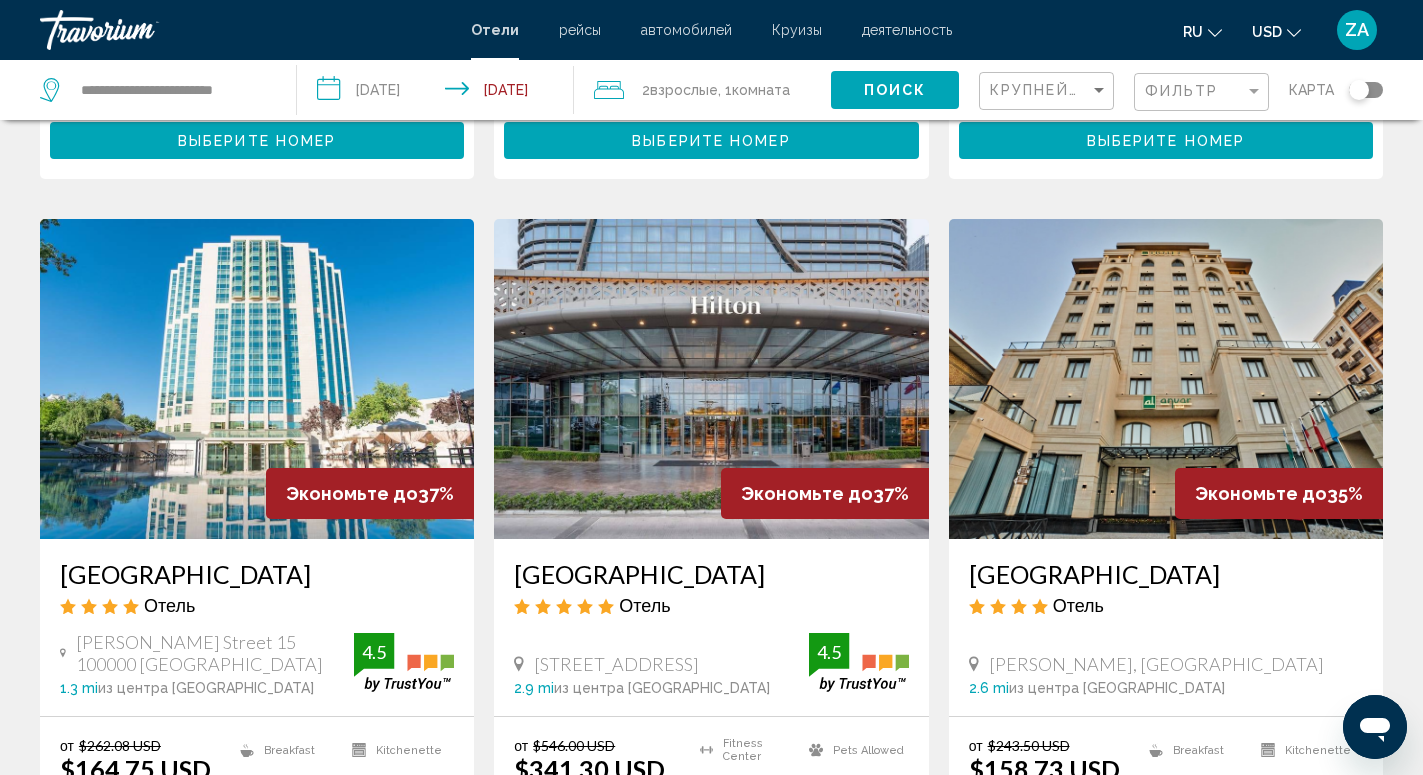 click at bounding box center [257, 379] 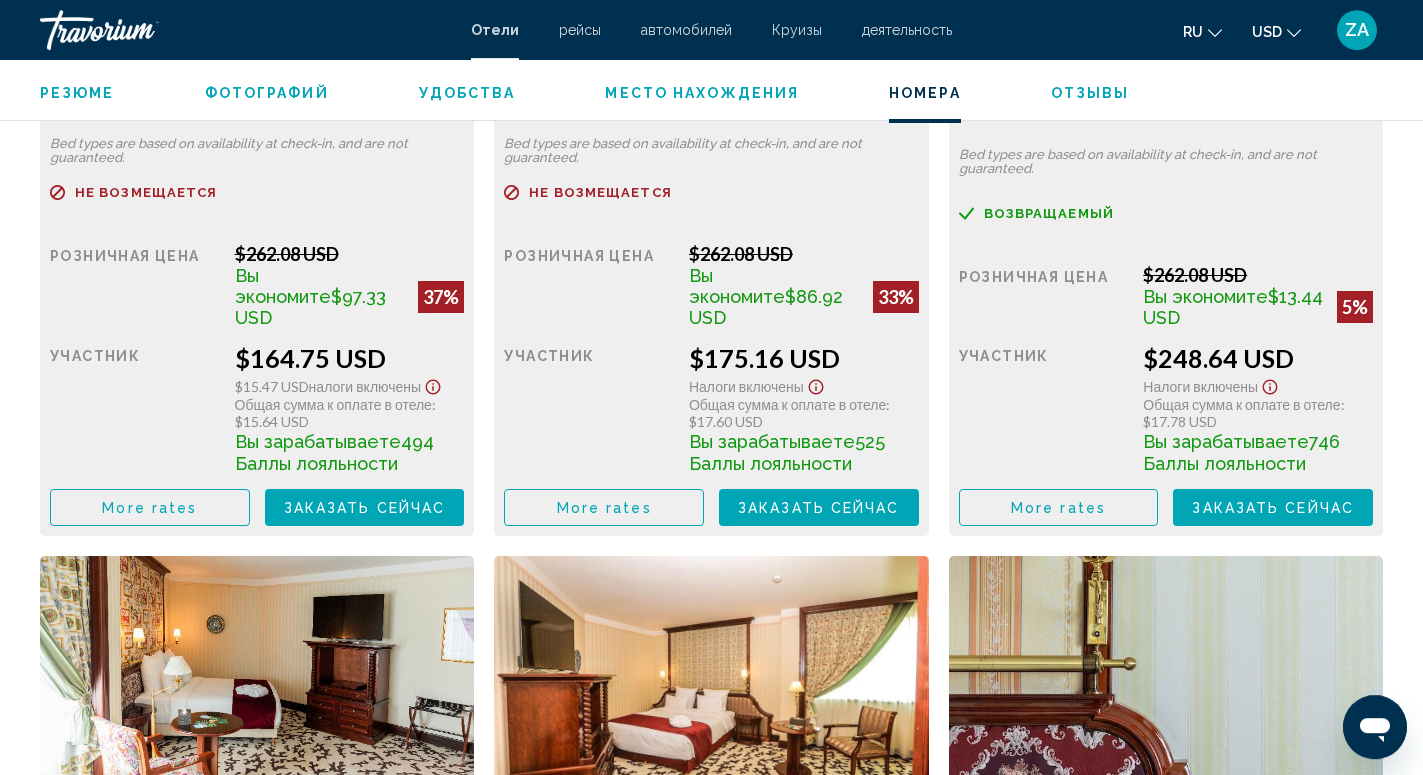 scroll, scrollTop: 2856, scrollLeft: 0, axis: vertical 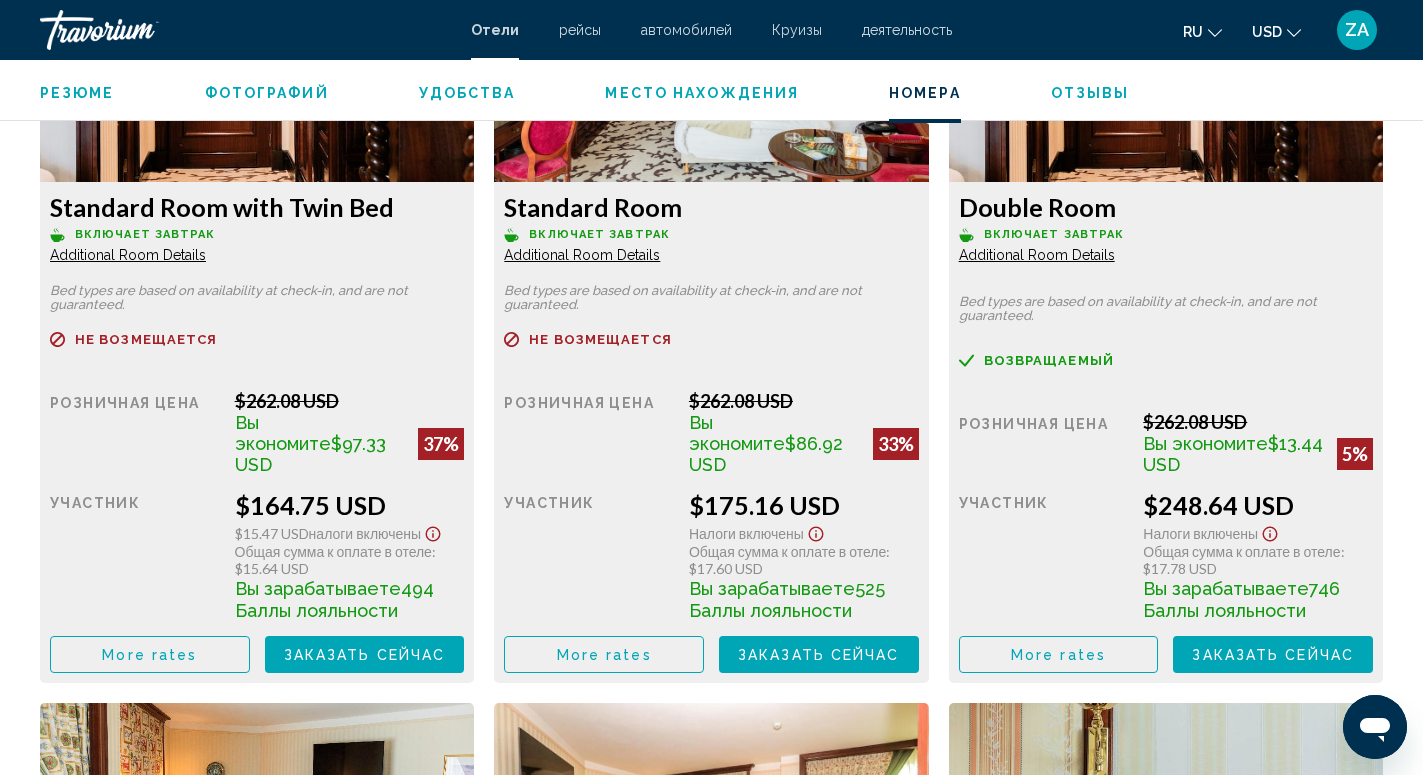 click on "Заказать сейчас" at bounding box center (365, 655) 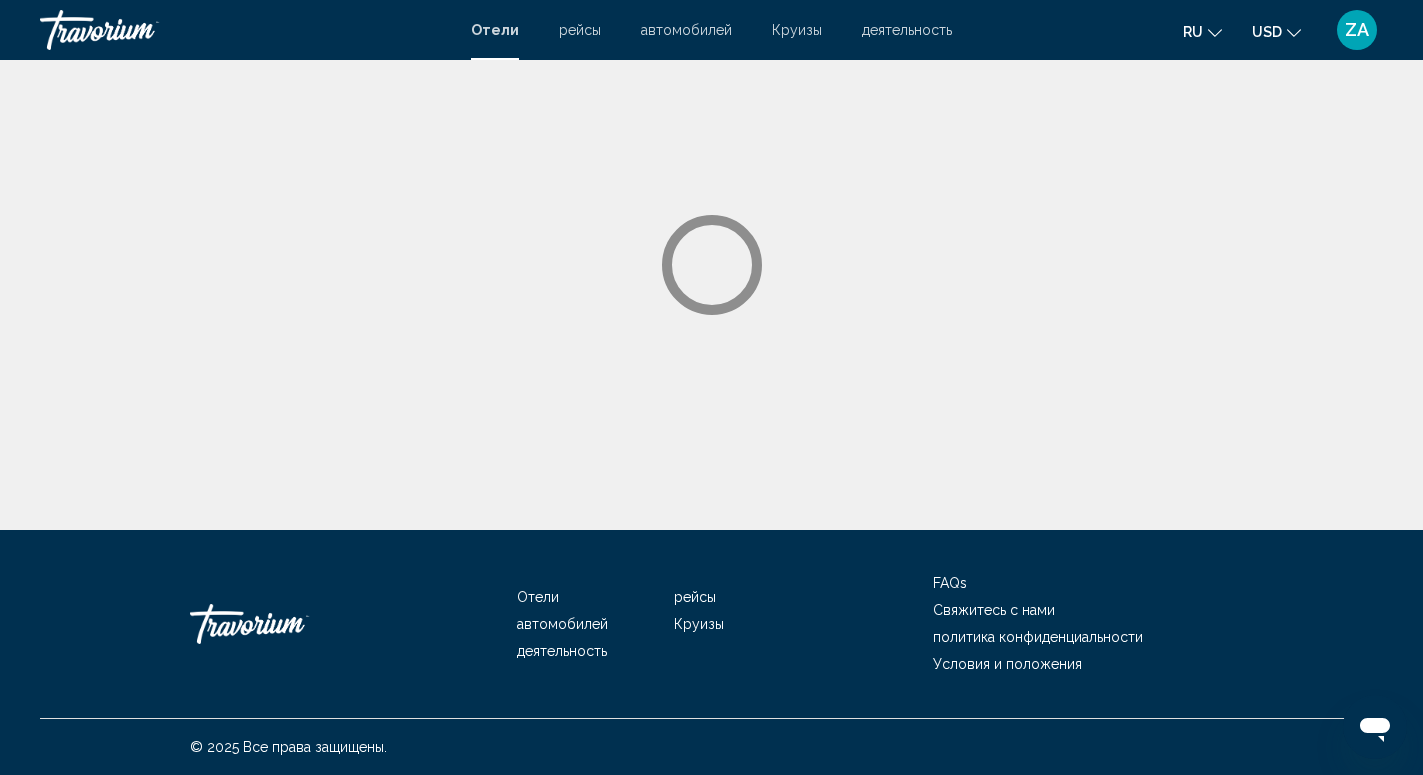 scroll, scrollTop: 0, scrollLeft: 0, axis: both 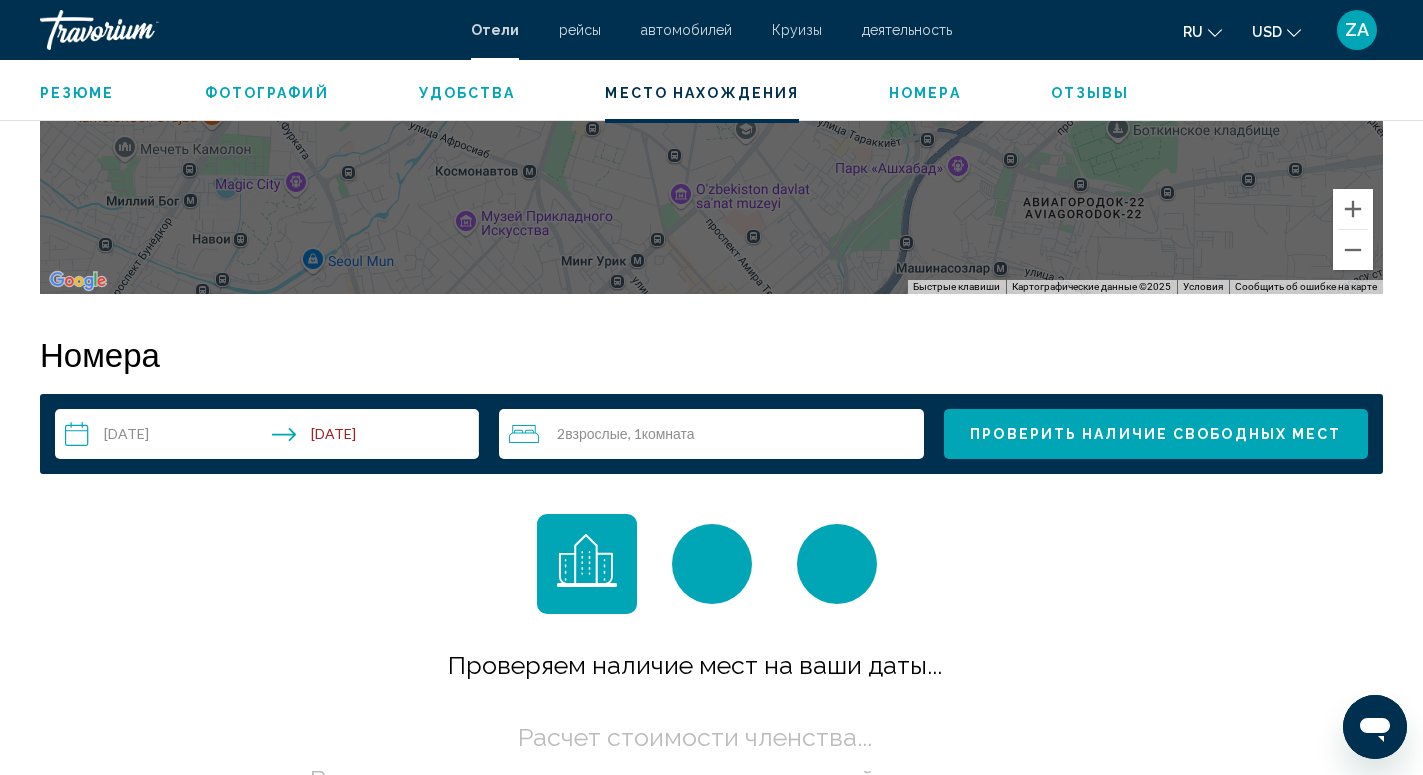click on "Комната" at bounding box center [668, 433] 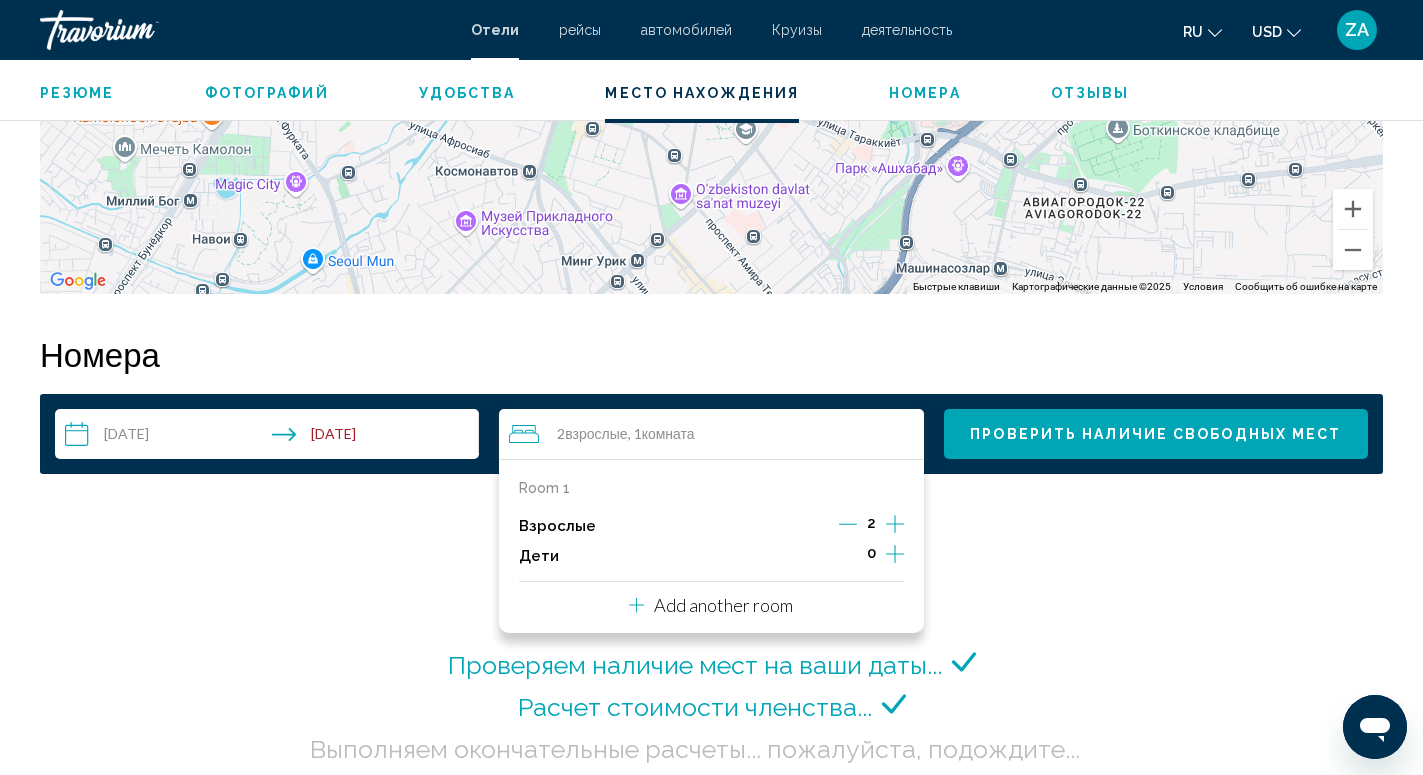 click on "Add another room" at bounding box center [723, 605] 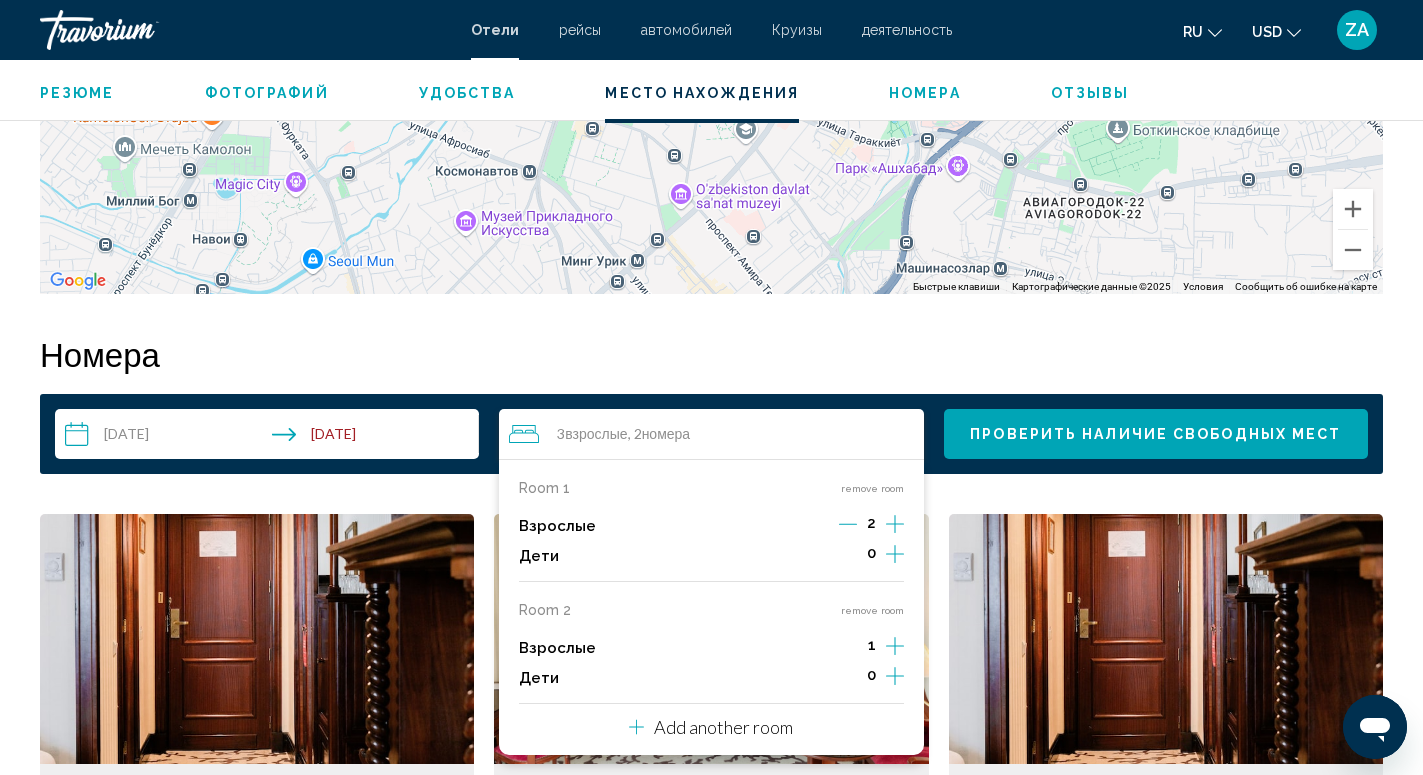click 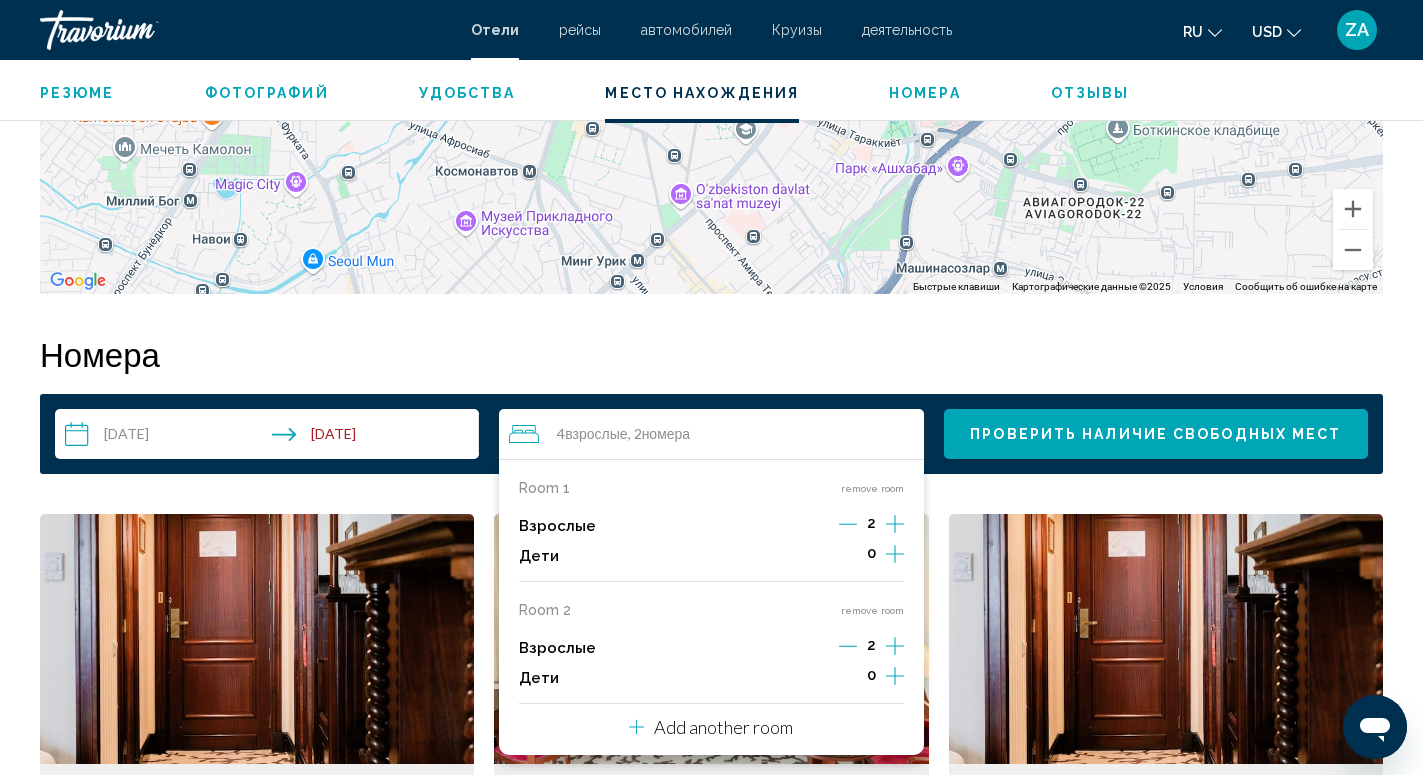click on "Add another room" at bounding box center [723, 727] 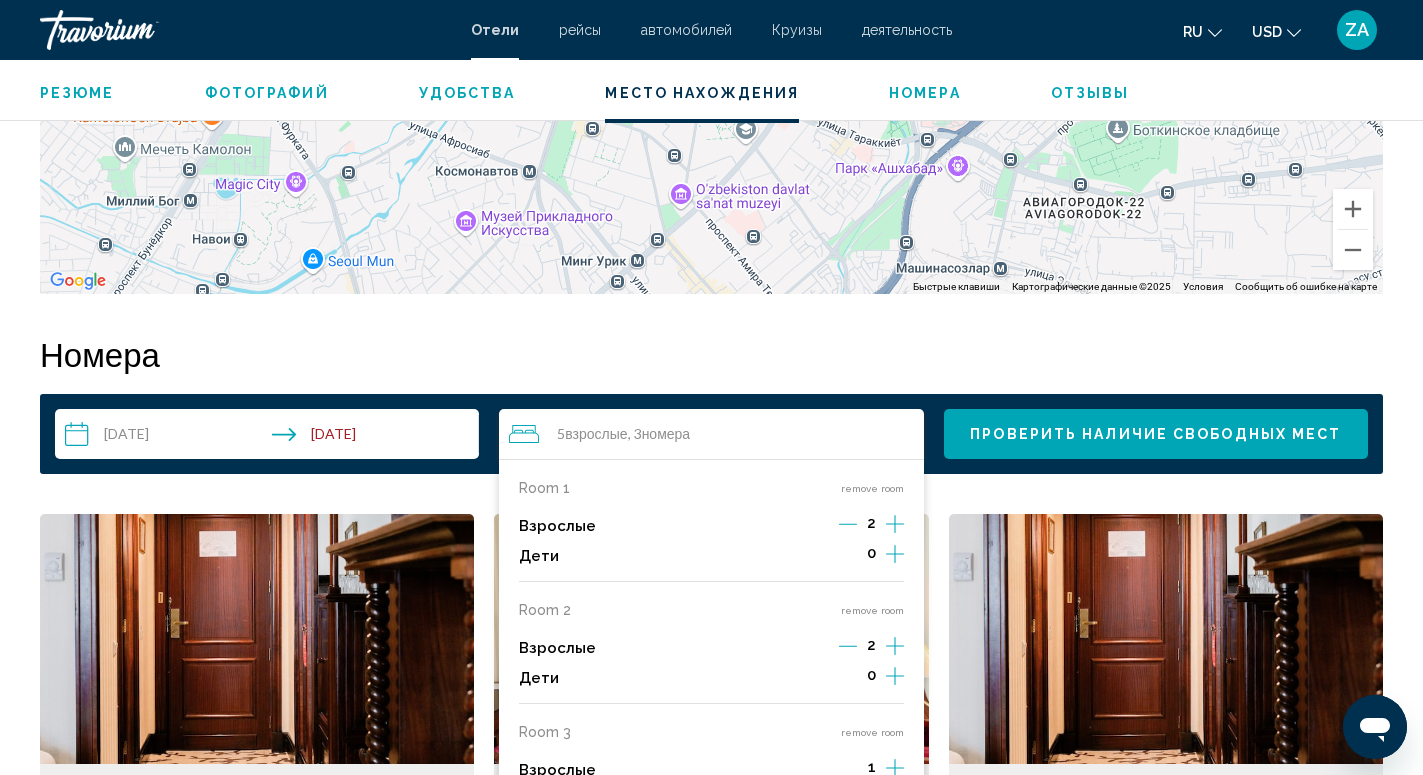 click 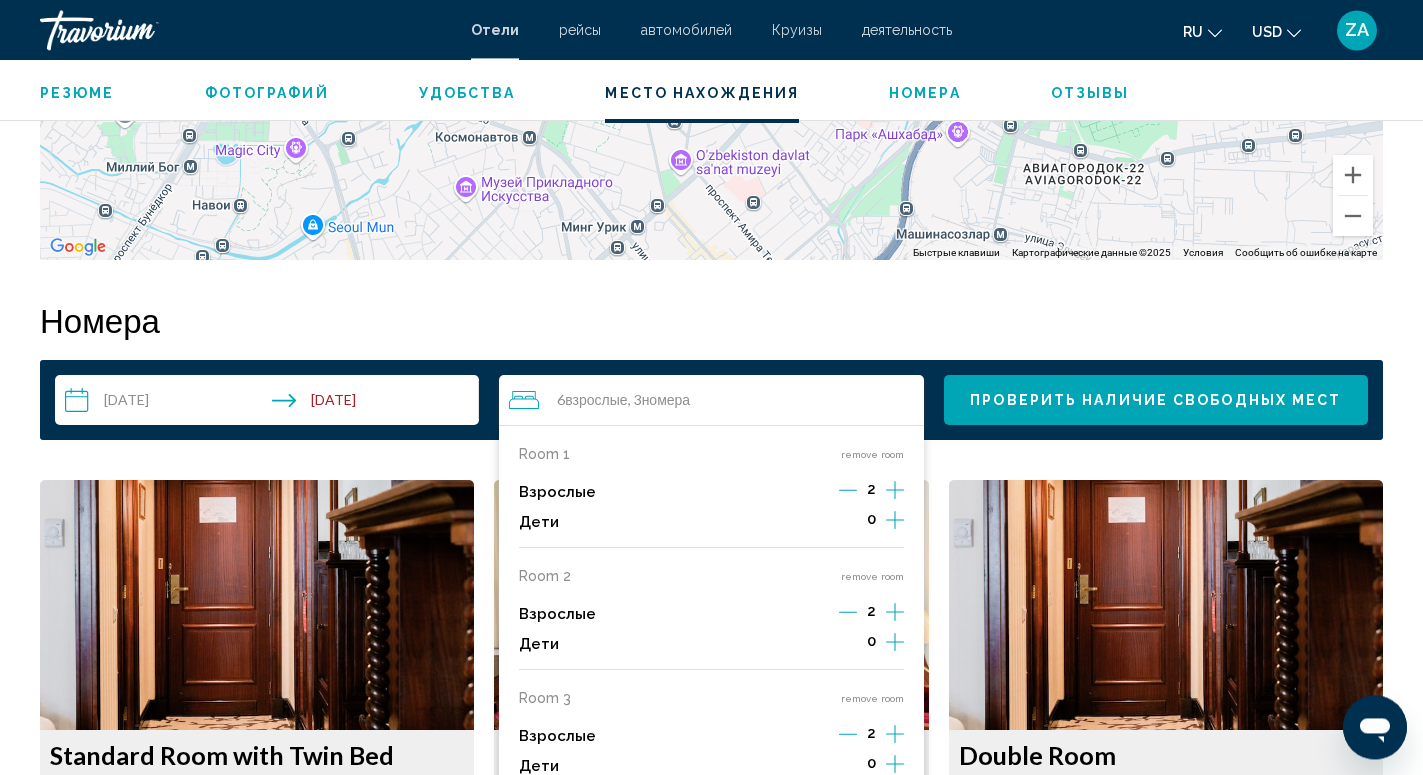 scroll, scrollTop: 2172, scrollLeft: 0, axis: vertical 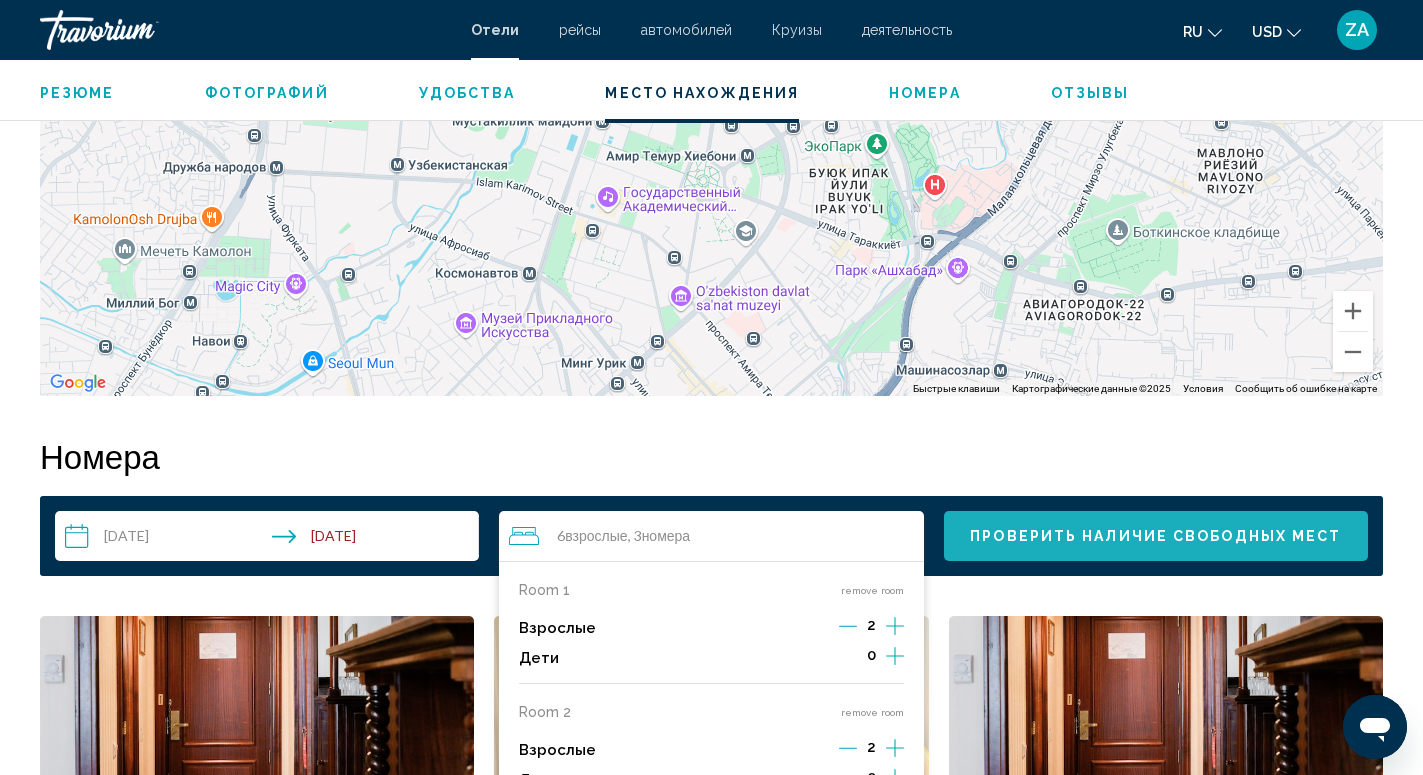 click on "Проверить наличие свободных мест" at bounding box center [1155, 537] 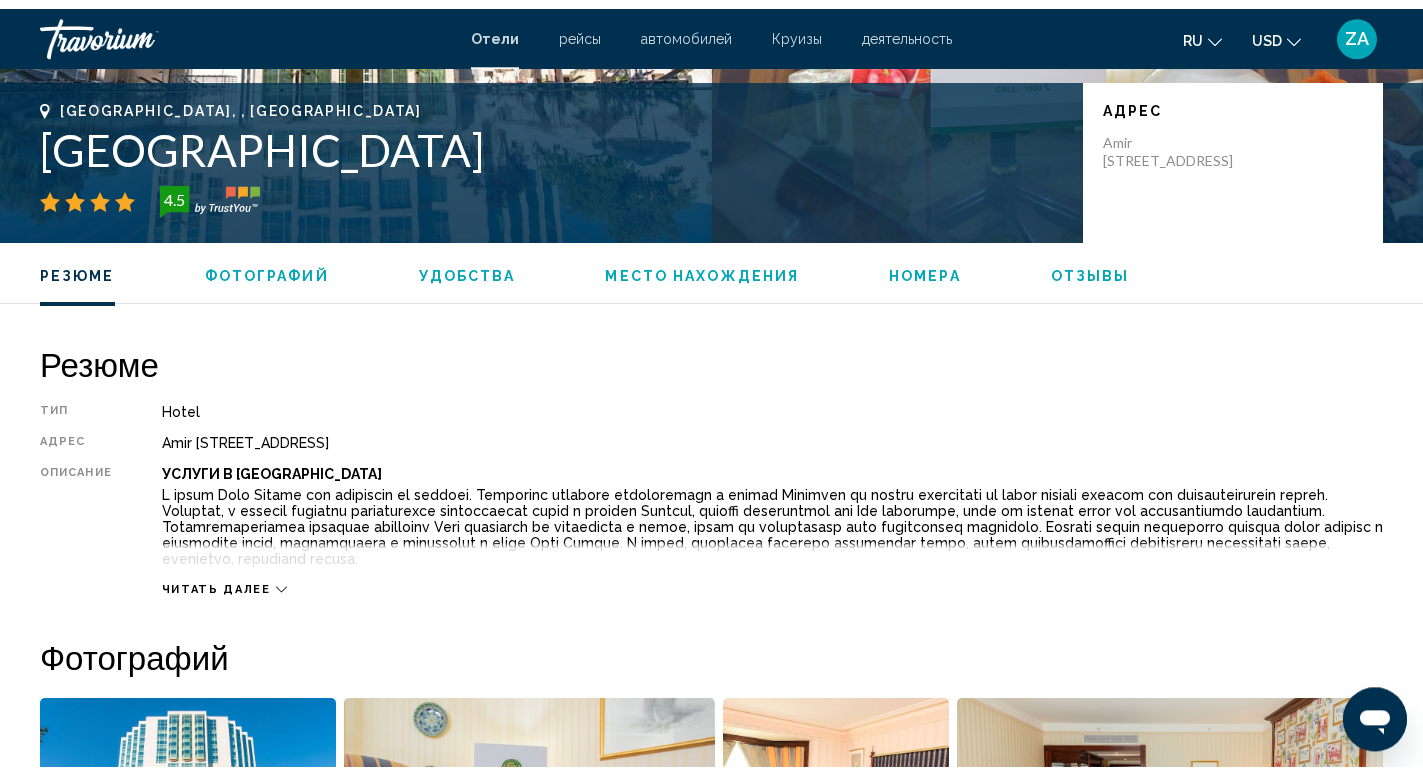 scroll, scrollTop: 612, scrollLeft: 0, axis: vertical 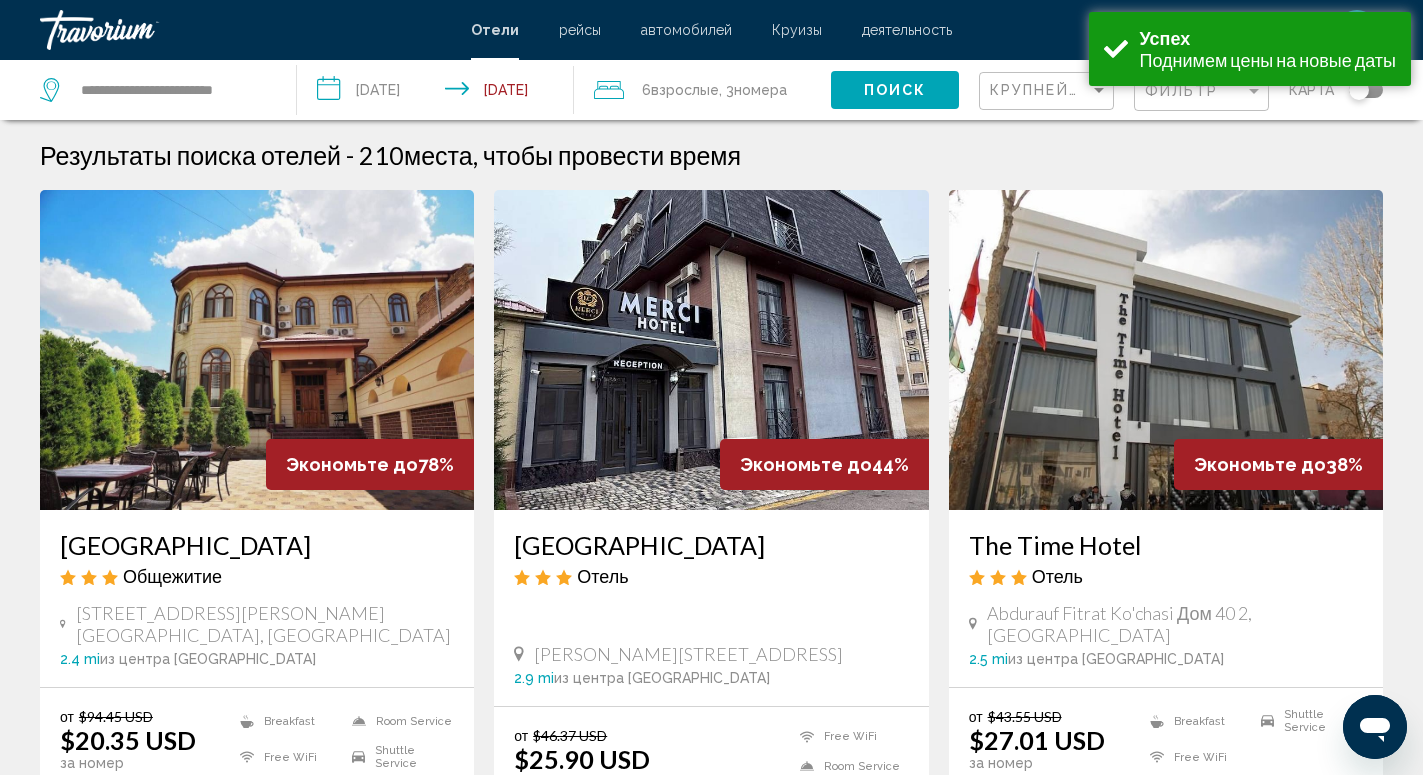 click on "Поиск" 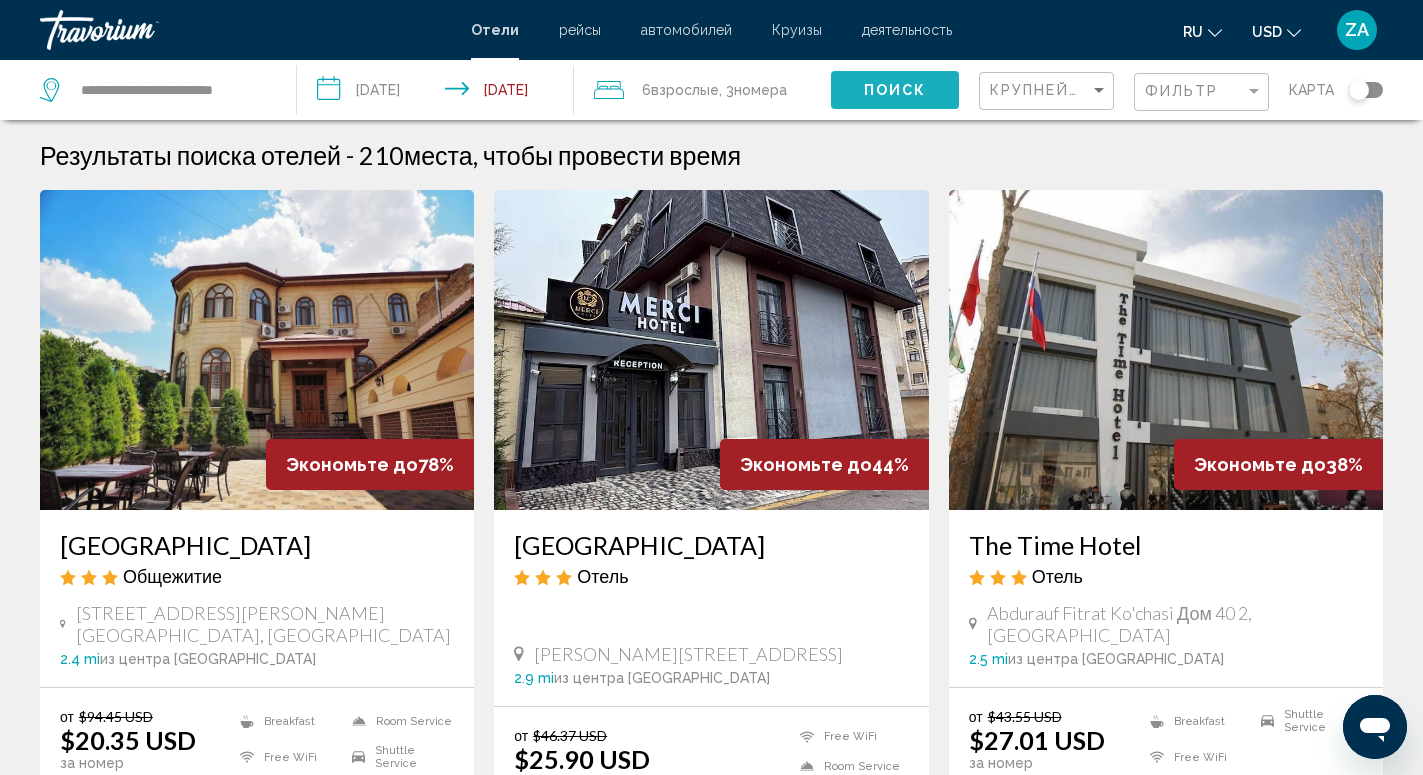 click on "Поиск" 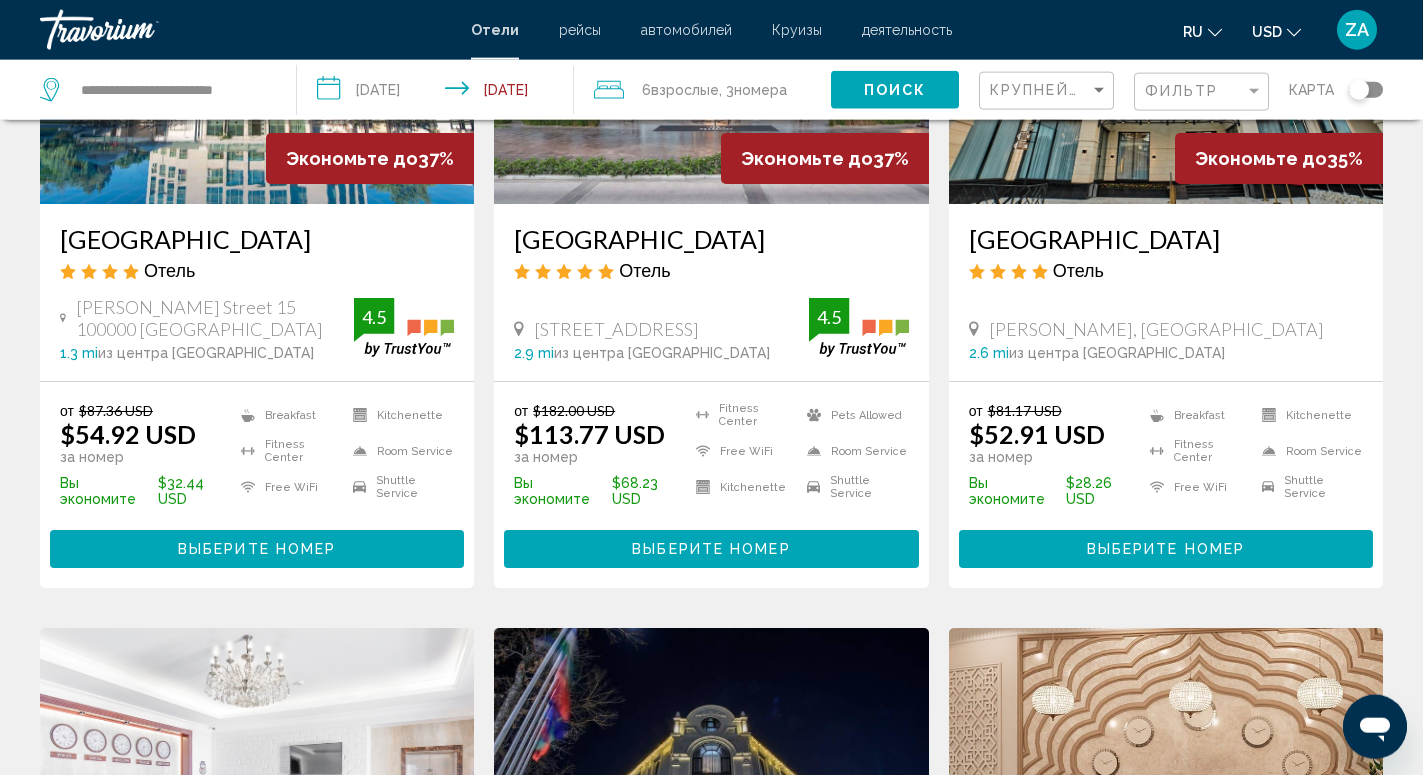 scroll, scrollTop: 1020, scrollLeft: 0, axis: vertical 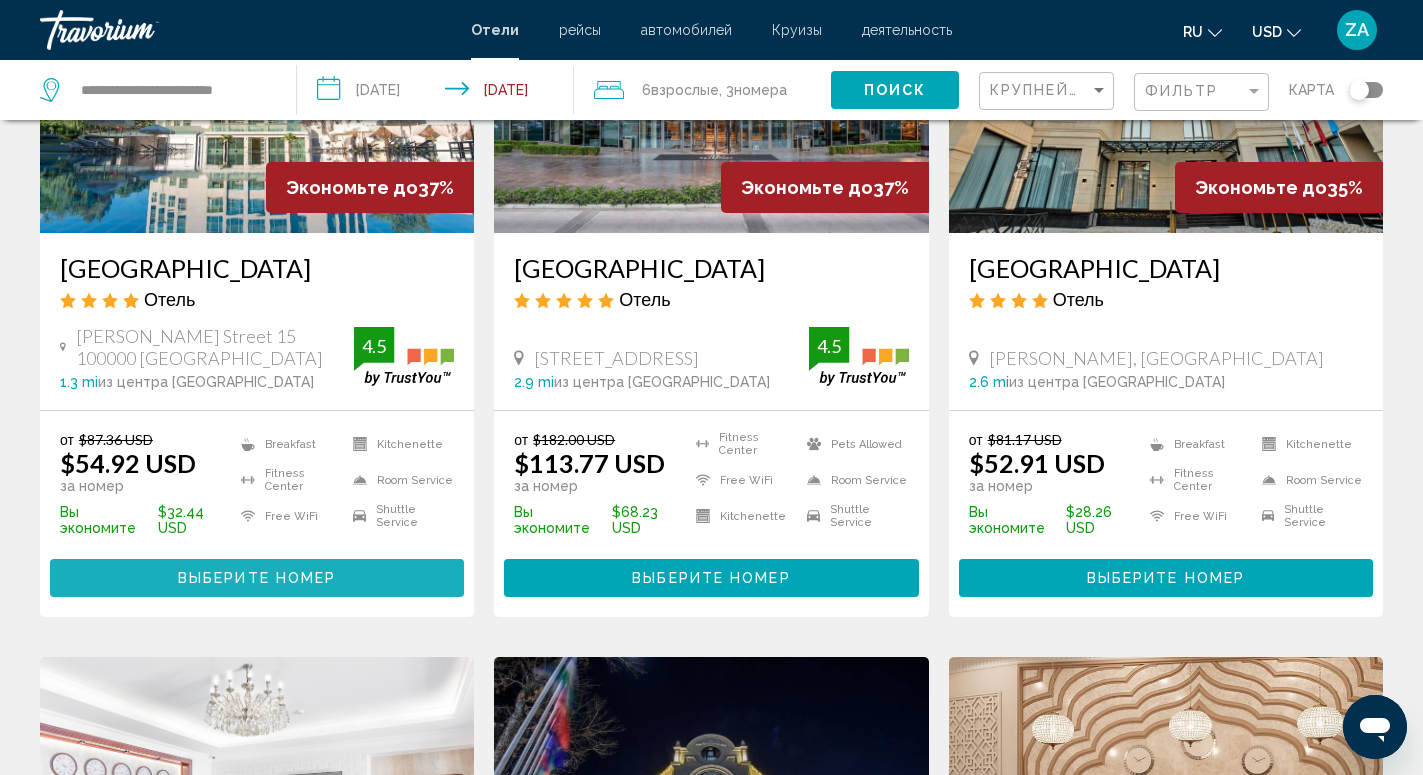 click on "Выберите номер" at bounding box center [257, 579] 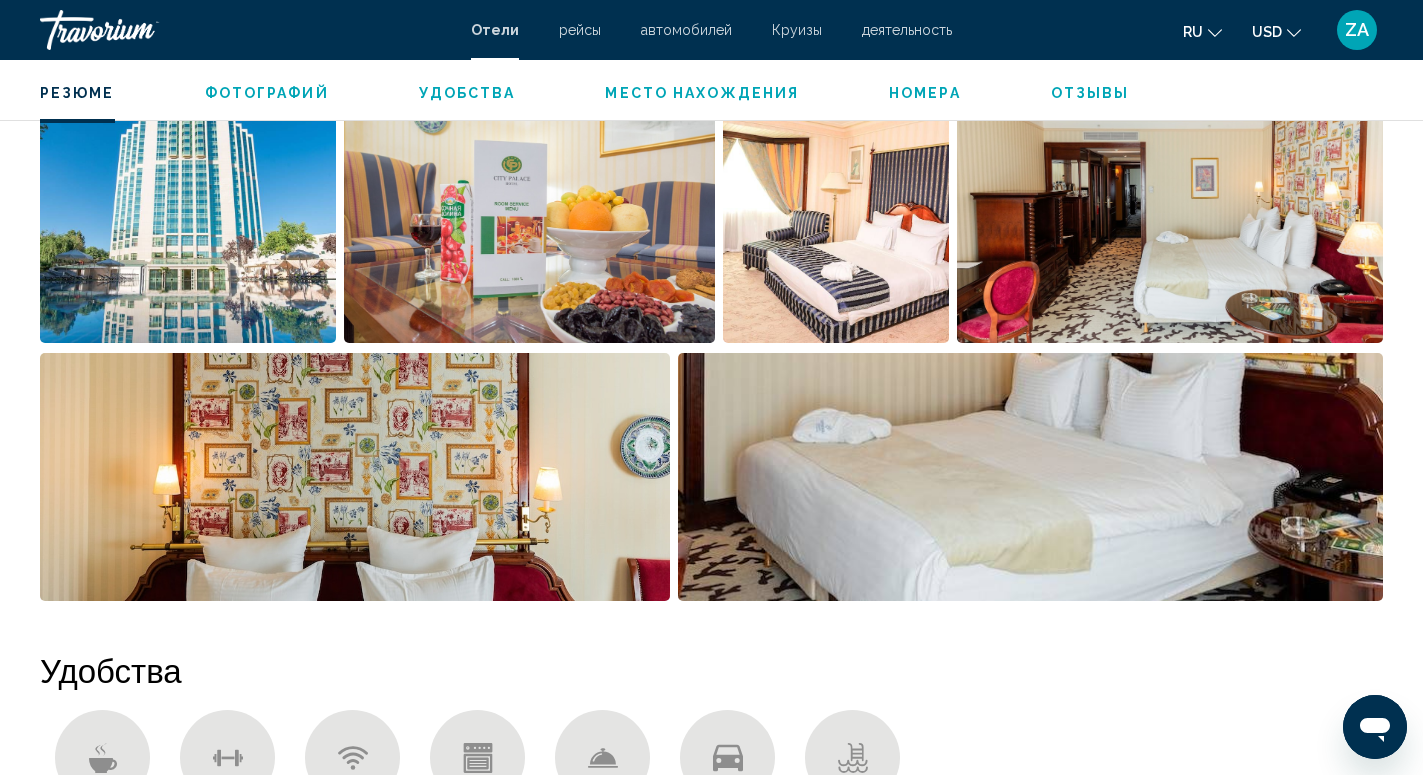 scroll, scrollTop: 2784, scrollLeft: 0, axis: vertical 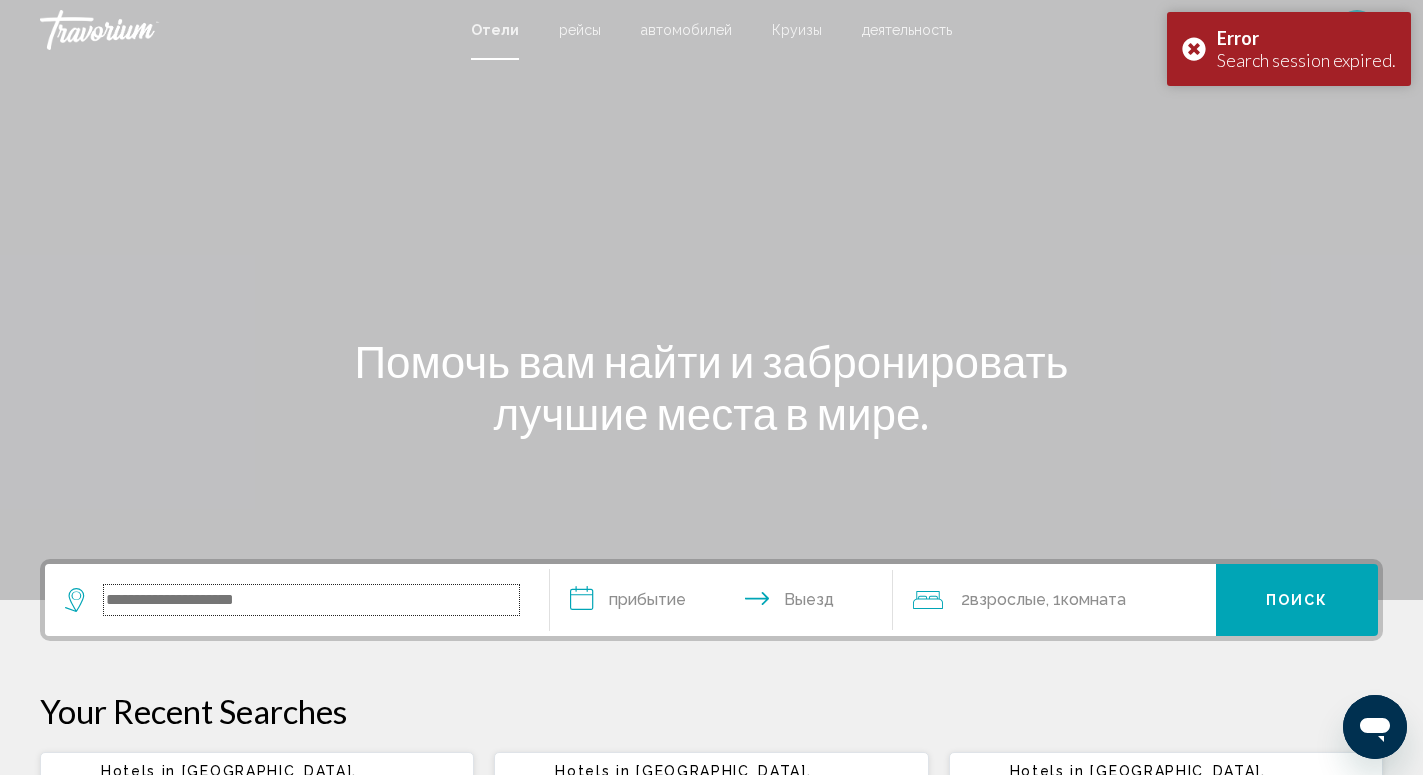 click at bounding box center (311, 600) 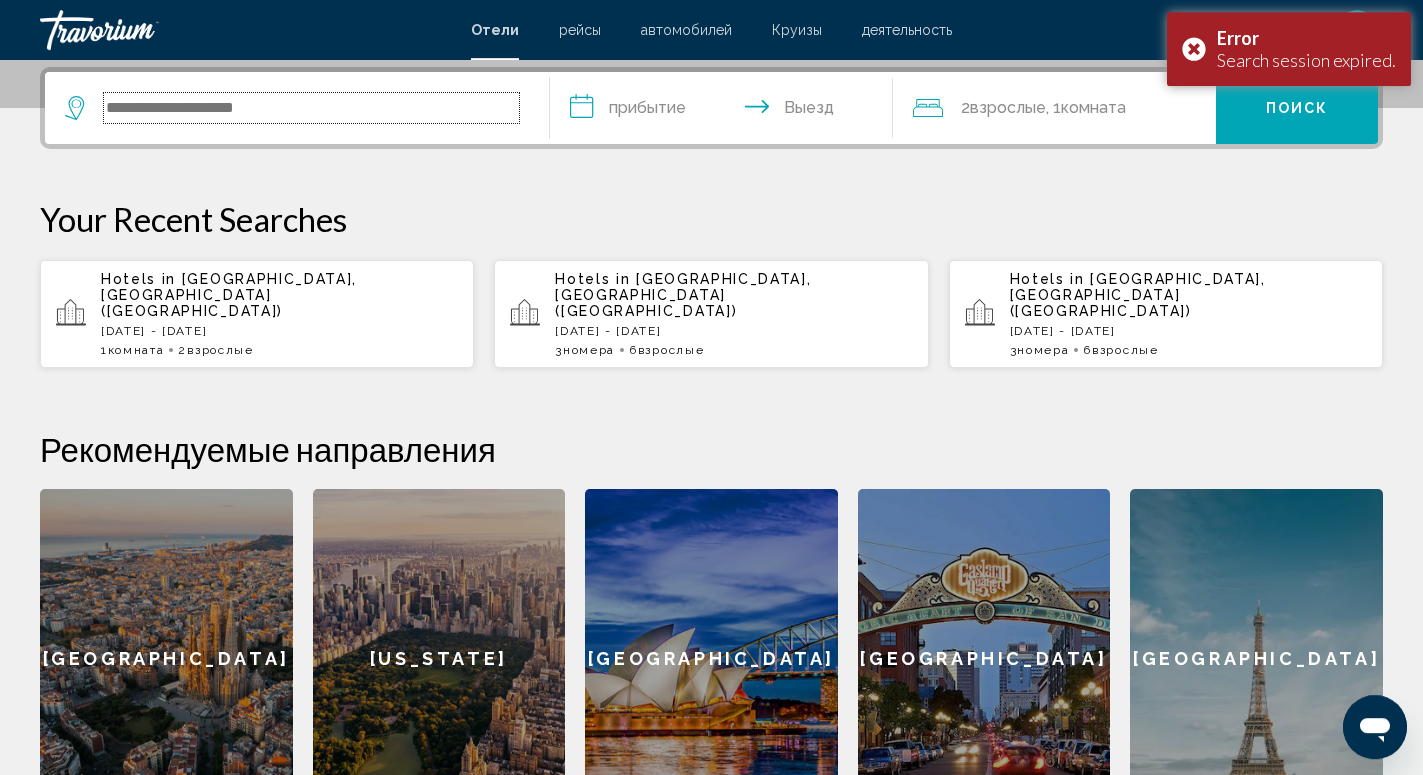 scroll, scrollTop: 494, scrollLeft: 0, axis: vertical 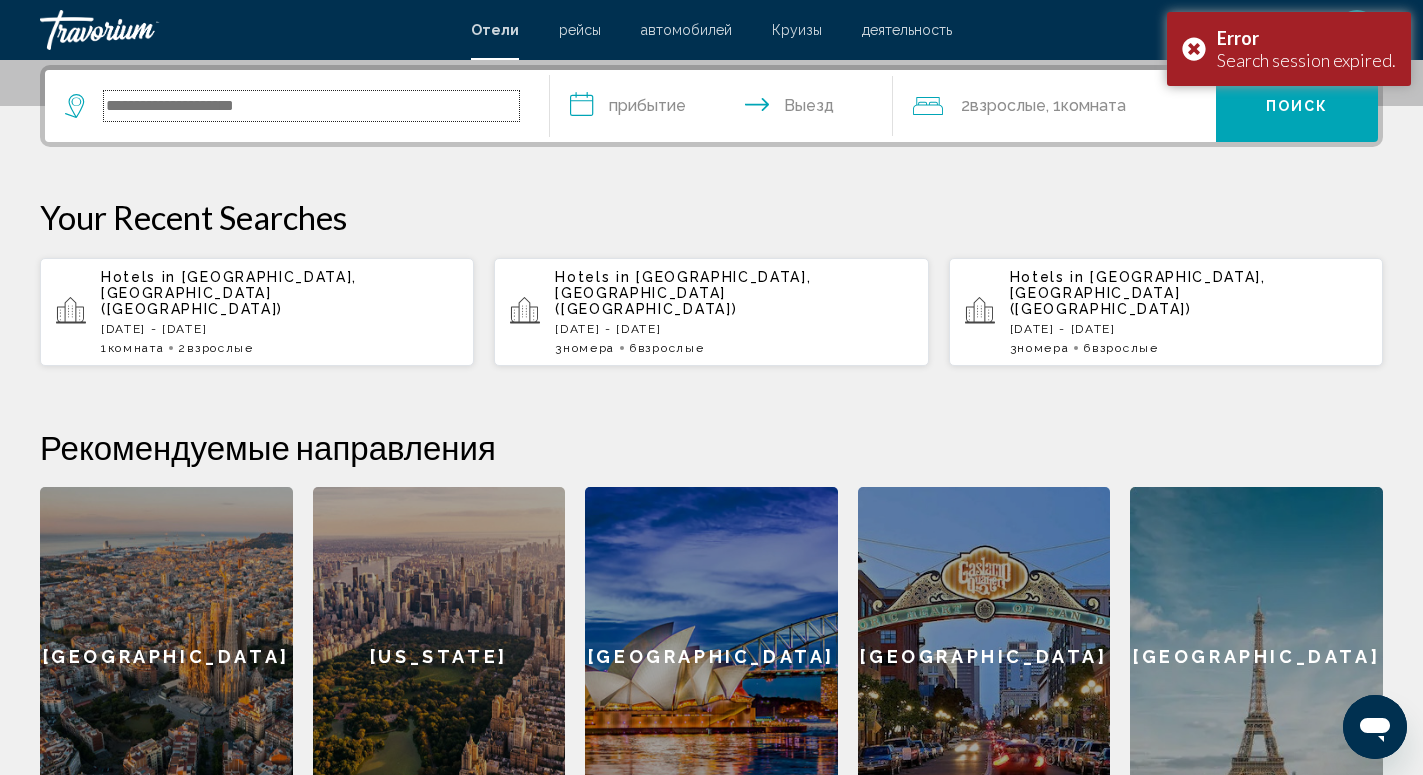 click at bounding box center [311, 106] 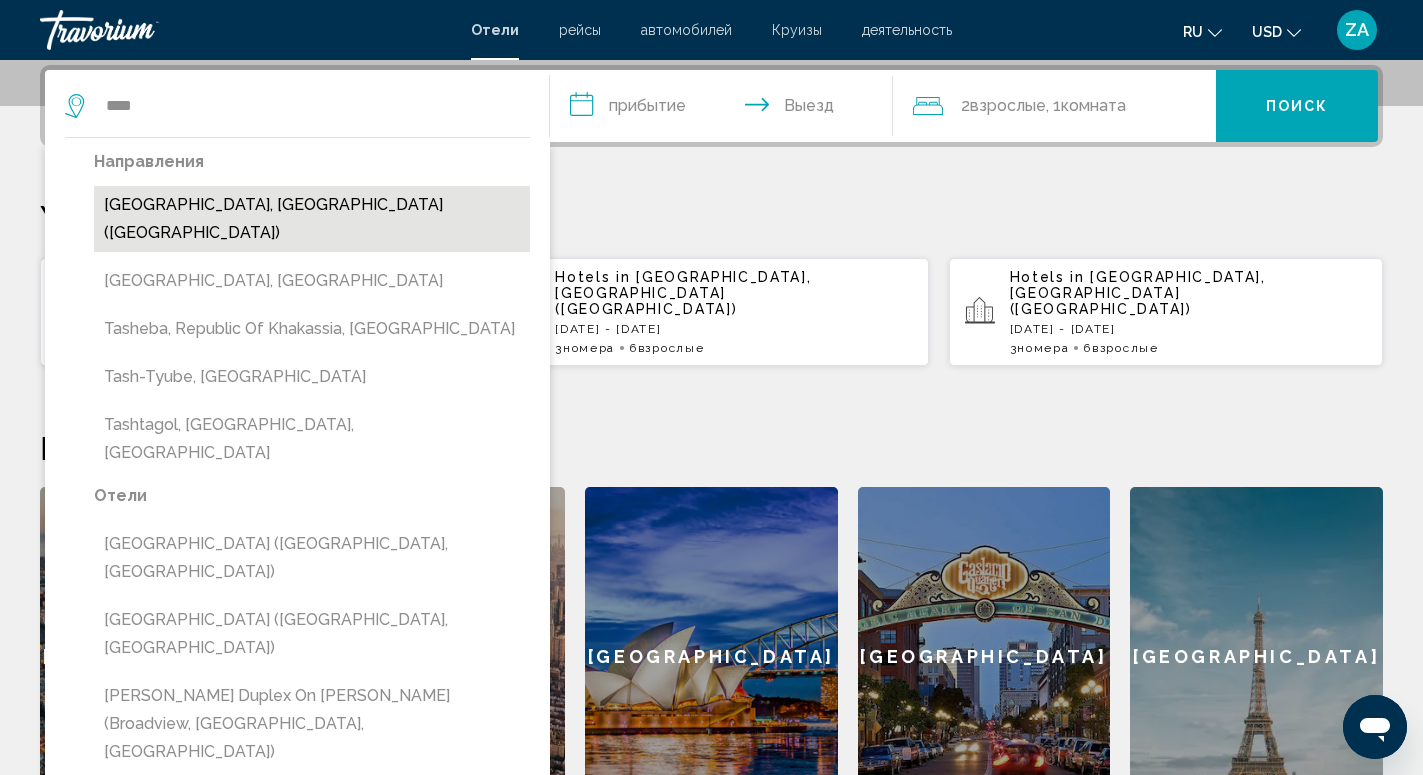 click on "[GEOGRAPHIC_DATA], [GEOGRAPHIC_DATA] ([GEOGRAPHIC_DATA])" at bounding box center [312, 219] 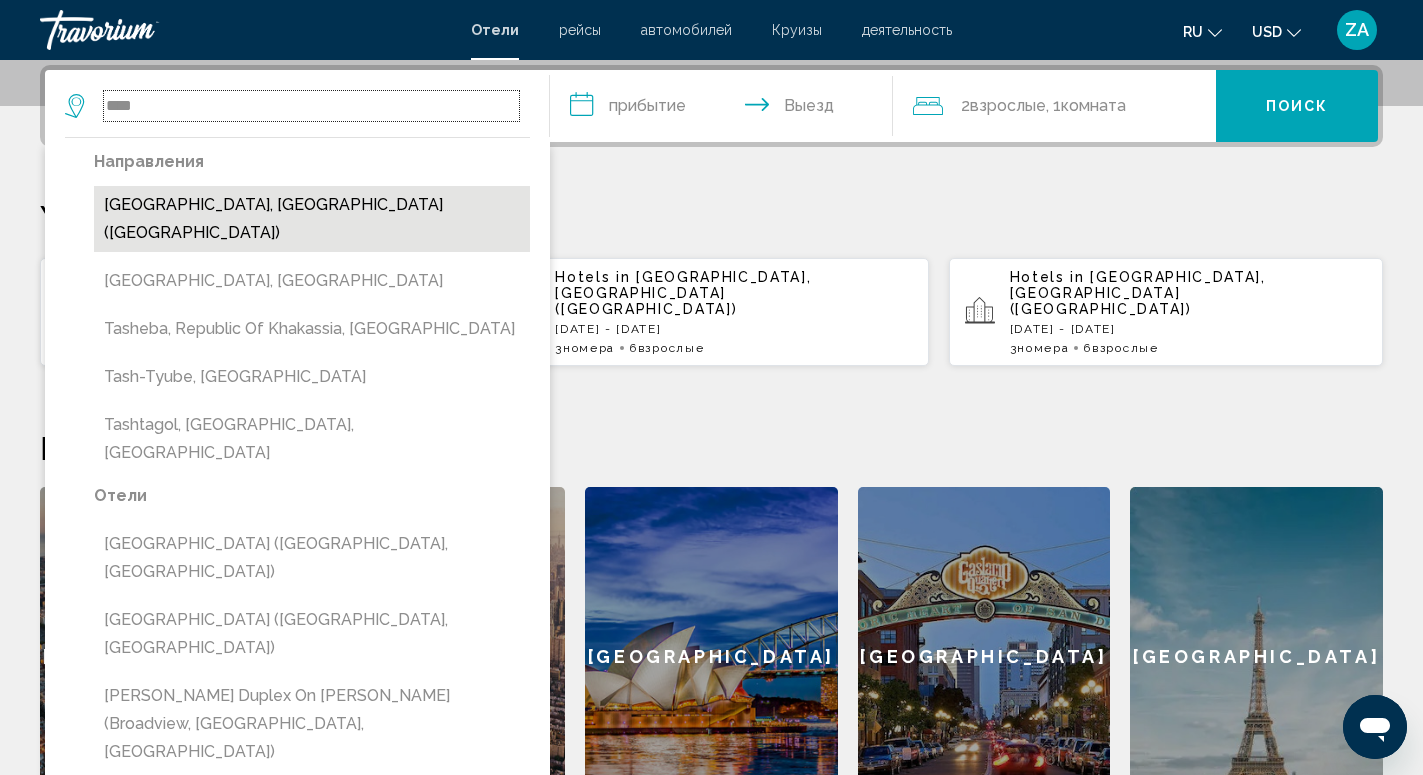 type on "**********" 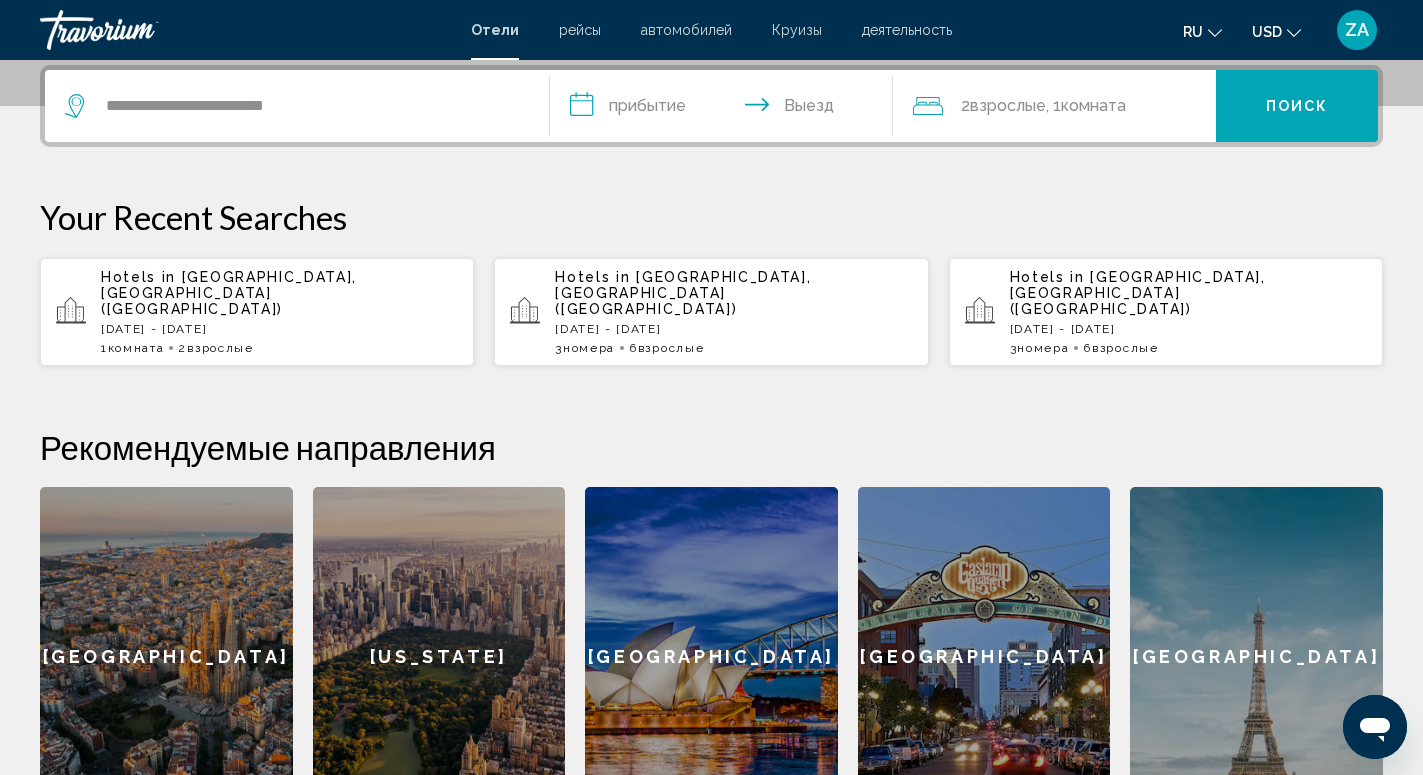 click on "**********" at bounding box center [725, 109] 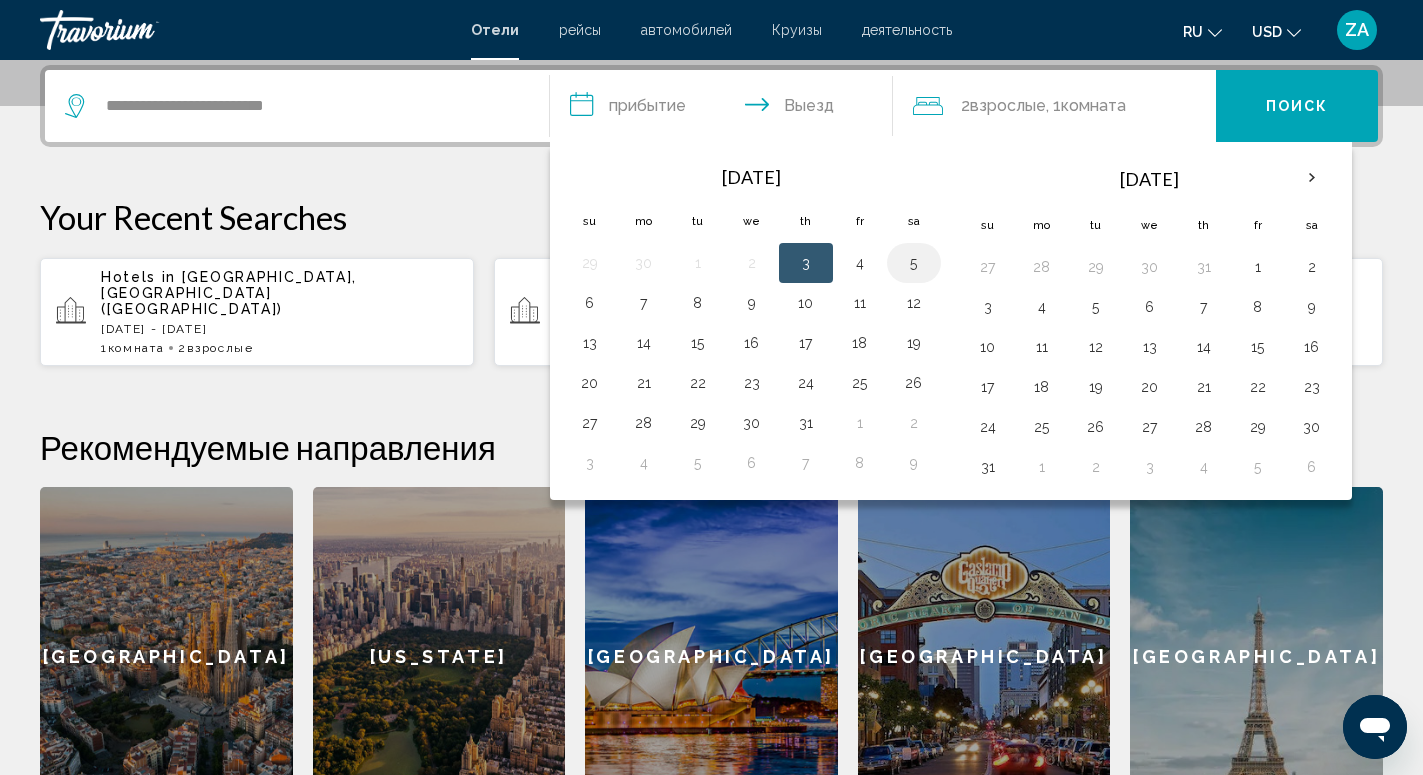click on "5" at bounding box center (914, 263) 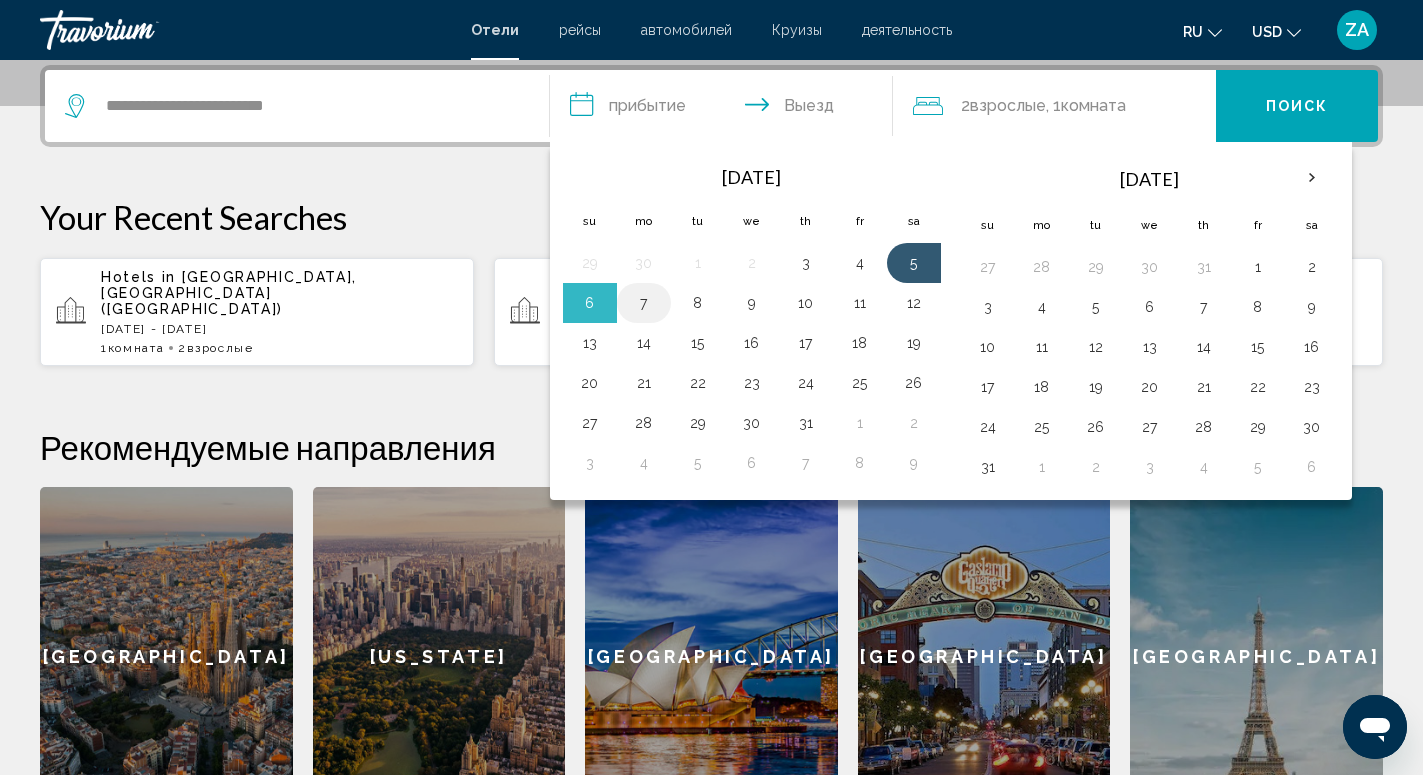 click on "7" at bounding box center (644, 303) 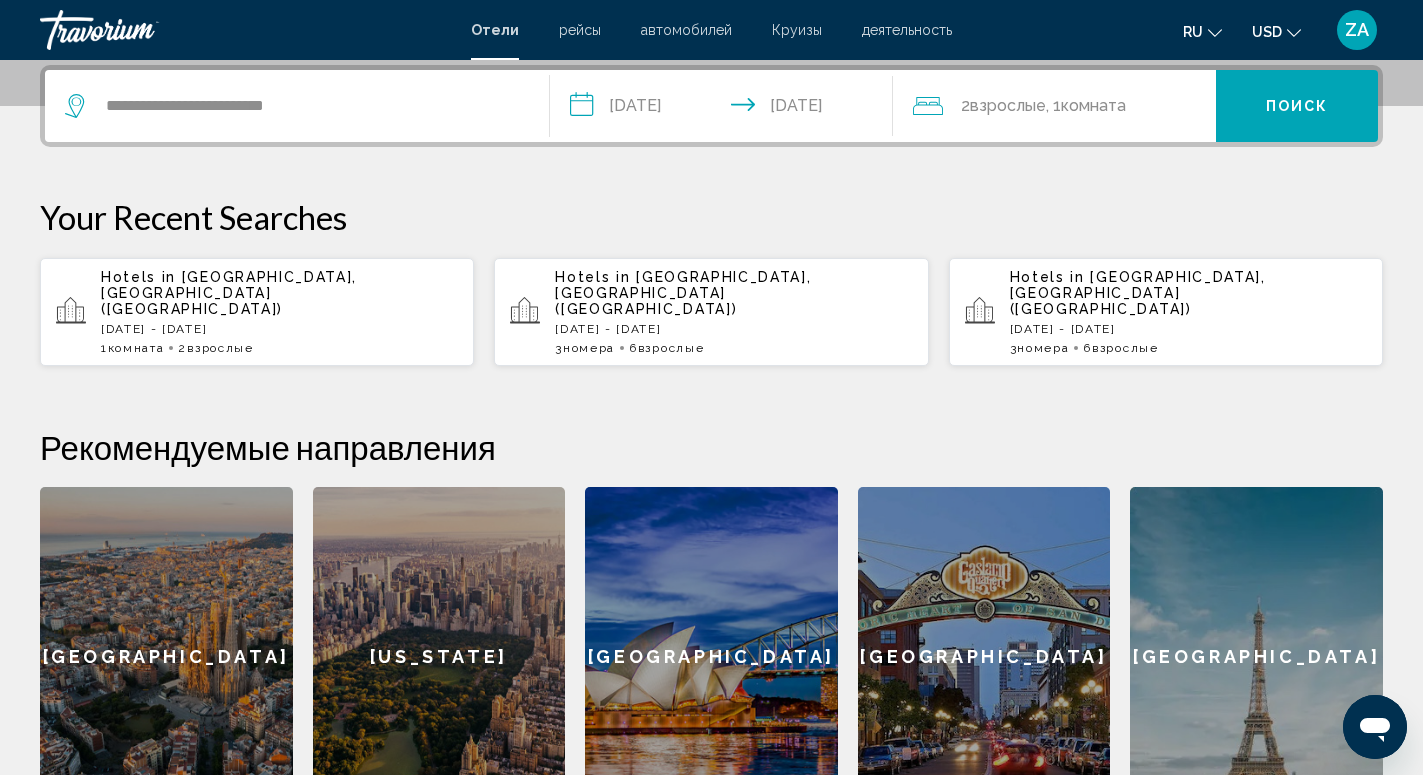 click on "Взрослые" 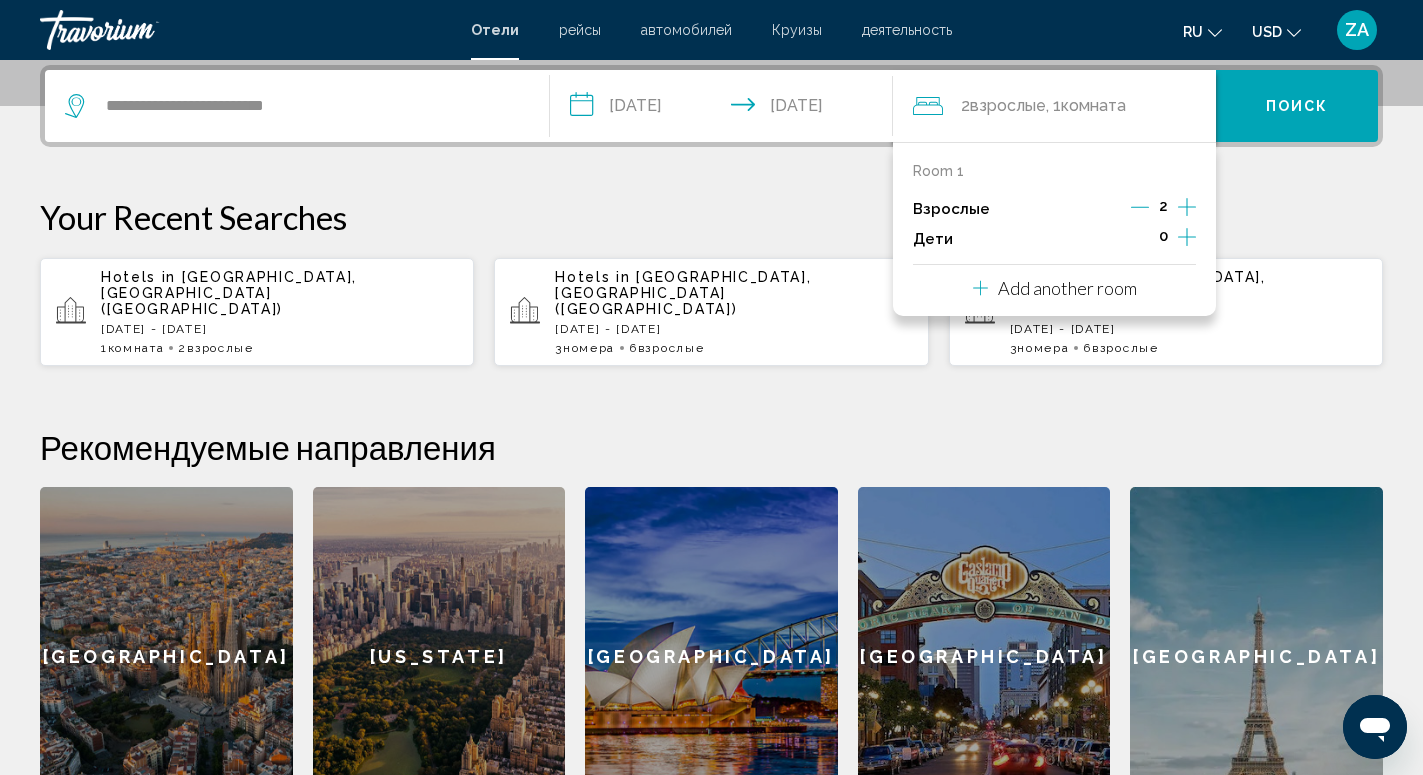 click 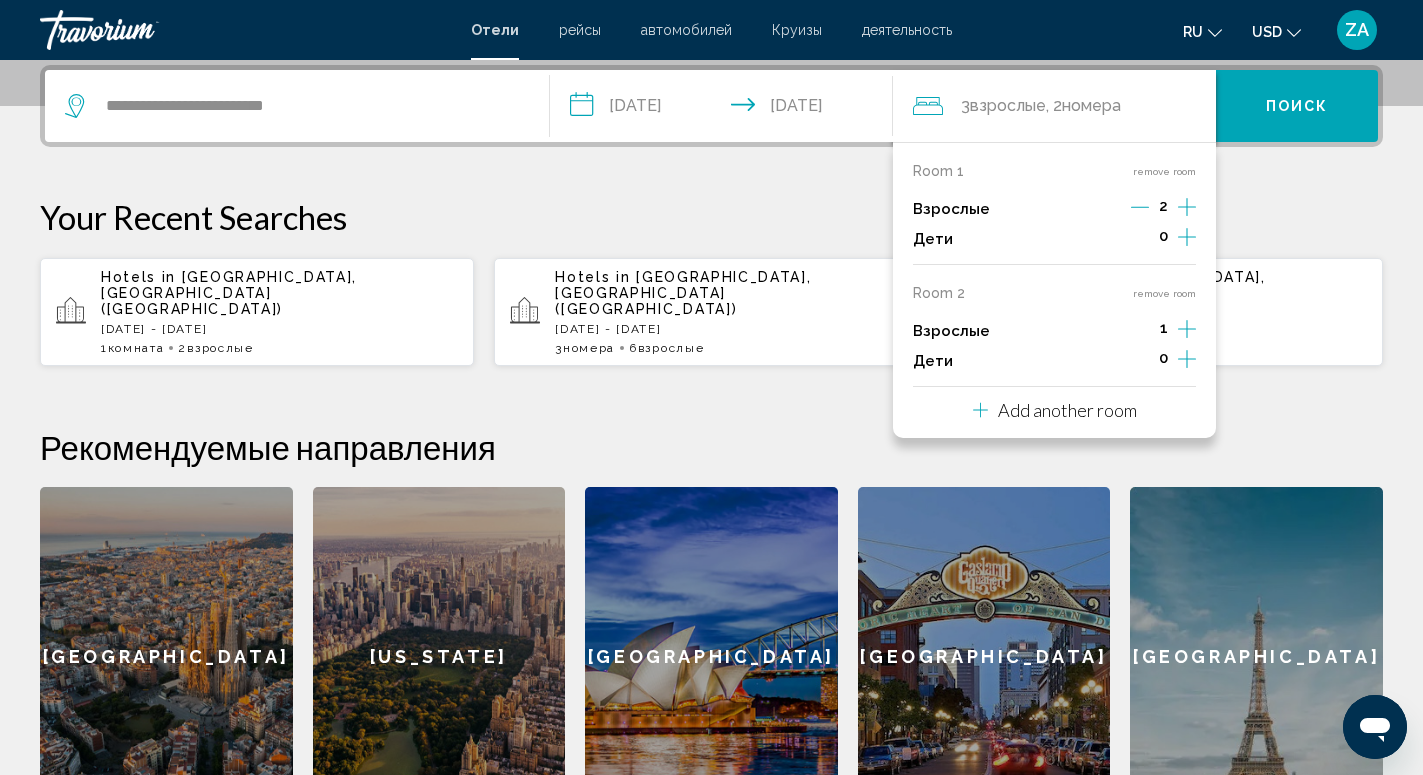 click 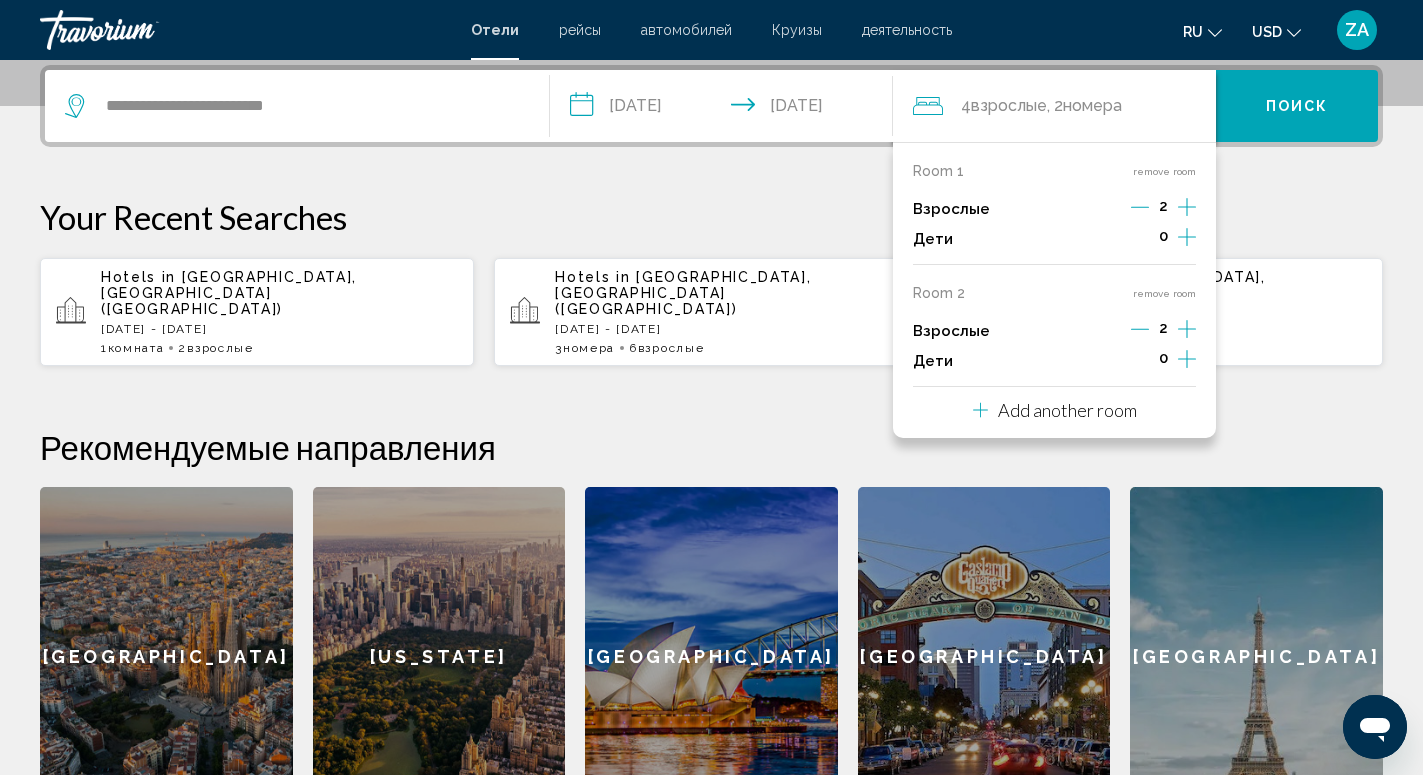 click on "Add another room" at bounding box center [1067, 410] 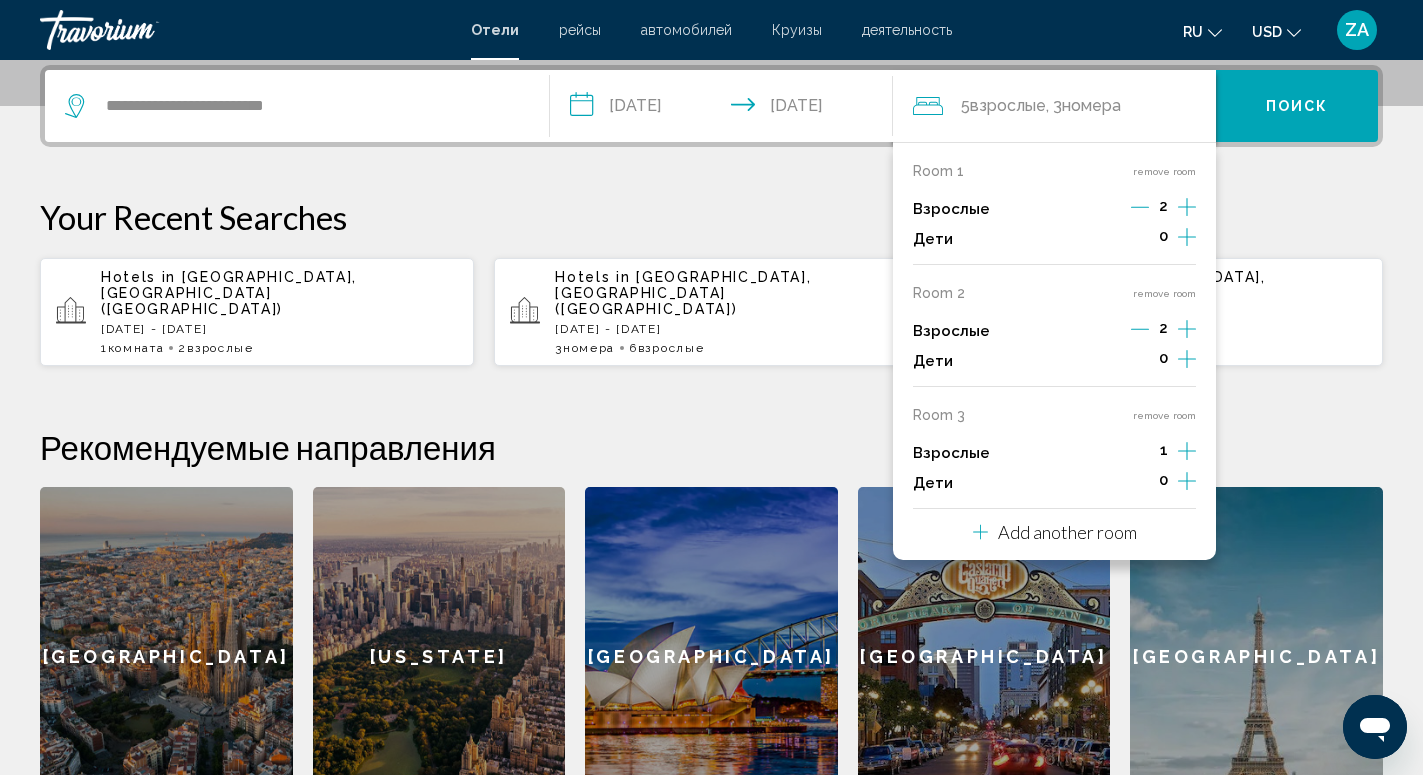 click 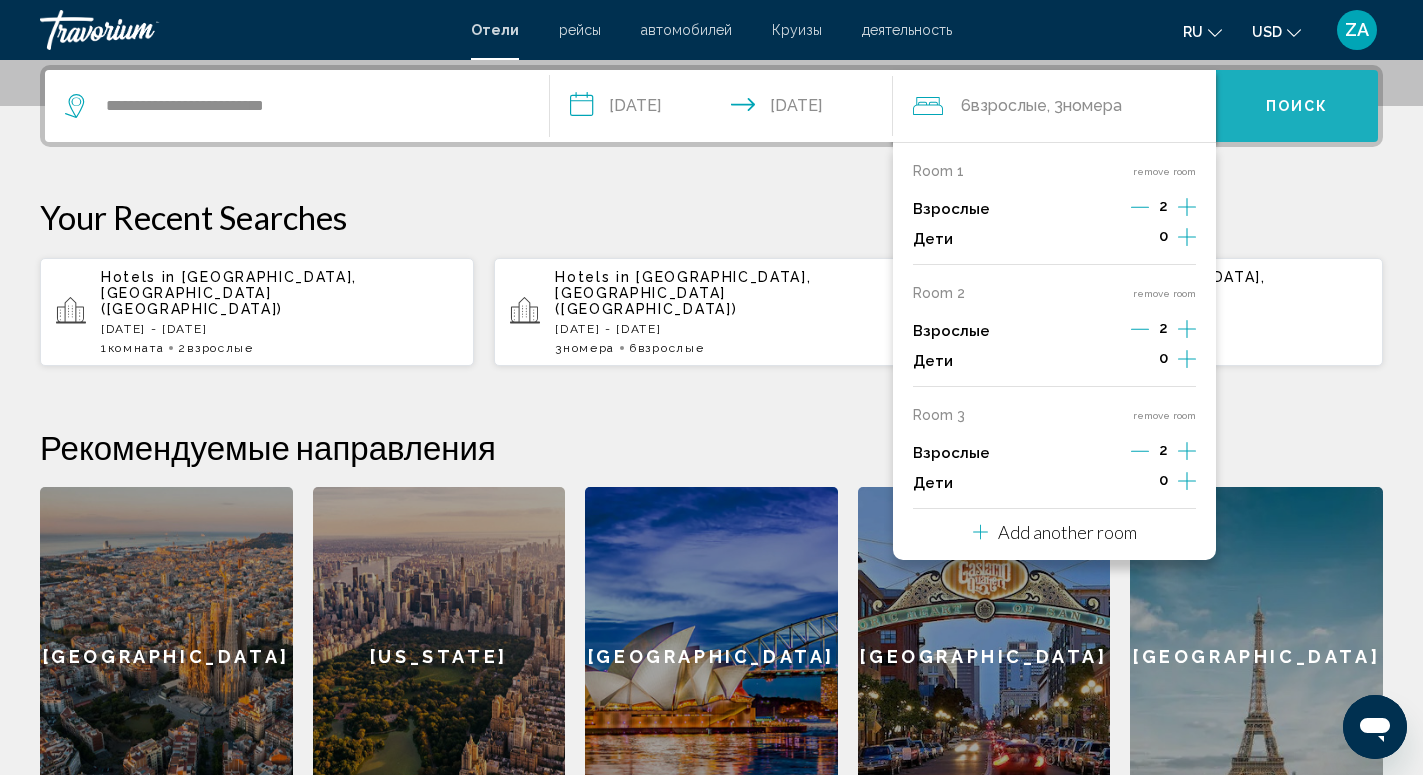 click on "Поиск" at bounding box center [1297, 107] 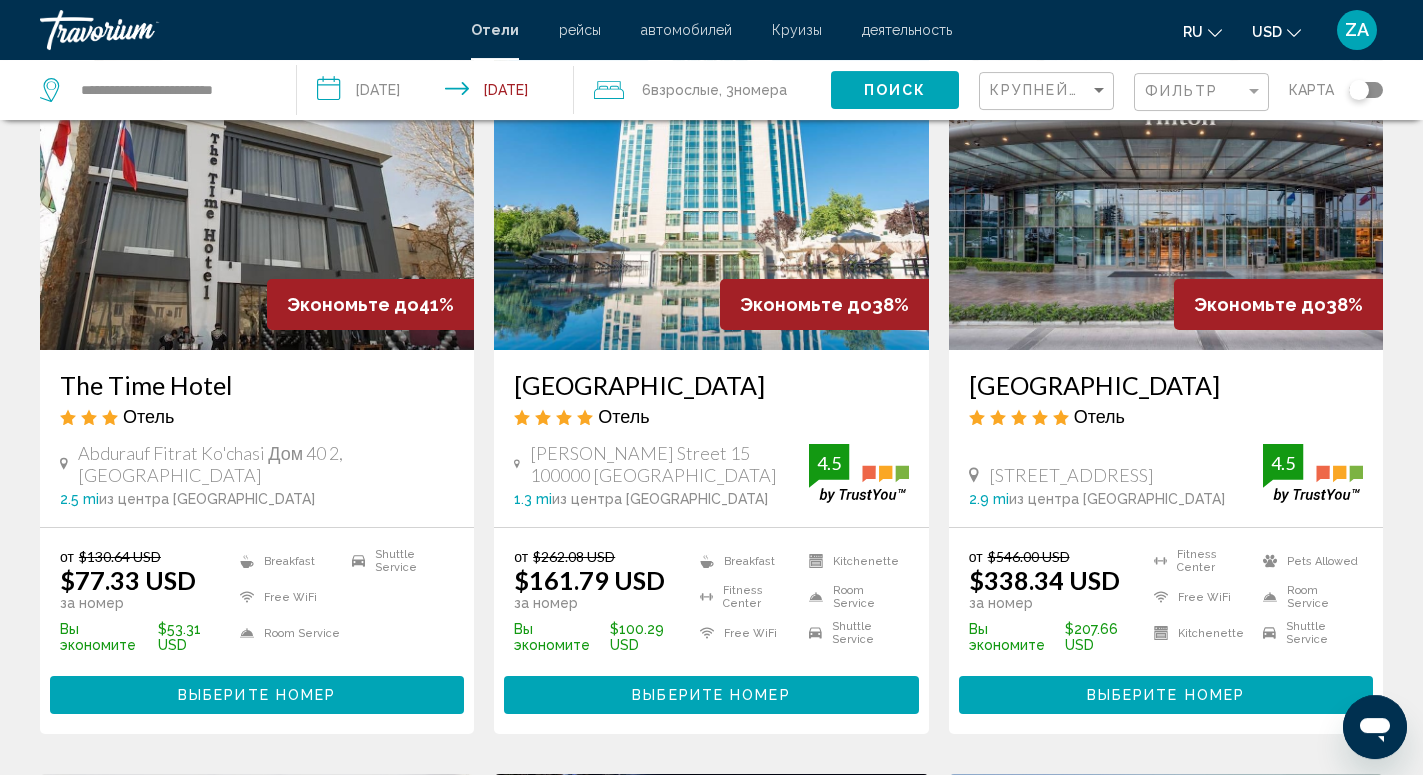 scroll, scrollTop: 918, scrollLeft: 0, axis: vertical 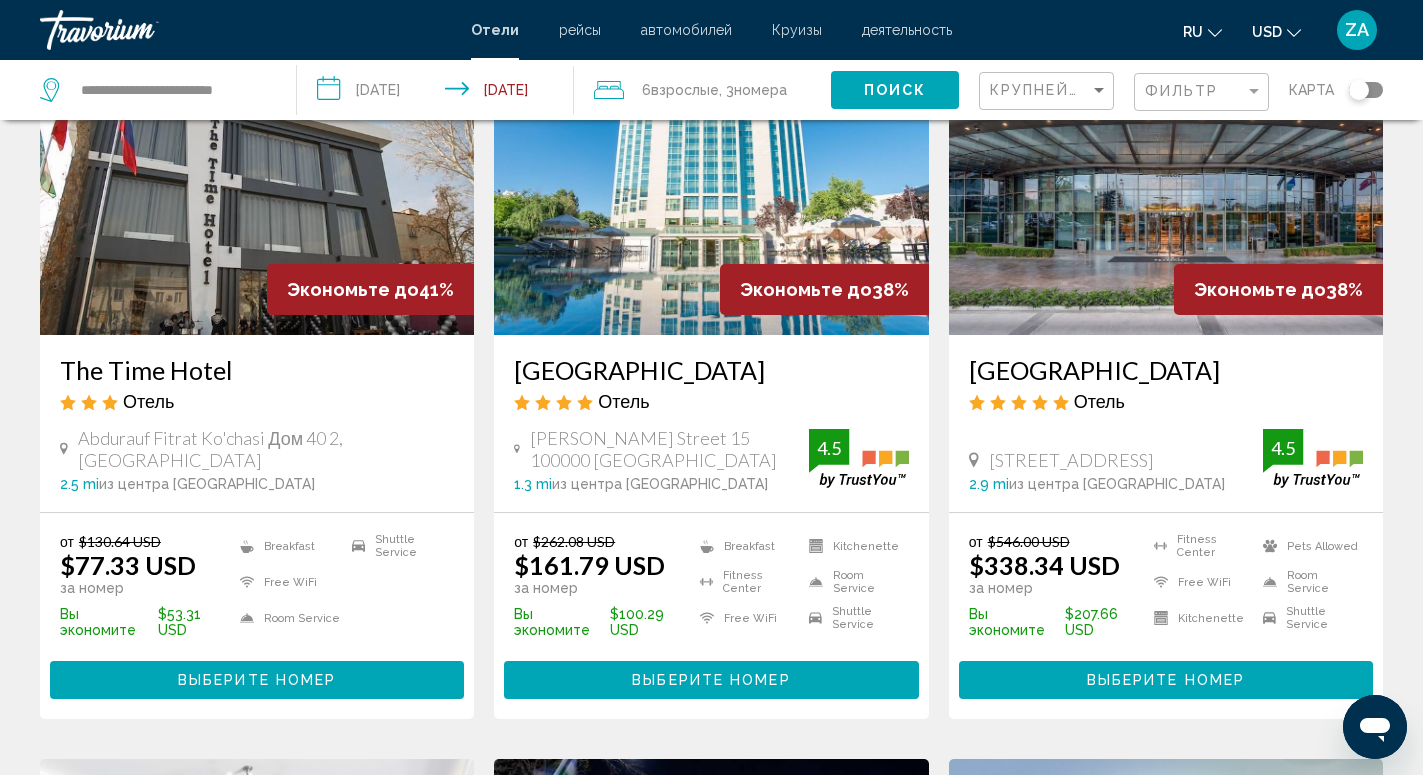 click at bounding box center [711, 175] 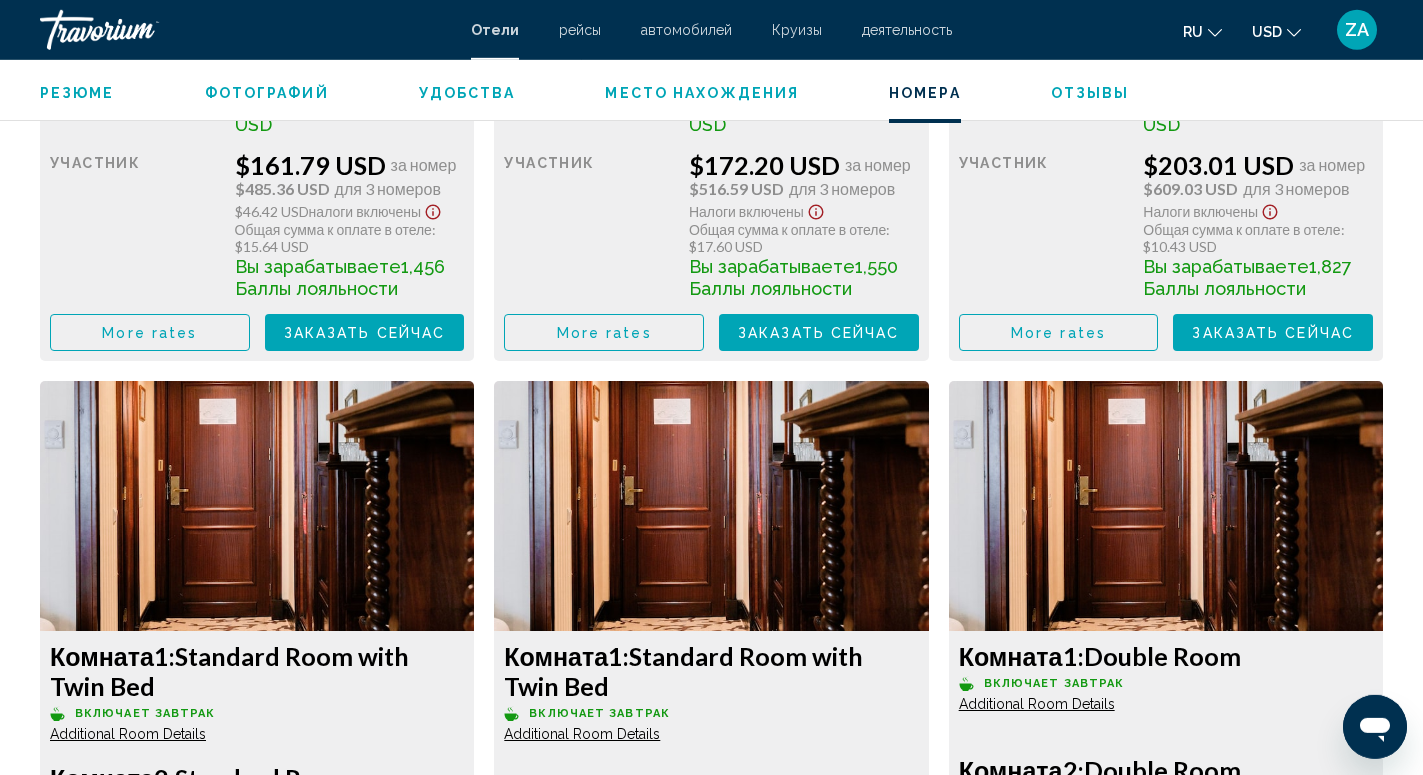 scroll, scrollTop: 3498, scrollLeft: 0, axis: vertical 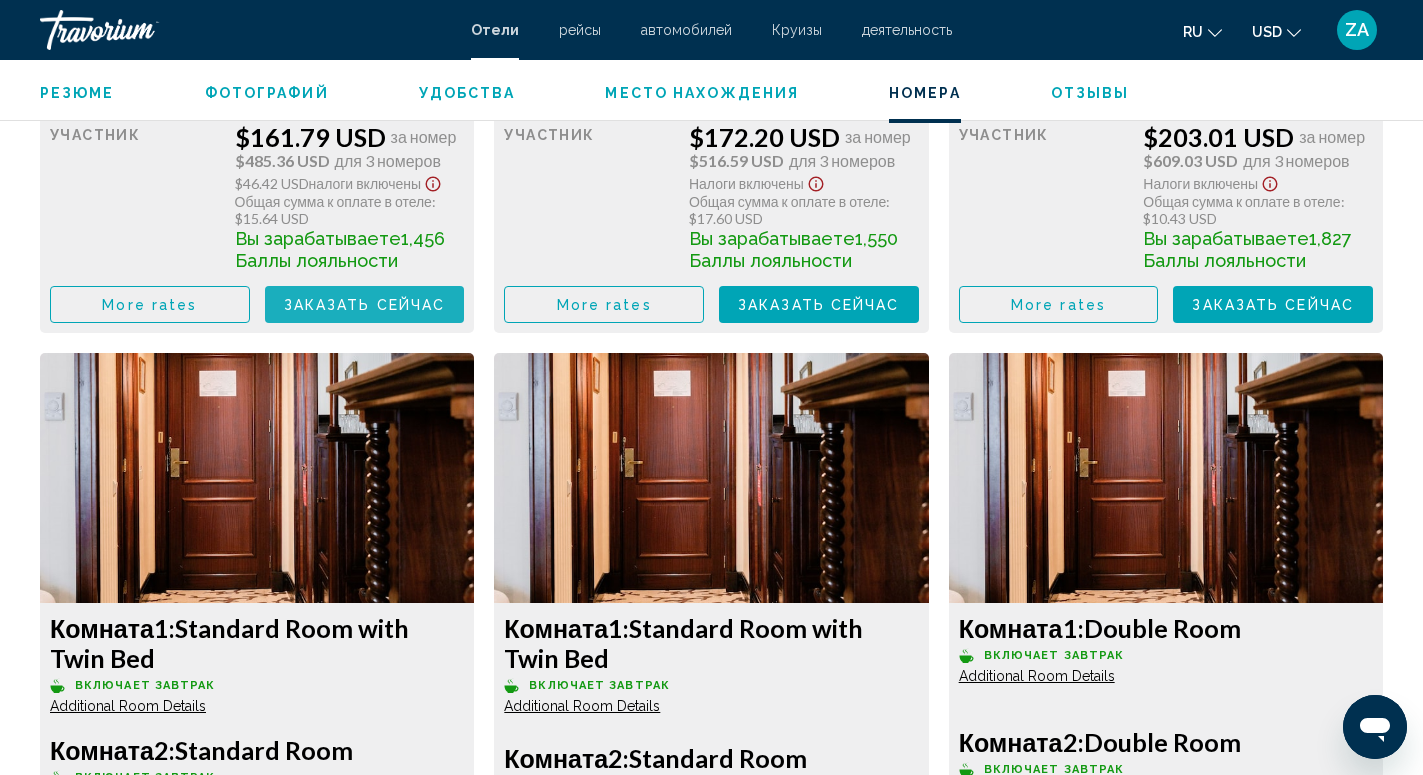 click on "Заказать сейчас" at bounding box center (365, 305) 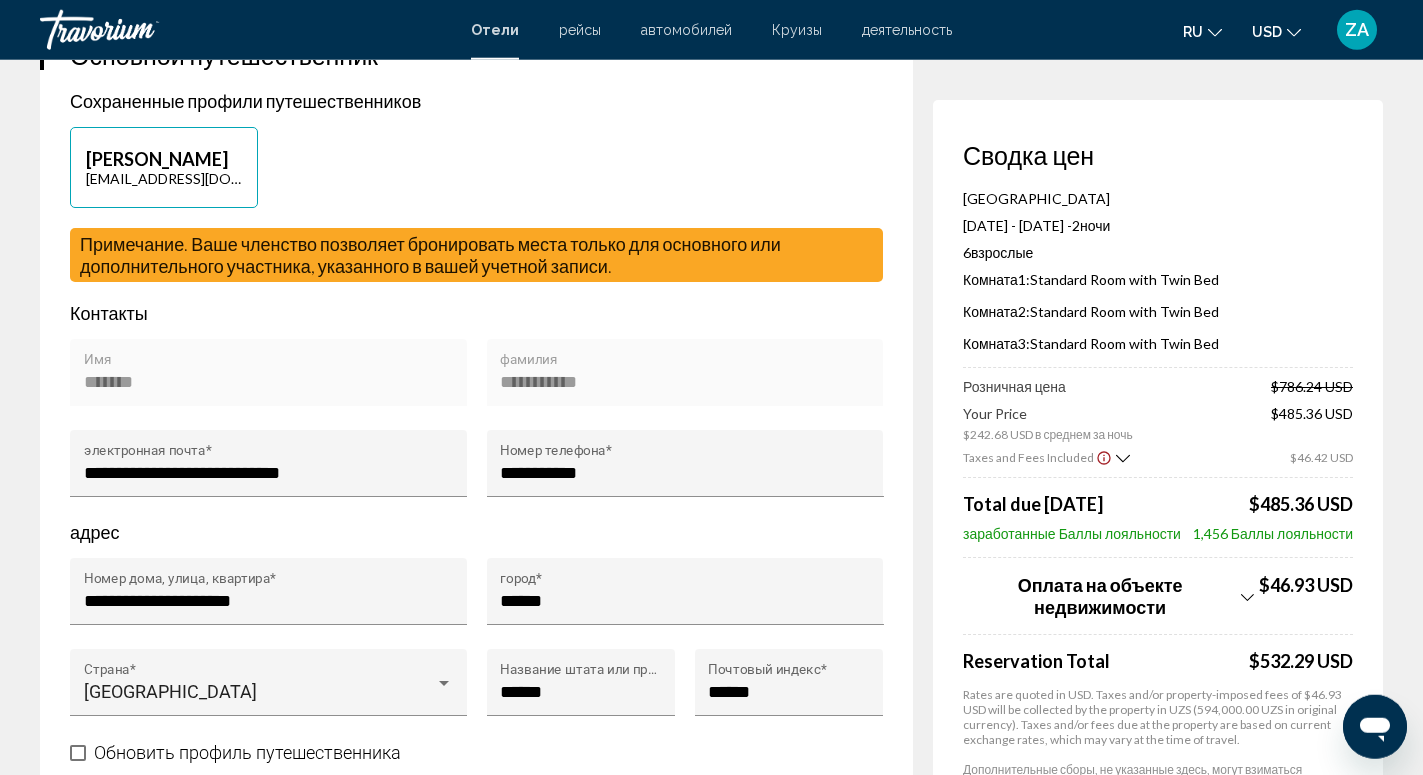 scroll, scrollTop: 510, scrollLeft: 0, axis: vertical 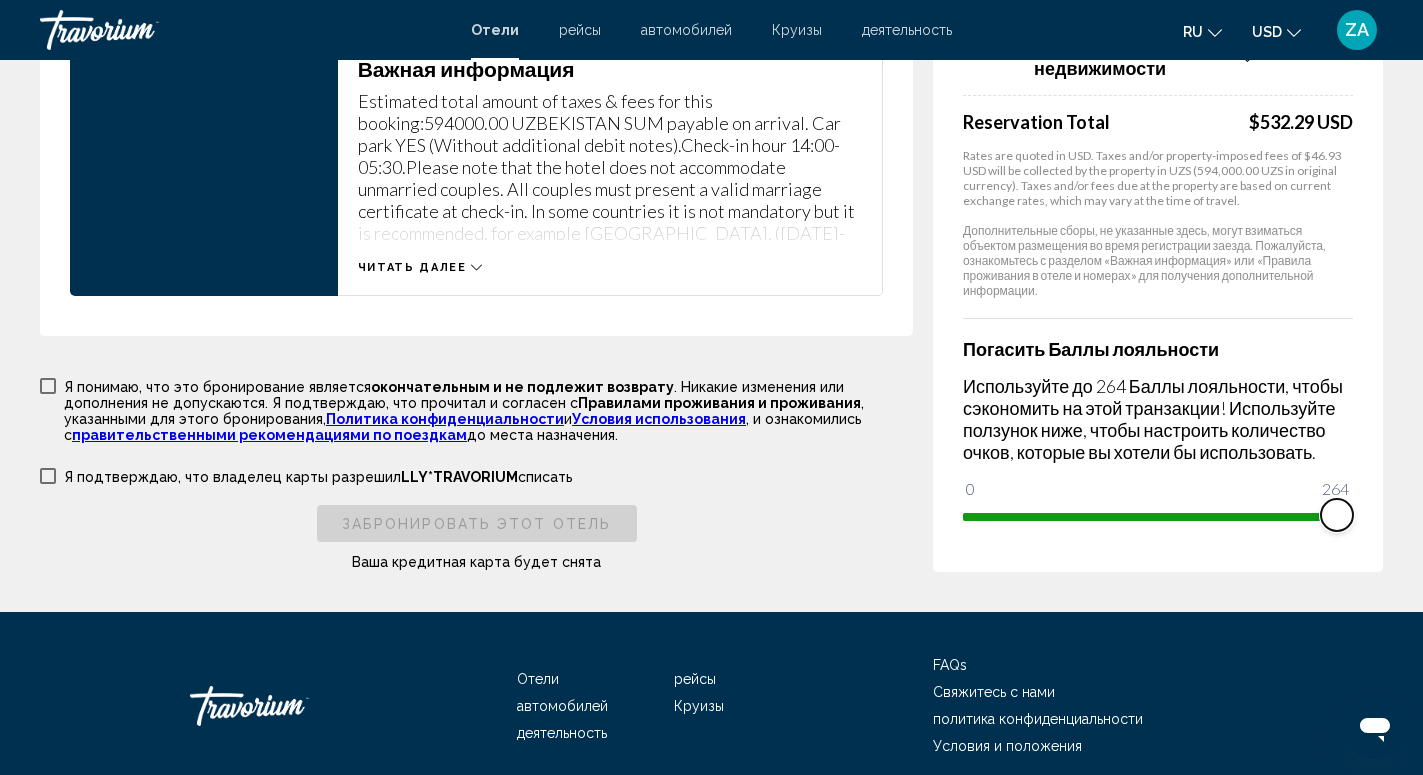 drag, startPoint x: 976, startPoint y: 531, endPoint x: 1374, endPoint y: 531, distance: 398 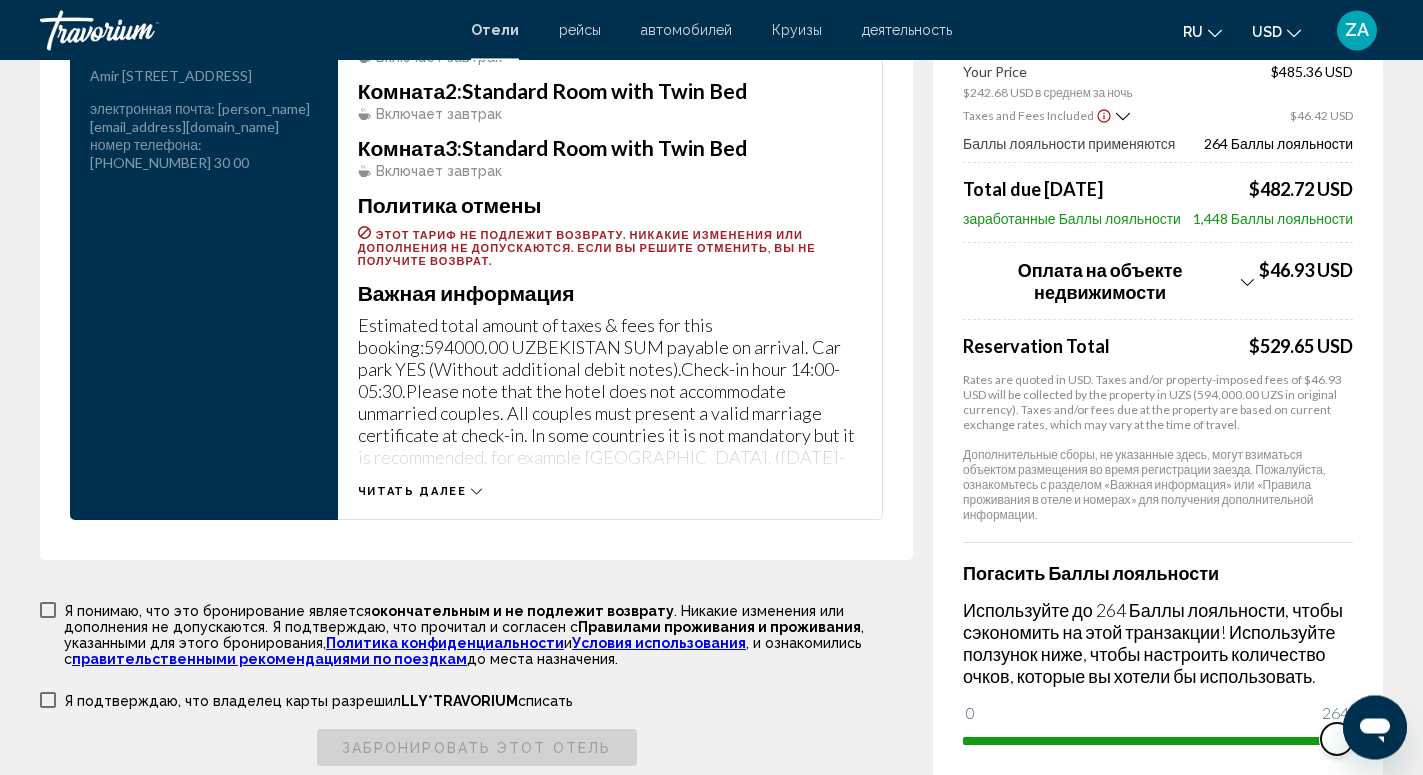 scroll, scrollTop: 2802, scrollLeft: 0, axis: vertical 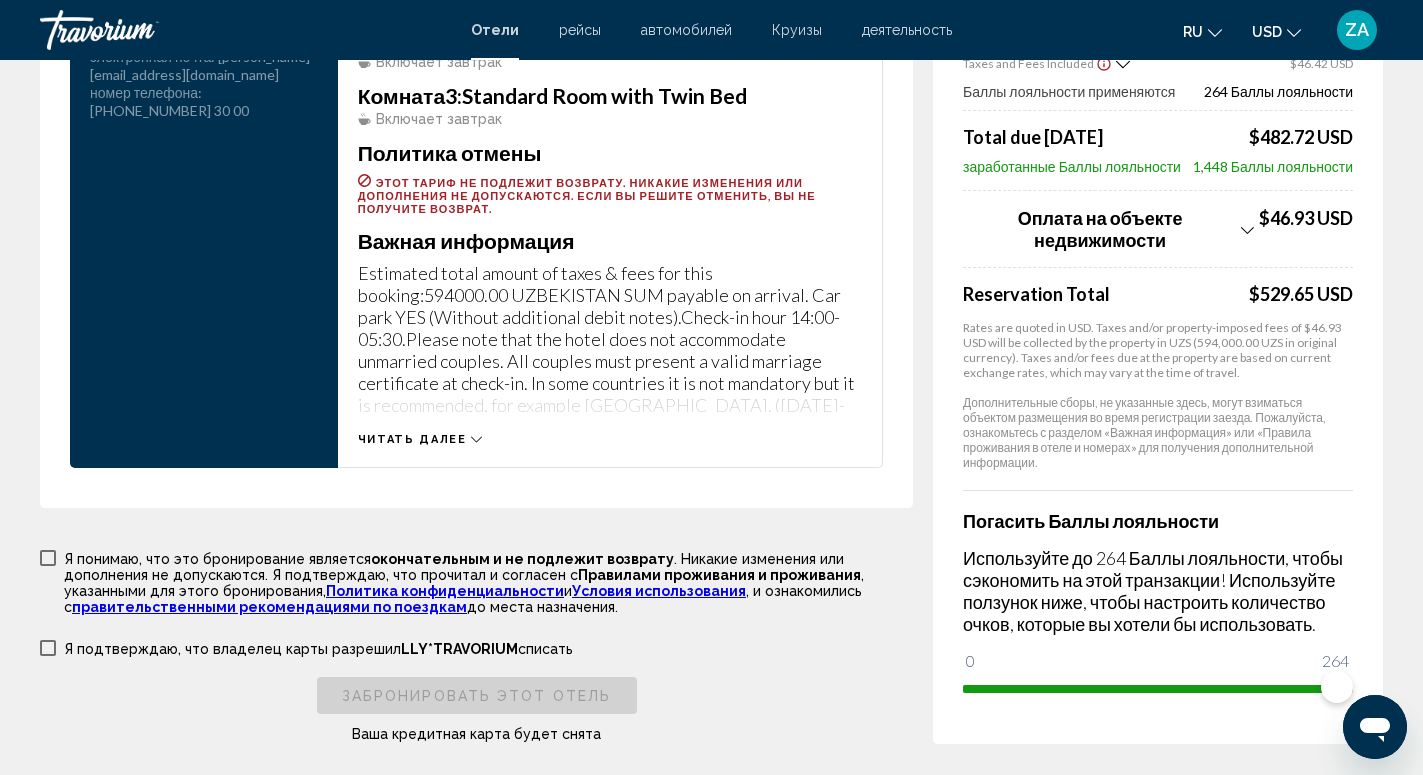 click on "Читать далее" at bounding box center (420, 439) 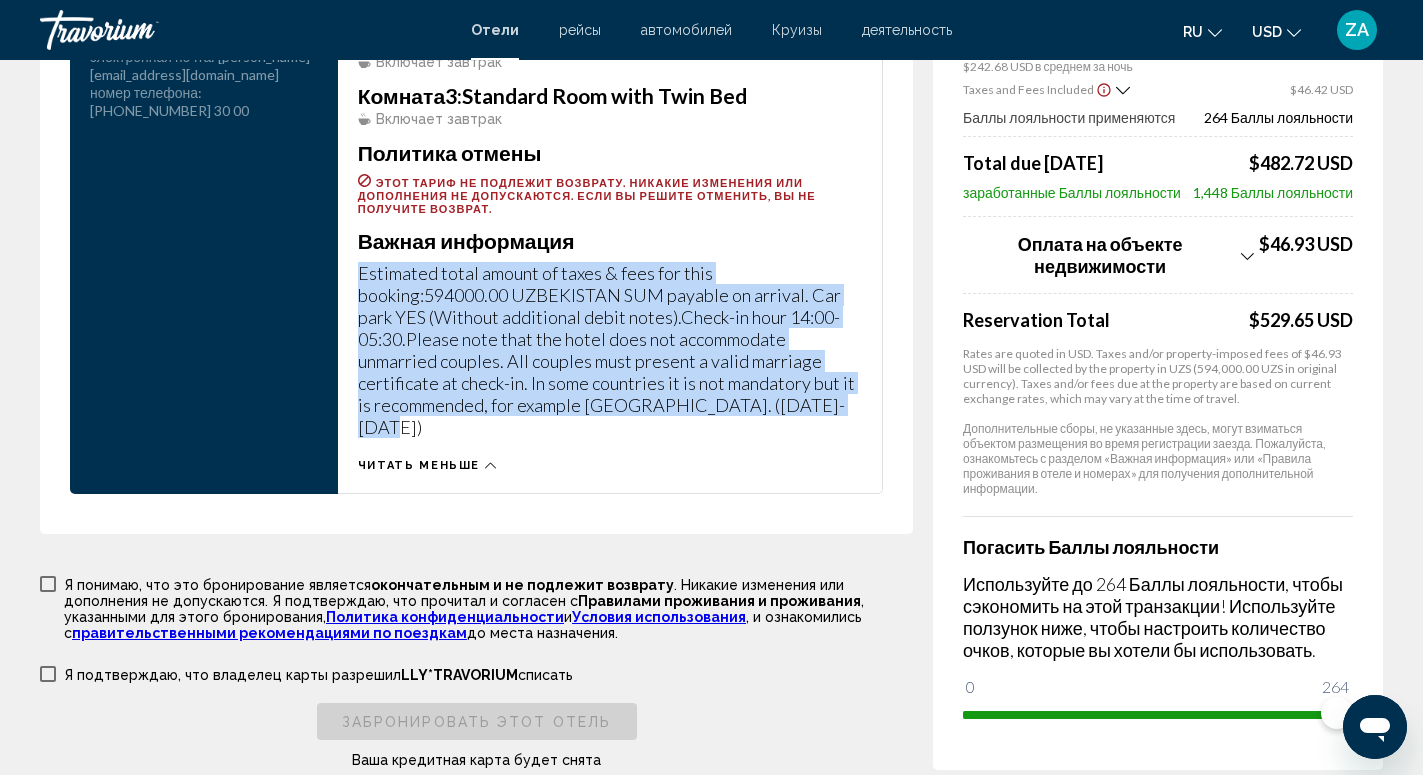 drag, startPoint x: 359, startPoint y: 286, endPoint x: 862, endPoint y: 433, distance: 524.0401 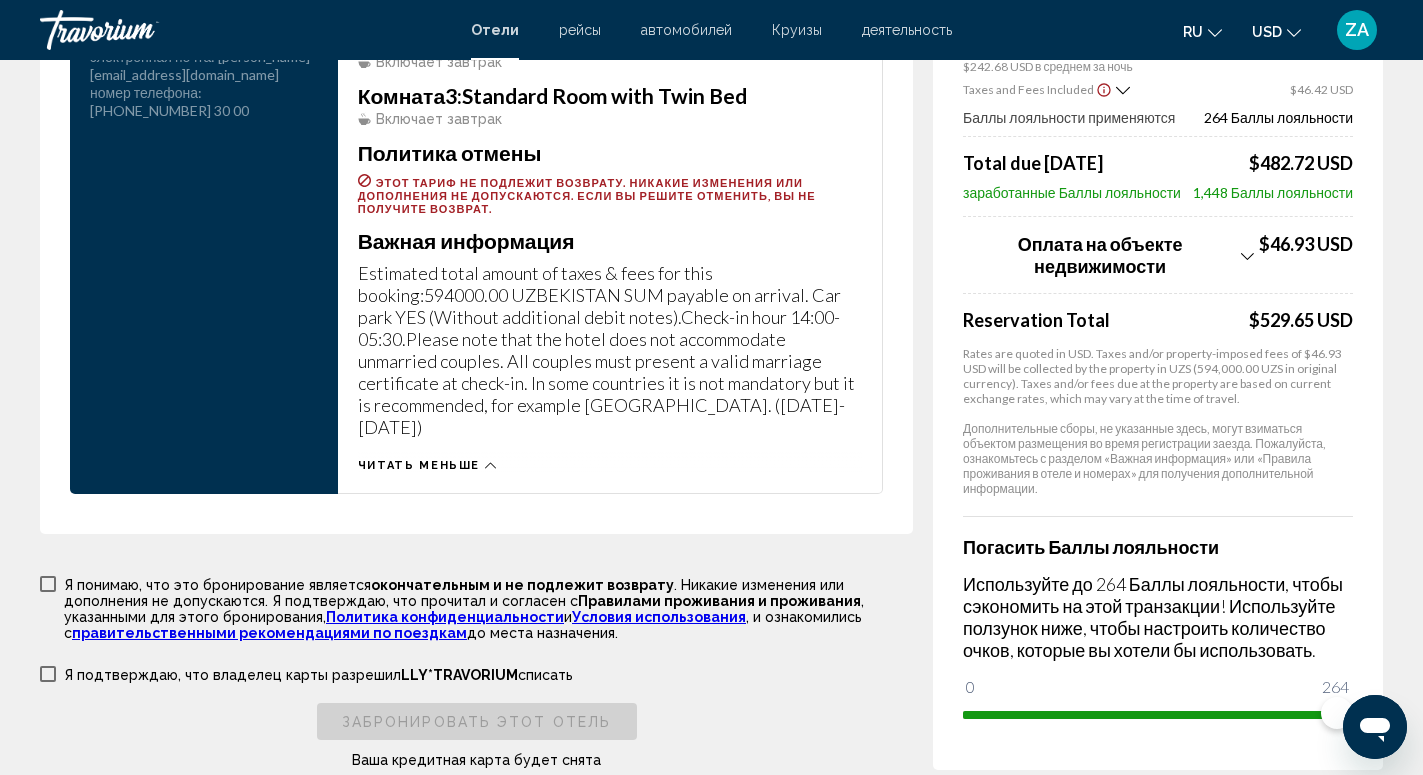 click on "Комната  1:  Standard Room with Twin Bed
Включает завтрак Комната  2:  Standard Room with Twin Bed
Включает завтрак Комната  3:  Standard Room with Twin Bed
Включает завтрак Политика отмены
Этот тариф не подлежит возврату. Никакие изменения или дополнения не допускаются. Если вы решите отменить, вы не получите возврат. Важная информация Читать меньше" at bounding box center (610, 222) 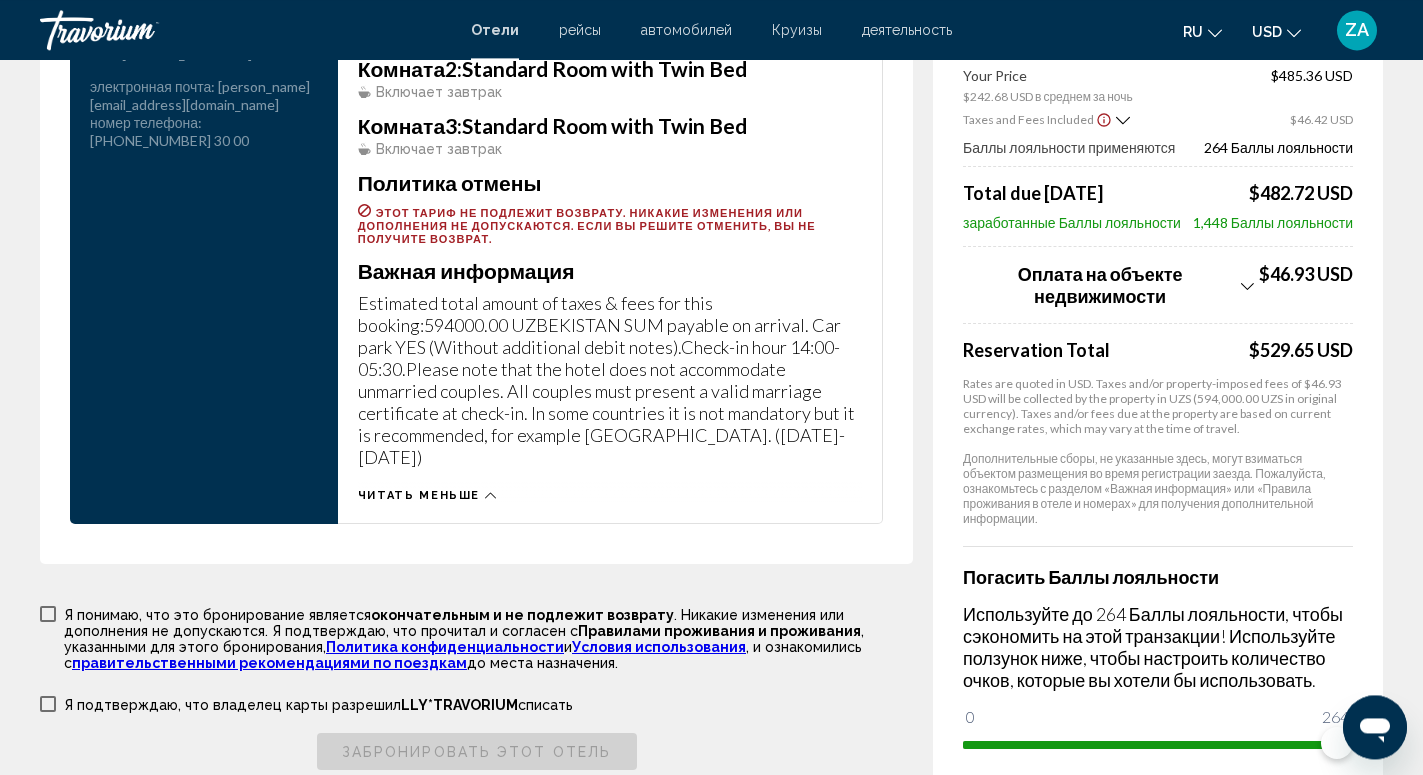 scroll, scrollTop: 2802, scrollLeft: 0, axis: vertical 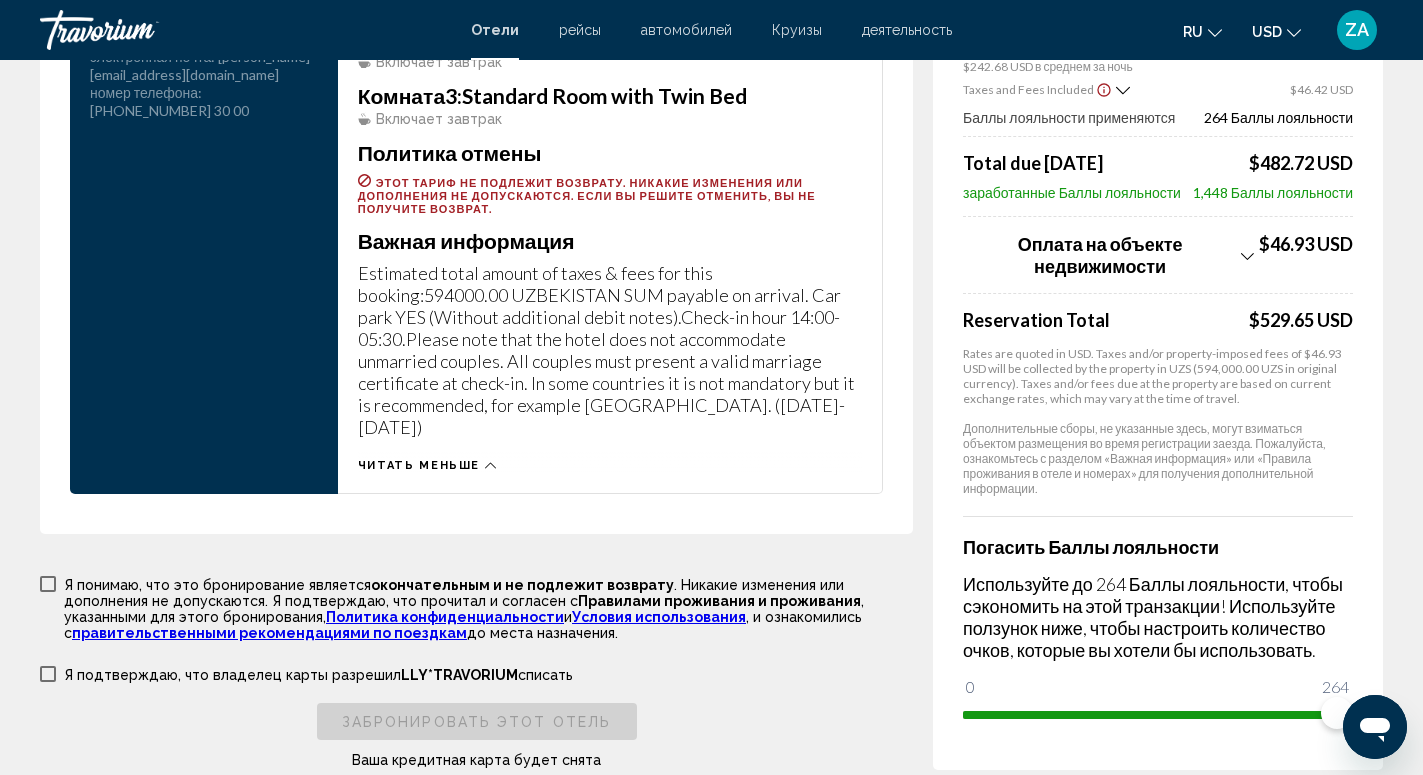 click on "Комната  1:  Standard Room with Twin Bed
Включает завтрак Комната  2:  Standard Room with Twin Bed
Включает завтрак Комната  3:  Standard Room with Twin Bed
Включает завтрак Политика отмены
Этот тариф не подлежит возврату. Никакие изменения или дополнения не допускаются. Если вы решите отменить, вы не получите возврат. Важная информация Читать меньше" at bounding box center (610, 222) 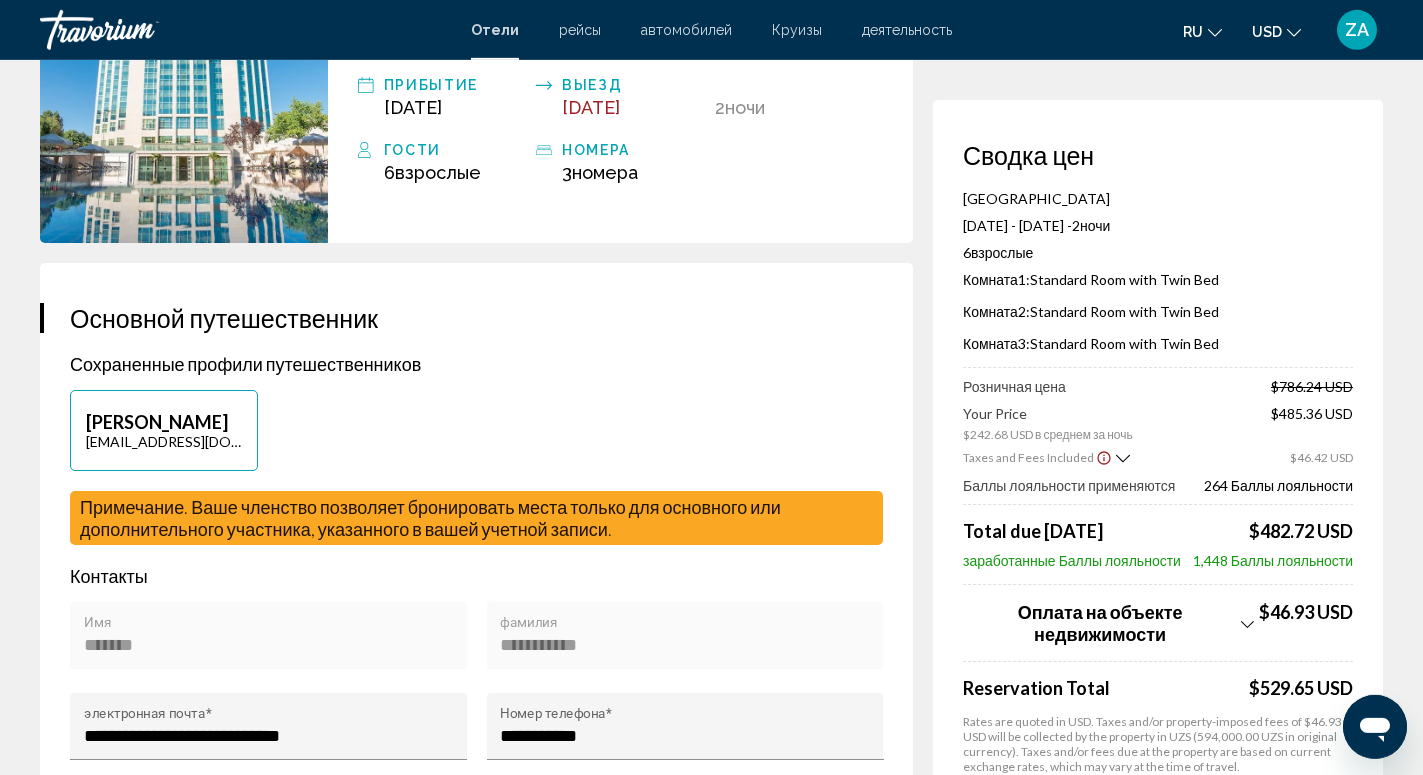 scroll, scrollTop: 204, scrollLeft: 0, axis: vertical 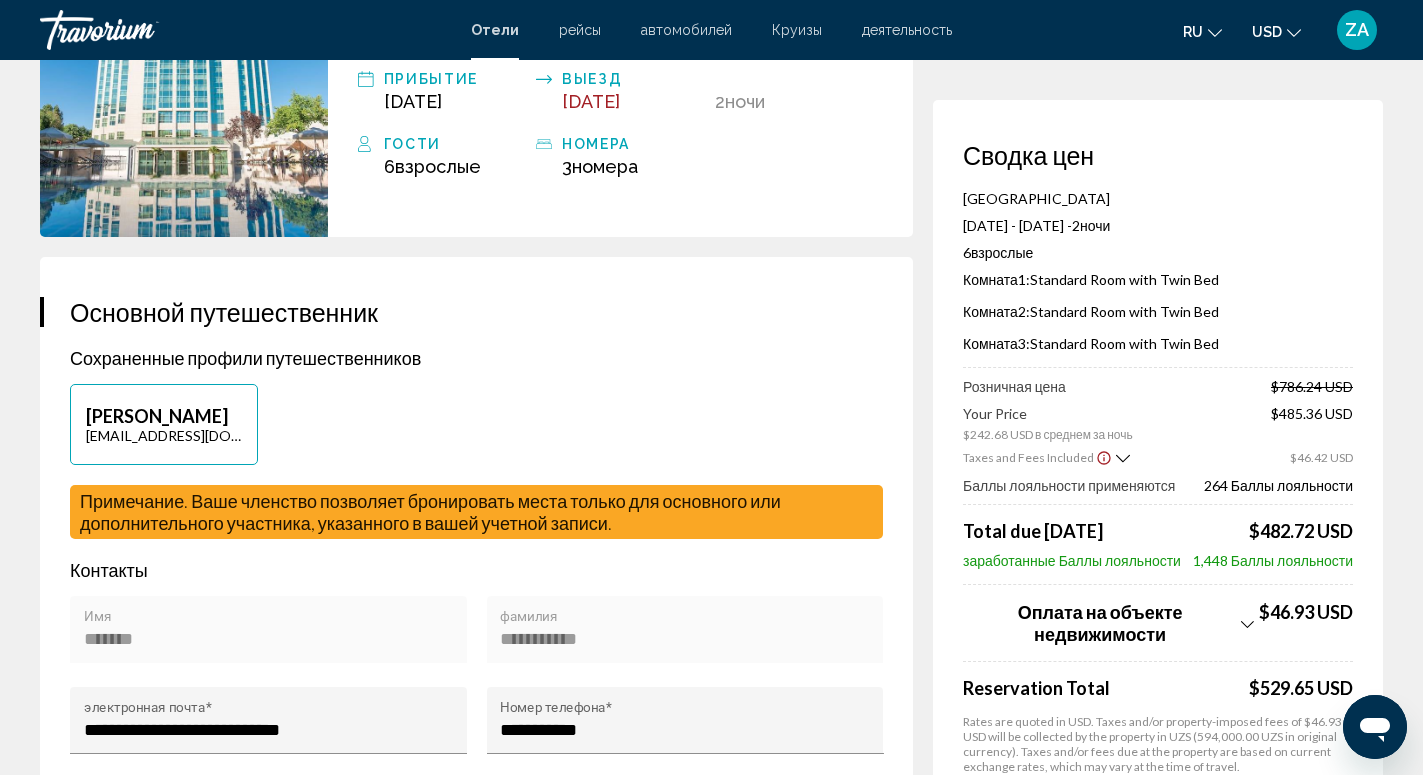 click on "Основной путешественник" at bounding box center [476, 312] 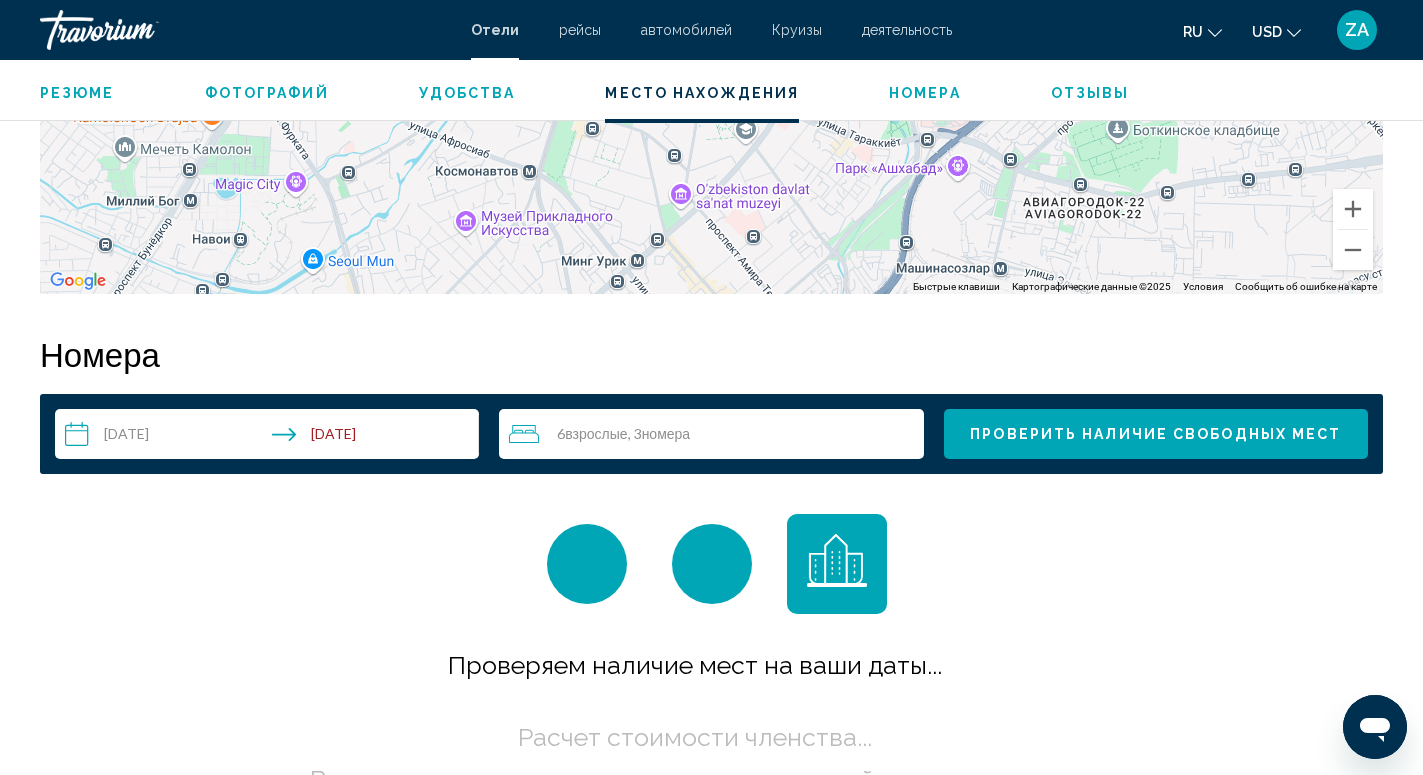 scroll, scrollTop: 2172, scrollLeft: 0, axis: vertical 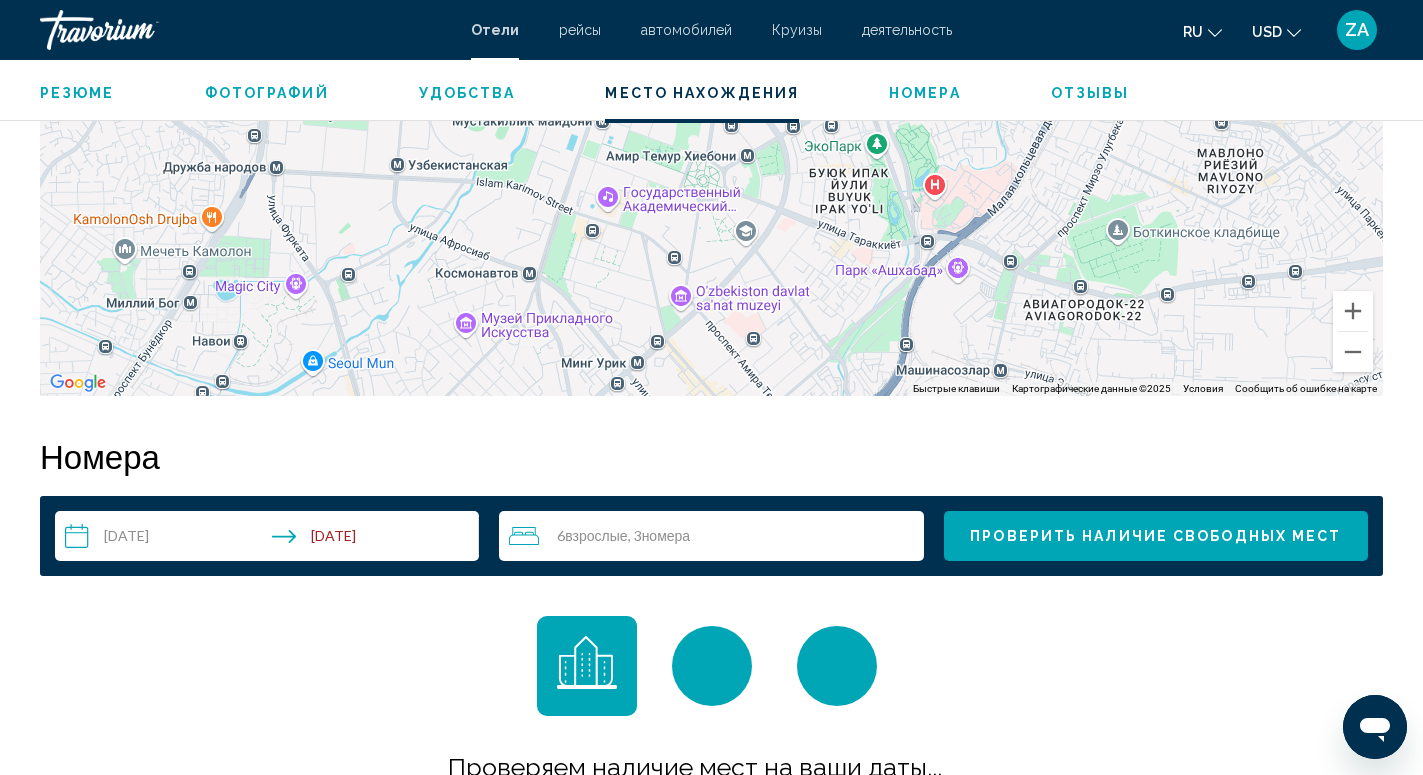 click on "6  Взрослый Взрослые , 3  Комната номера" at bounding box center (716, 536) 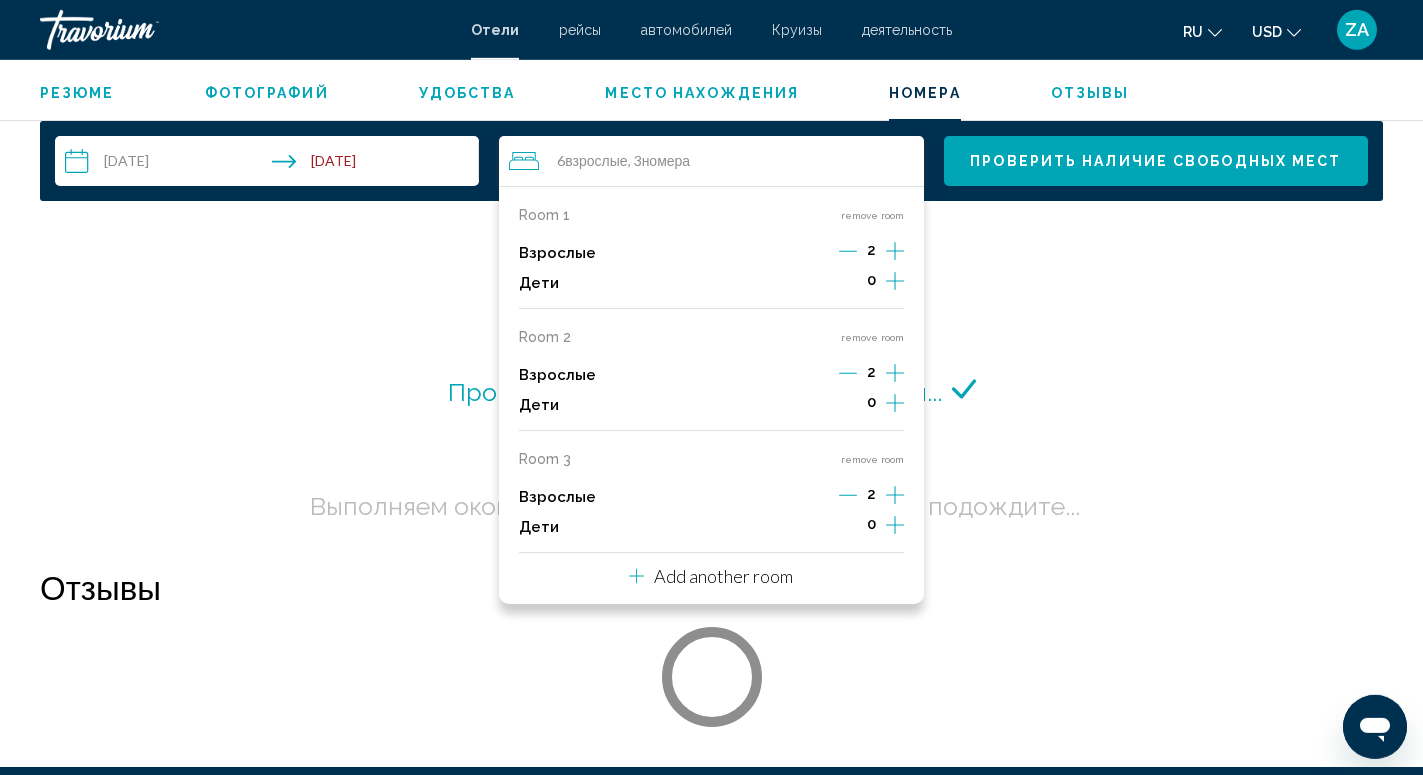 scroll, scrollTop: 2682, scrollLeft: 0, axis: vertical 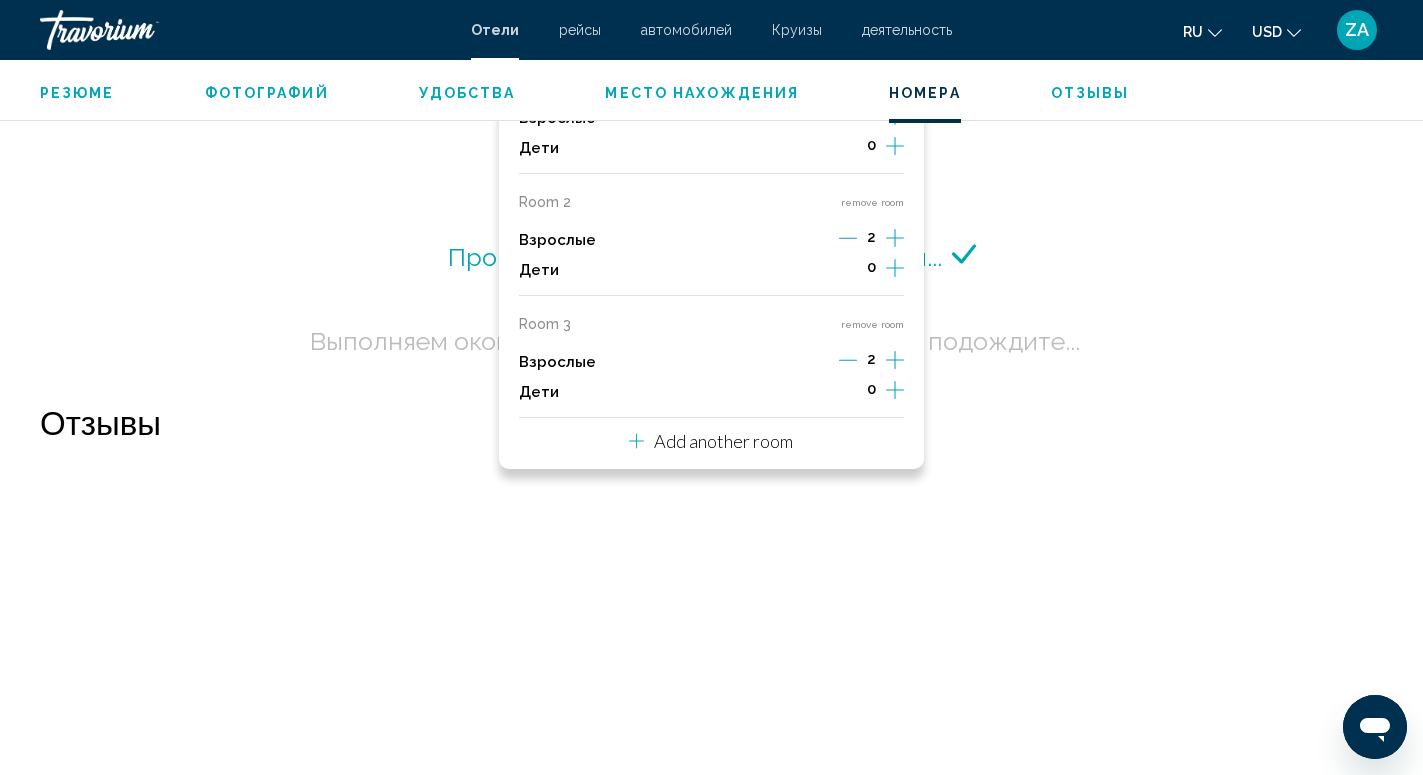 click 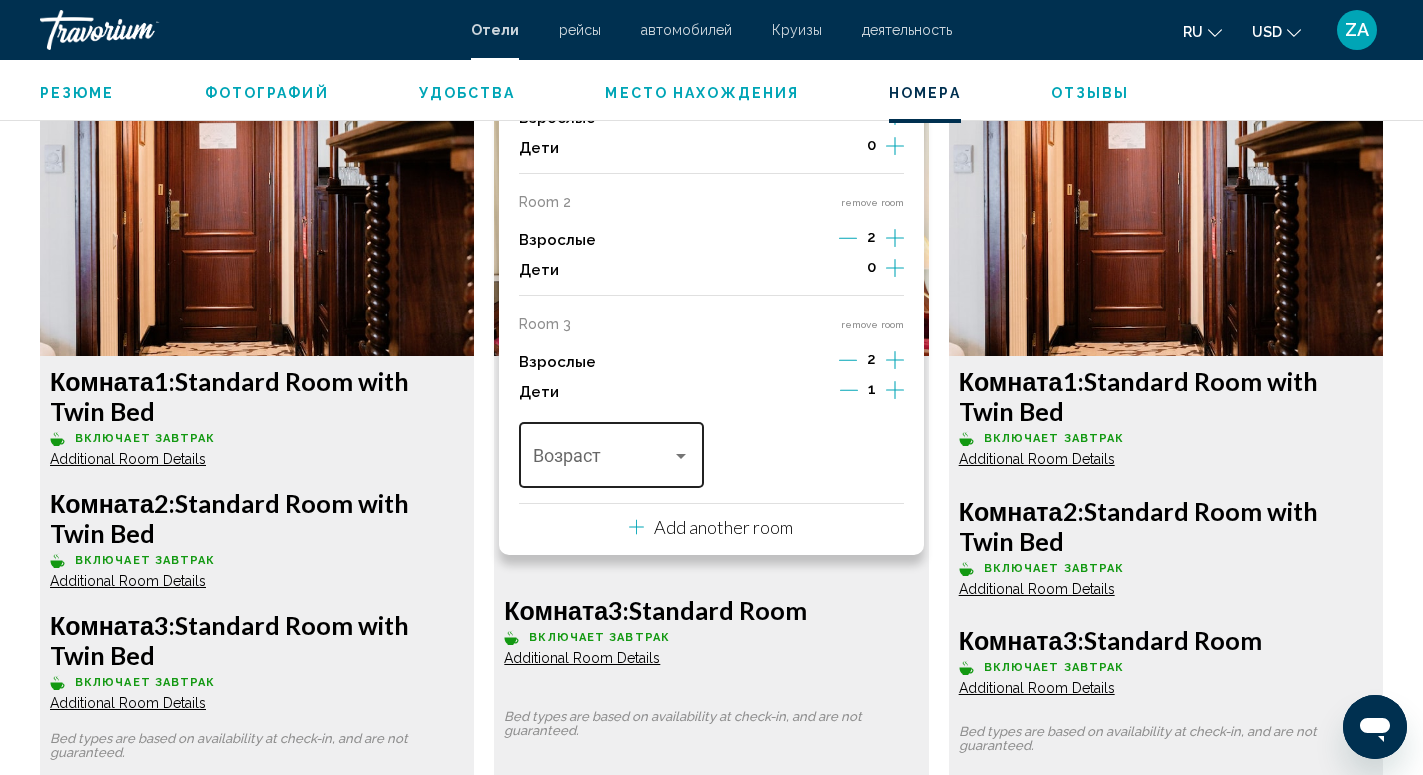 click at bounding box center (603, 460) 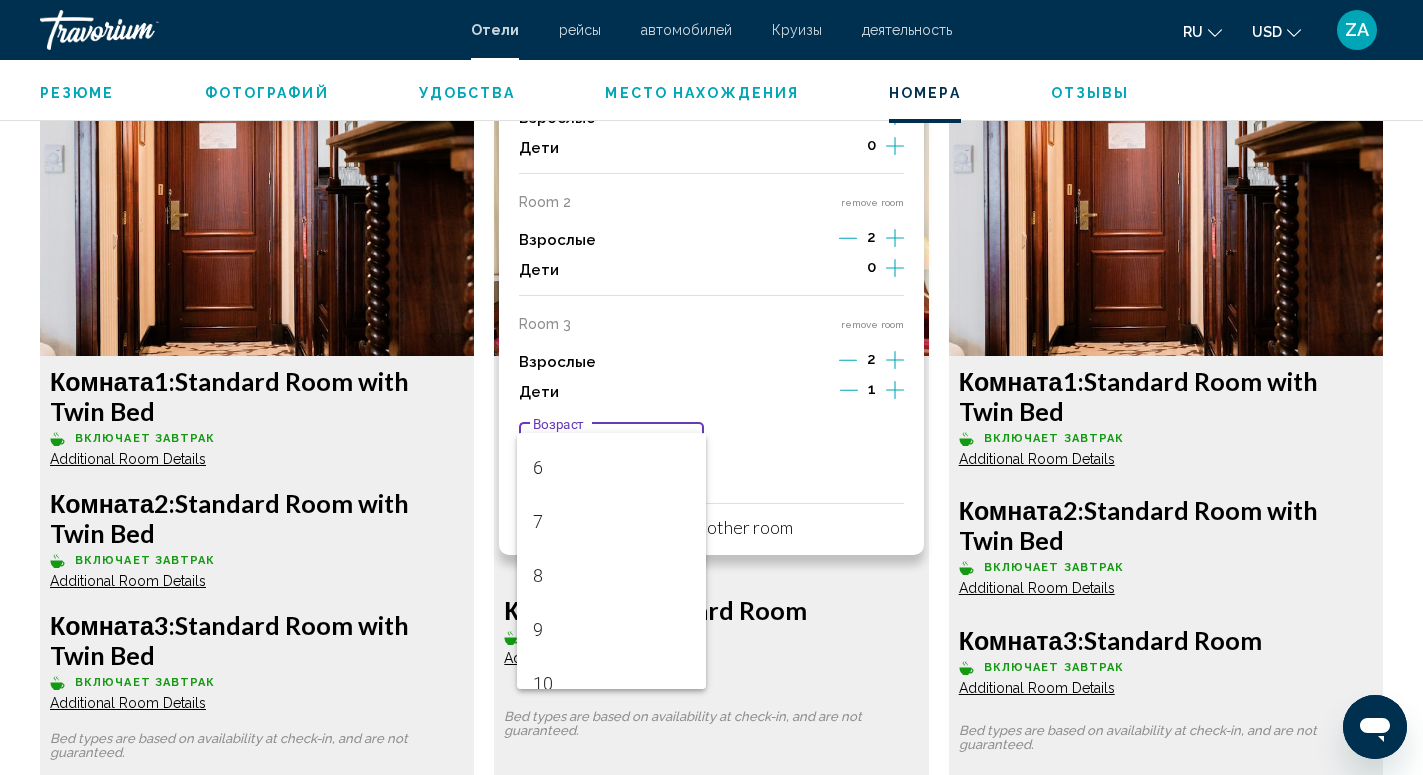 scroll, scrollTop: 396, scrollLeft: 0, axis: vertical 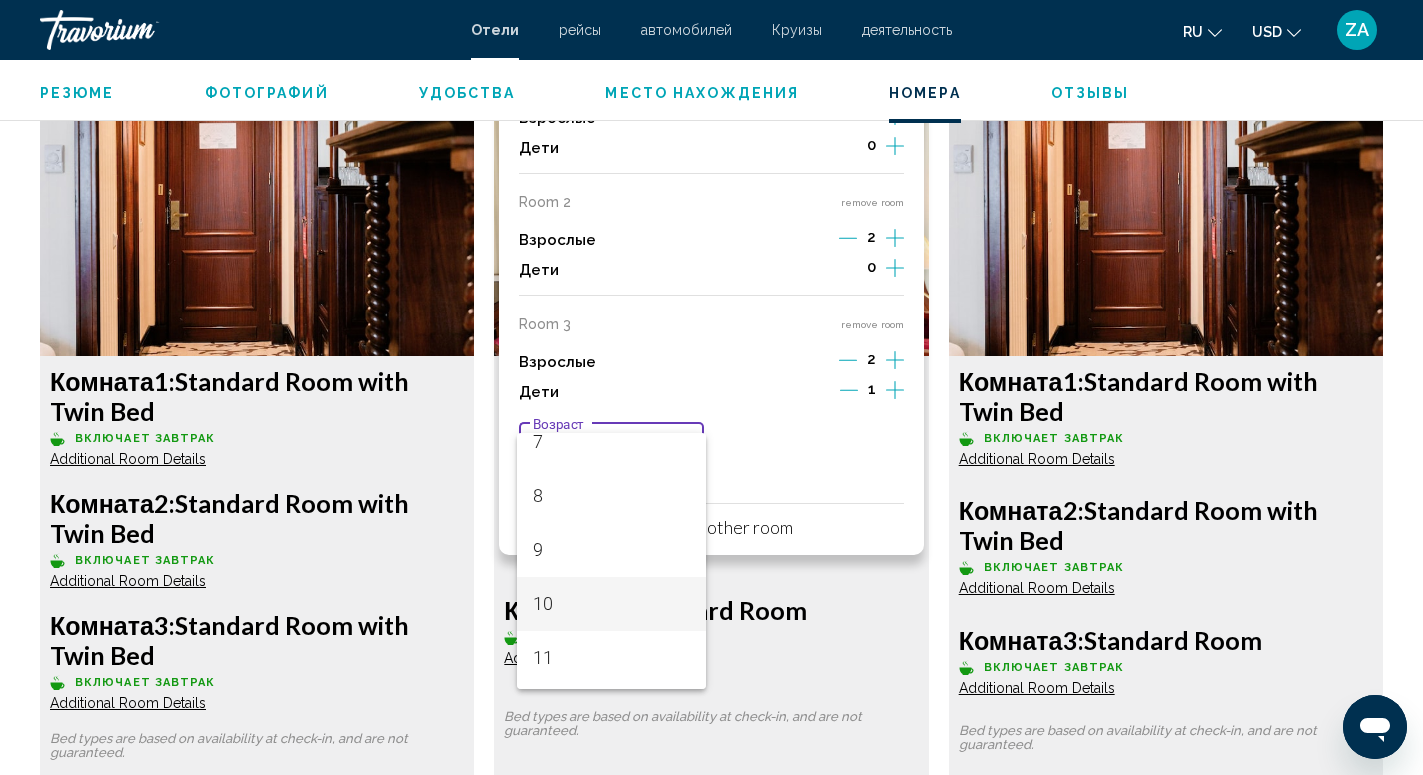 click on "10" at bounding box center [612, 604] 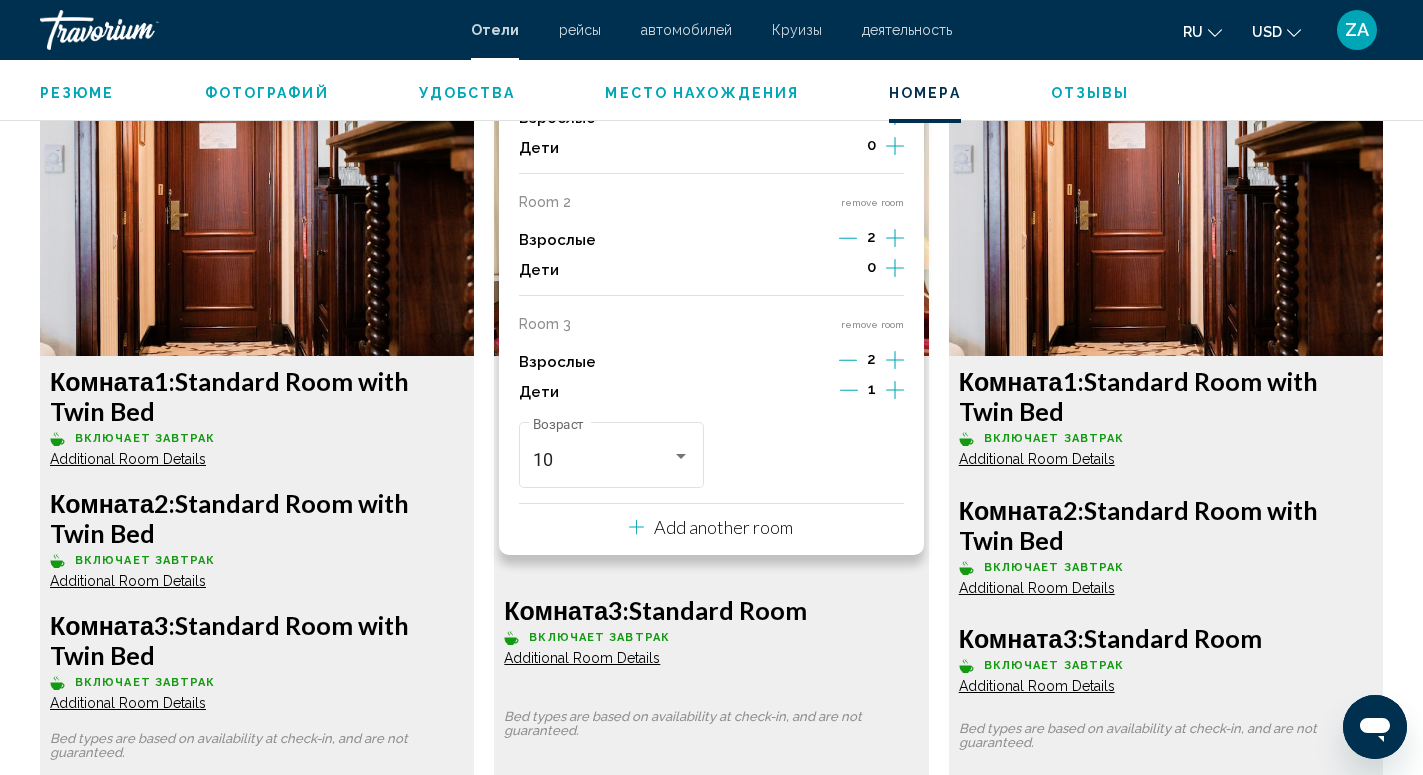 scroll, scrollTop: 2274, scrollLeft: 0, axis: vertical 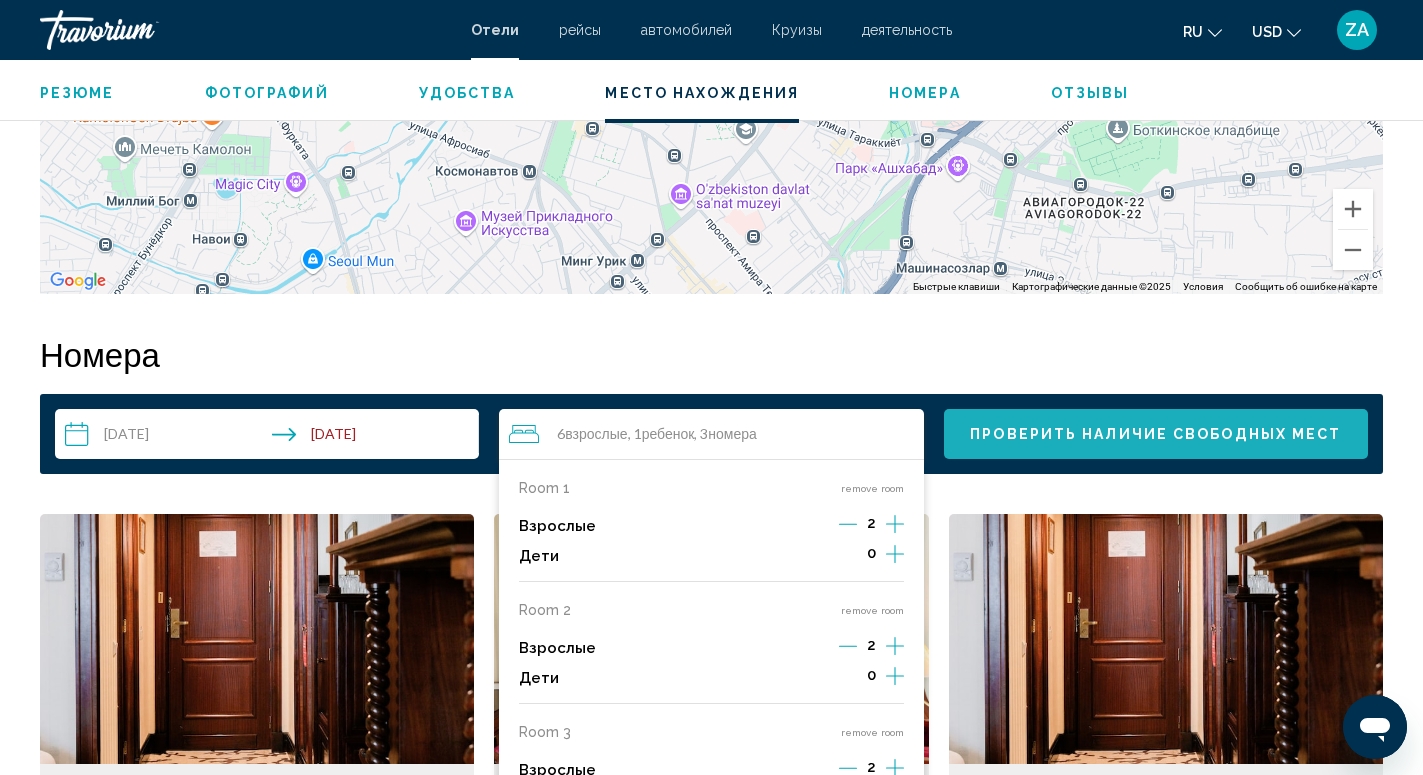 click on "Проверить наличие свободных мест" at bounding box center [1155, 435] 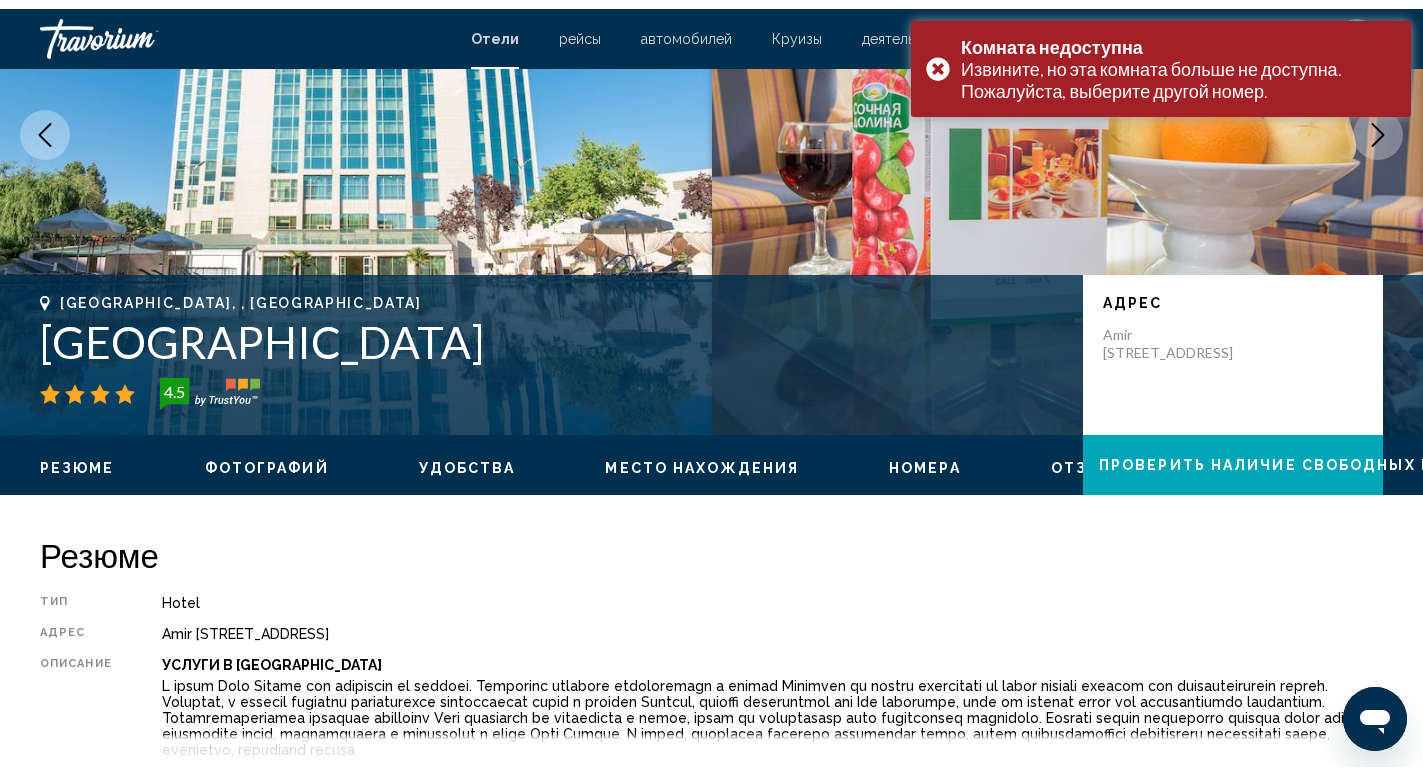 scroll, scrollTop: 0, scrollLeft: 0, axis: both 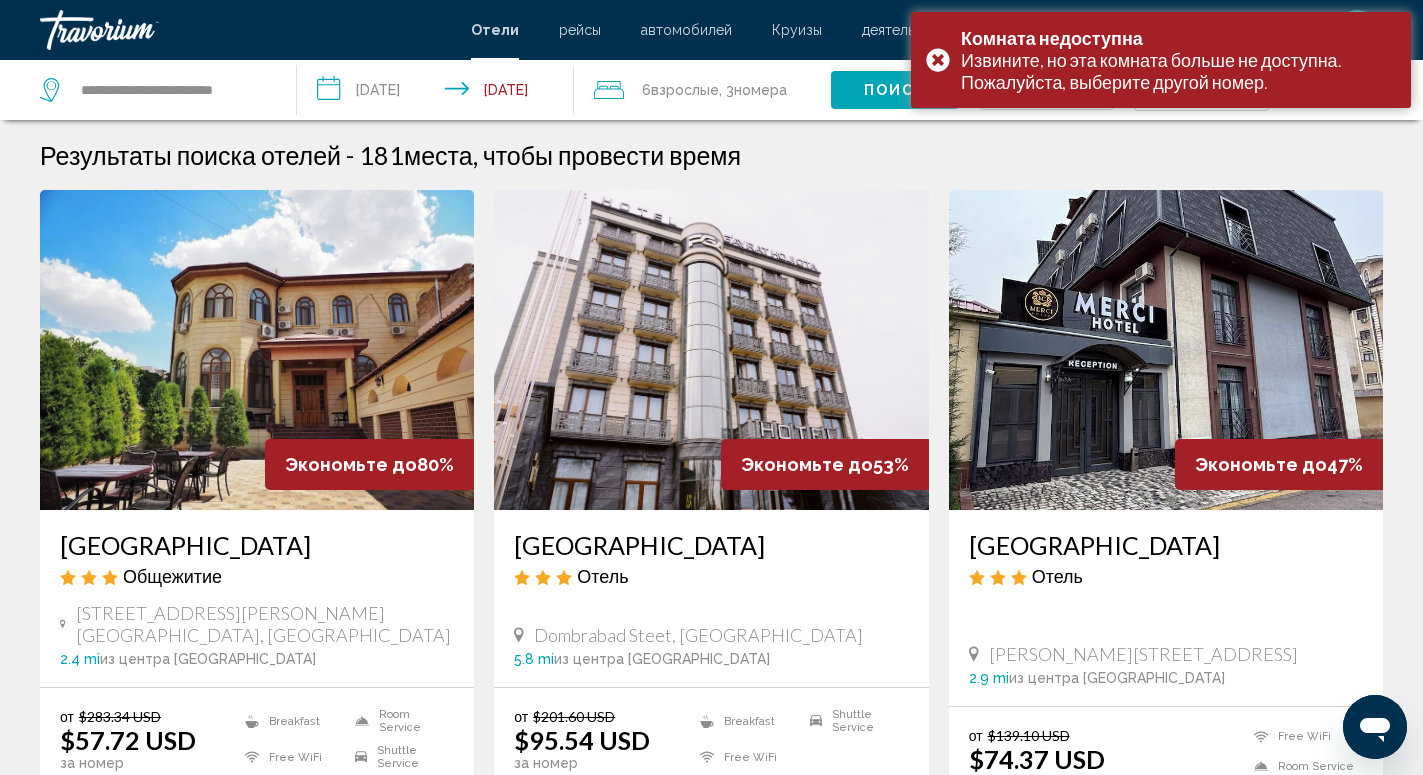 click on "Результаты поиска отелей  -   181  места, чтобы провести время" at bounding box center (711, 155) 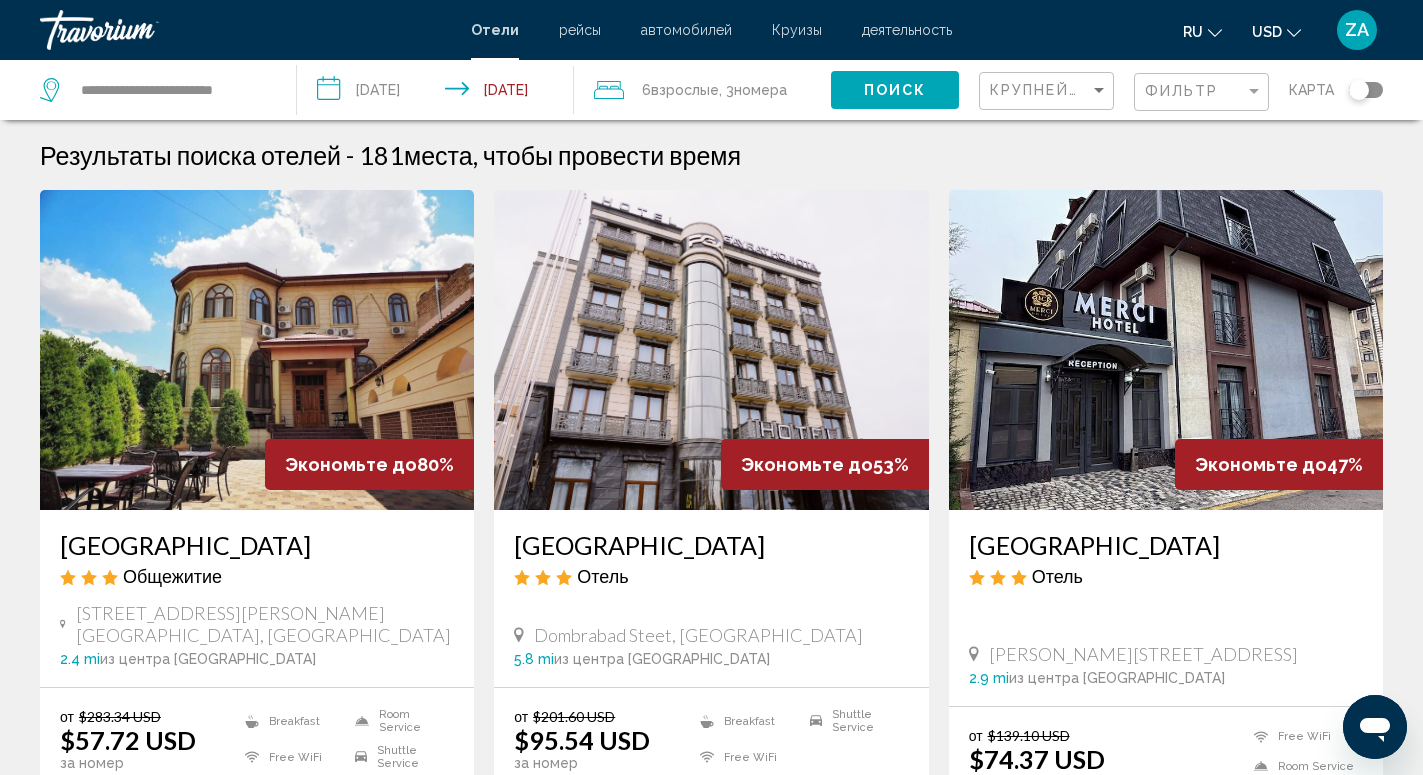 click on "номера" 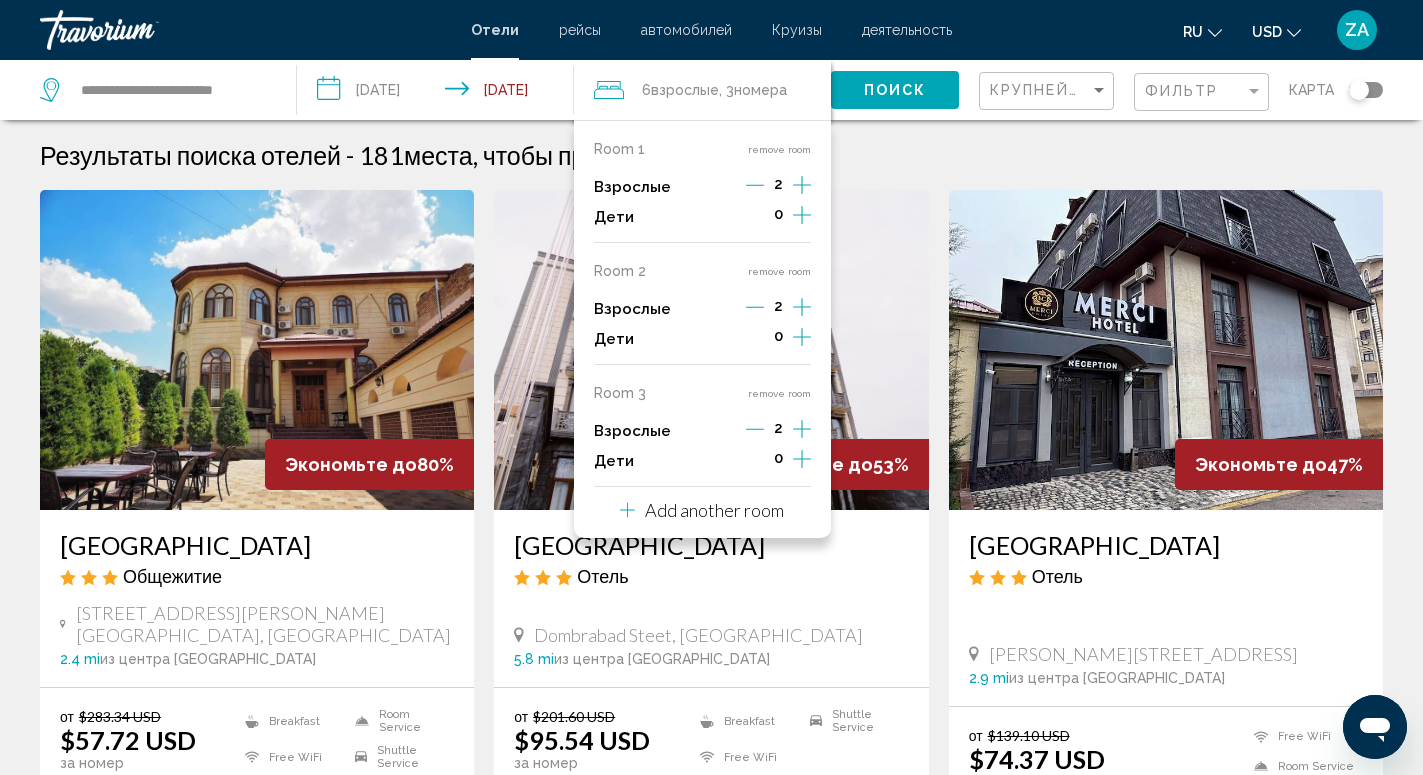 click 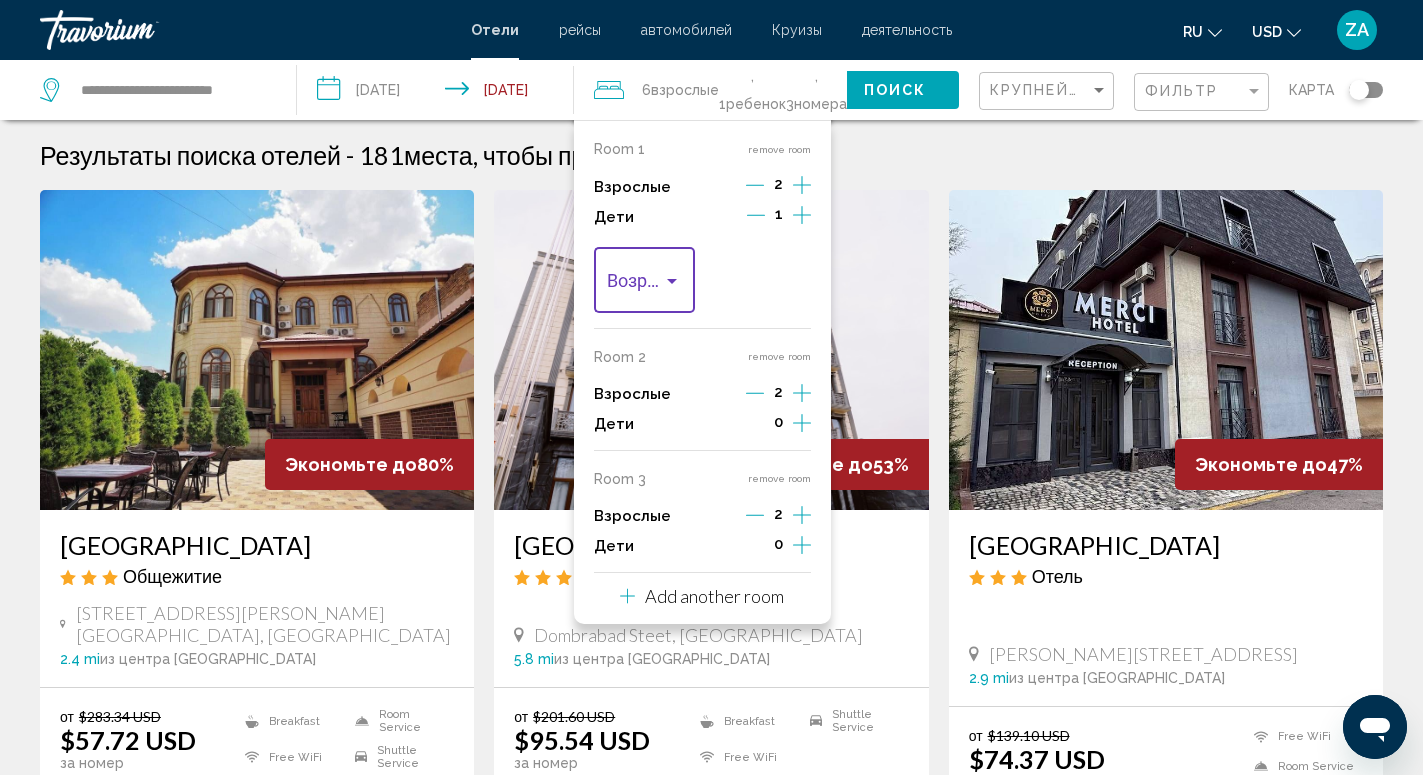 click at bounding box center [672, 281] 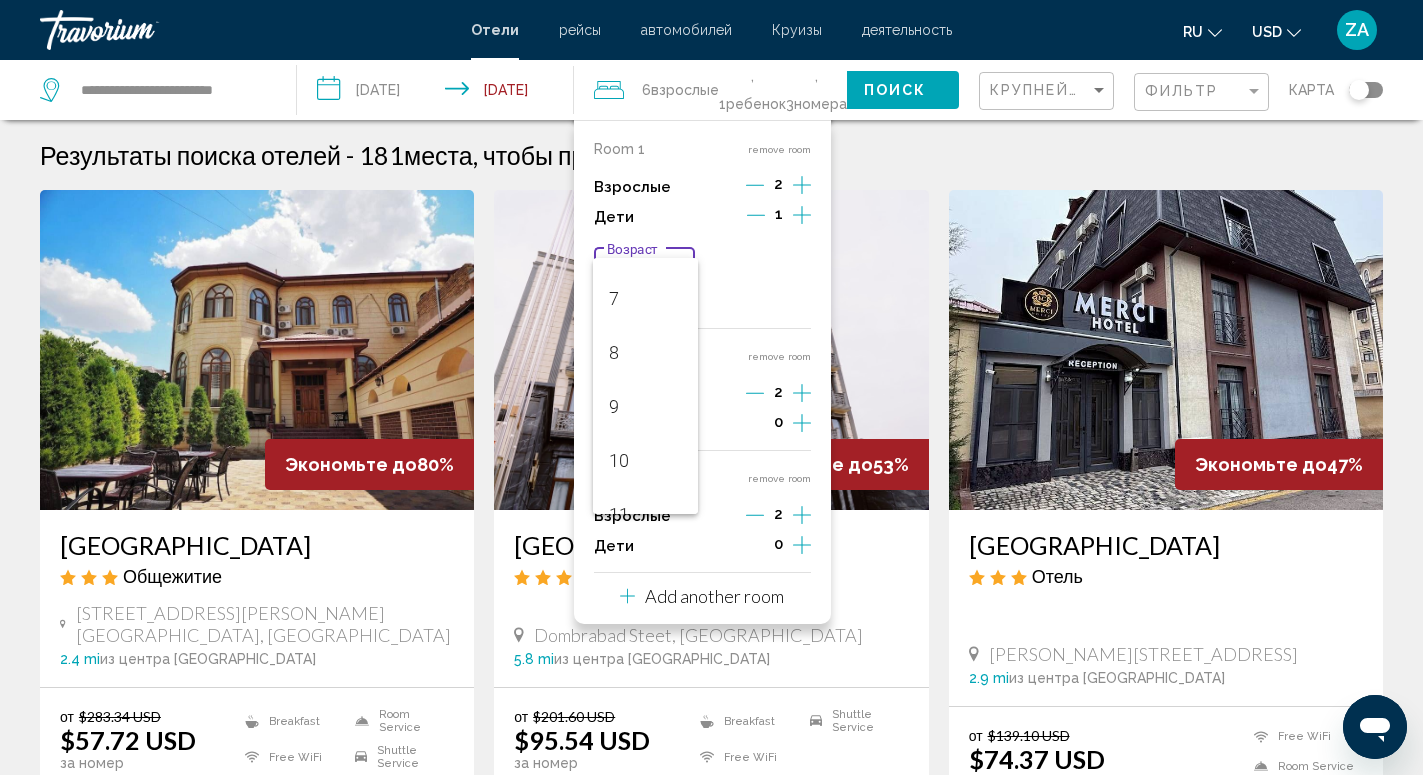 scroll, scrollTop: 396, scrollLeft: 0, axis: vertical 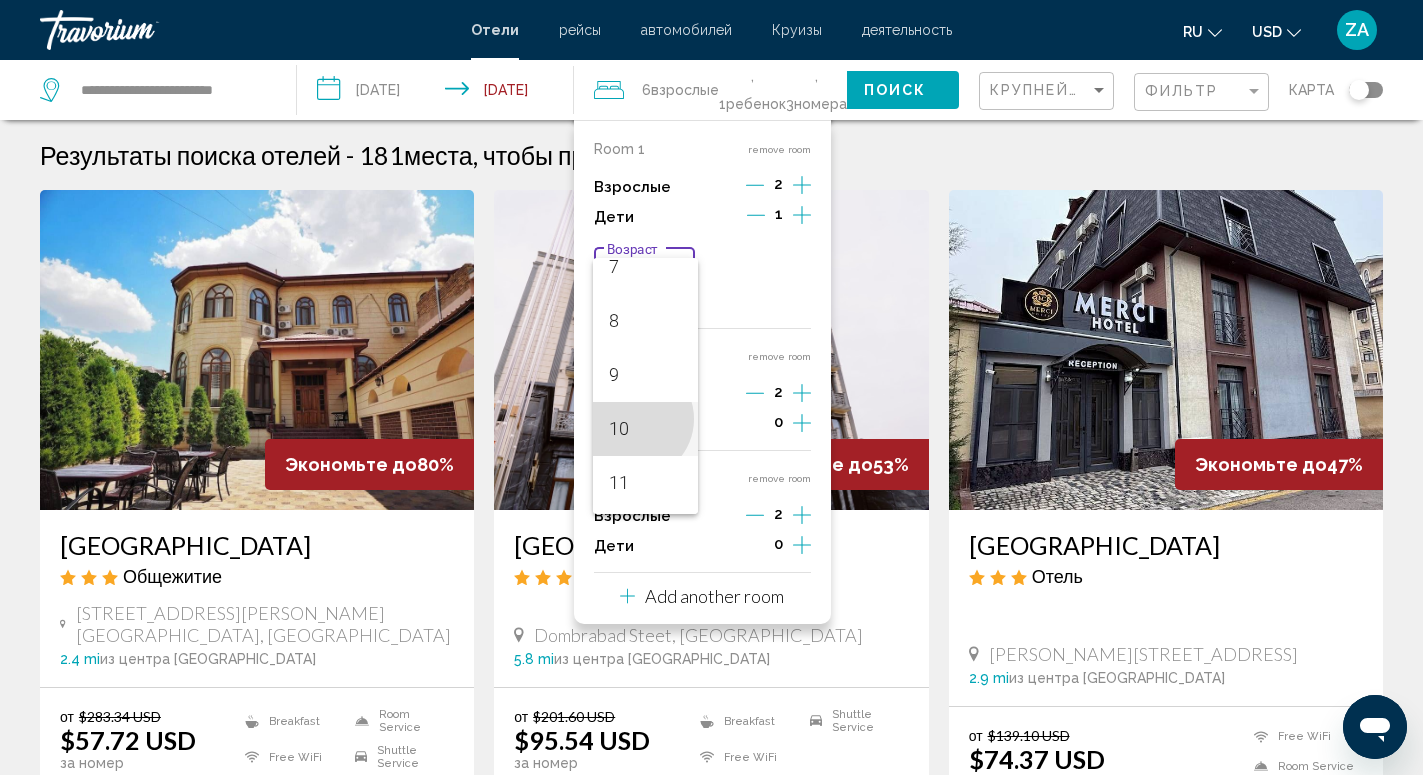 click on "10" at bounding box center (646, 429) 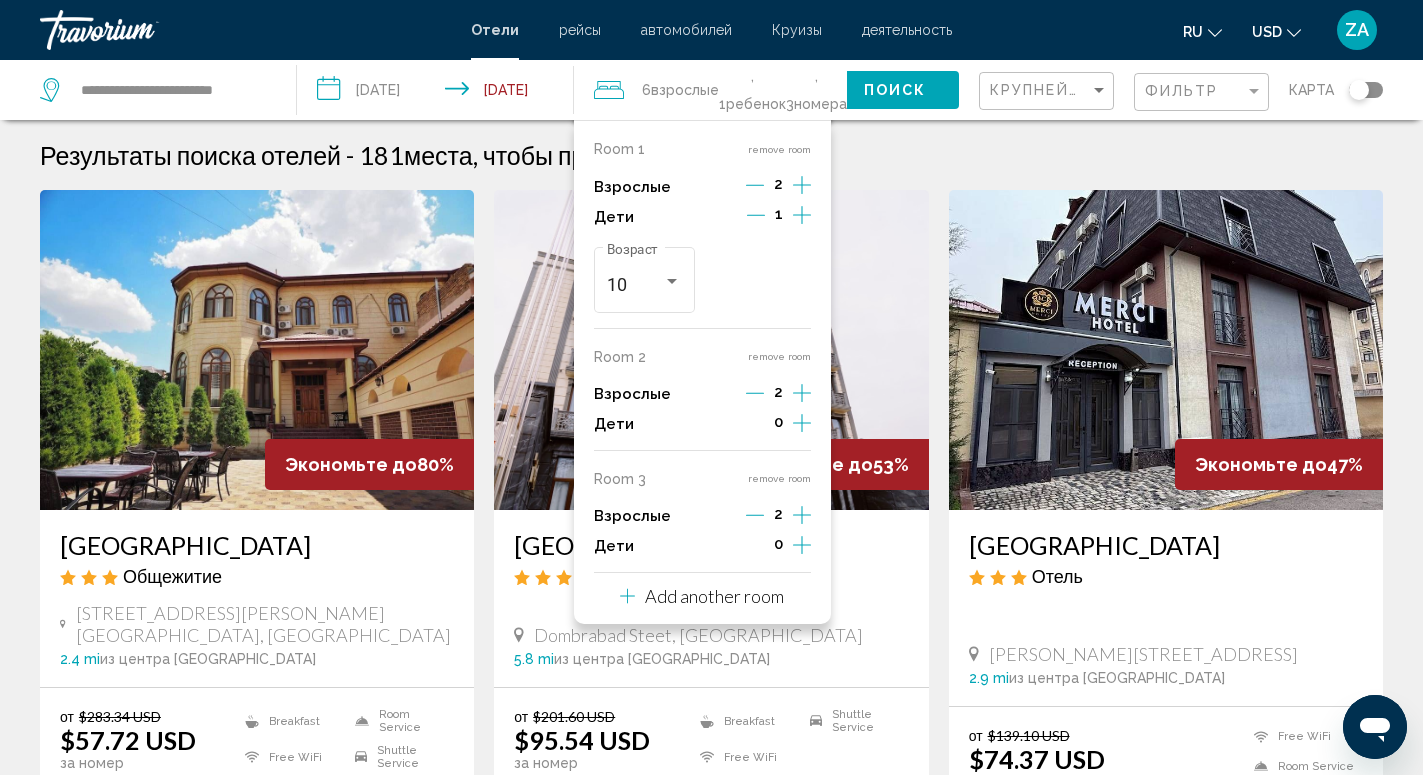 click at bounding box center [711, 350] 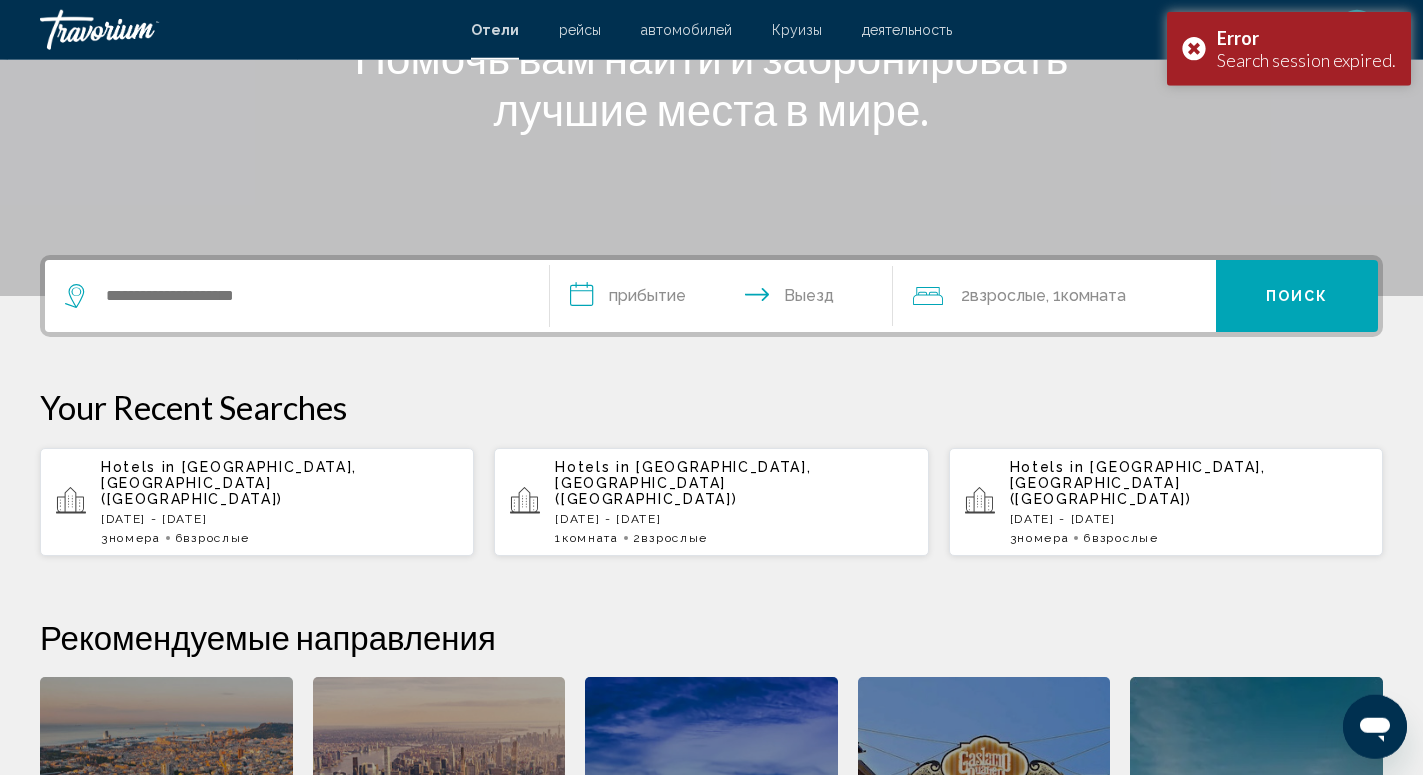 scroll, scrollTop: 306, scrollLeft: 0, axis: vertical 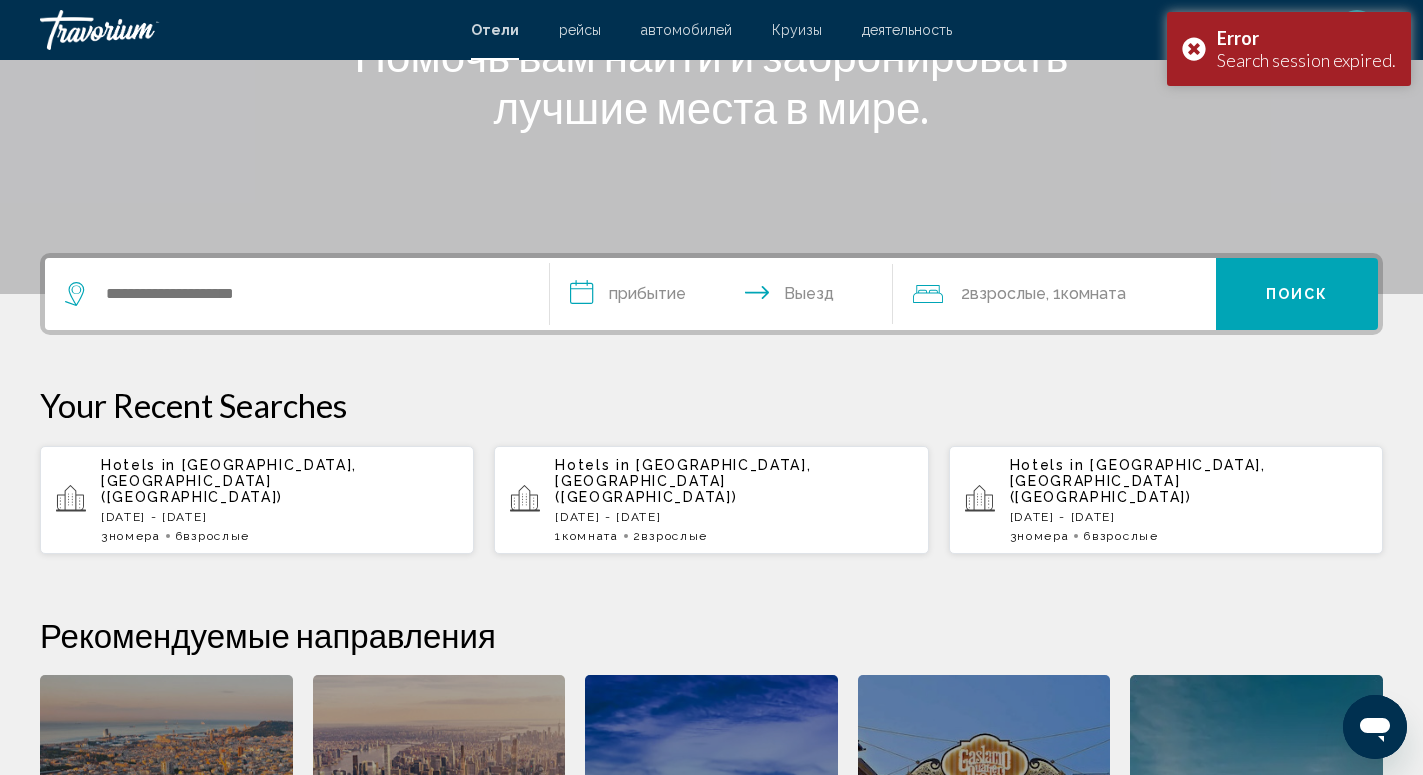 click on "Взрослые" at bounding box center (216, 536) 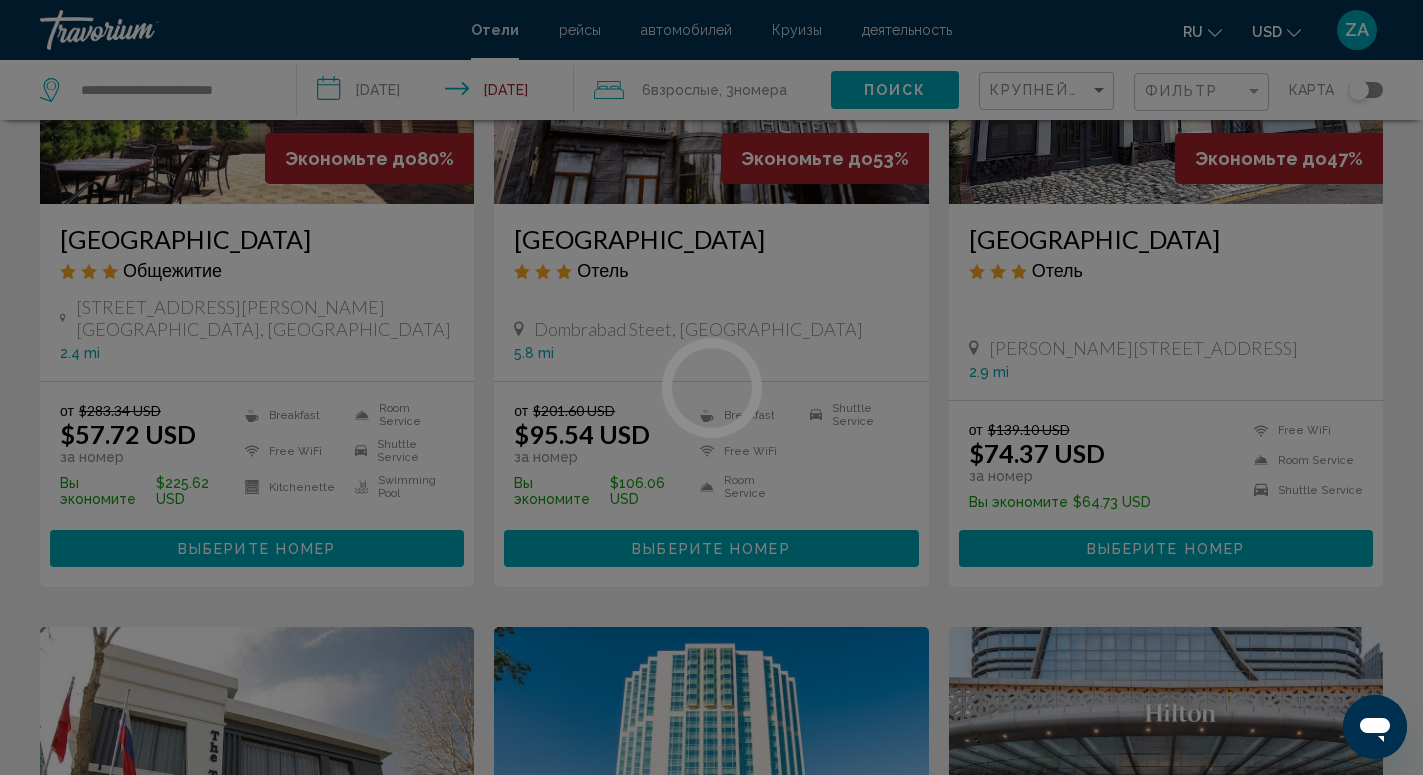 scroll, scrollTop: 0, scrollLeft: 0, axis: both 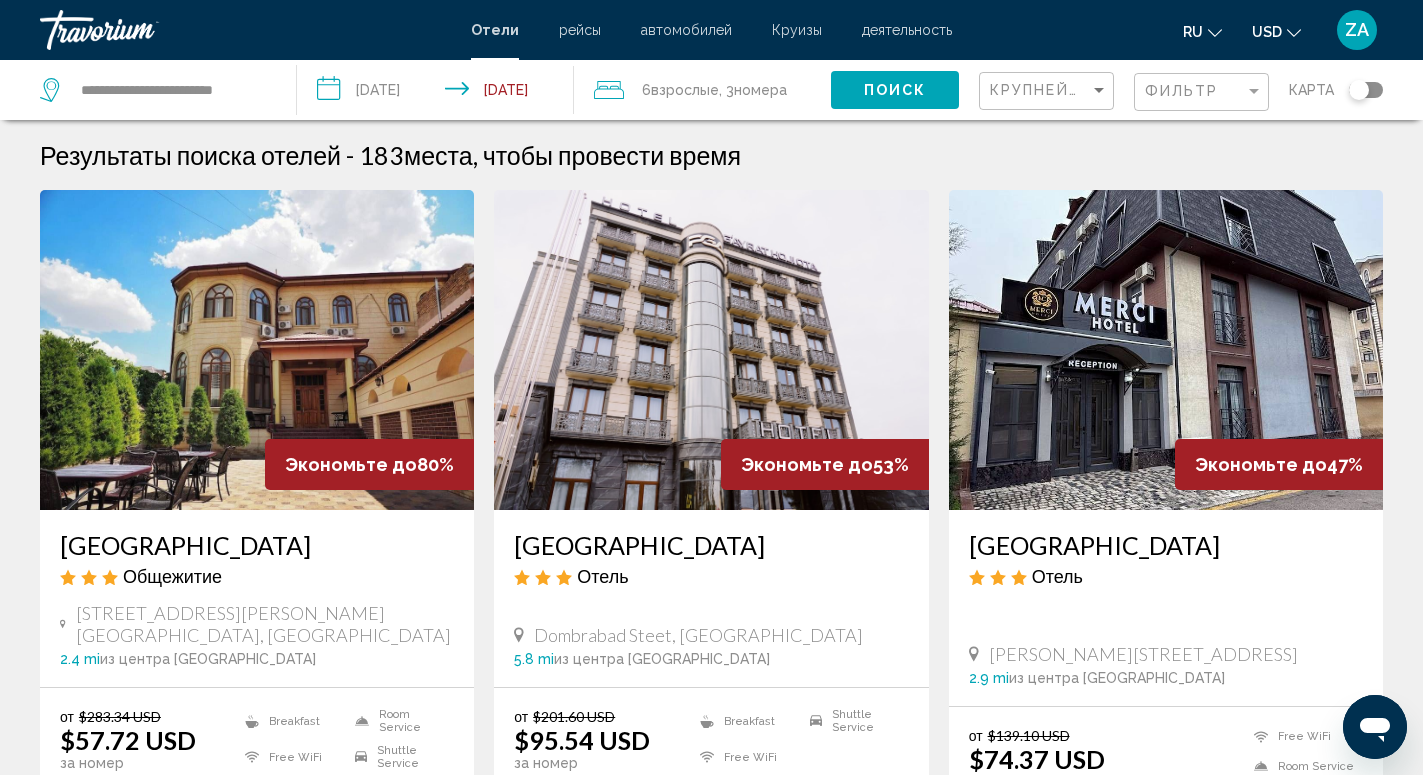 click on "номера" 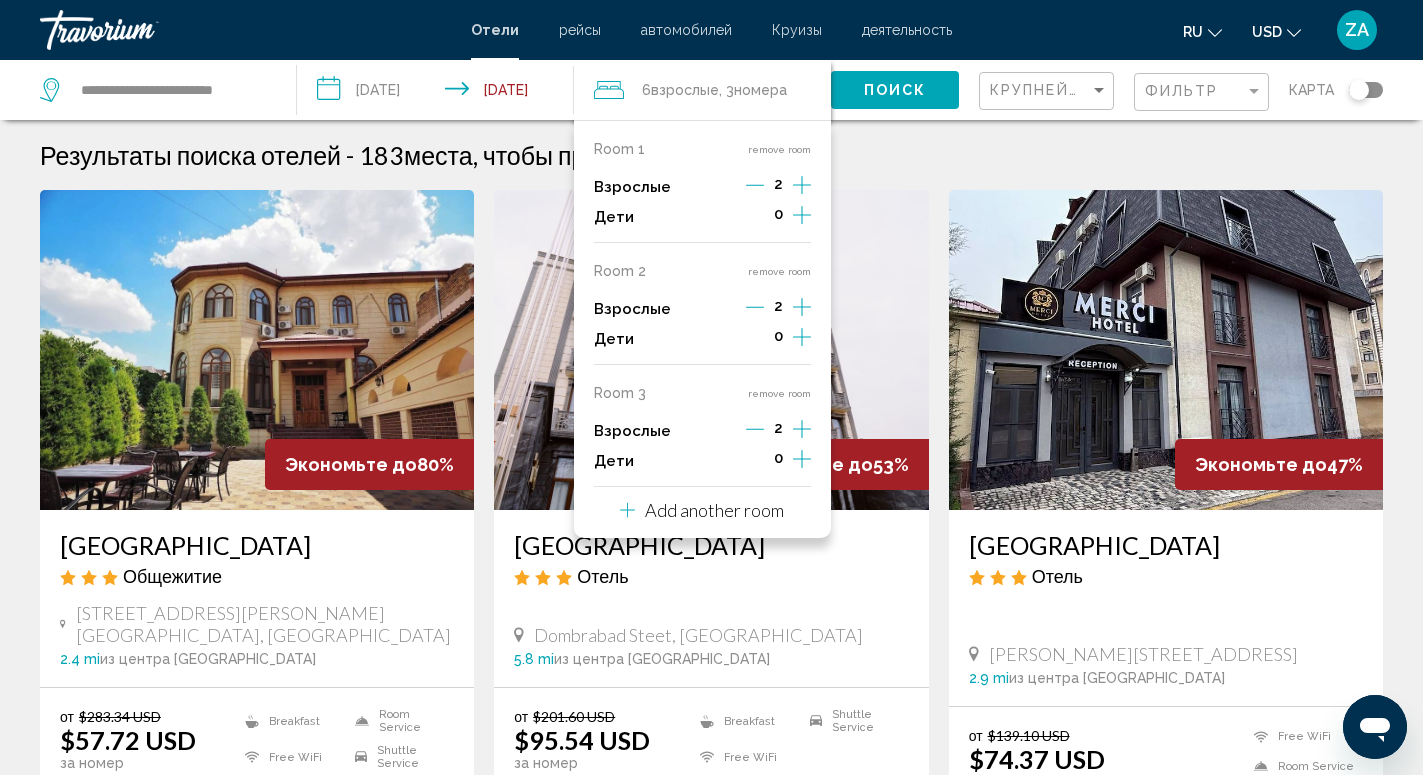 click 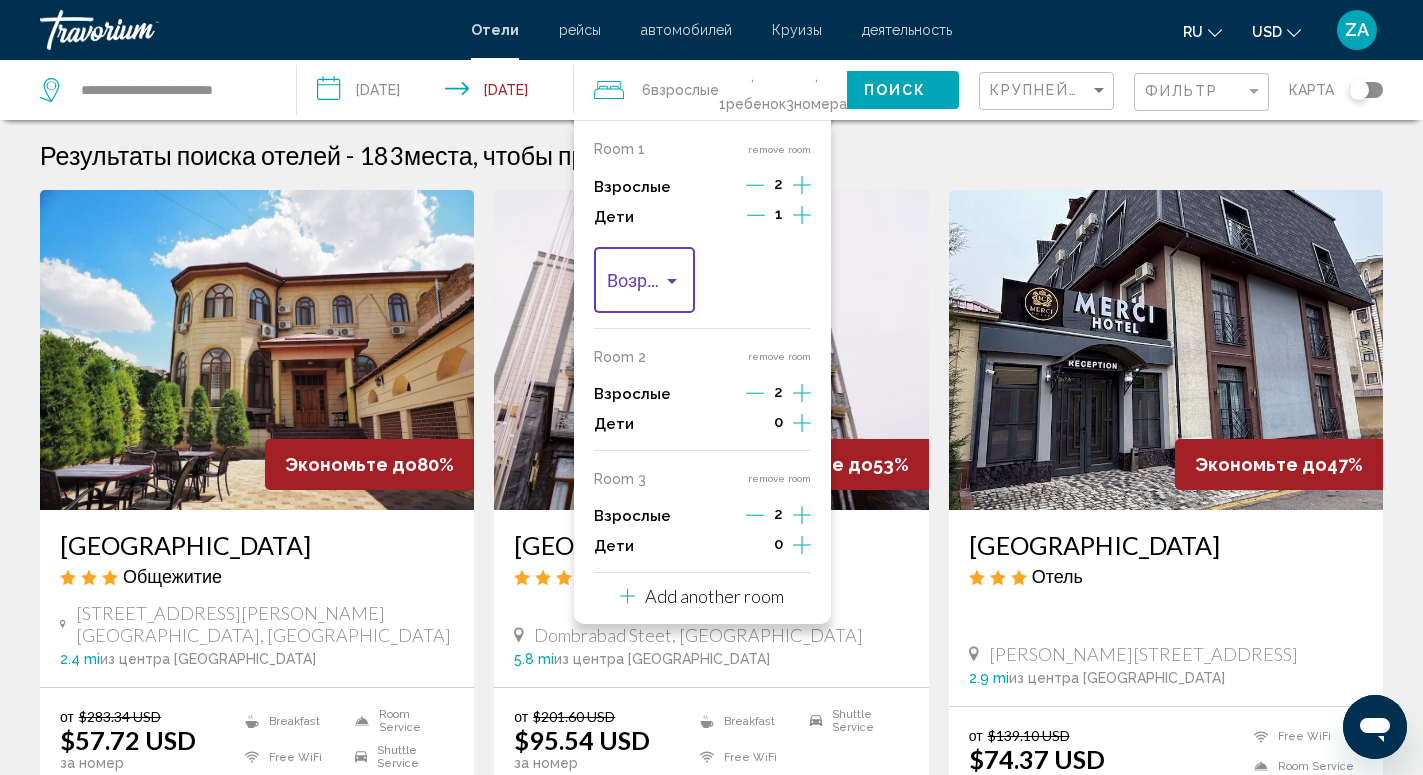click at bounding box center (644, 285) 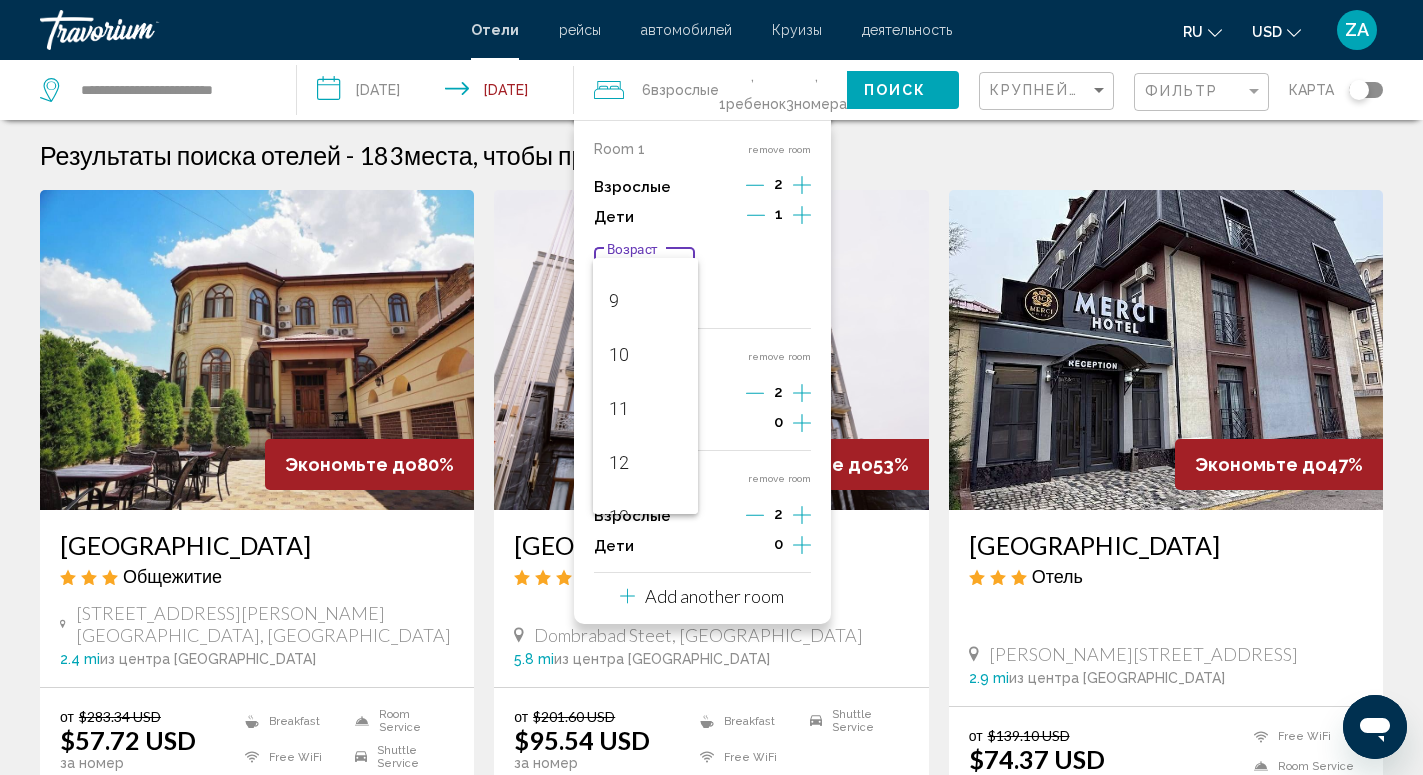 scroll, scrollTop: 528, scrollLeft: 0, axis: vertical 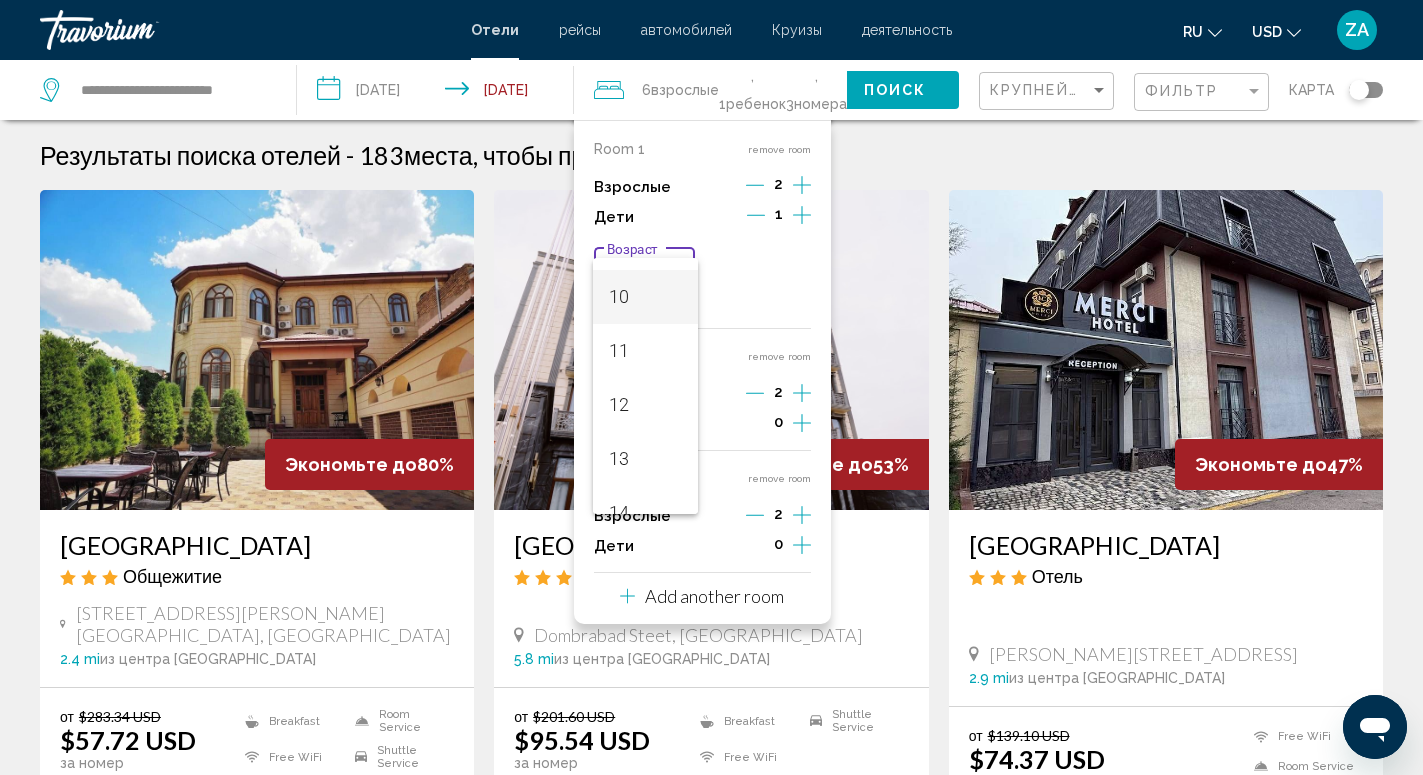 click on "10" at bounding box center (646, 297) 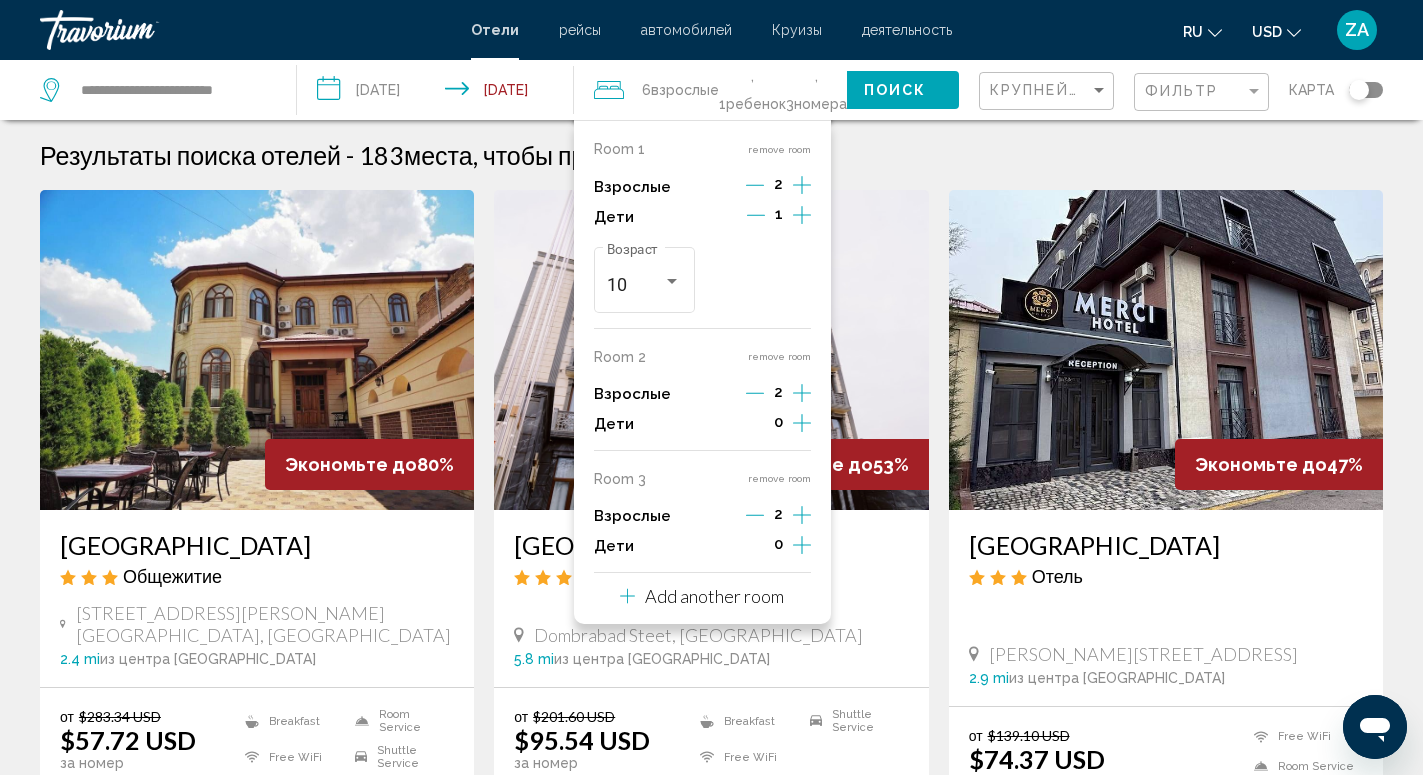 click at bounding box center [711, 350] 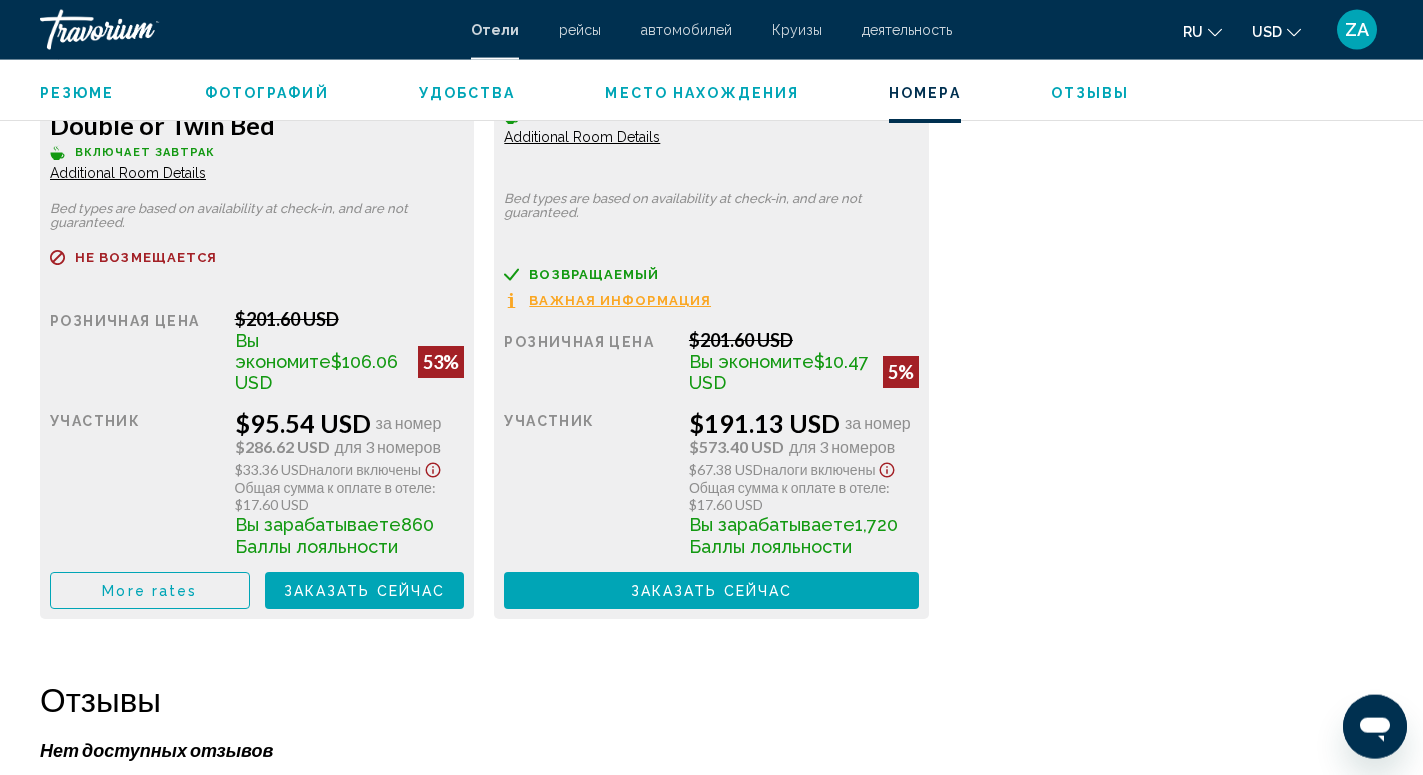 scroll, scrollTop: 3290, scrollLeft: 0, axis: vertical 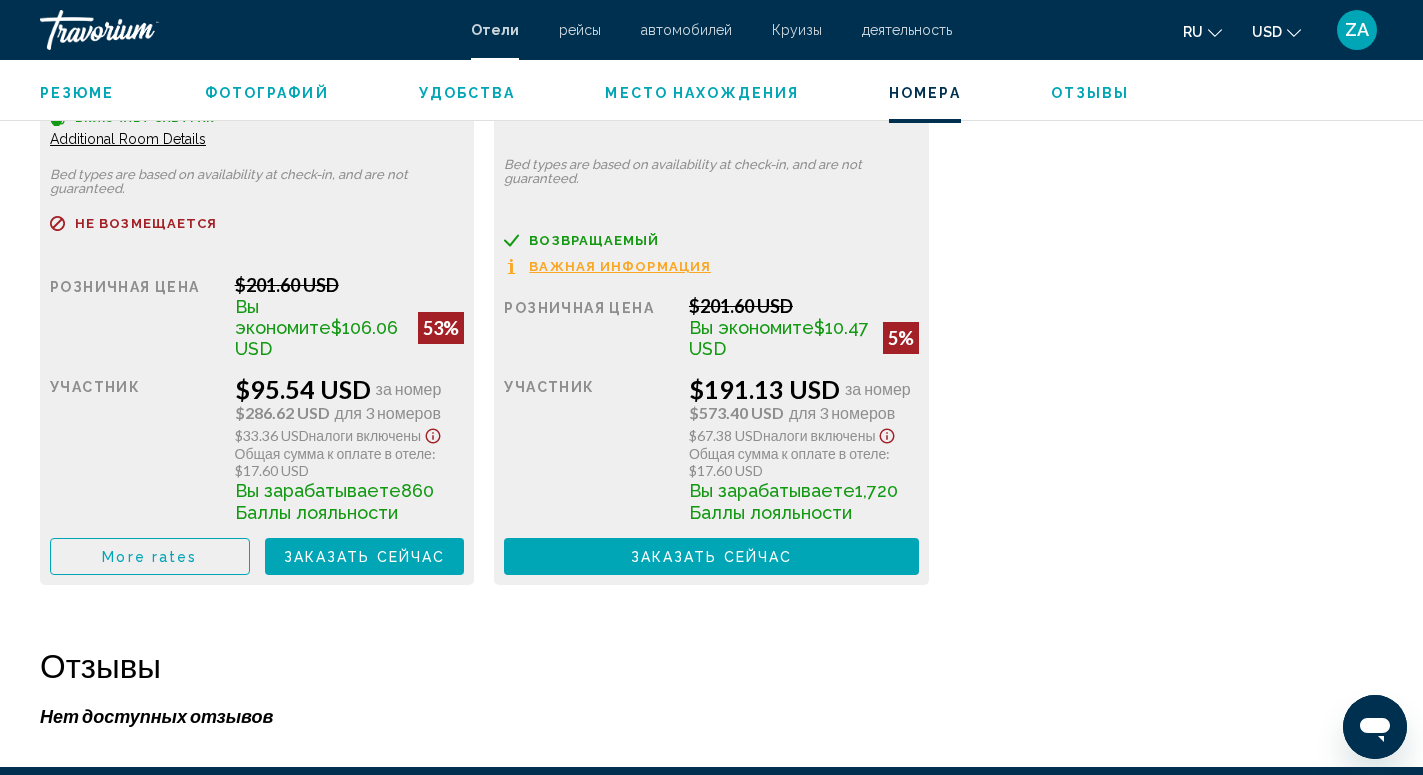 click on "Заказать сейчас" at bounding box center [365, 557] 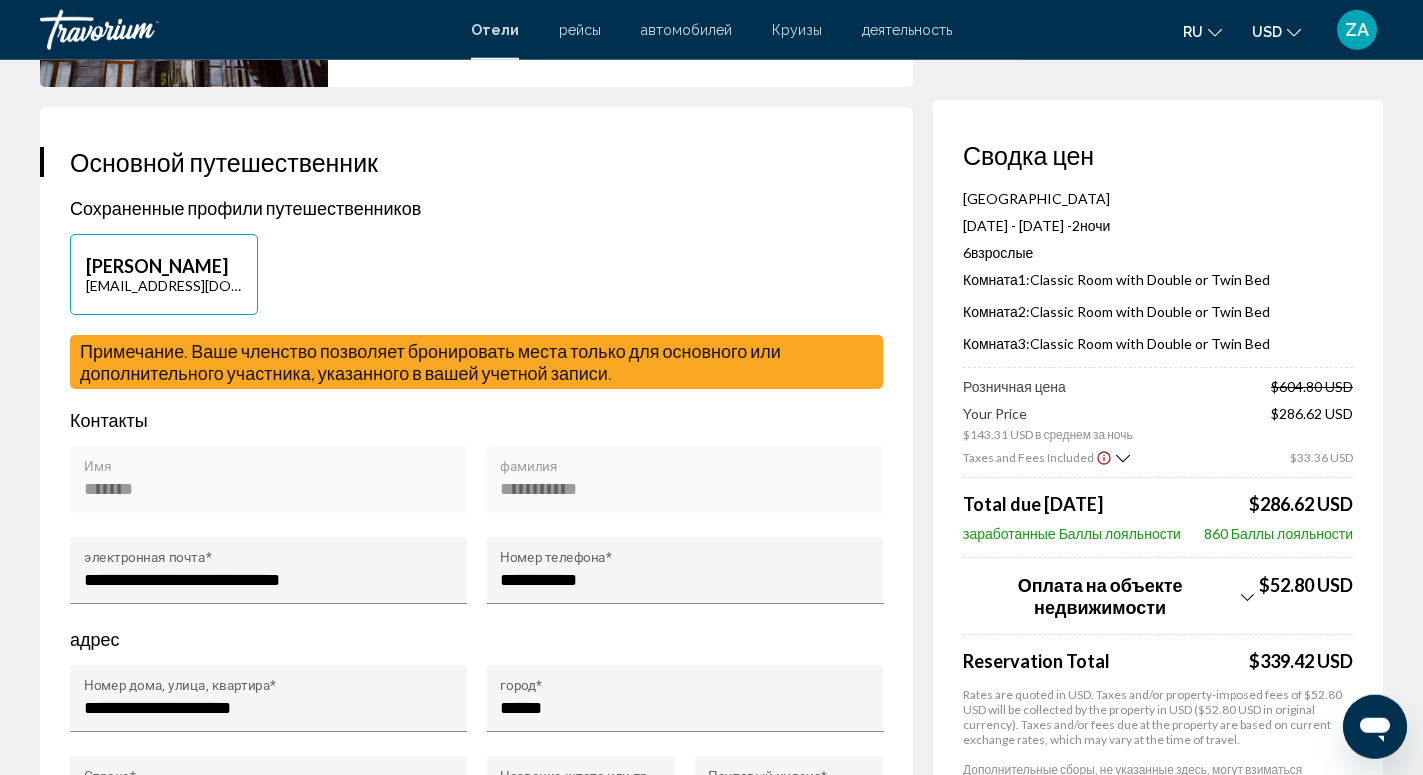 scroll, scrollTop: 408, scrollLeft: 0, axis: vertical 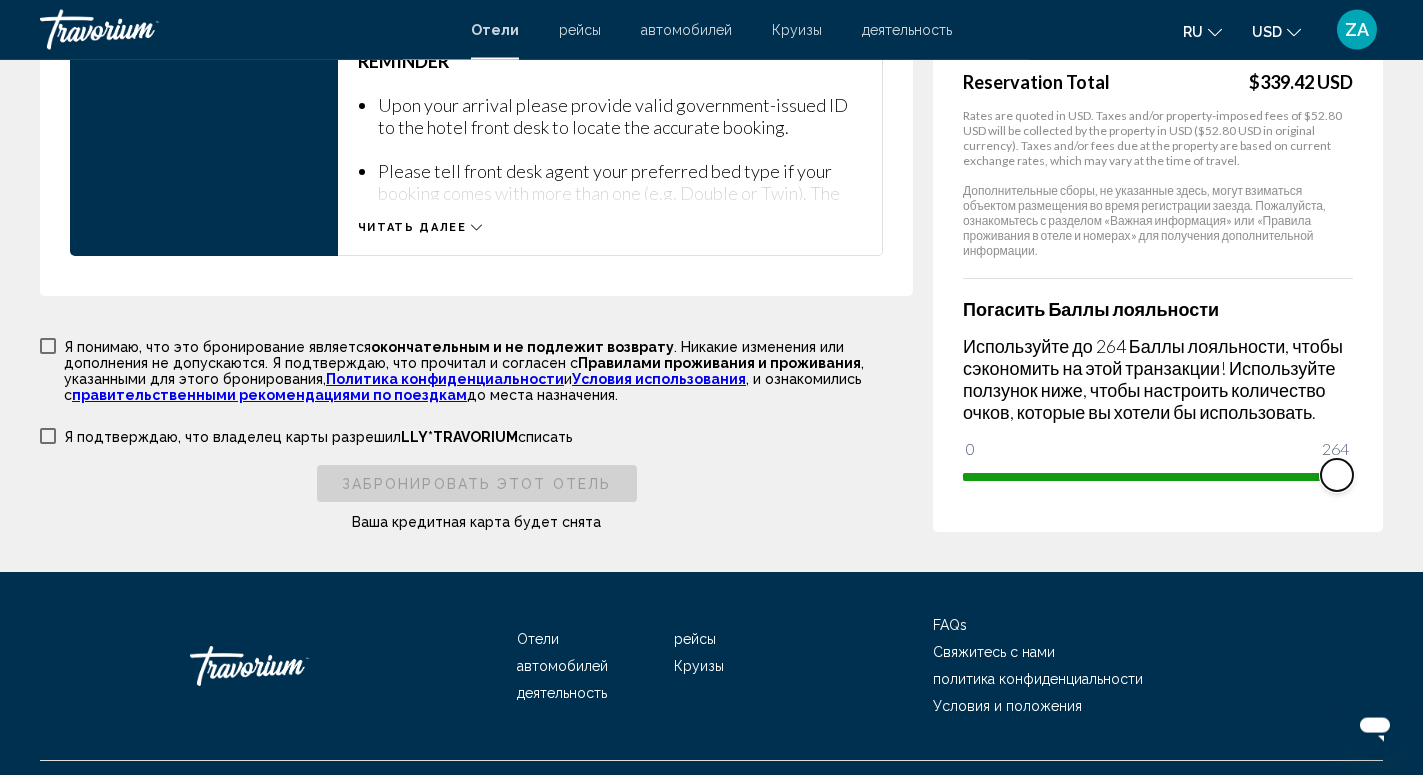 click at bounding box center [1158, 477] 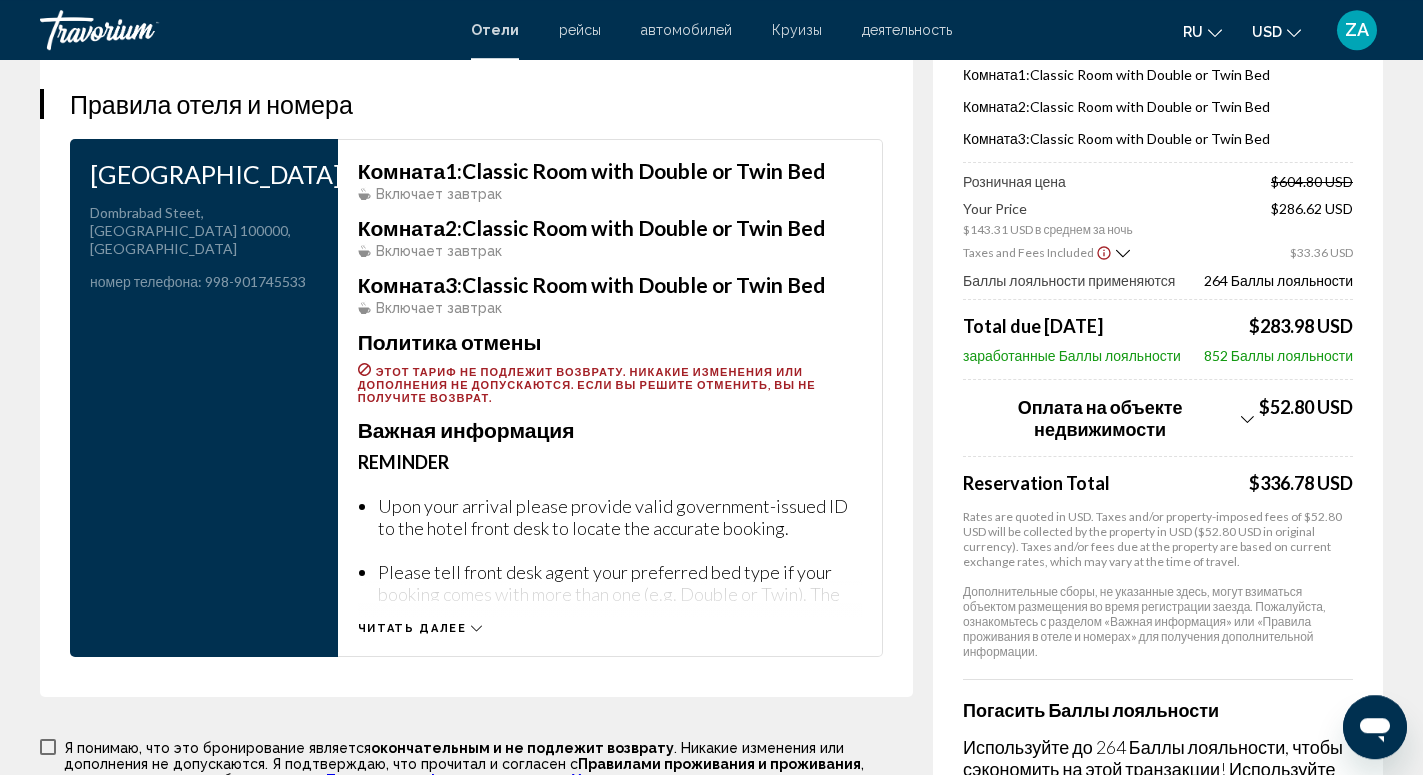 scroll, scrollTop: 2566, scrollLeft: 0, axis: vertical 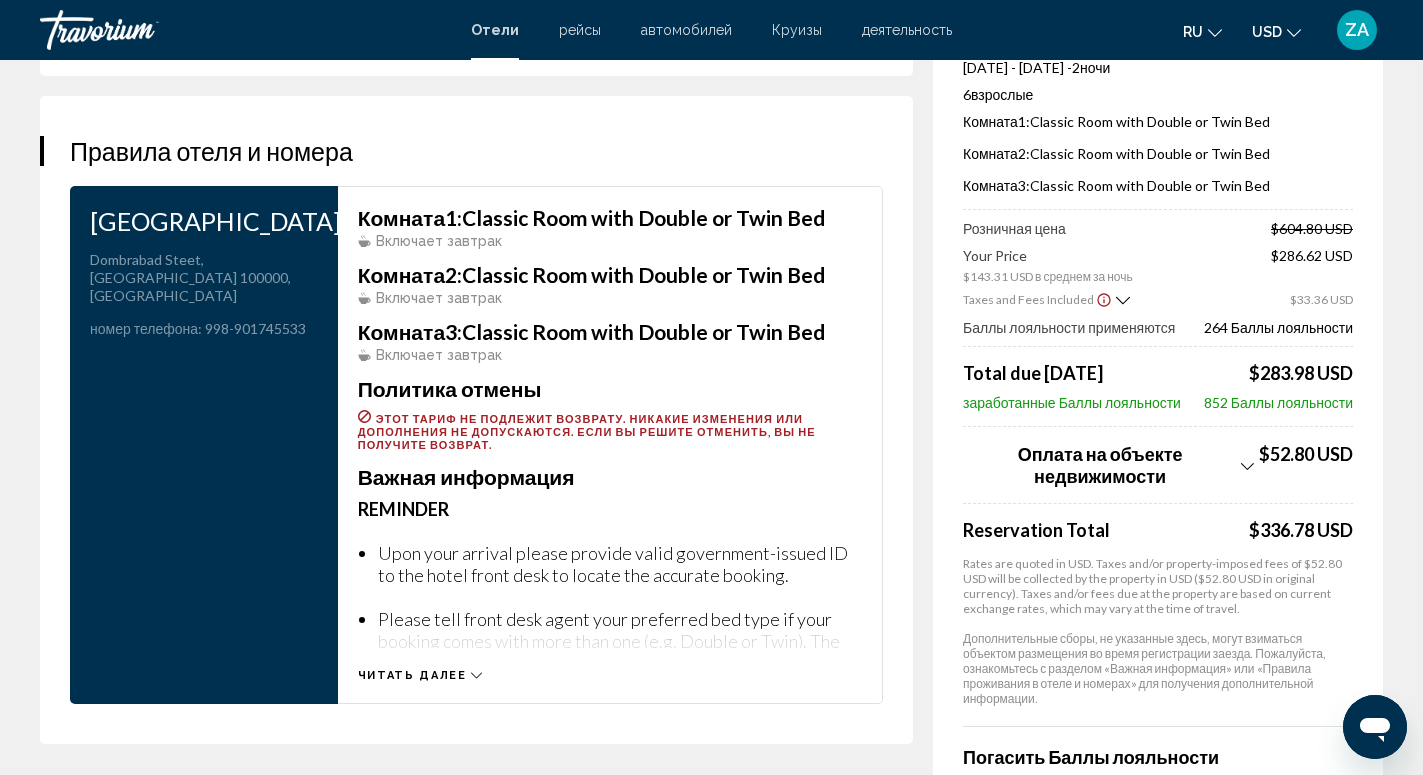 click on "Политика отмены" at bounding box center [610, 389] 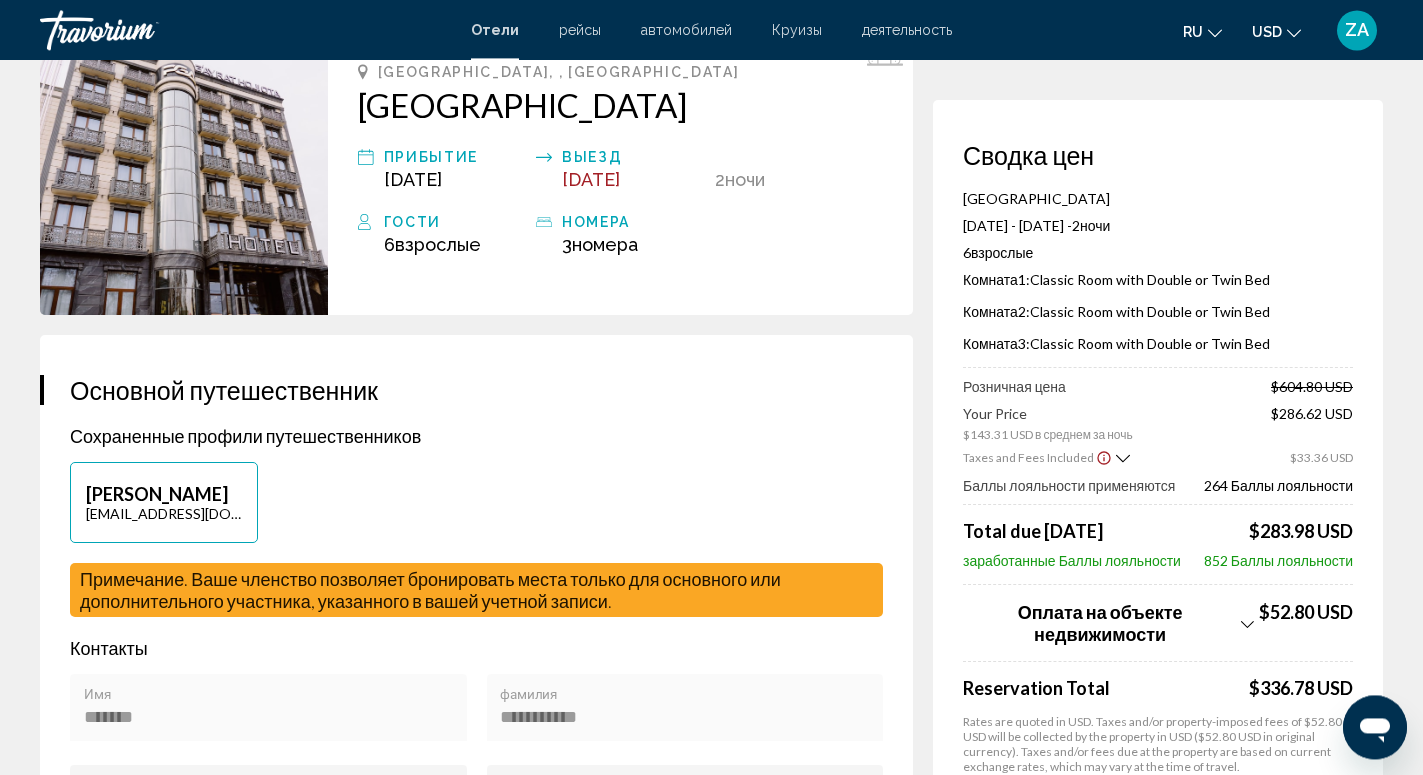 scroll, scrollTop: 0, scrollLeft: 0, axis: both 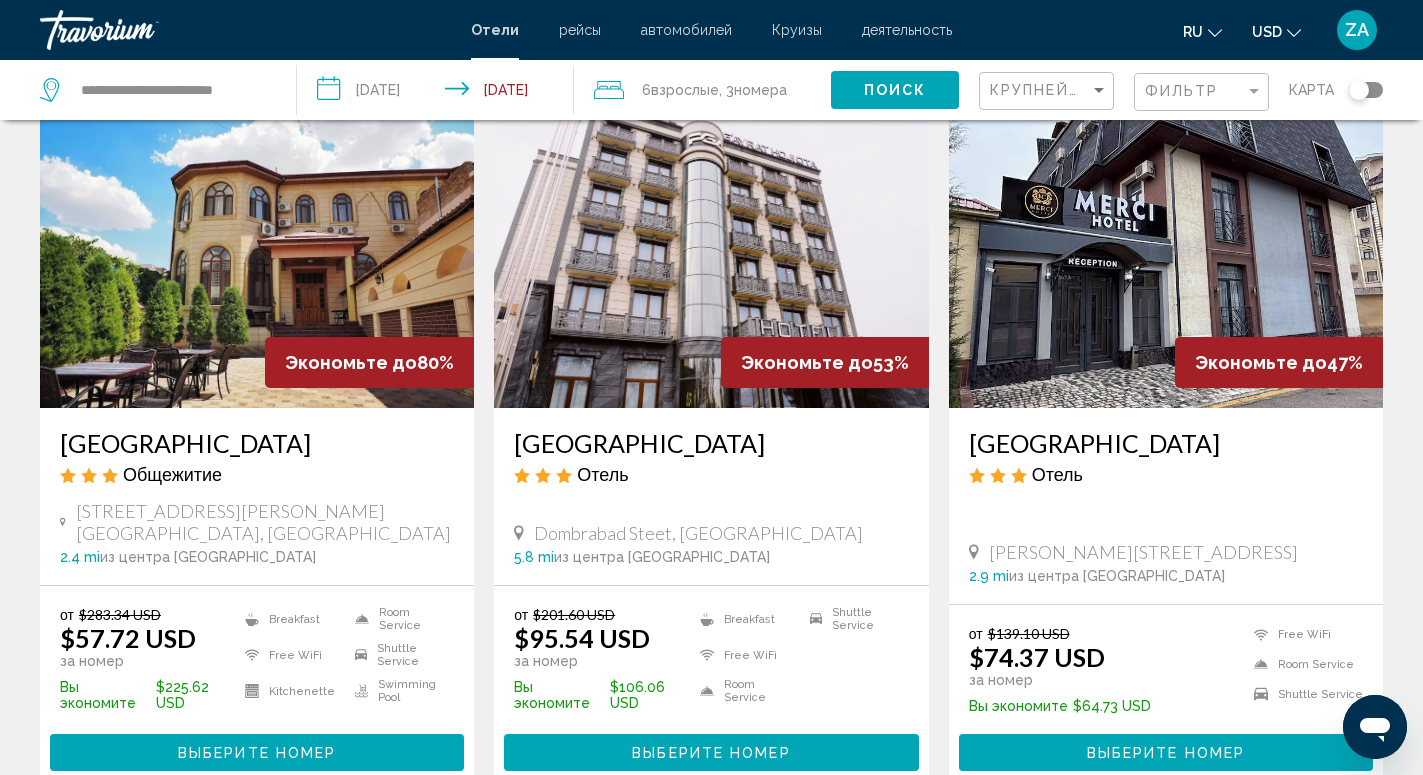 click on "номера" 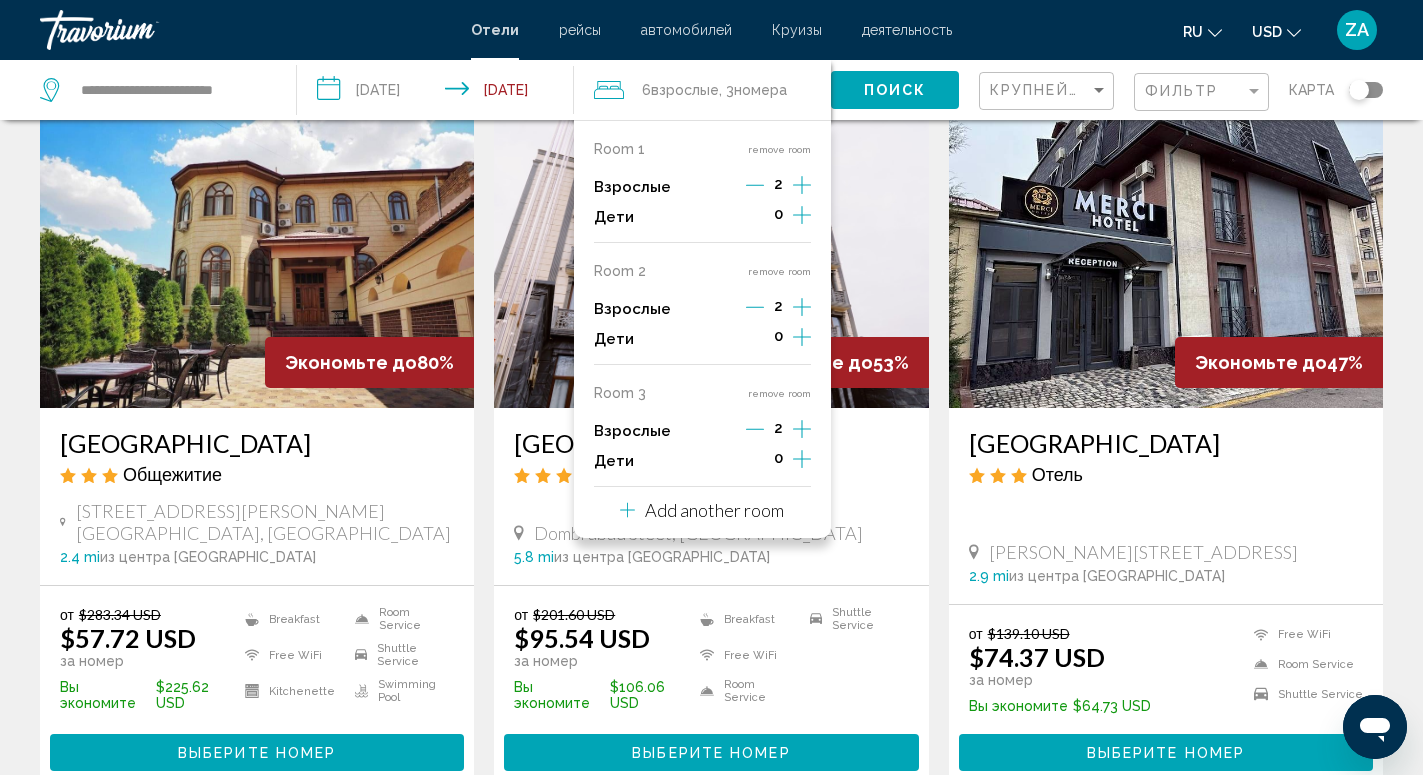 click 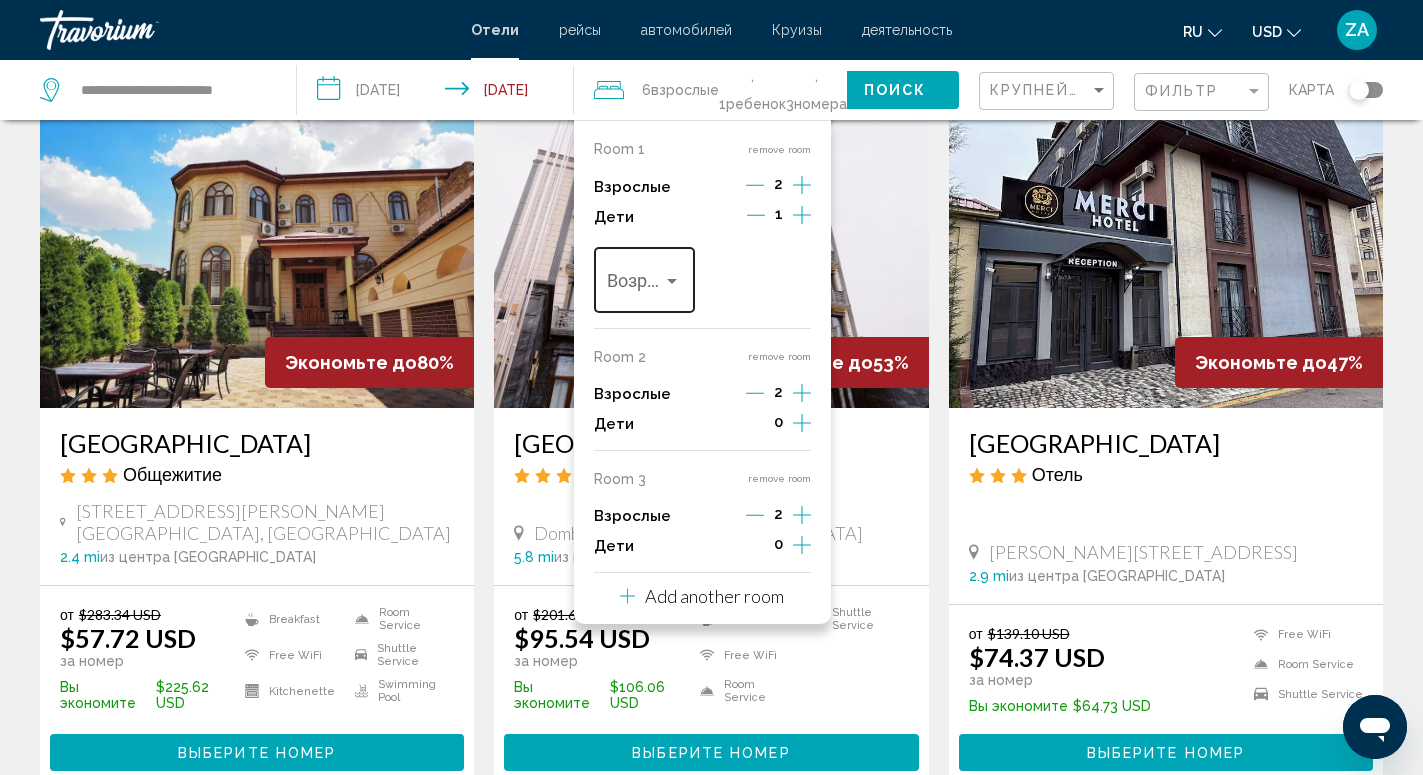 click at bounding box center (672, 281) 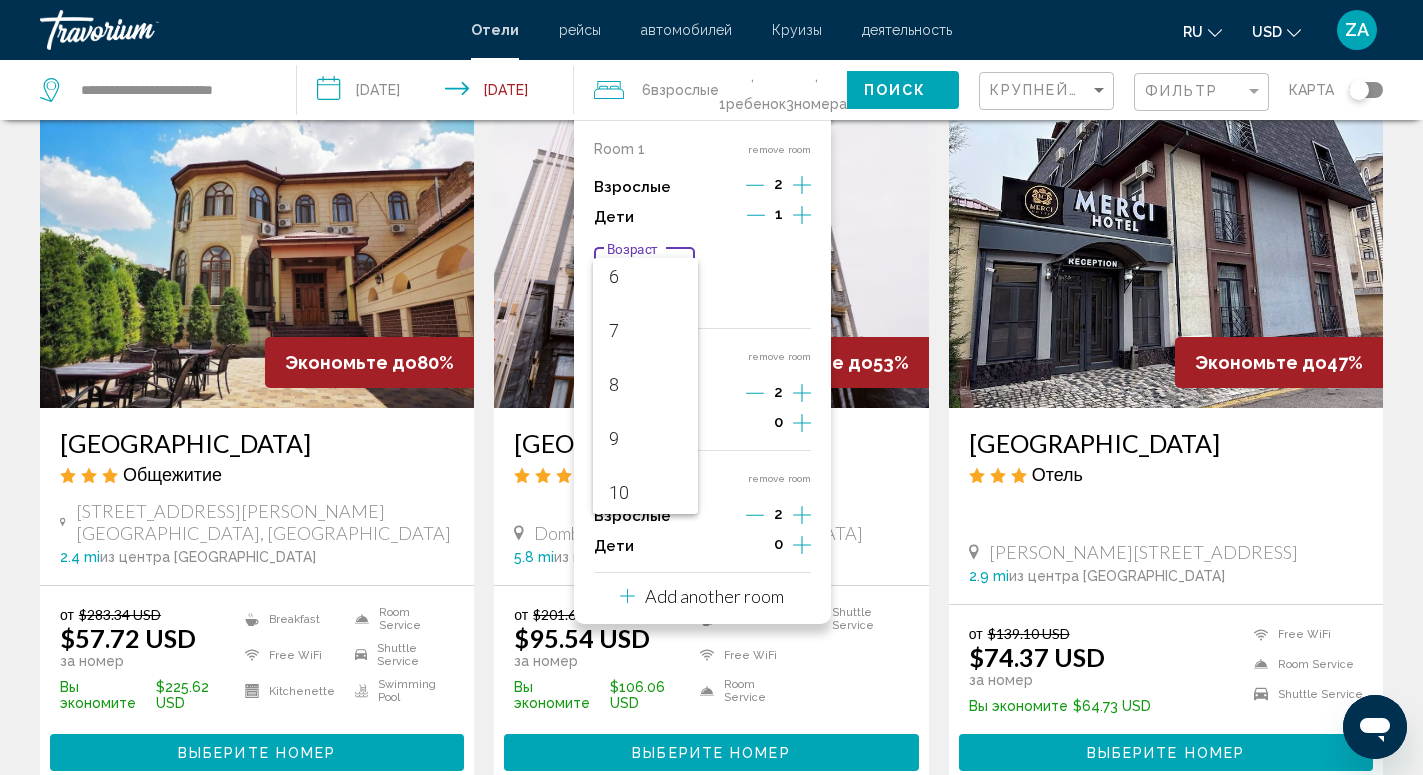 scroll, scrollTop: 528, scrollLeft: 0, axis: vertical 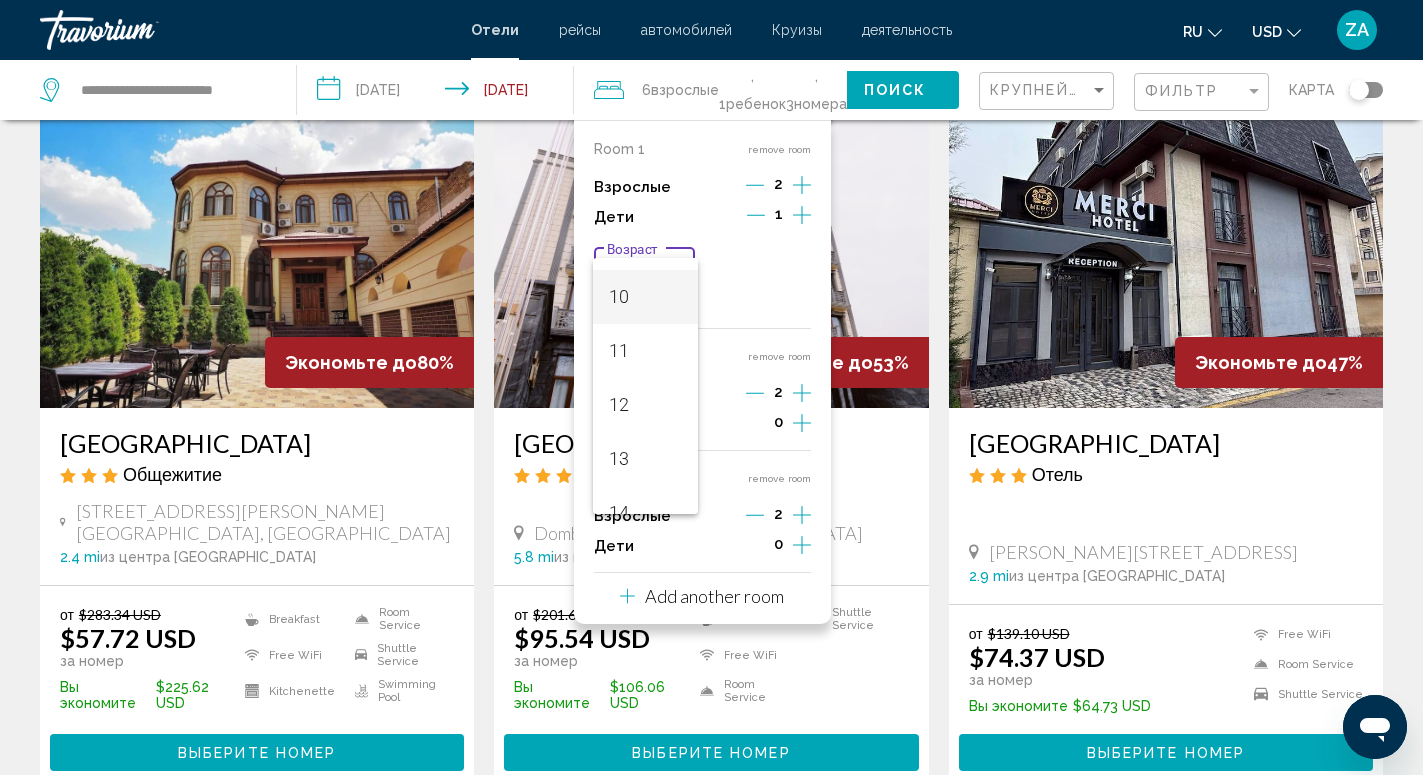 click on "10" at bounding box center [646, 297] 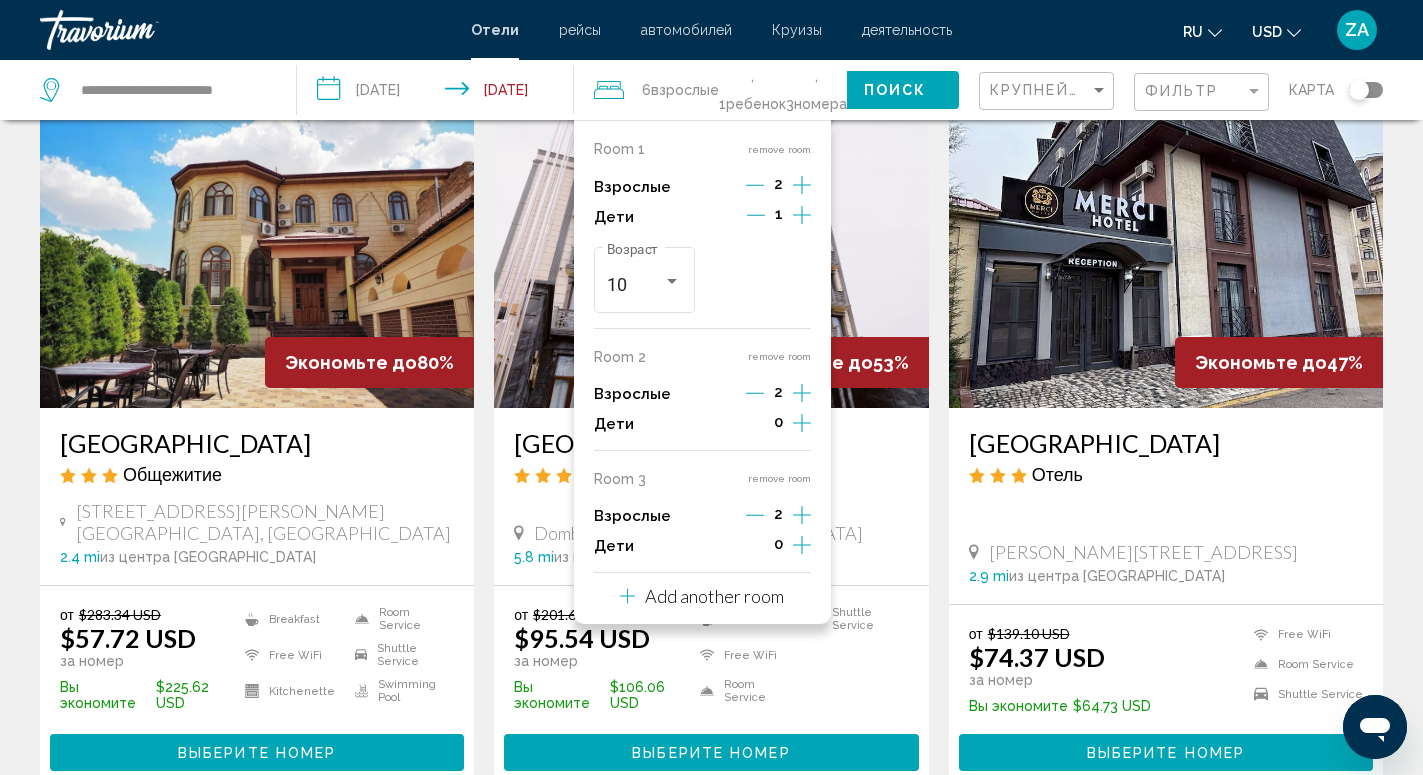 click at bounding box center [711, 248] 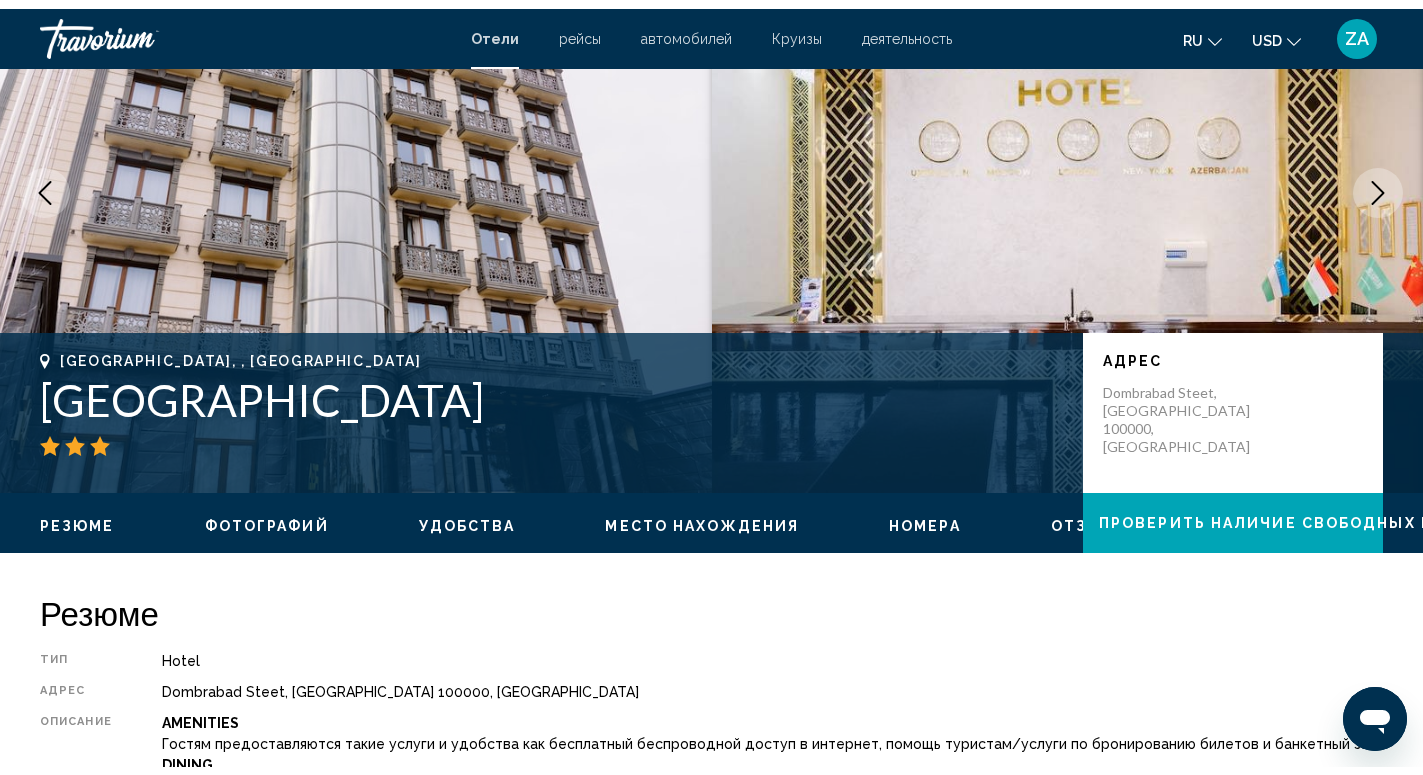 scroll, scrollTop: 0, scrollLeft: 0, axis: both 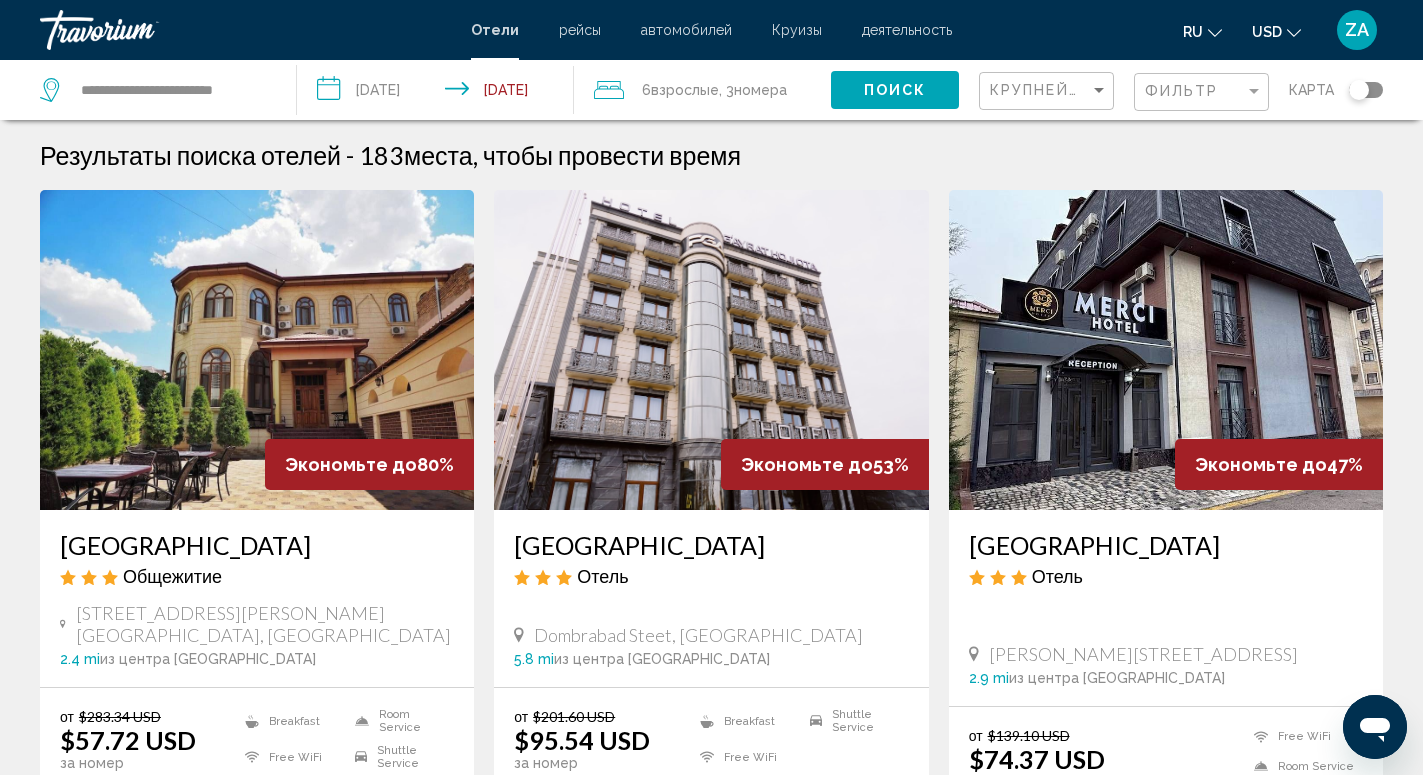 click on "6  Взрослый Взрослые" 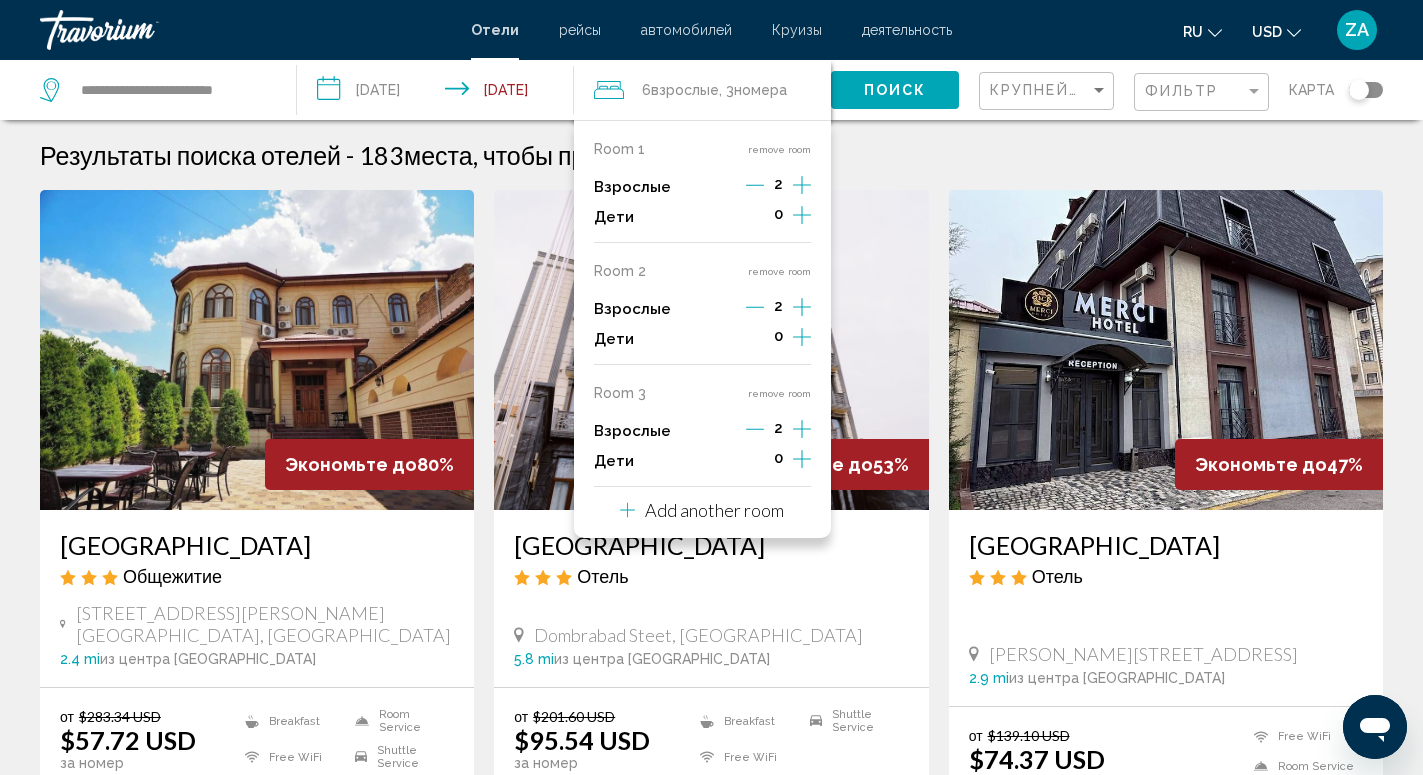 click 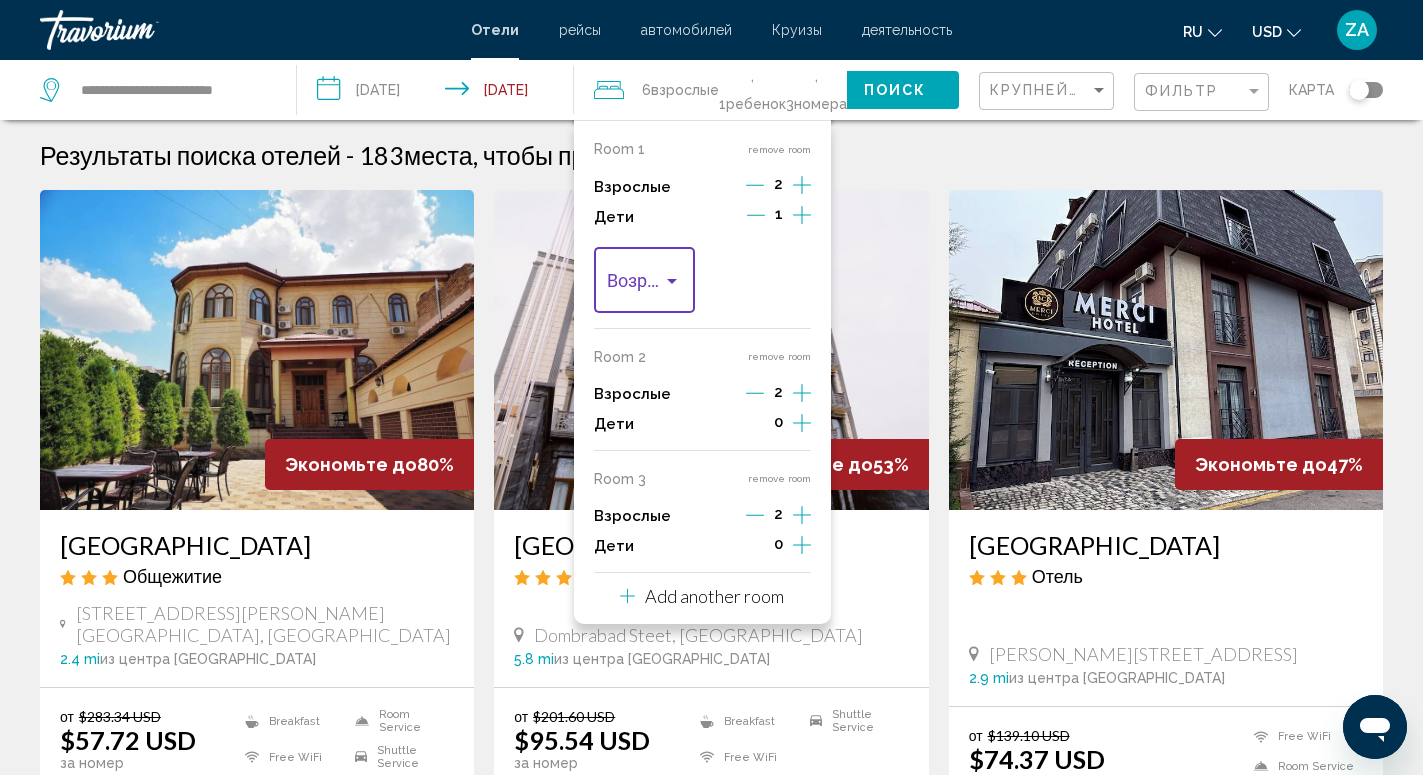 click at bounding box center [635, 285] 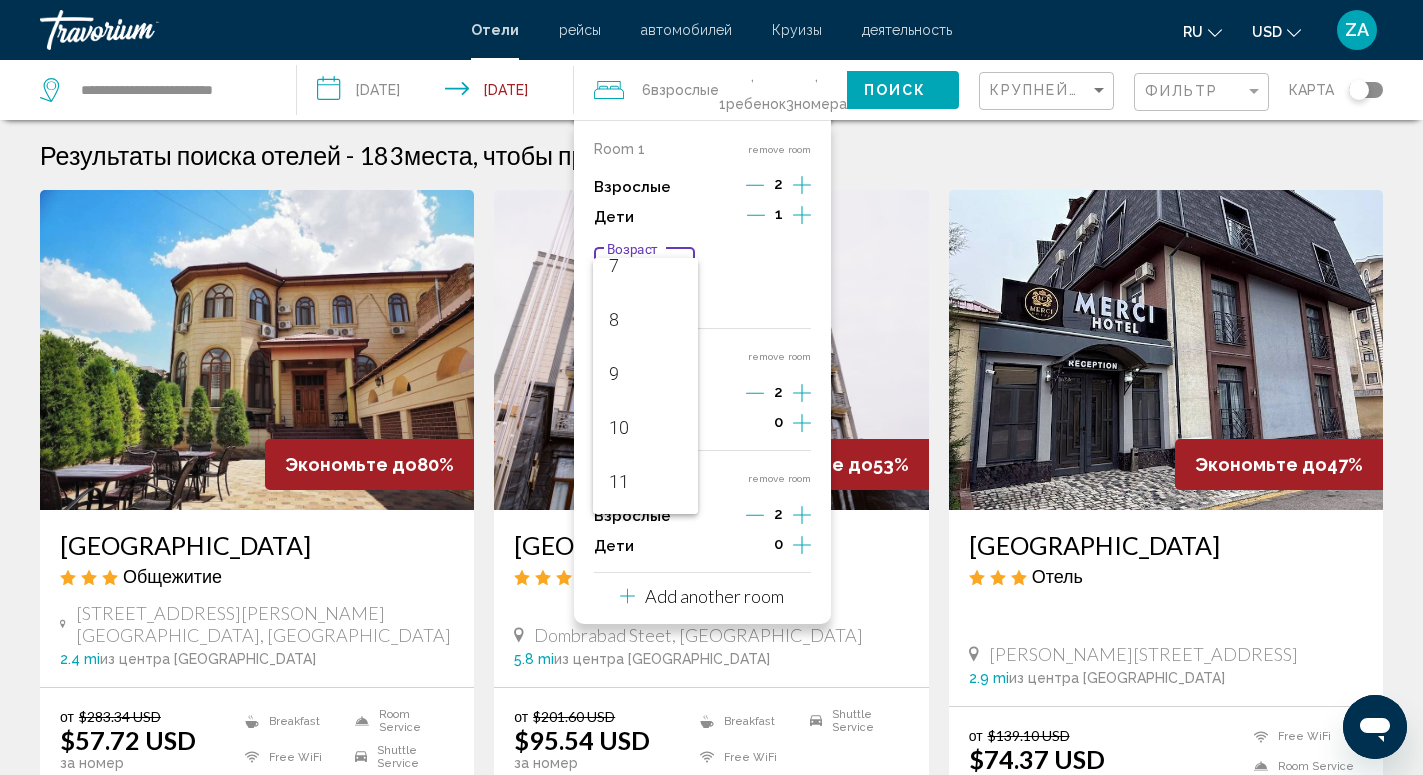 scroll, scrollTop: 528, scrollLeft: 0, axis: vertical 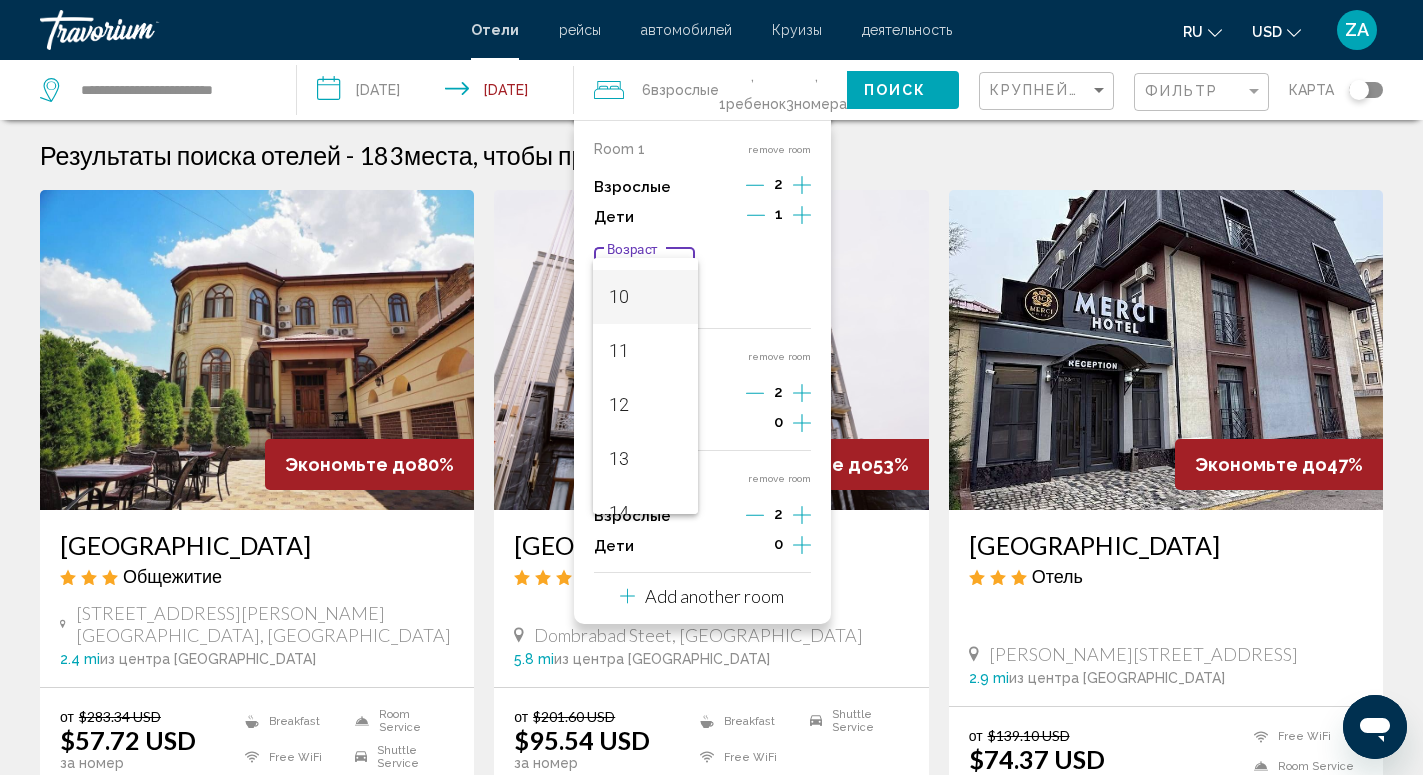 click on "10" at bounding box center [646, 297] 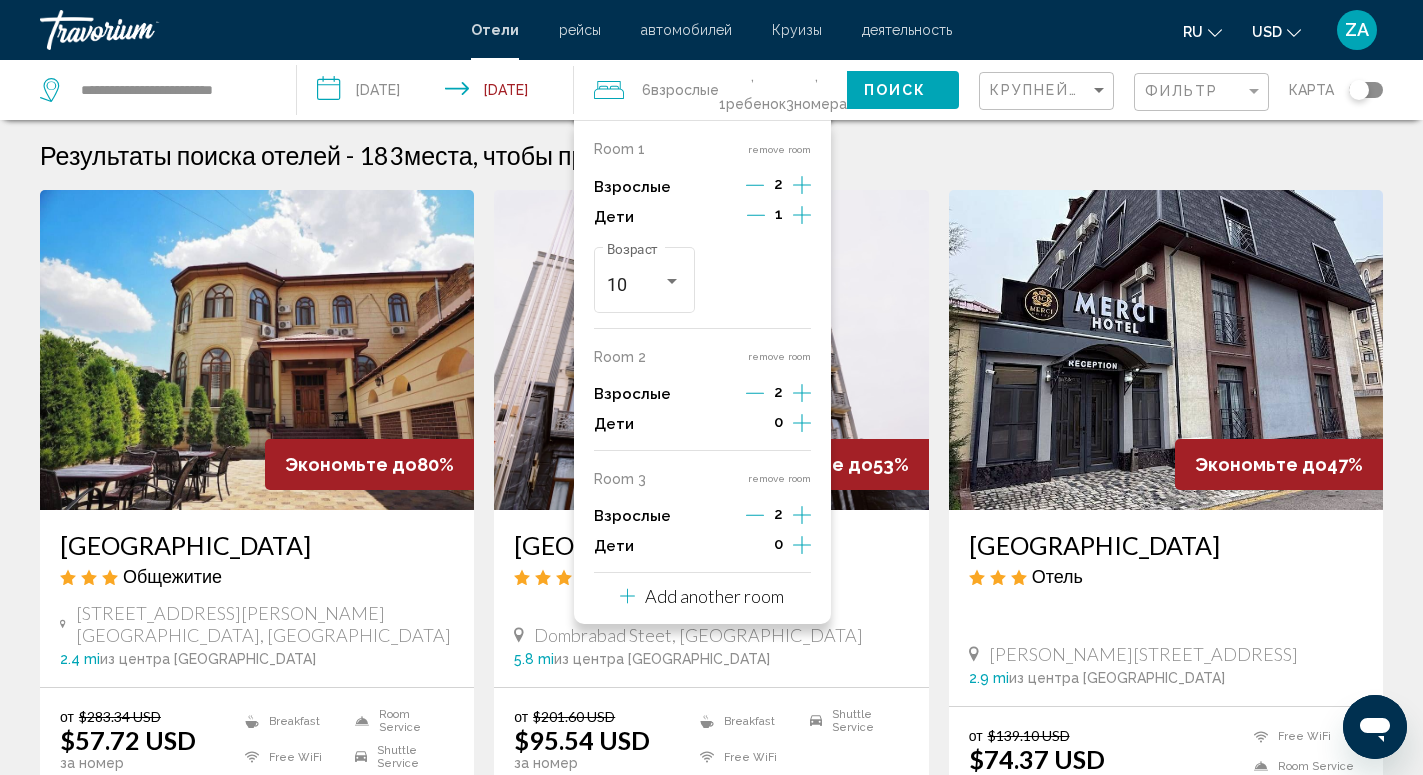 click on "Поиск" 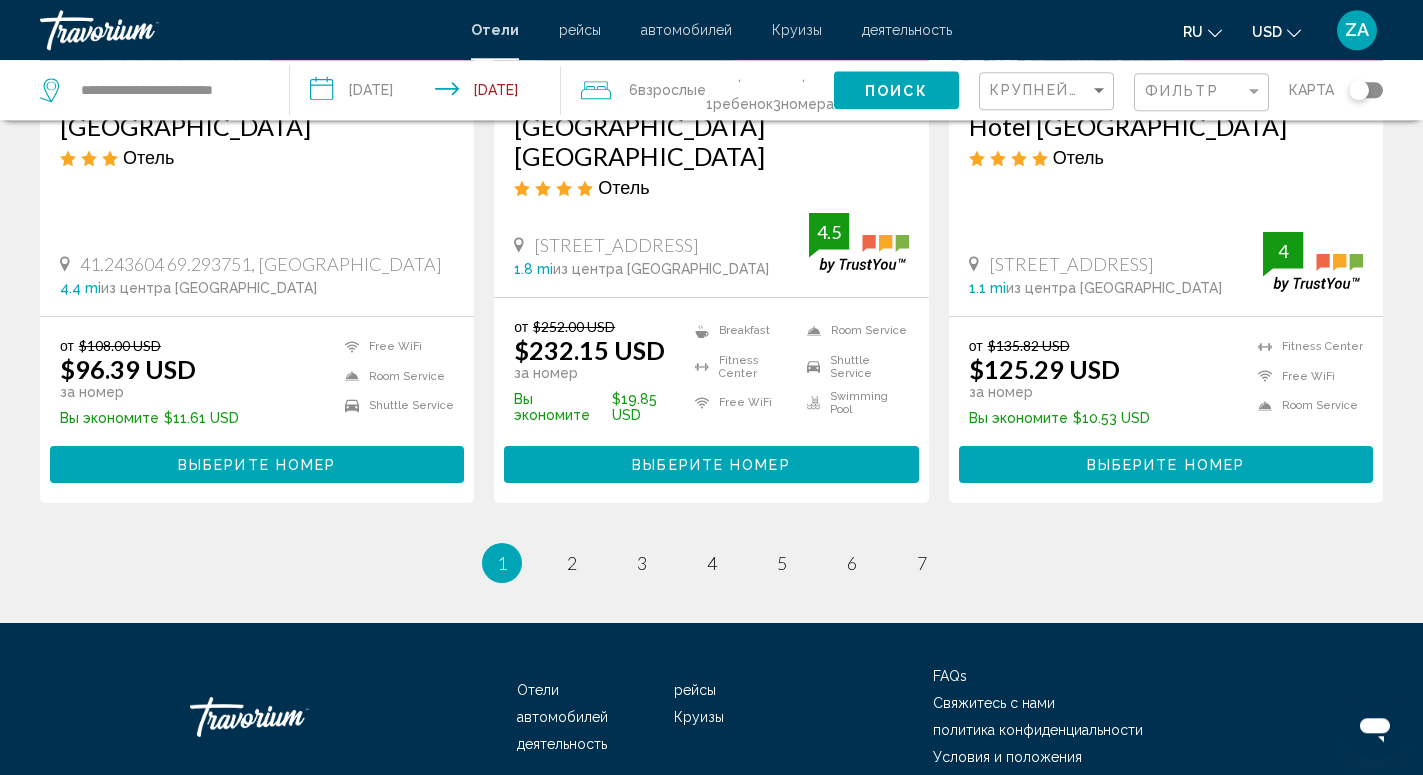 scroll, scrollTop: 2739, scrollLeft: 0, axis: vertical 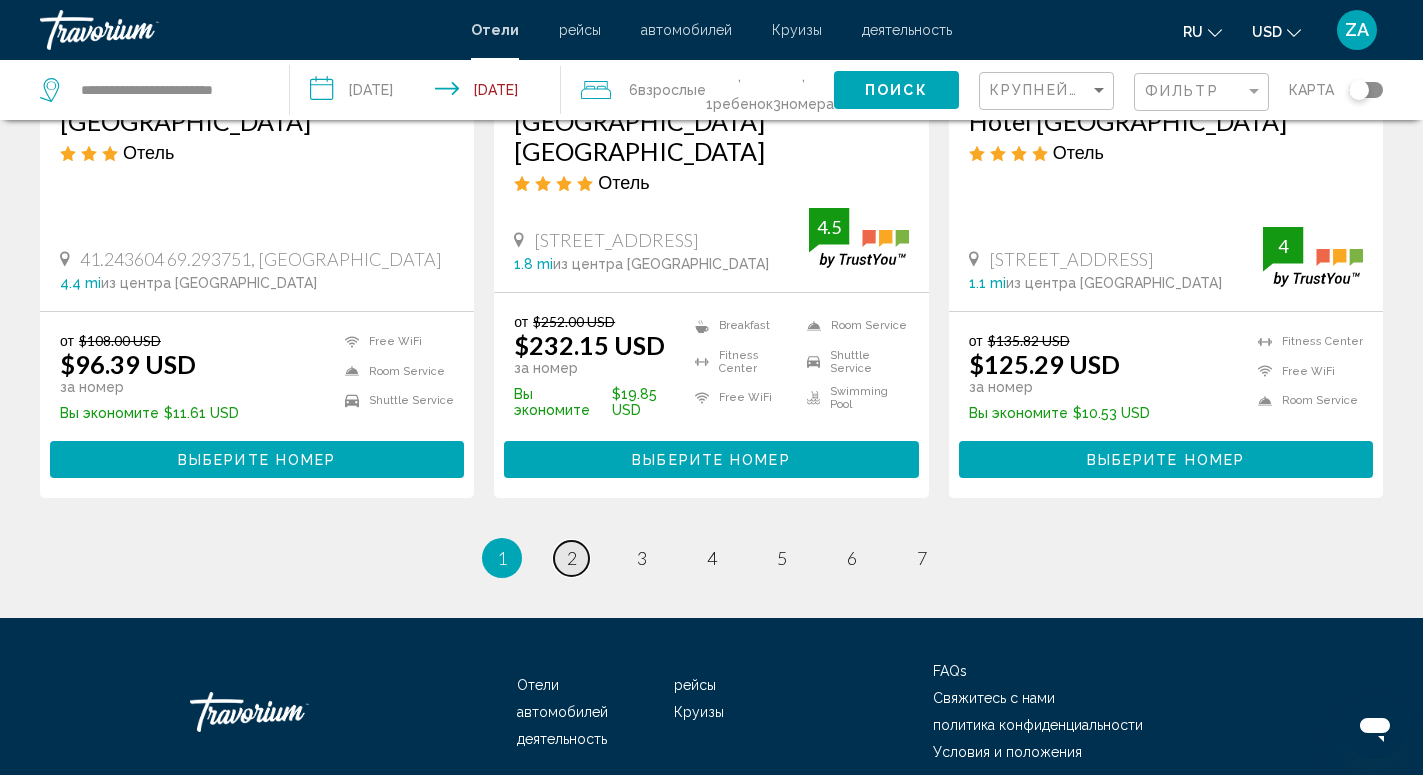 click on "page  2" at bounding box center (571, 558) 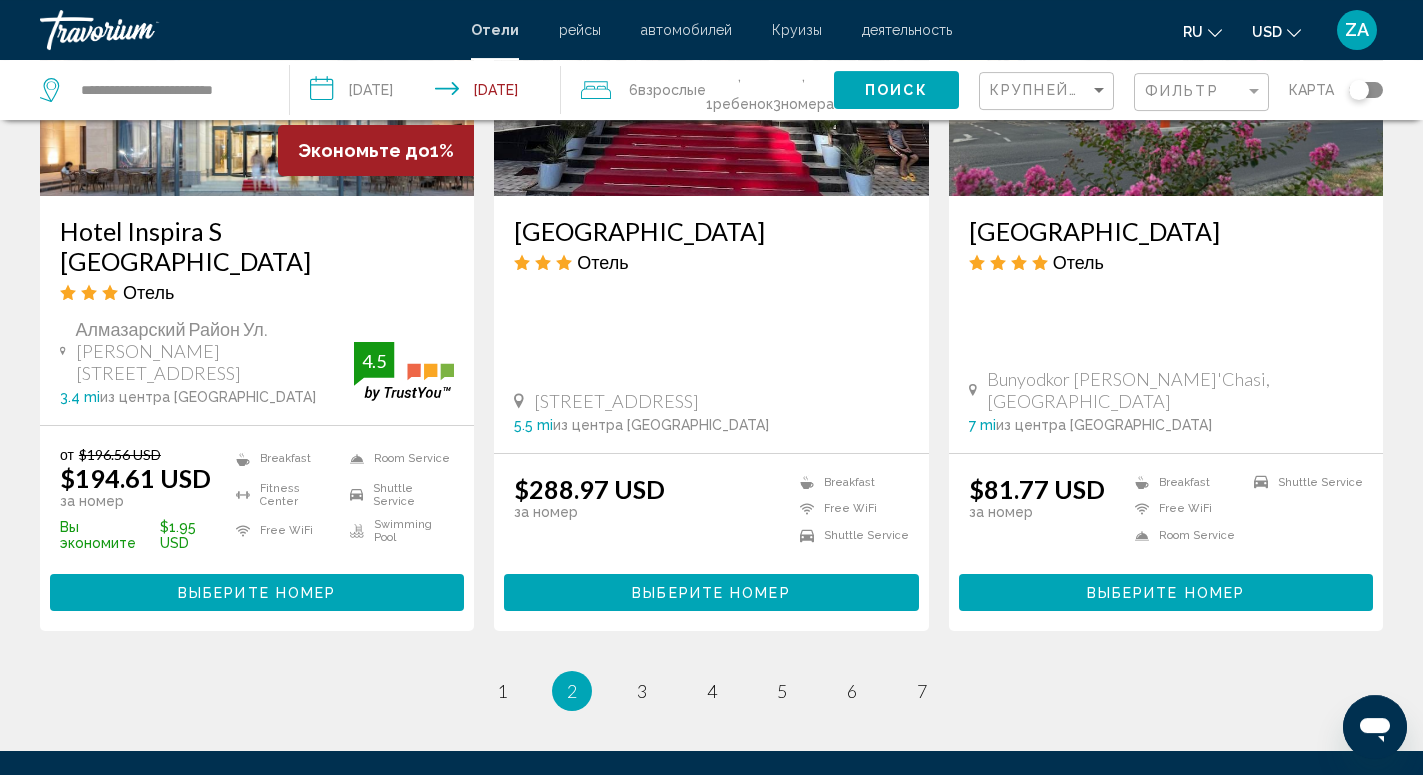 scroll, scrollTop: 2621, scrollLeft: 0, axis: vertical 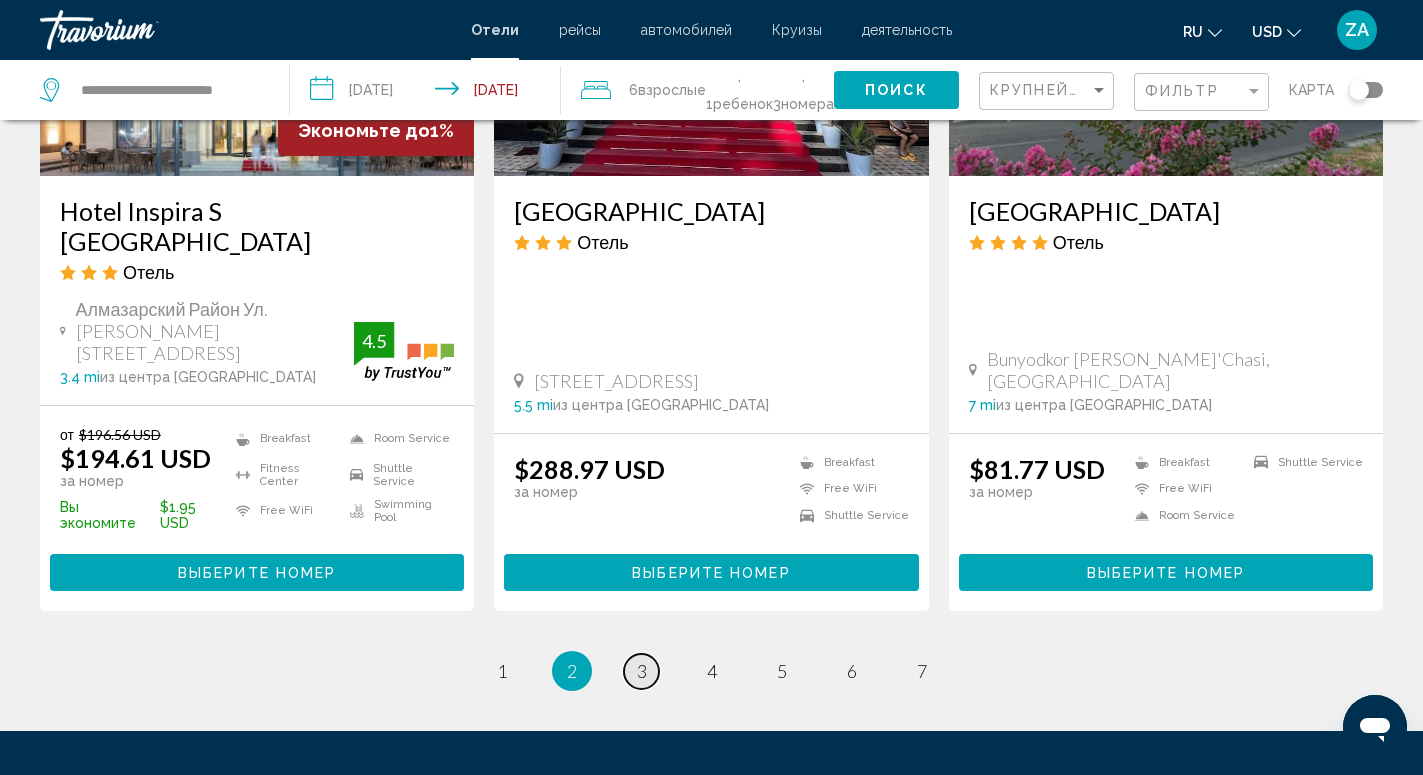 click on "page  3" at bounding box center [641, 671] 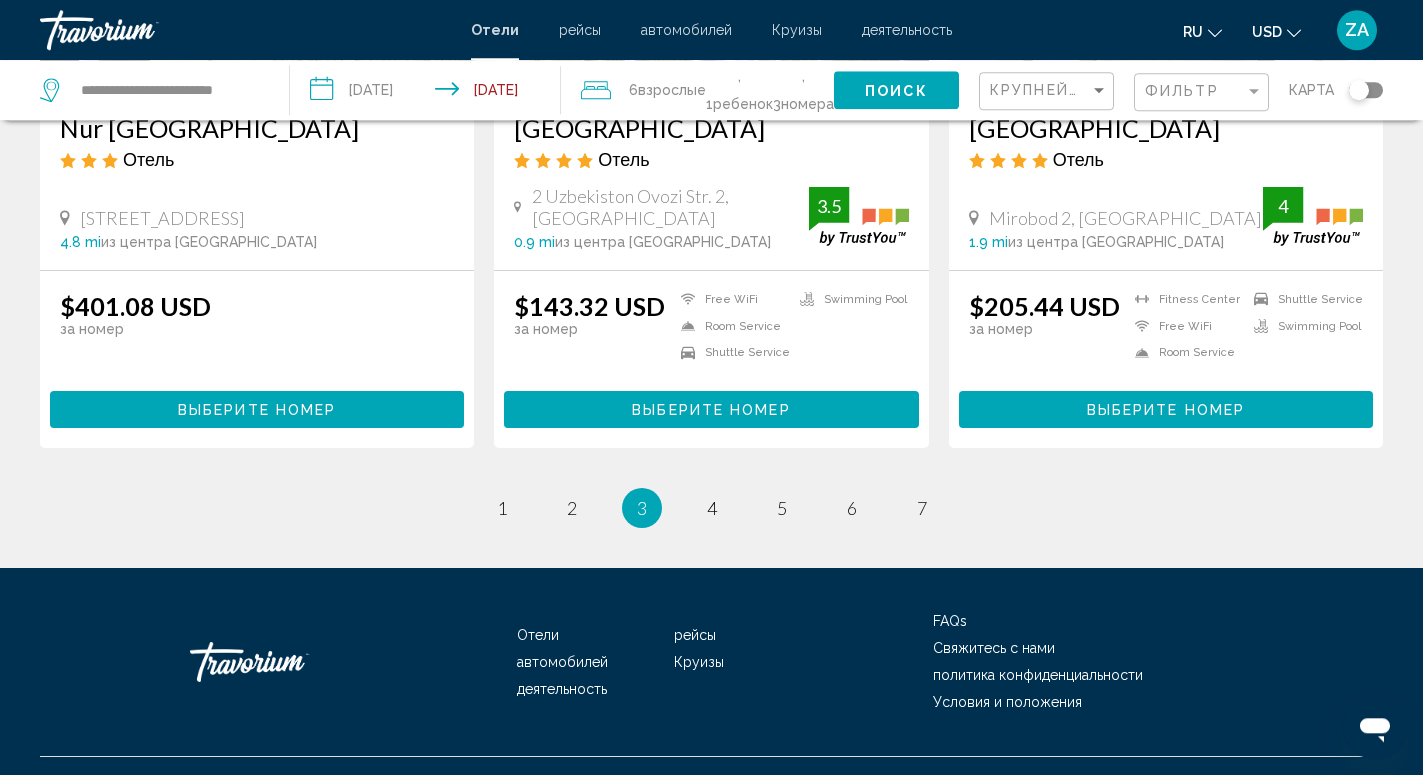 scroll, scrollTop: 2550, scrollLeft: 0, axis: vertical 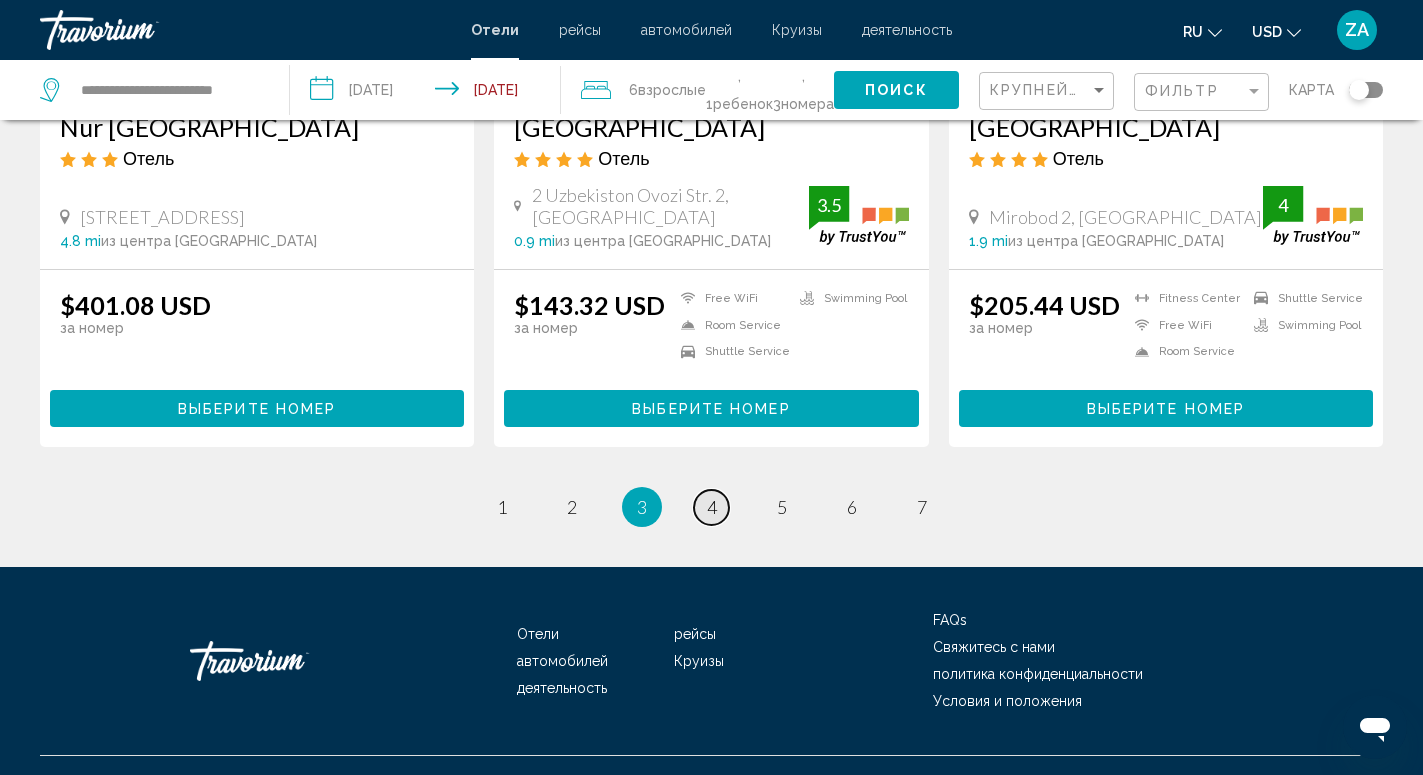 click on "page  4" at bounding box center (711, 507) 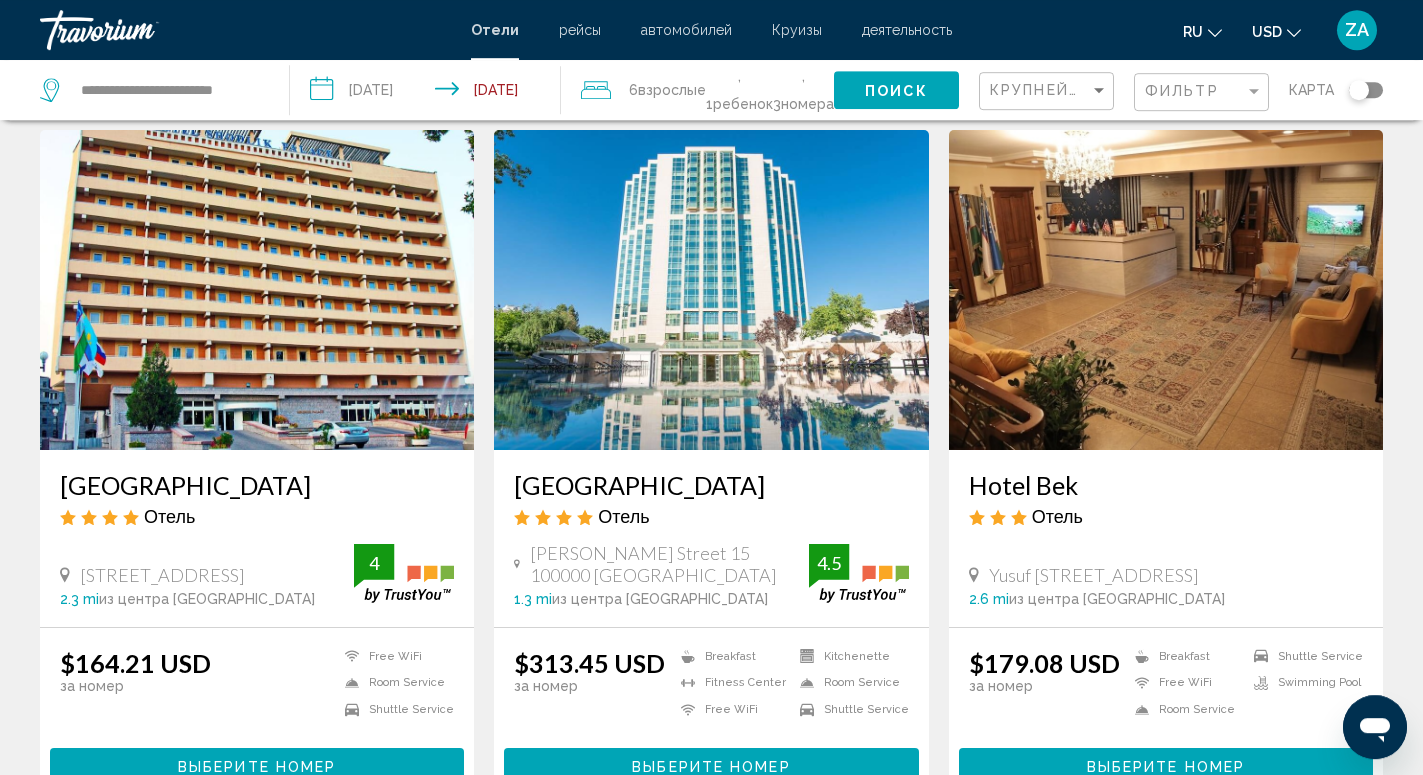scroll, scrollTop: 204, scrollLeft: 0, axis: vertical 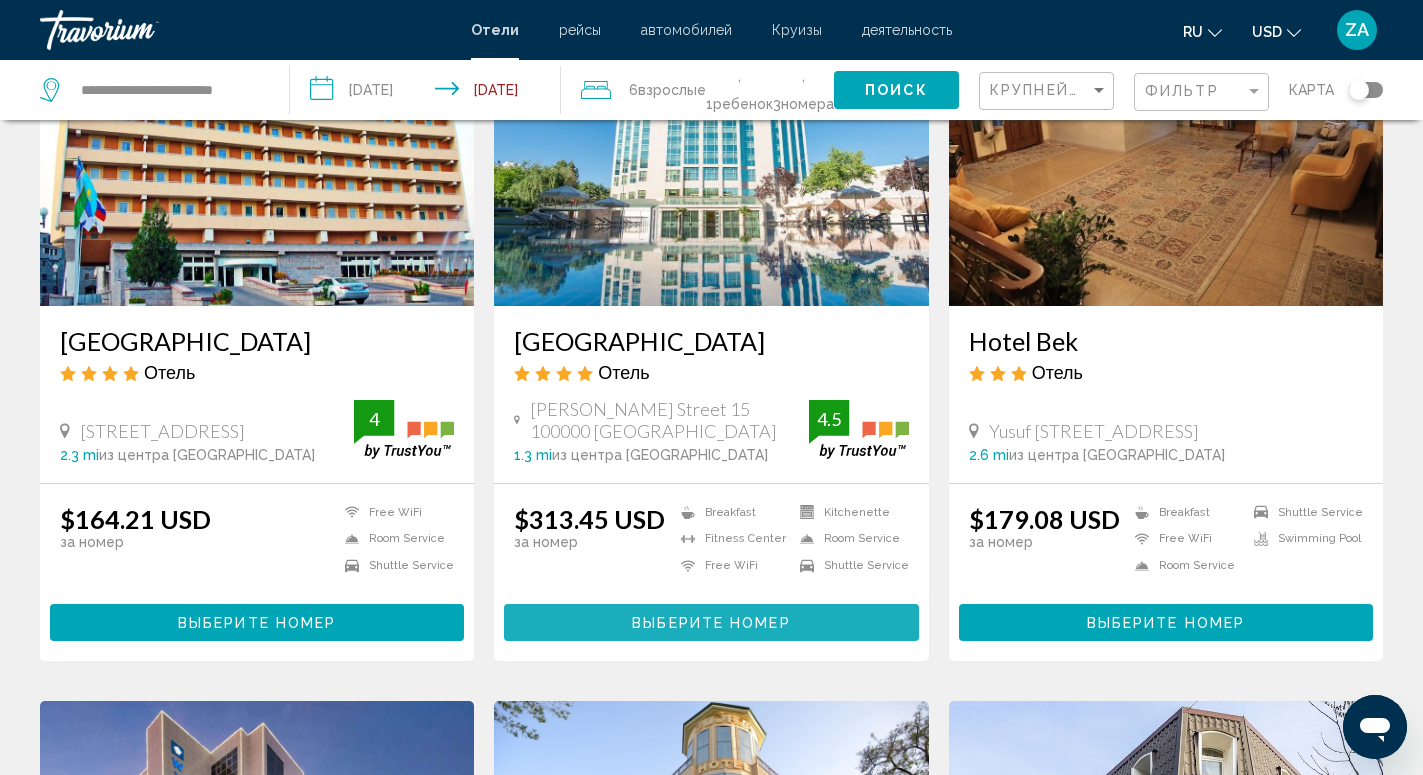 click on "Выберите номер" at bounding box center (711, 622) 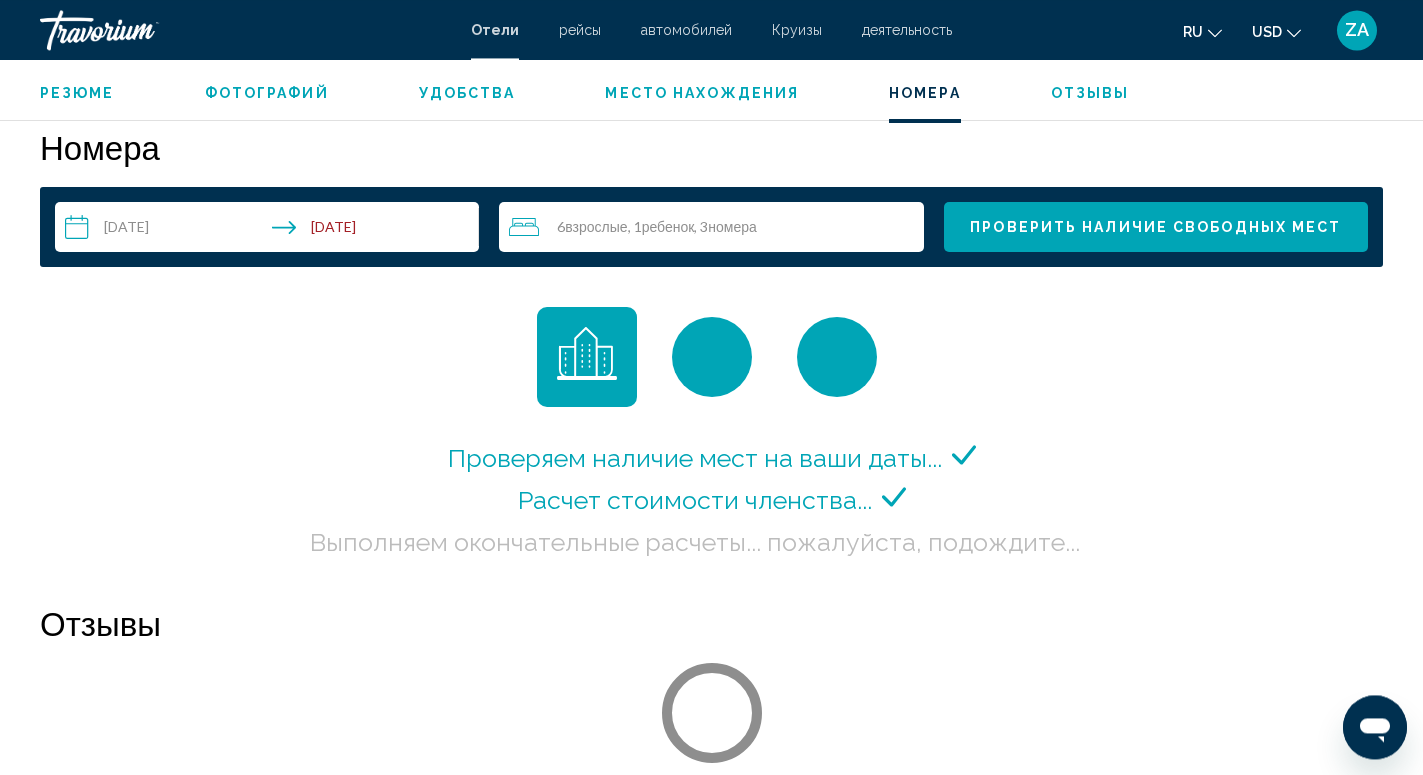 scroll, scrollTop: 2478, scrollLeft: 0, axis: vertical 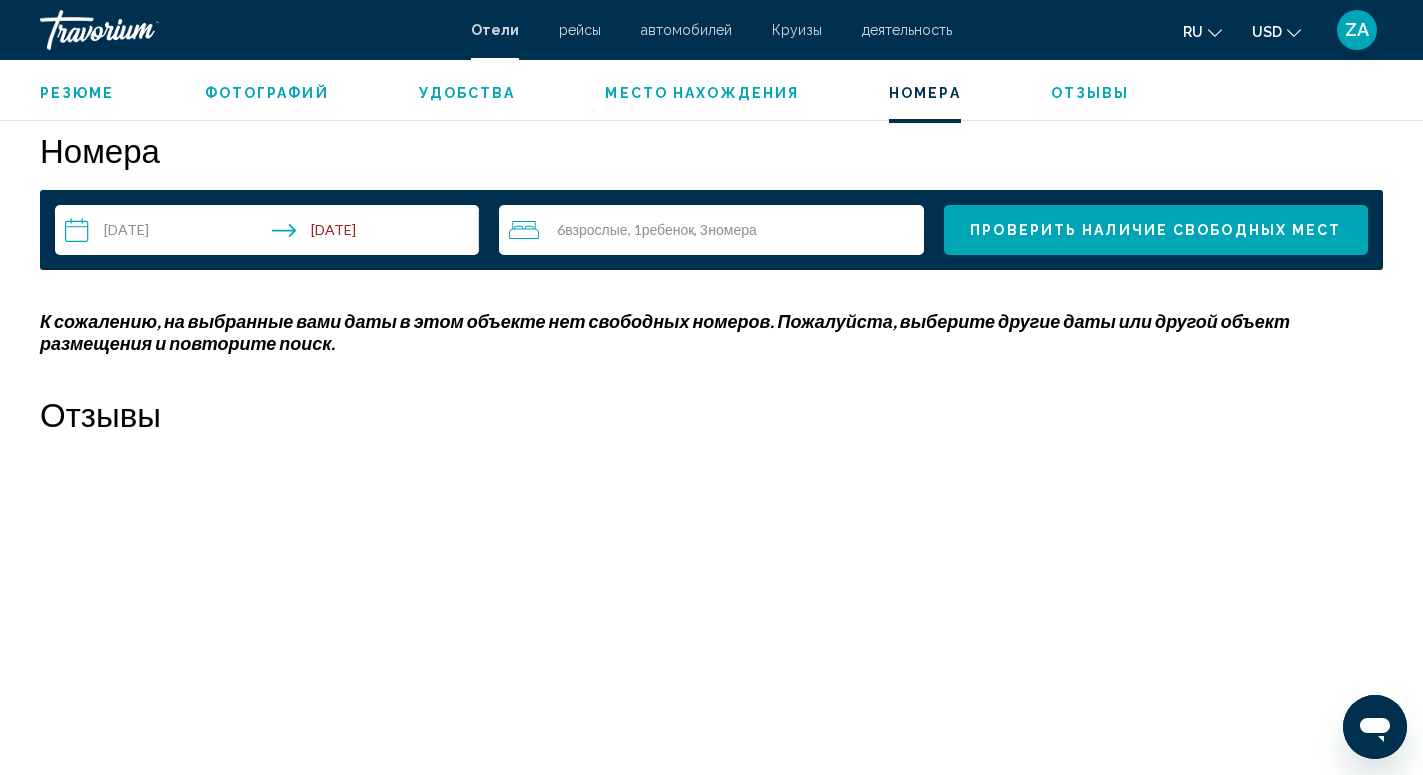 click on "номера" at bounding box center (732, 229) 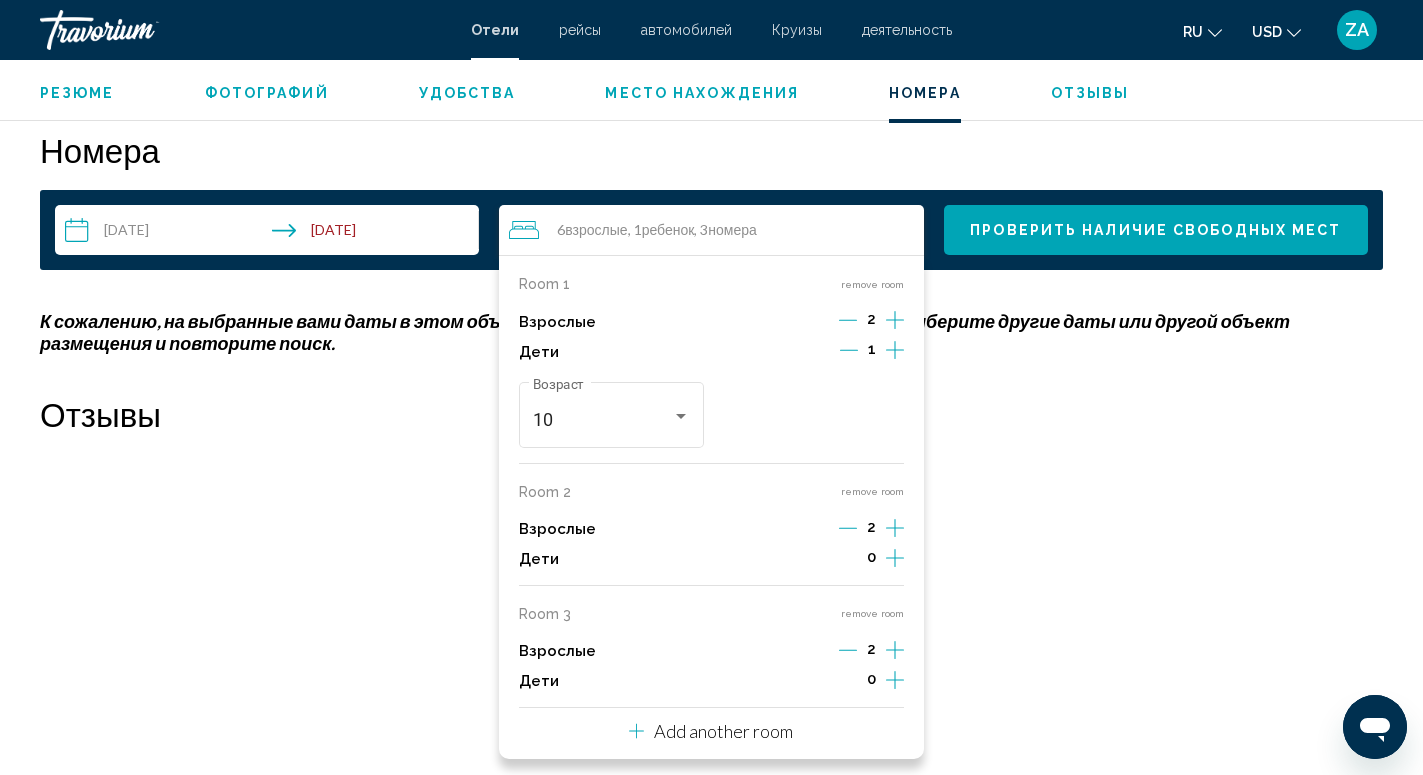 click 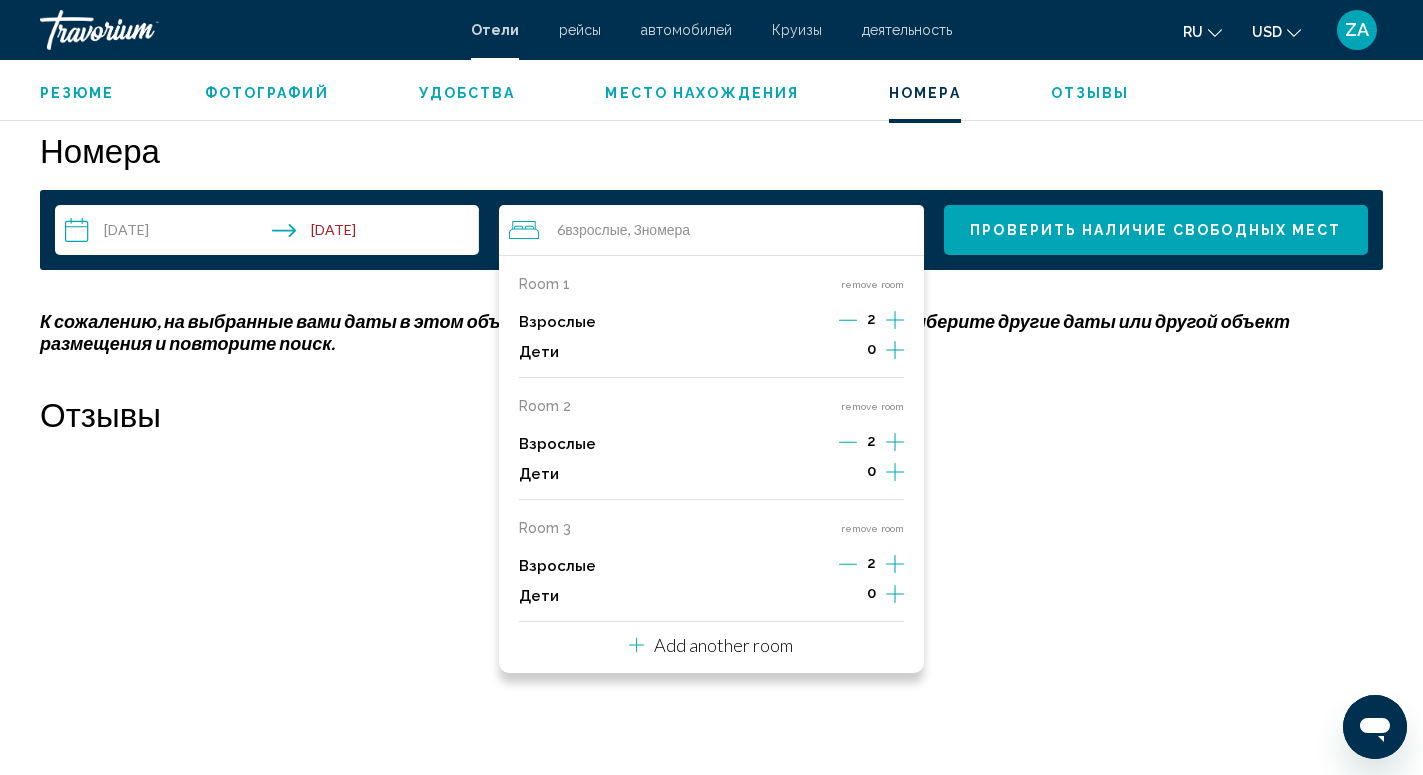 click on "Проверить наличие свободных мест" at bounding box center [1155, 231] 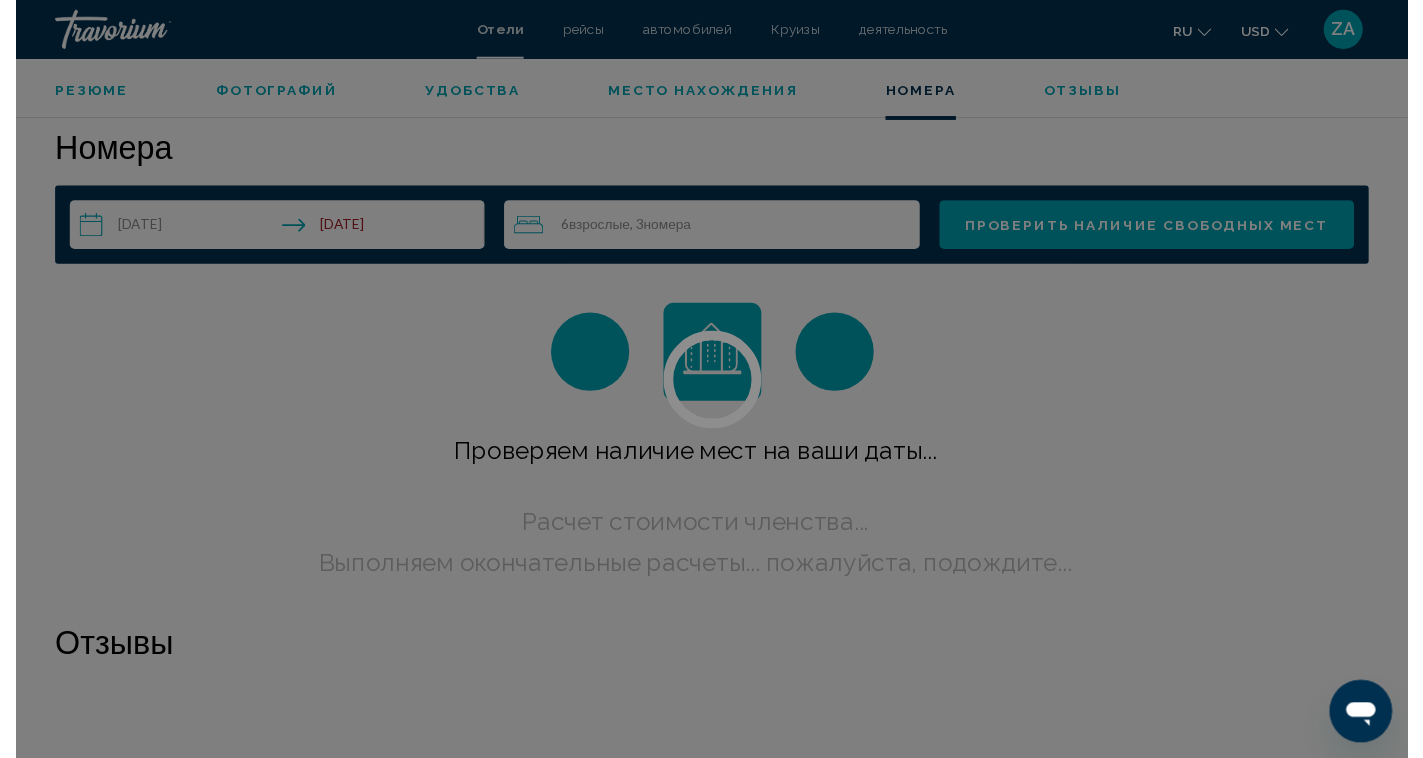 scroll, scrollTop: 0, scrollLeft: 0, axis: both 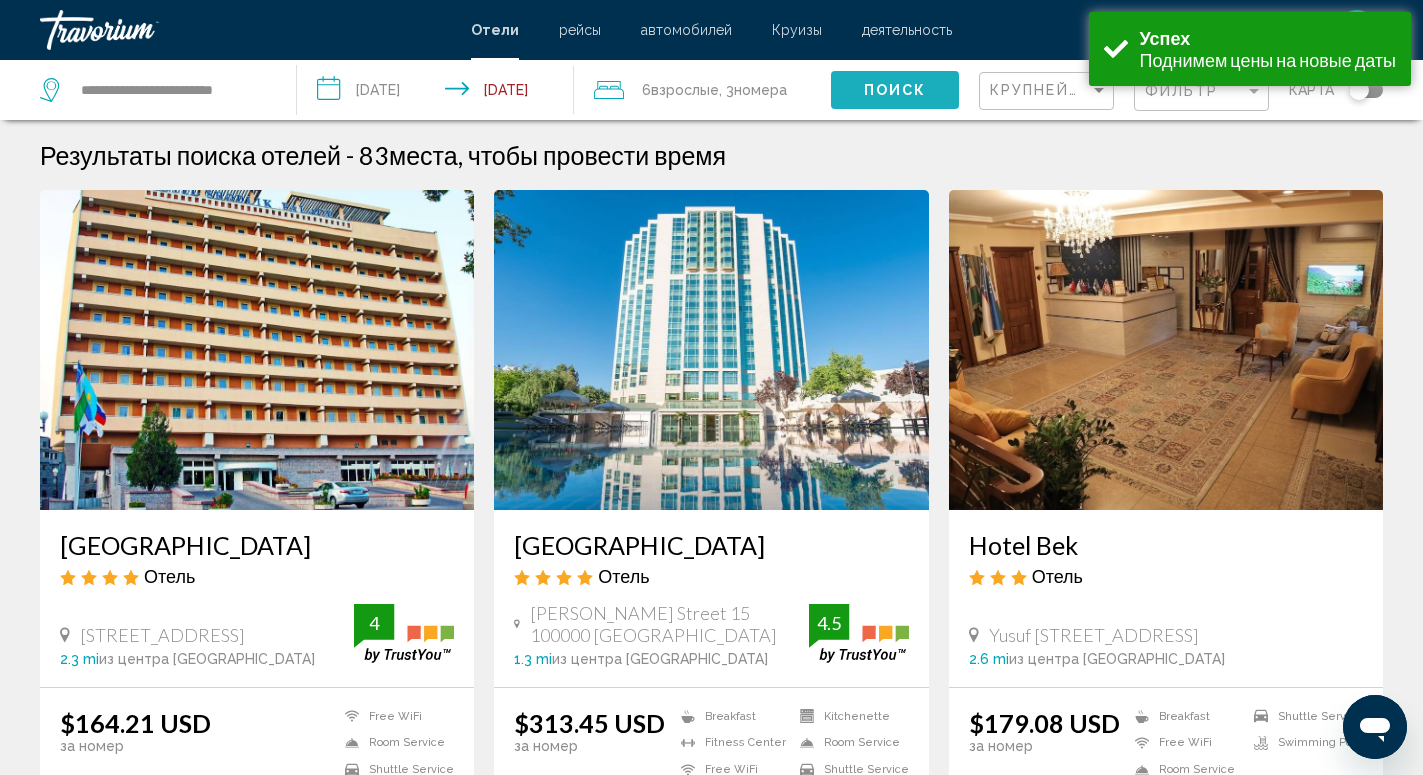click on "Поиск" 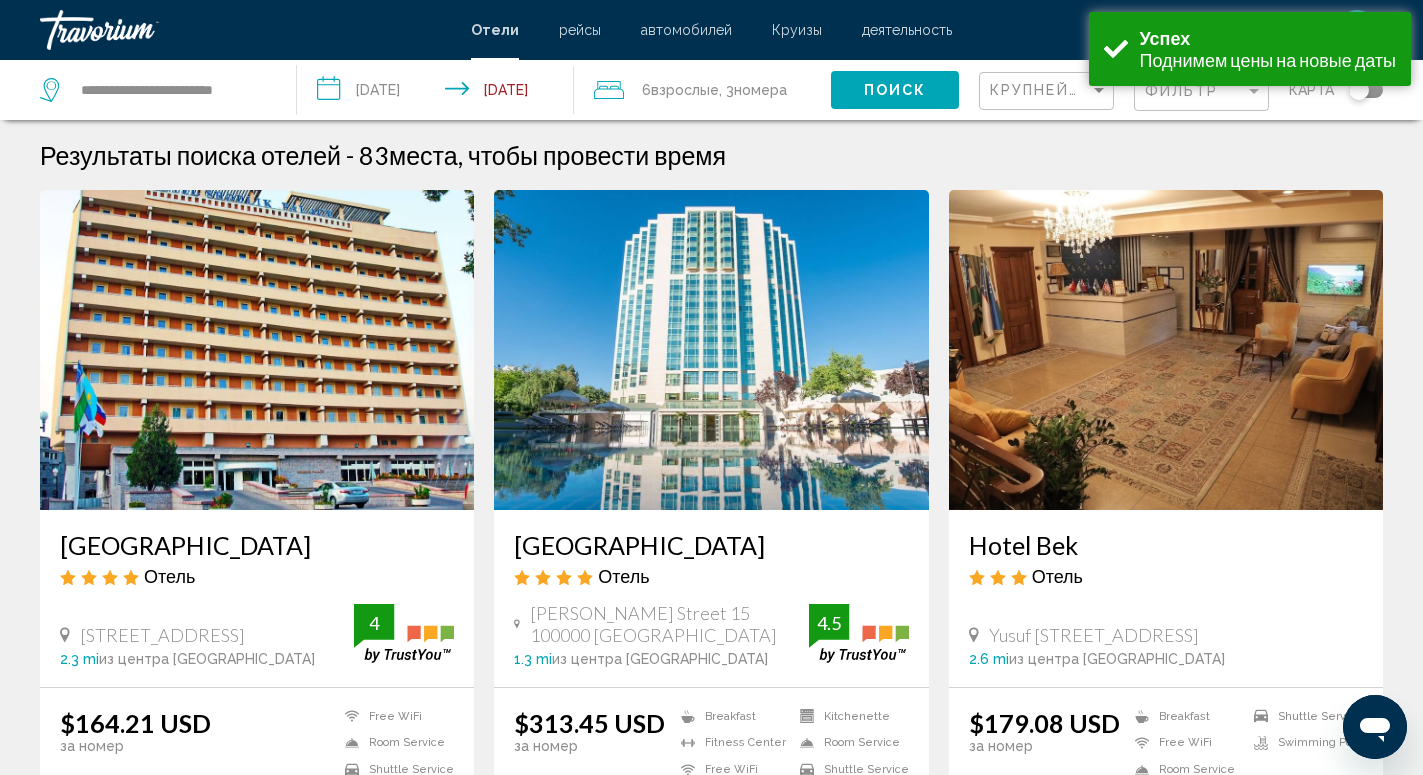 click on "**********" at bounding box center [711, 1580] 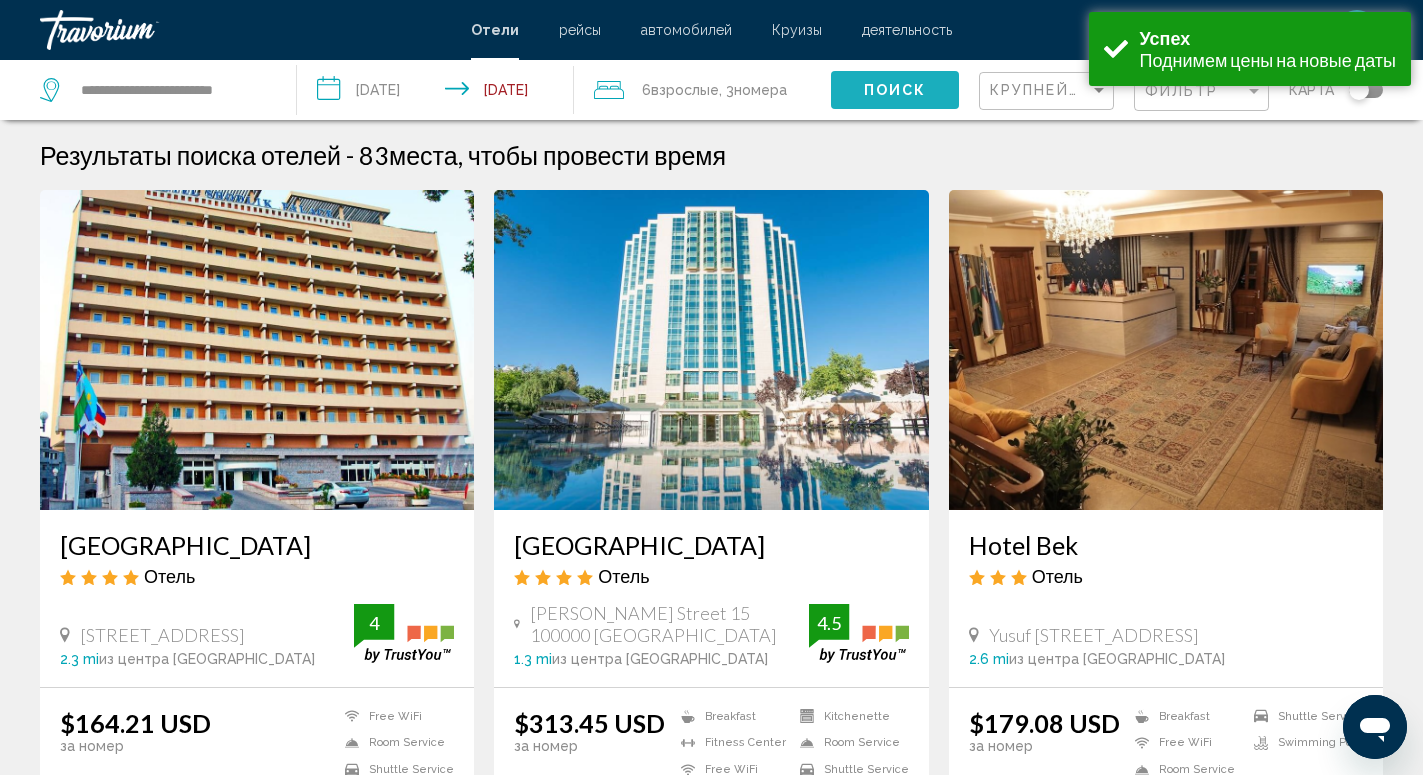 click on "Поиск" 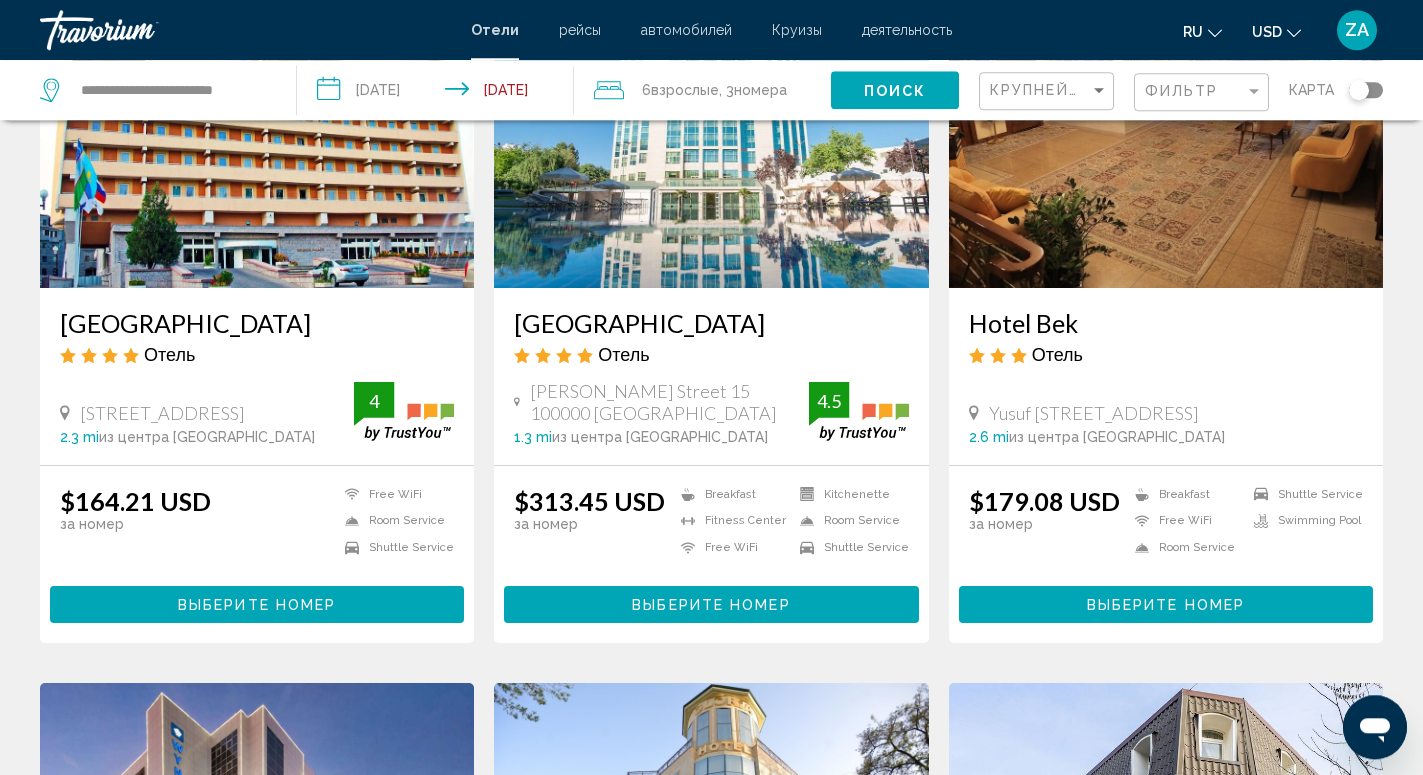scroll, scrollTop: 0, scrollLeft: 0, axis: both 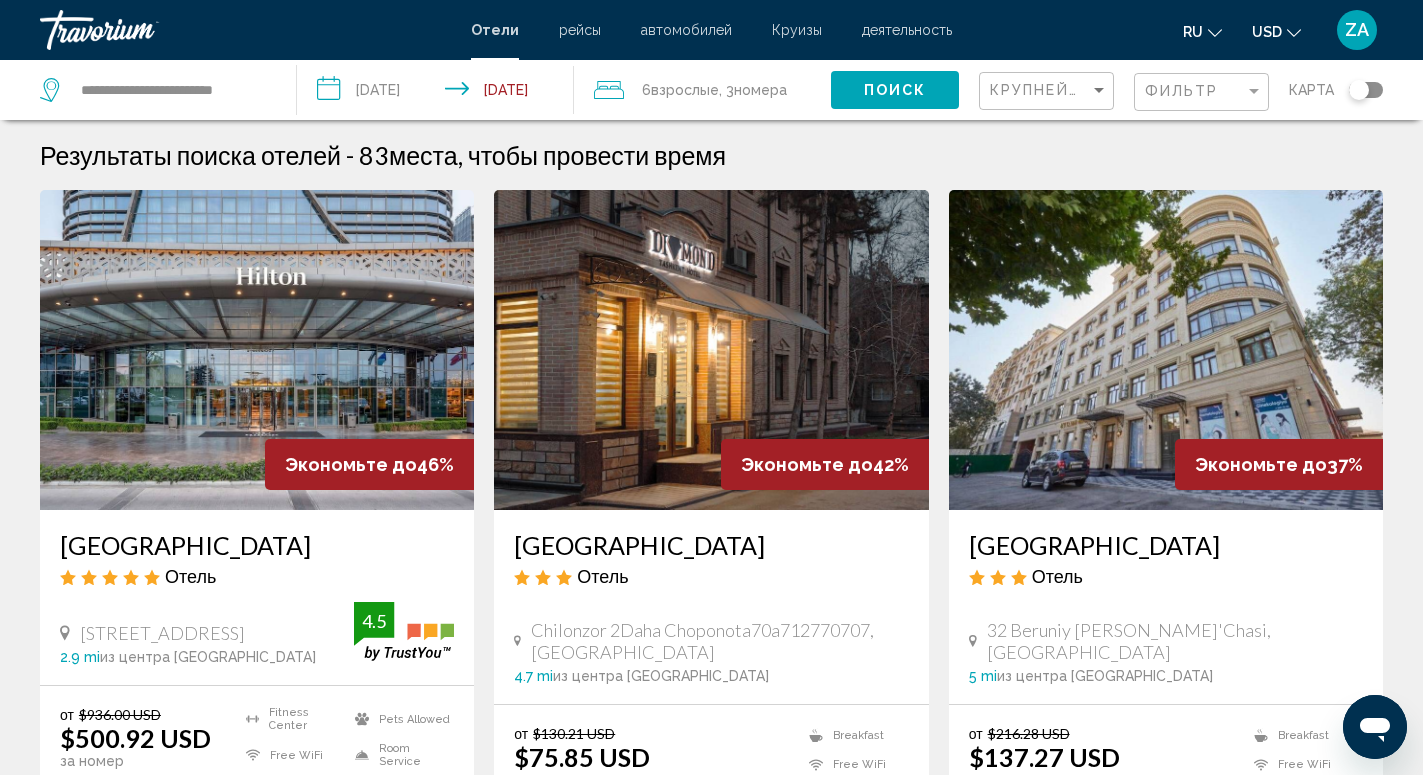 click on "Поиск" 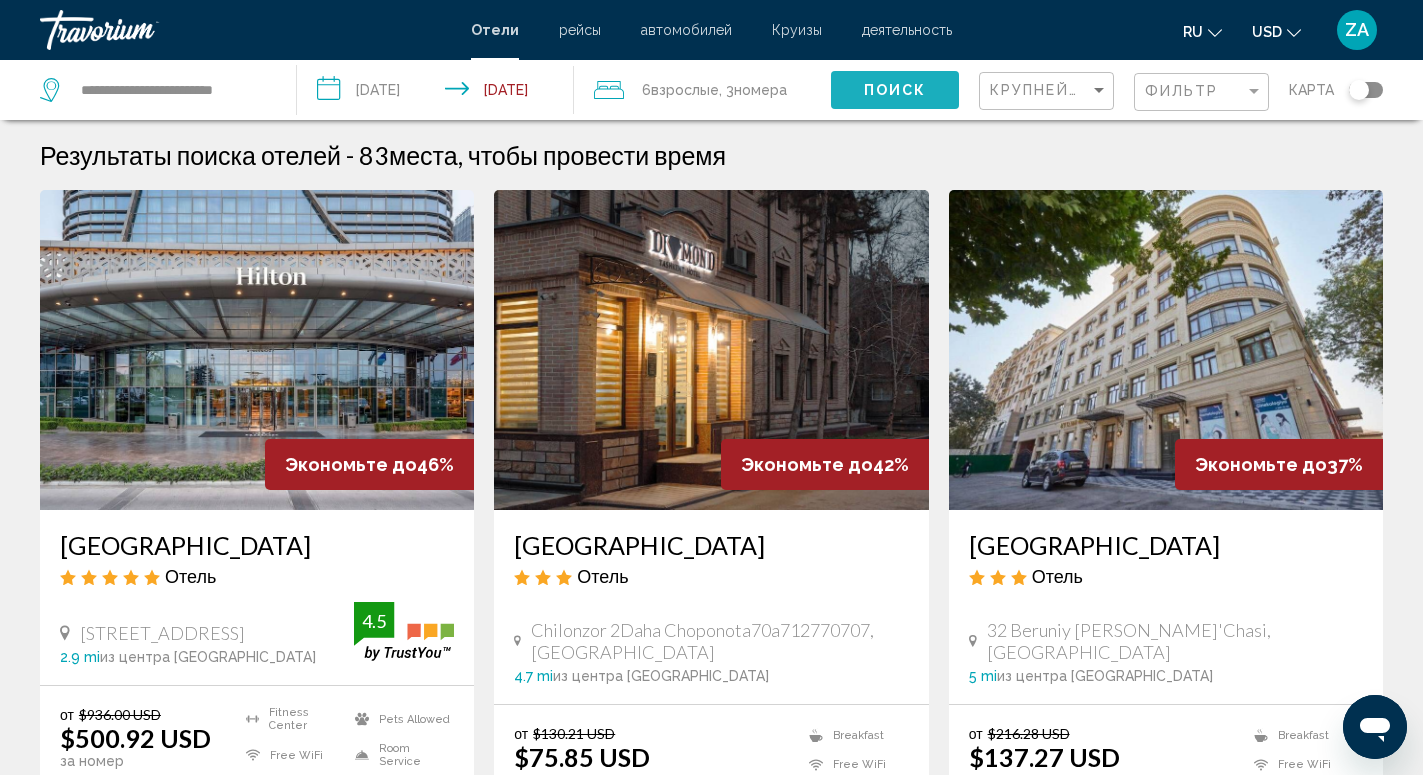 click on "Поиск" 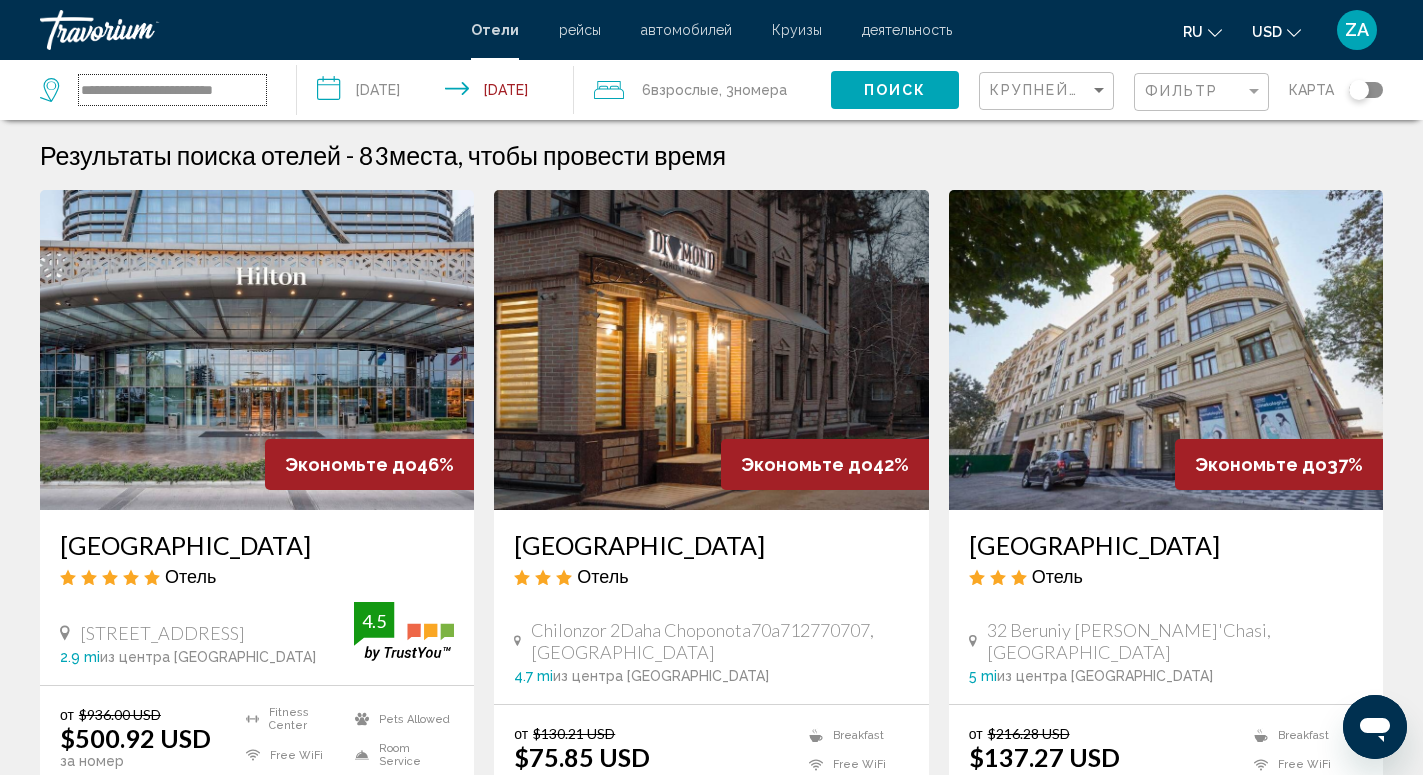 click on "**********" at bounding box center (172, 90) 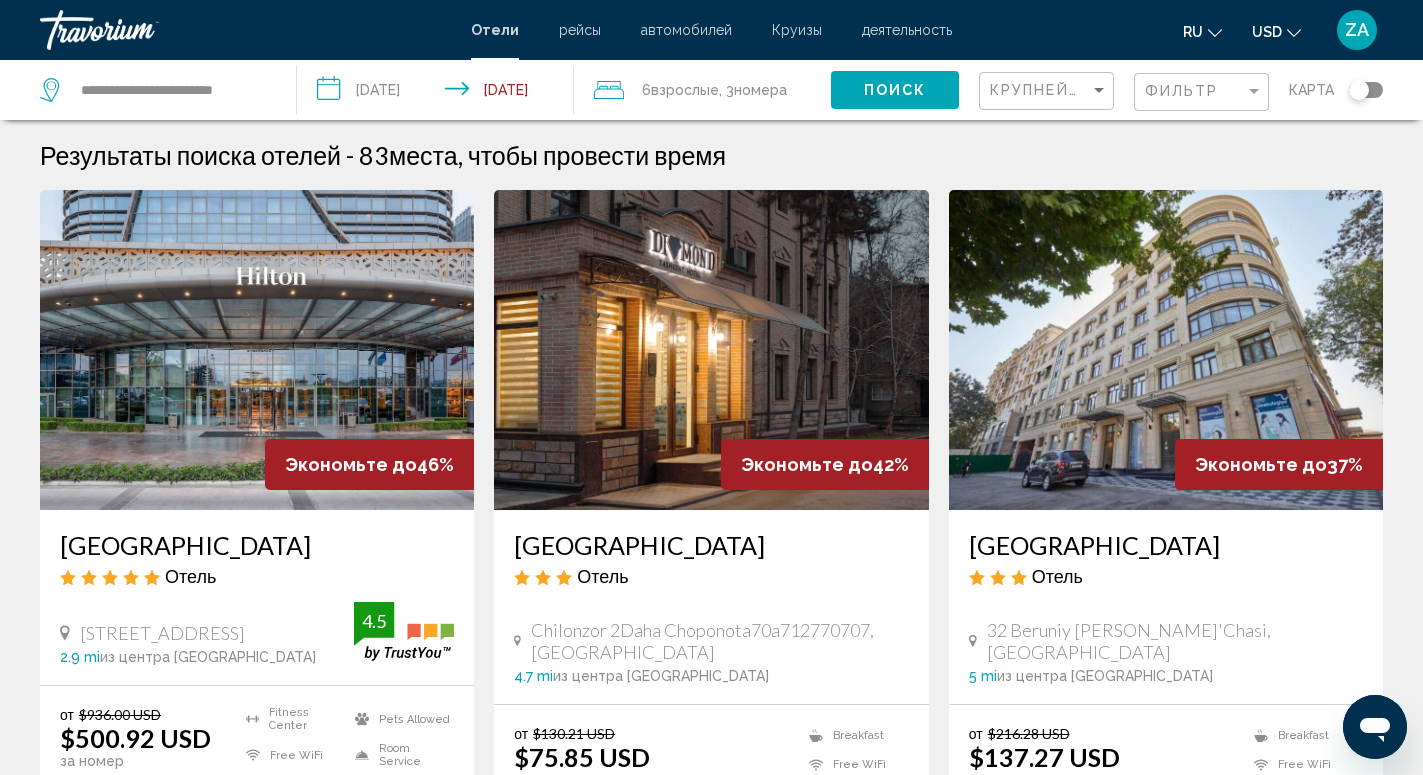 click on "**********" at bounding box center (439, 93) 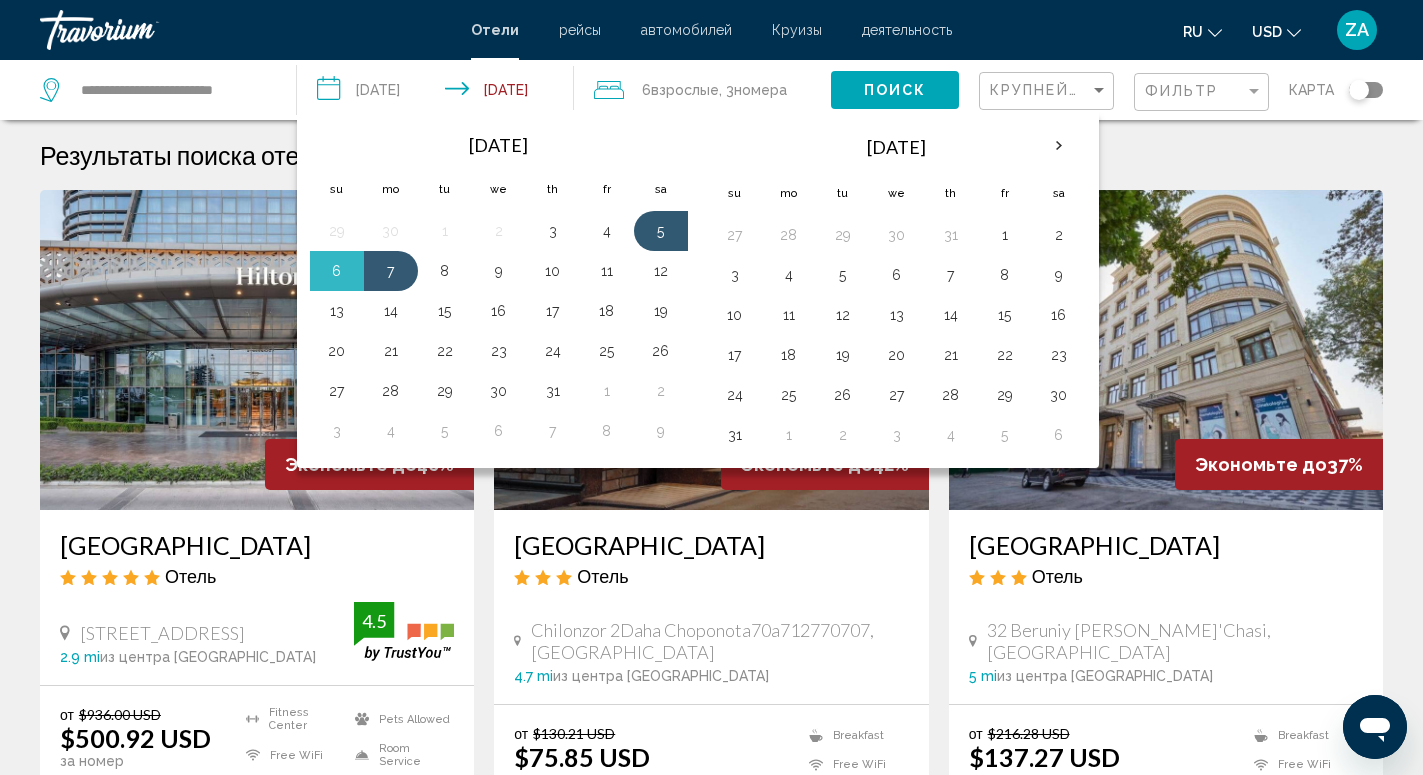 click on "Результаты поиска отелей  -   83  места, чтобы провести время" at bounding box center [711, 155] 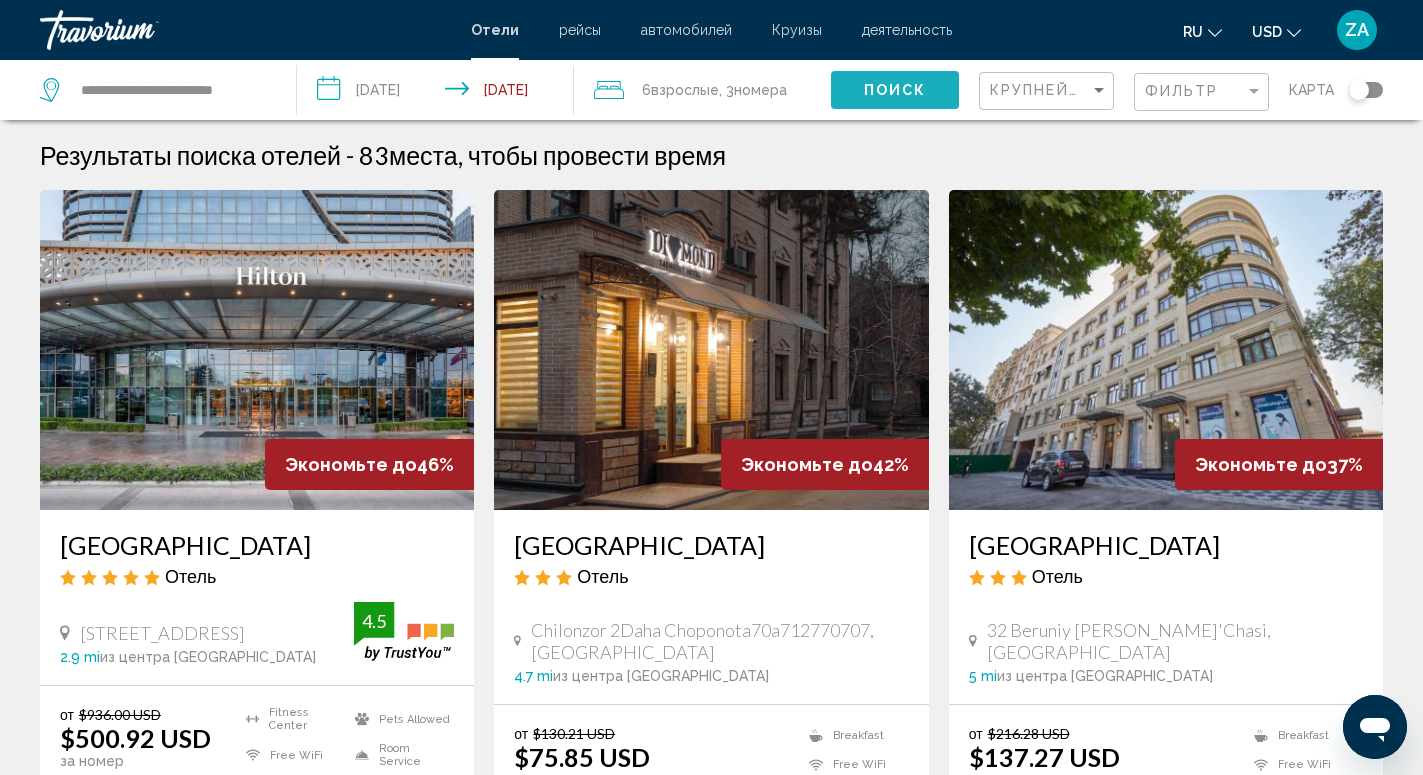 click on "Поиск" 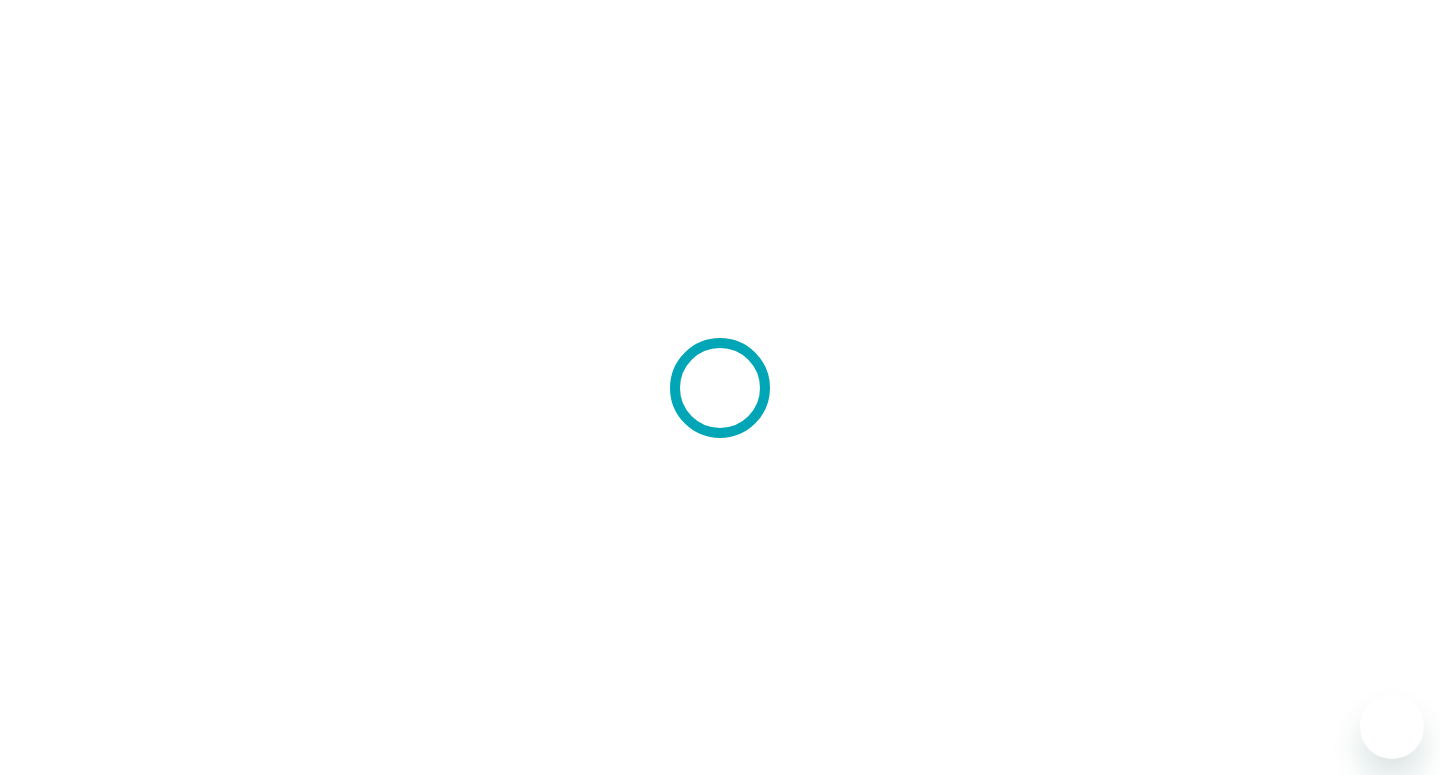 scroll, scrollTop: 0, scrollLeft: 0, axis: both 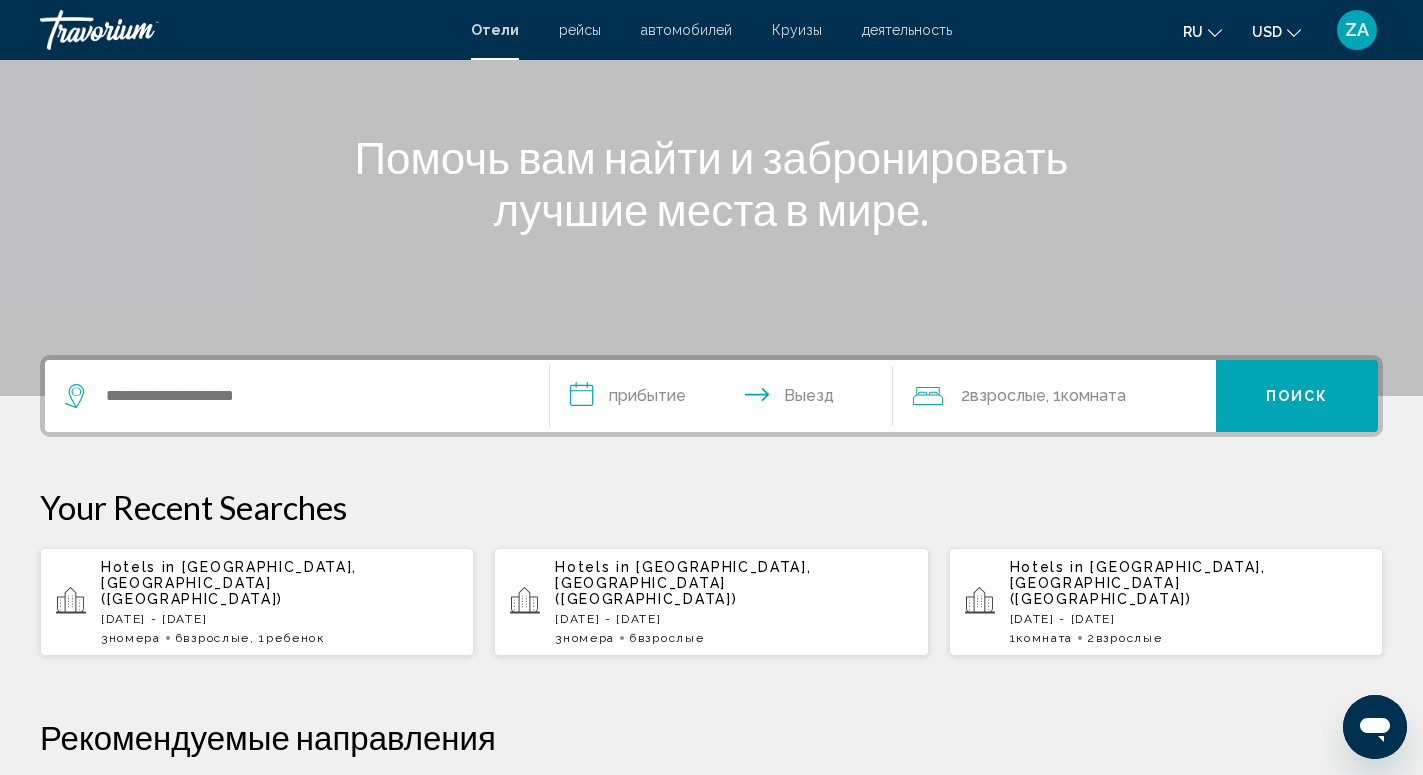 click on "[DATE] - [DATE]" at bounding box center [279, 619] 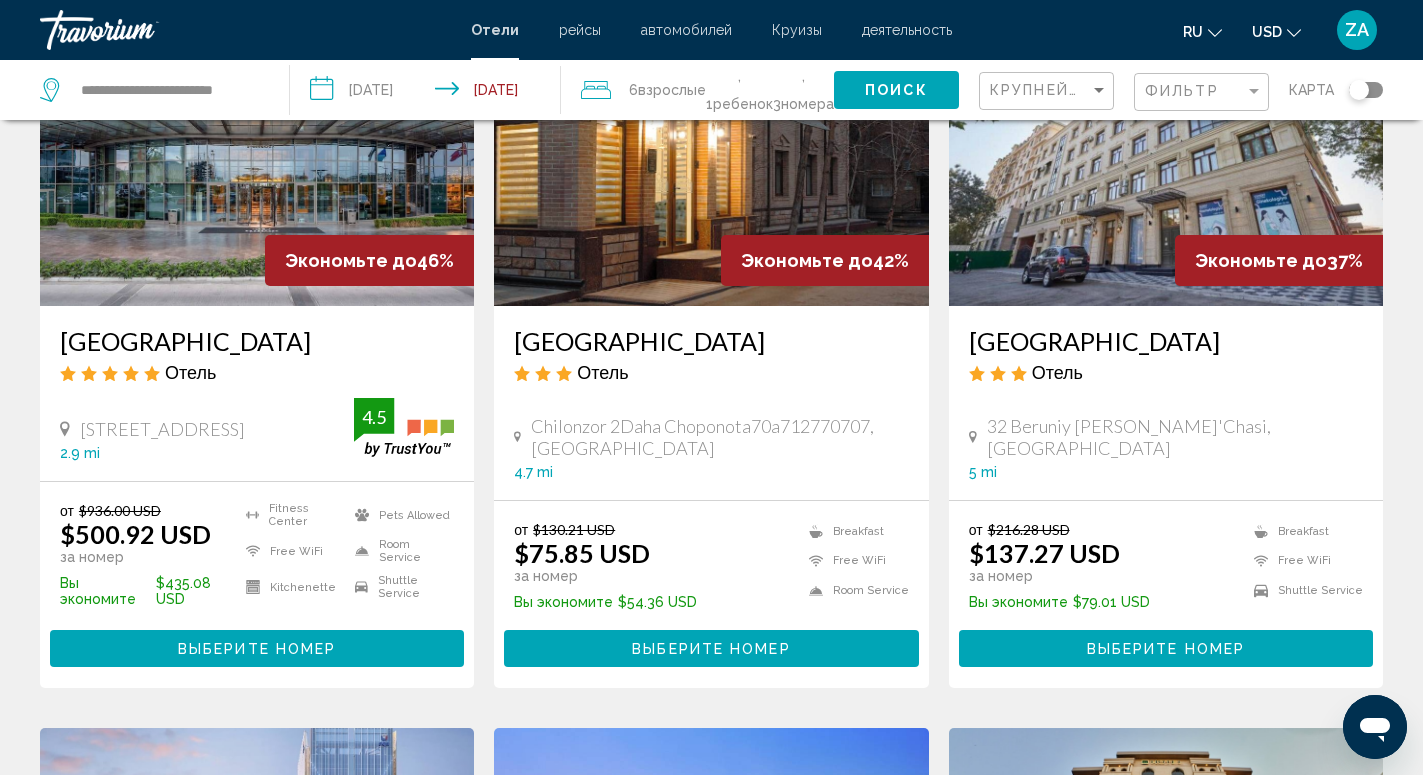 scroll, scrollTop: 0, scrollLeft: 0, axis: both 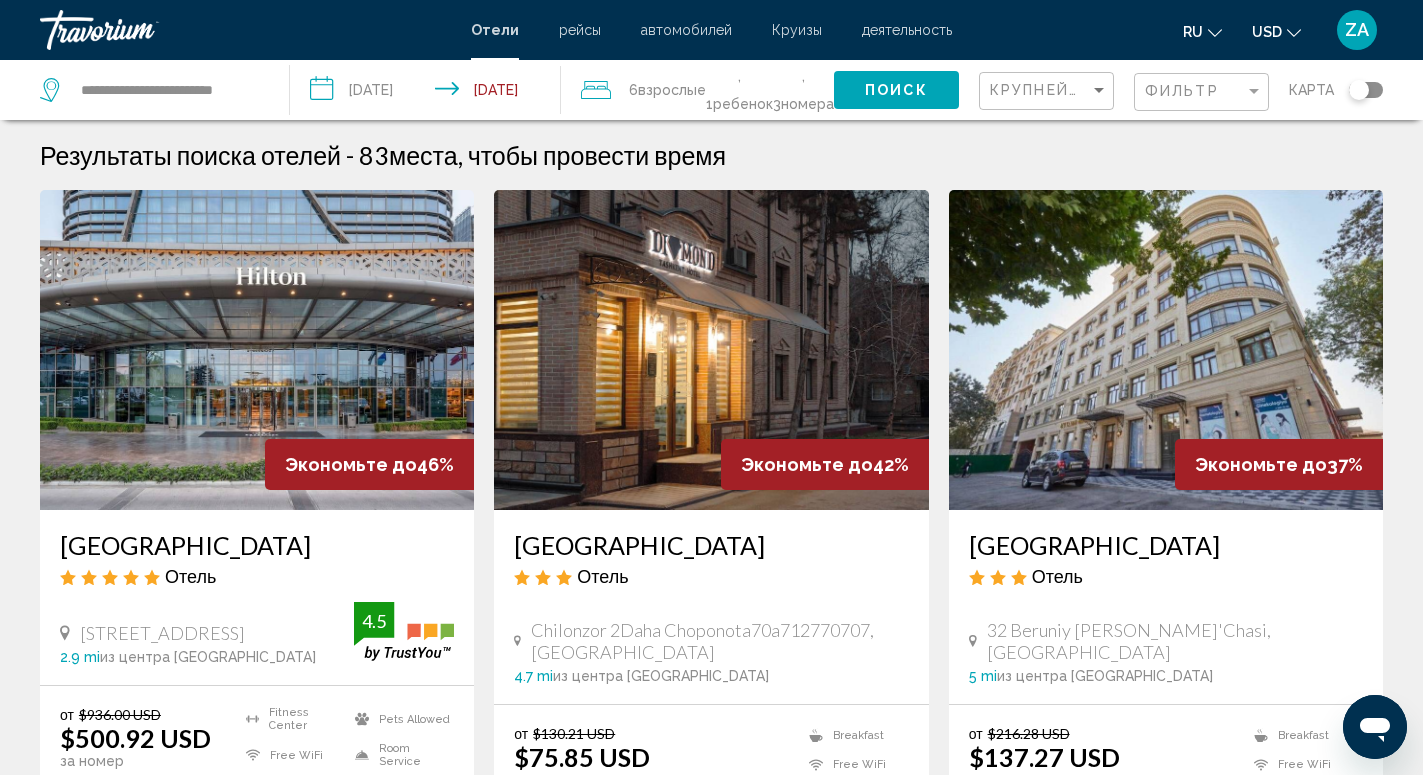 click on ", 1  Ребенок Дети" 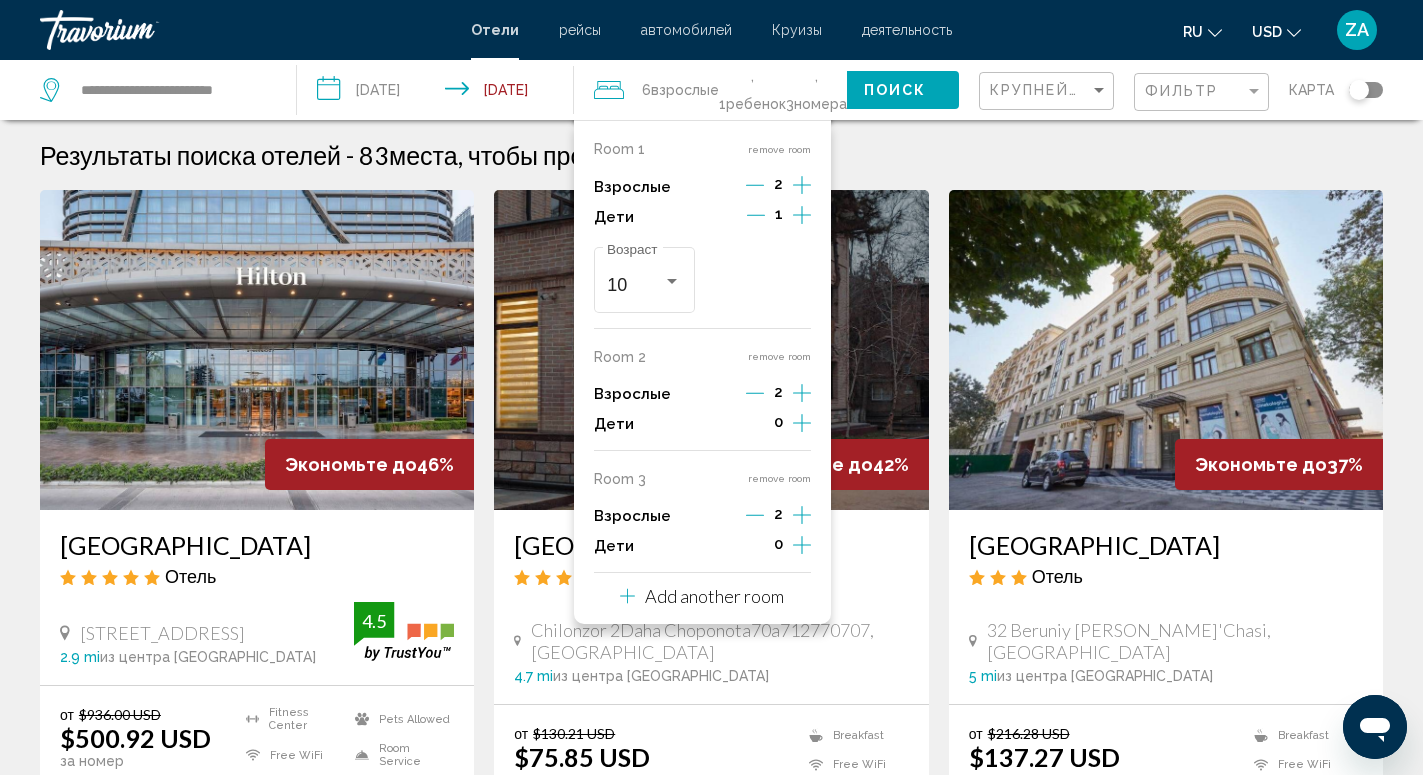 click on "1" at bounding box center [779, 217] 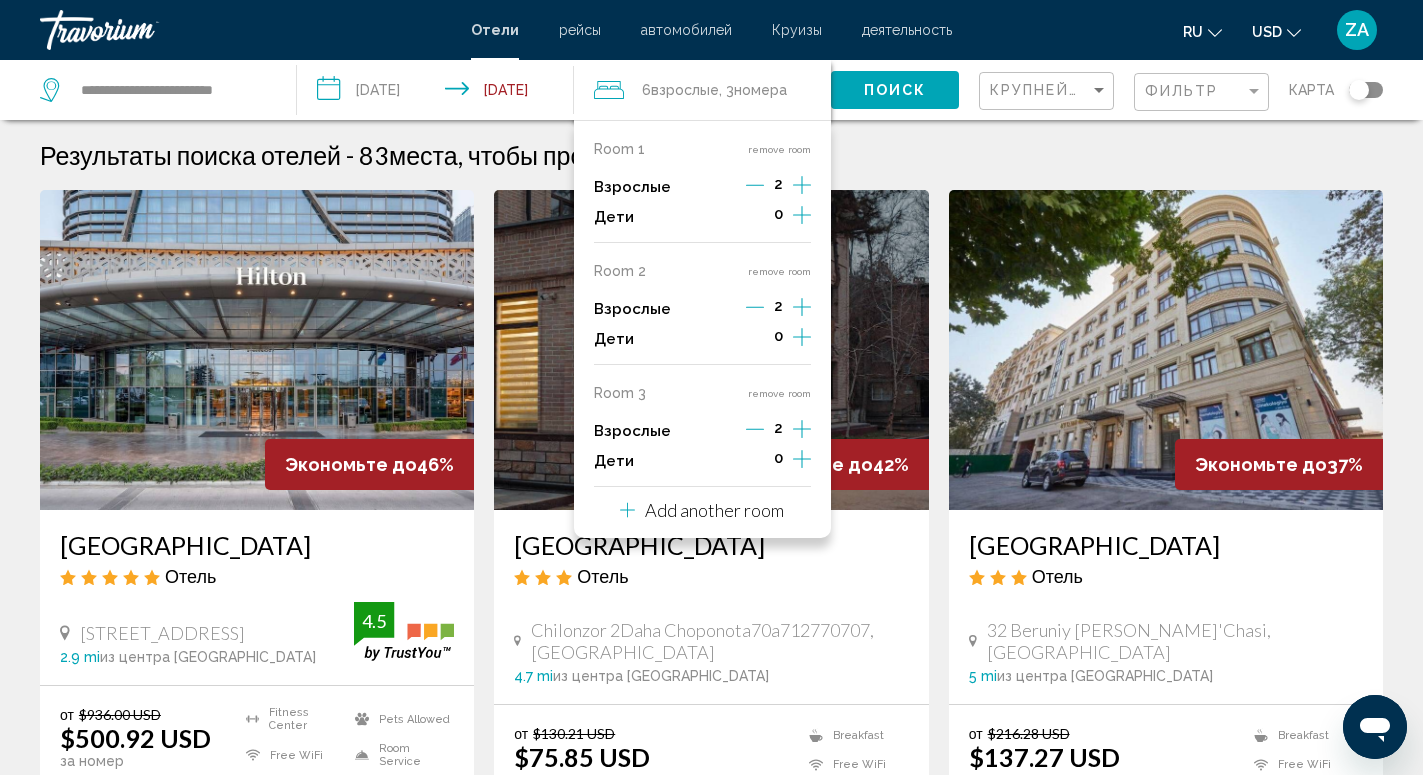 click on "Результаты поиска отелей  -   83  места, чтобы провести время Экономьте до  46%   Hilton Tashkent City
Отель
1 Ukchi Street, Tashkent 2.9 mi  из центра  Tashkent от отеля 4.5 от $936.00 USD $500.92 USD  за номер Вы экономите  $435.08 USD
Fitness Center
Free WiFi
Kitchenette
Pets Allowed
Room Service
Shuttle Service  4.5 Выберите номер Экономьте до  42%   Diamond Tashkent Hotel" at bounding box center (711, 1728) 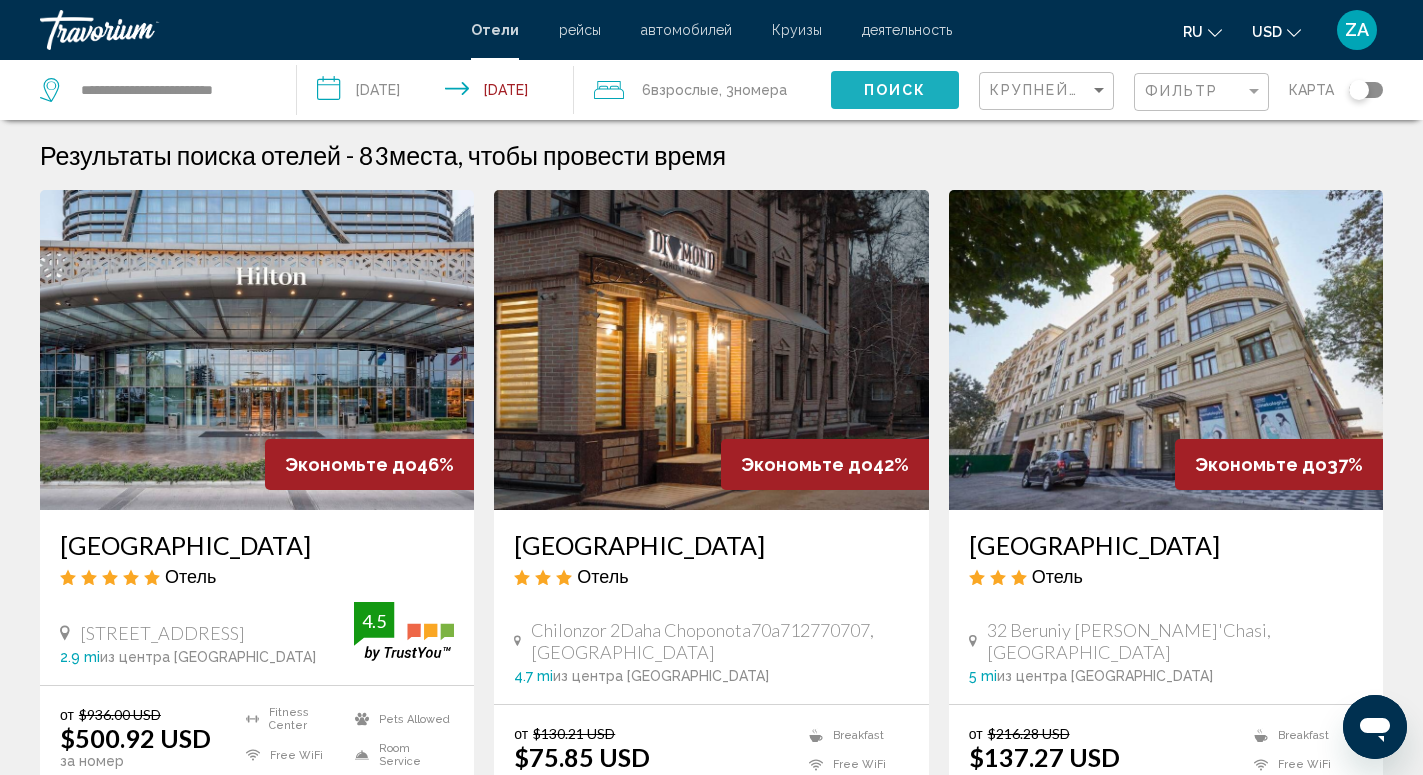 click on "Поиск" 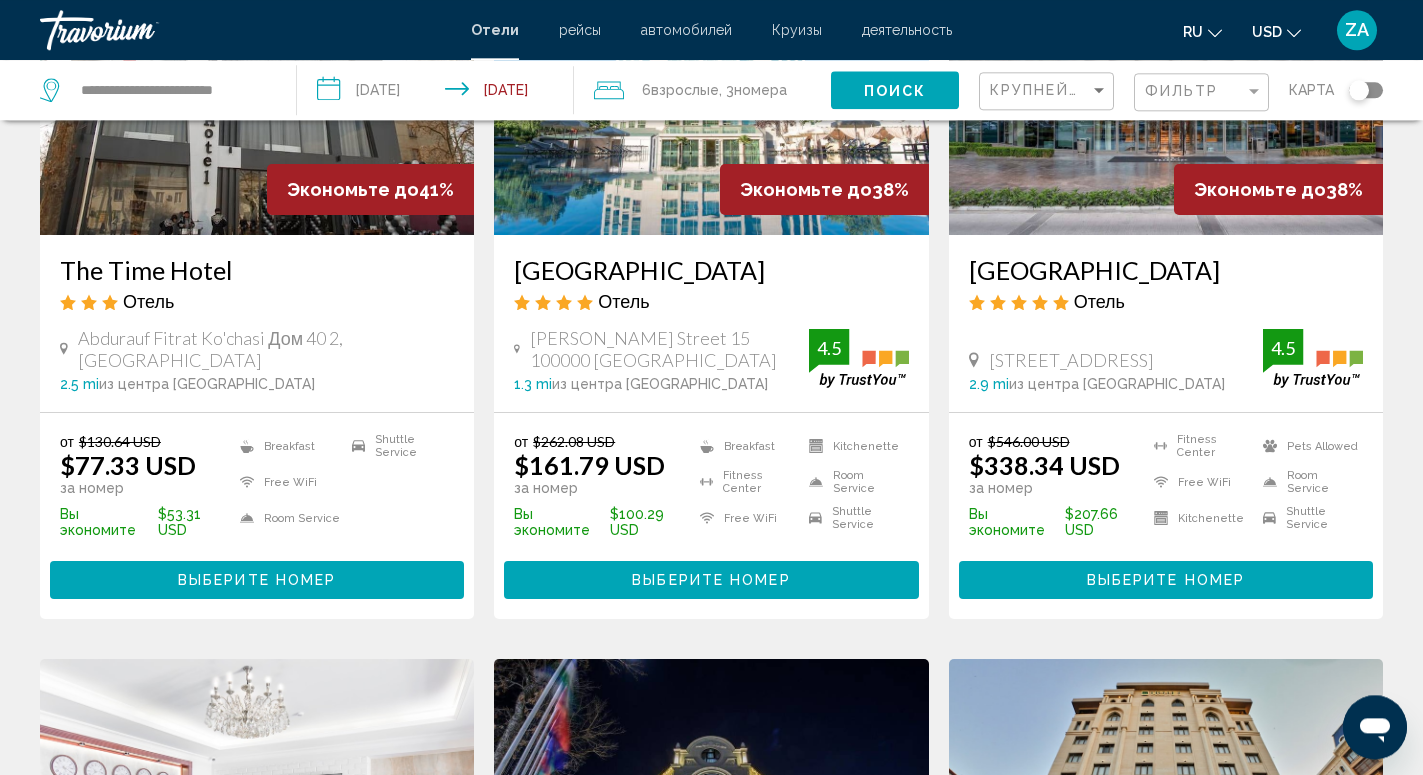 scroll, scrollTop: 1020, scrollLeft: 0, axis: vertical 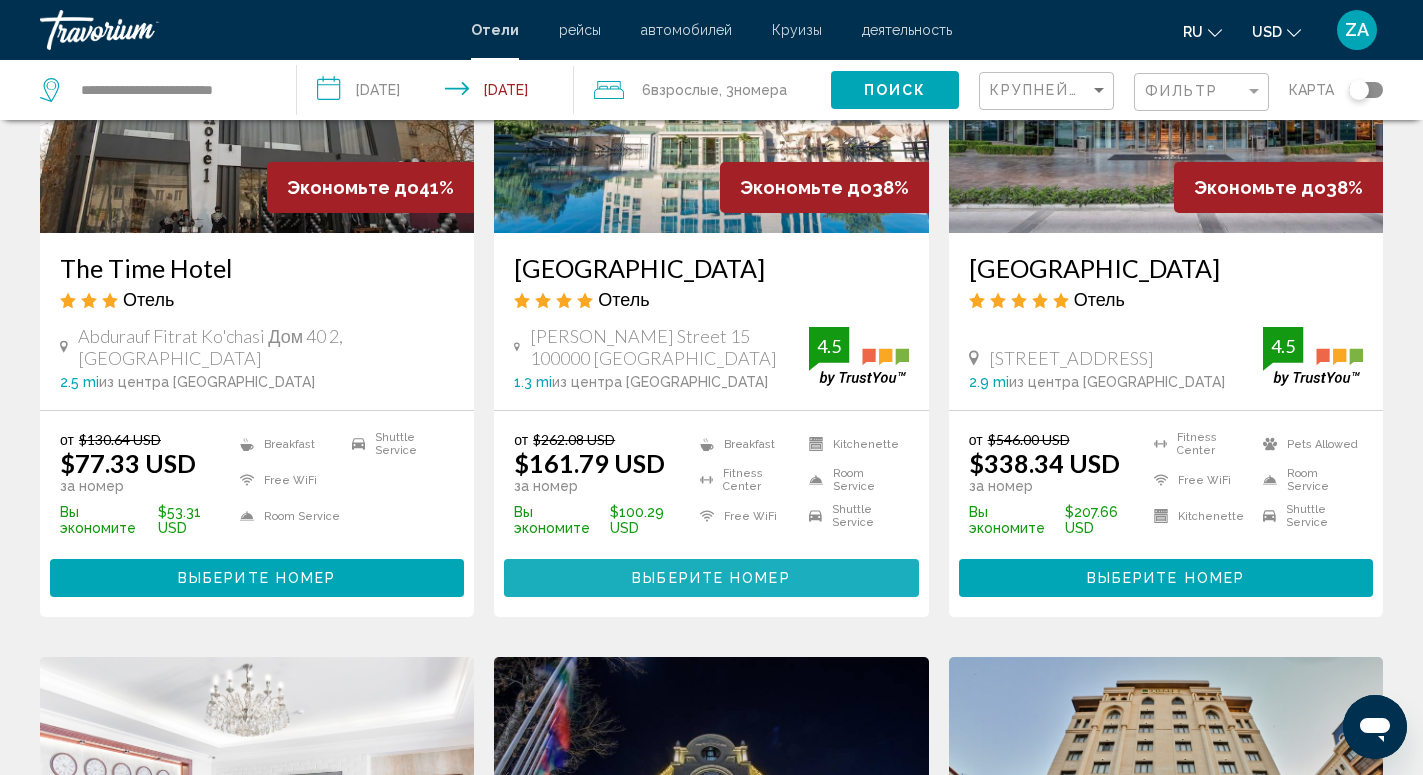 click on "Выберите номер" at bounding box center [711, 577] 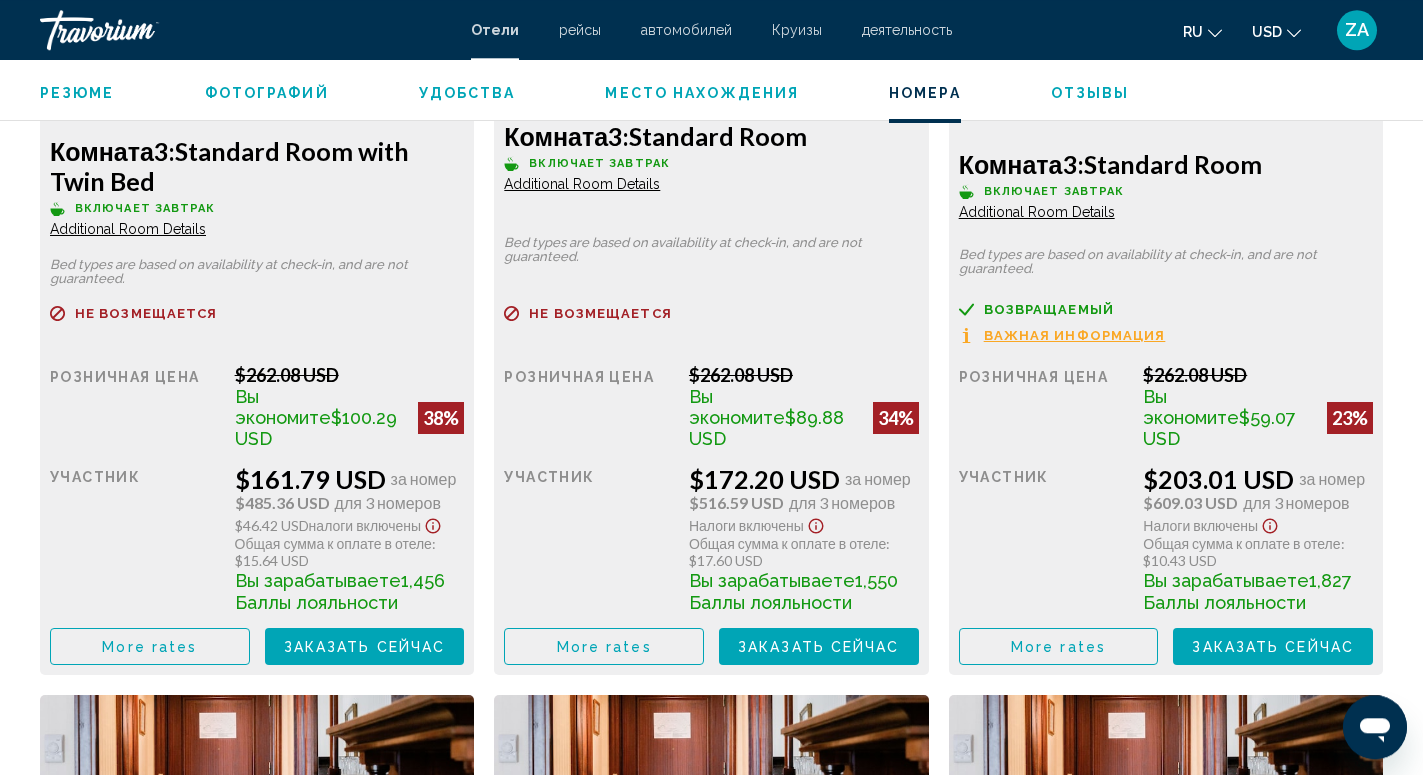 scroll, scrollTop: 3162, scrollLeft: 0, axis: vertical 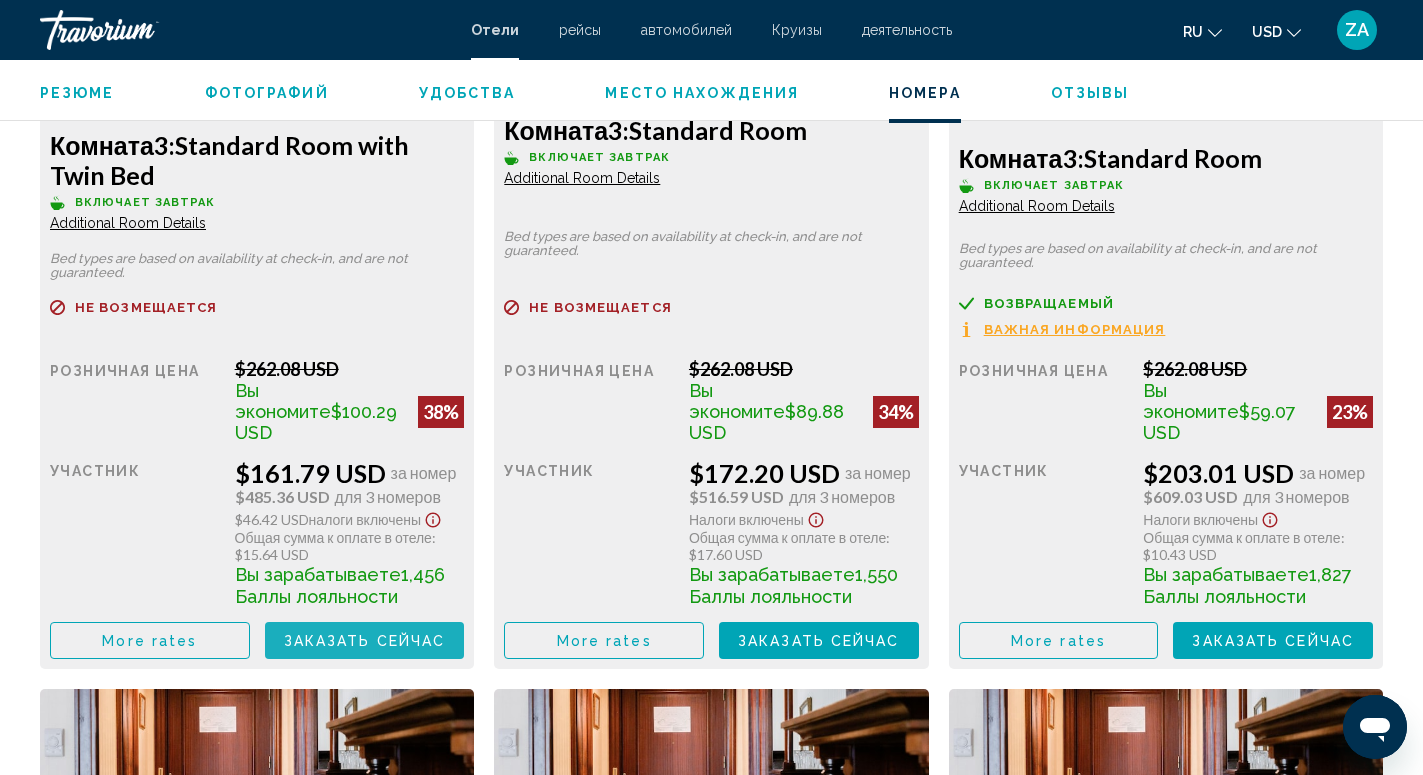 click on "Заказать сейчас" at bounding box center (365, 641) 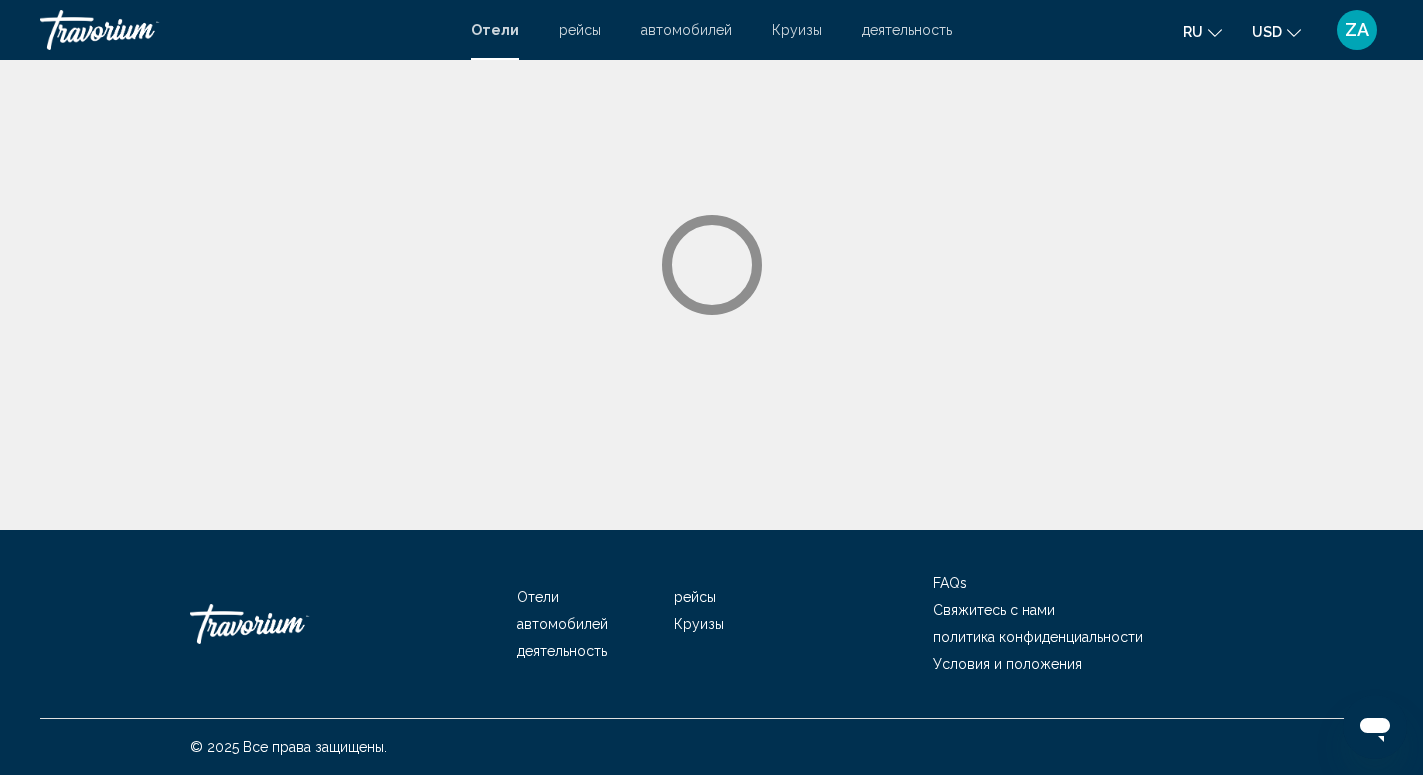 scroll, scrollTop: 0, scrollLeft: 0, axis: both 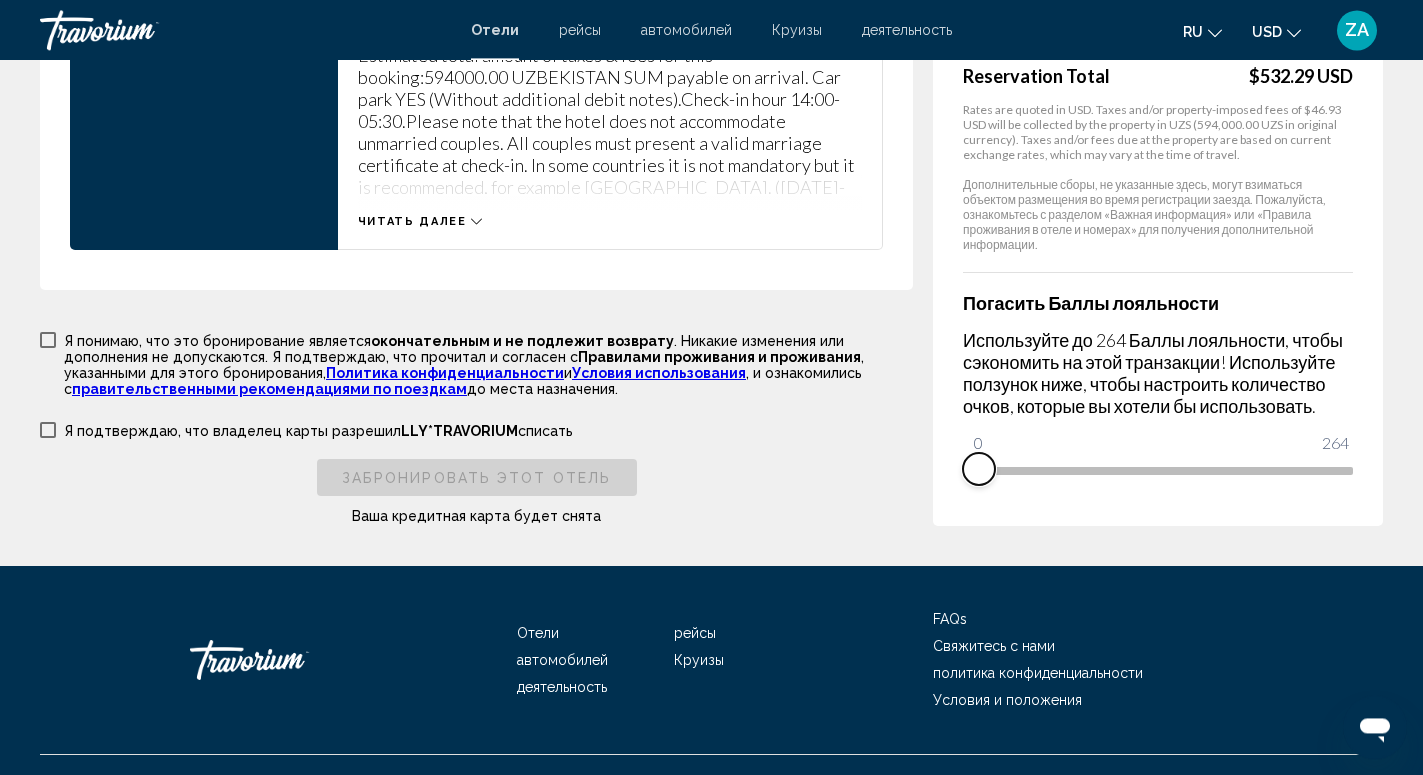 click at bounding box center (979, 469) 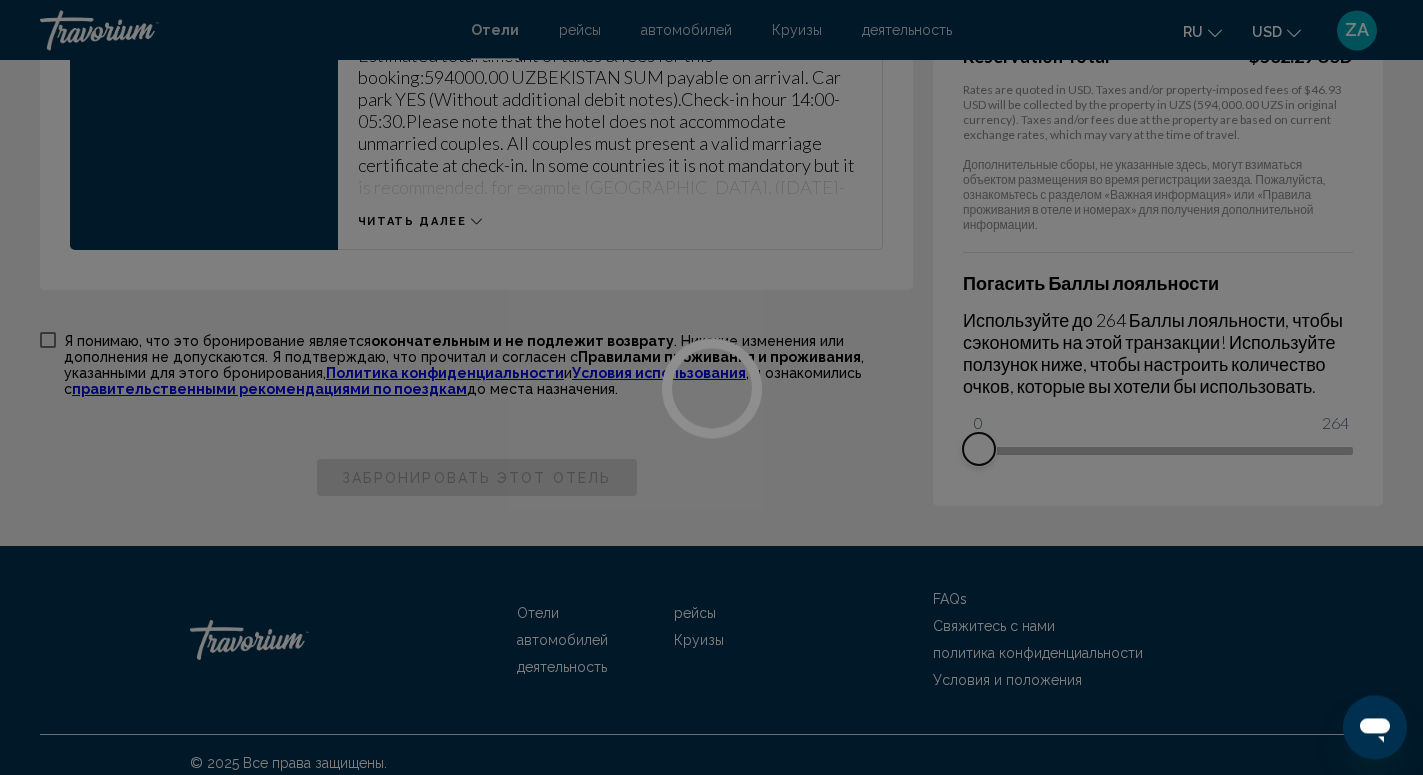 scroll, scrollTop: 1884, scrollLeft: 0, axis: vertical 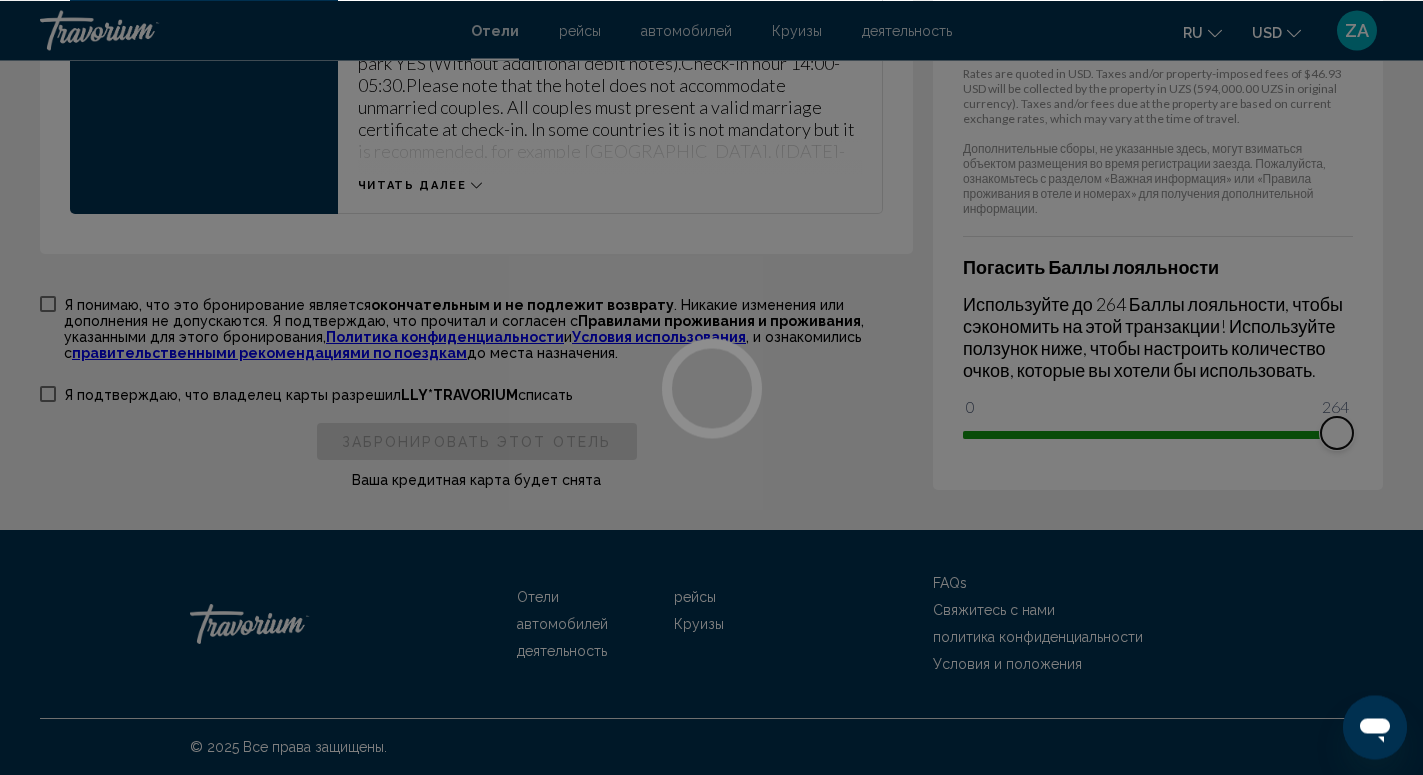 click on "Перейти к основному содержанию Отели рейсы автомобилей Круизы деятельность Отели рейсы автомобилей Круизы деятельность ru
English Español Français Italiano Português русский USD
USD ($) MXN (Mex$) CAD (Can$) GBP (£) EUR (€) AUD (A$) NZD (NZ$) CNY (CN¥) ZA Авторизоваться Бронирование отеля Сводка цен City Palace Hotel  Jul 5, 2025 - Jul 7, 2025 -  2  ночь ночи 6  Взрослый Взрослые , 0  Ребенок Дети  ( возраст   )  Комната  1:  Standard Room with Twin Bed  Комната  2:  Standard Room with Twin Bed  Комната  3:  Standard Room with Twin Bed  Розничная цена  $786.24 USD   Your Price  $242.68 USD в среднем за ночь  $485.36 USD  Taxes and Fees Included
$46.42 USD  Total due today 0 264" at bounding box center (711, -2669) 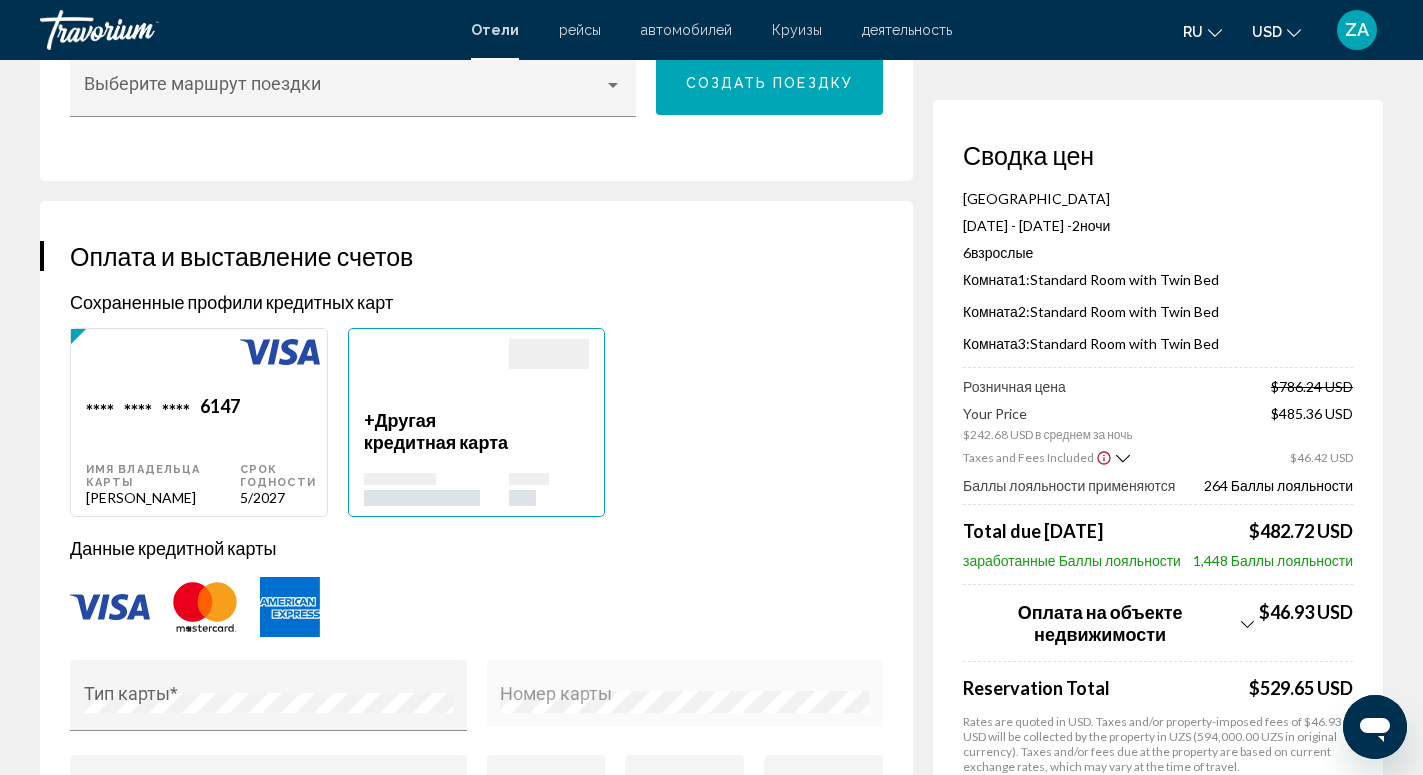 scroll, scrollTop: 1428, scrollLeft: 0, axis: vertical 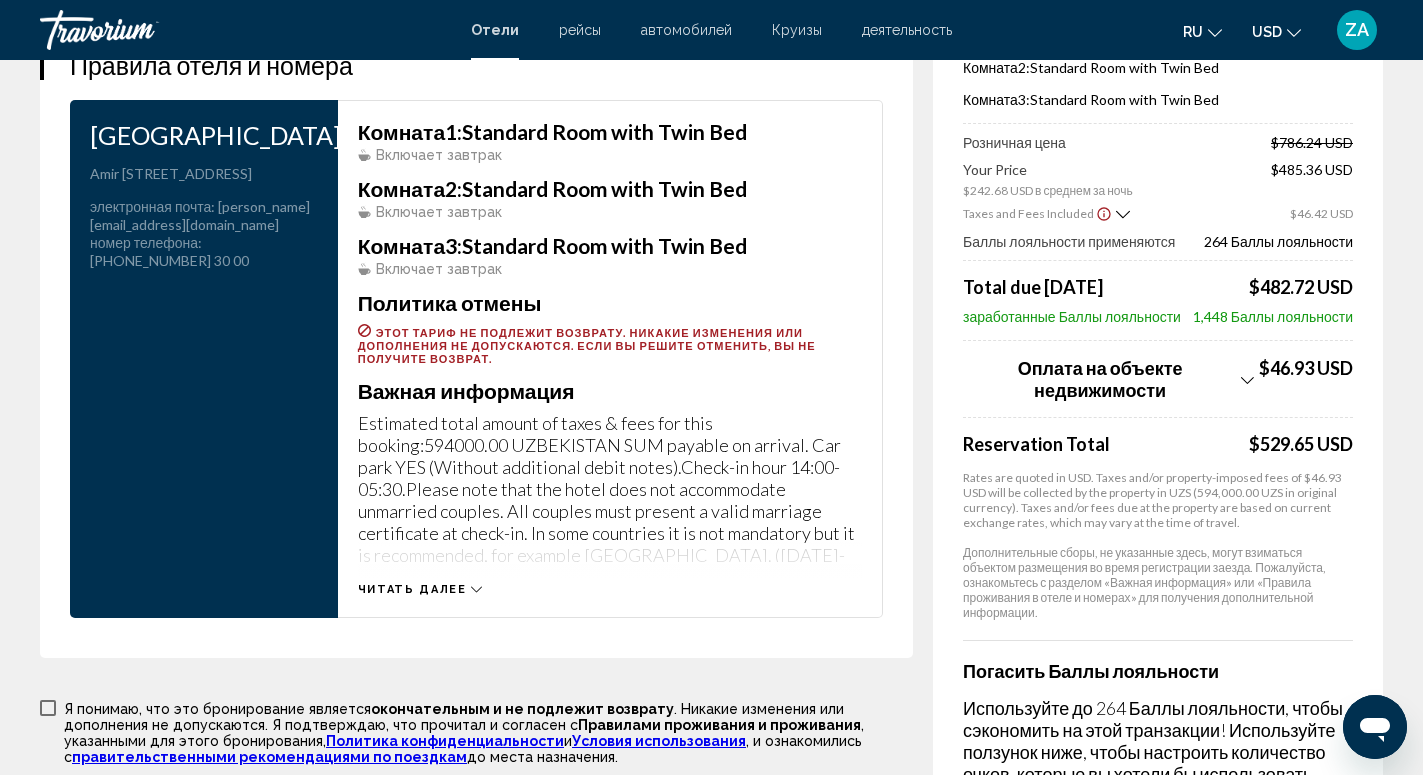 click at bounding box center [48, 708] 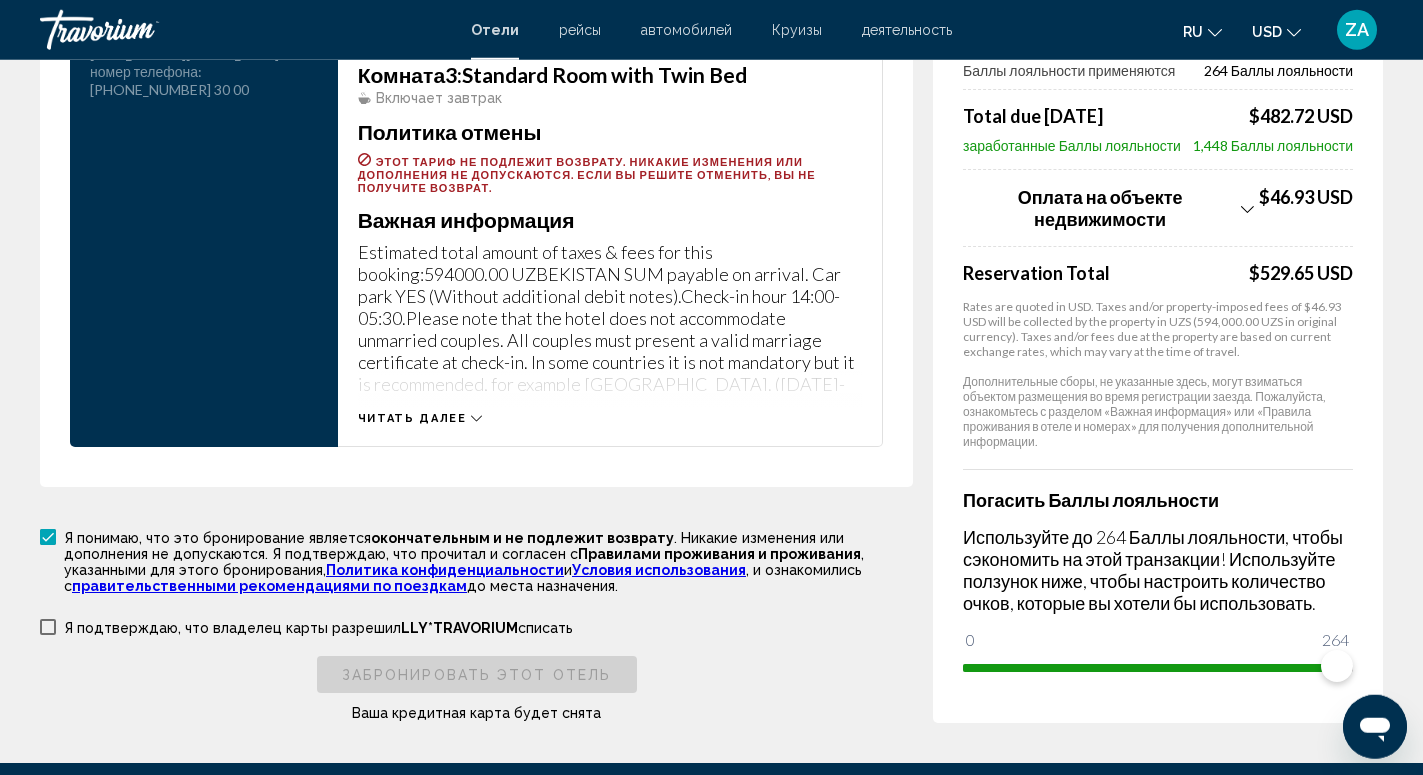 scroll, scrollTop: 2856, scrollLeft: 0, axis: vertical 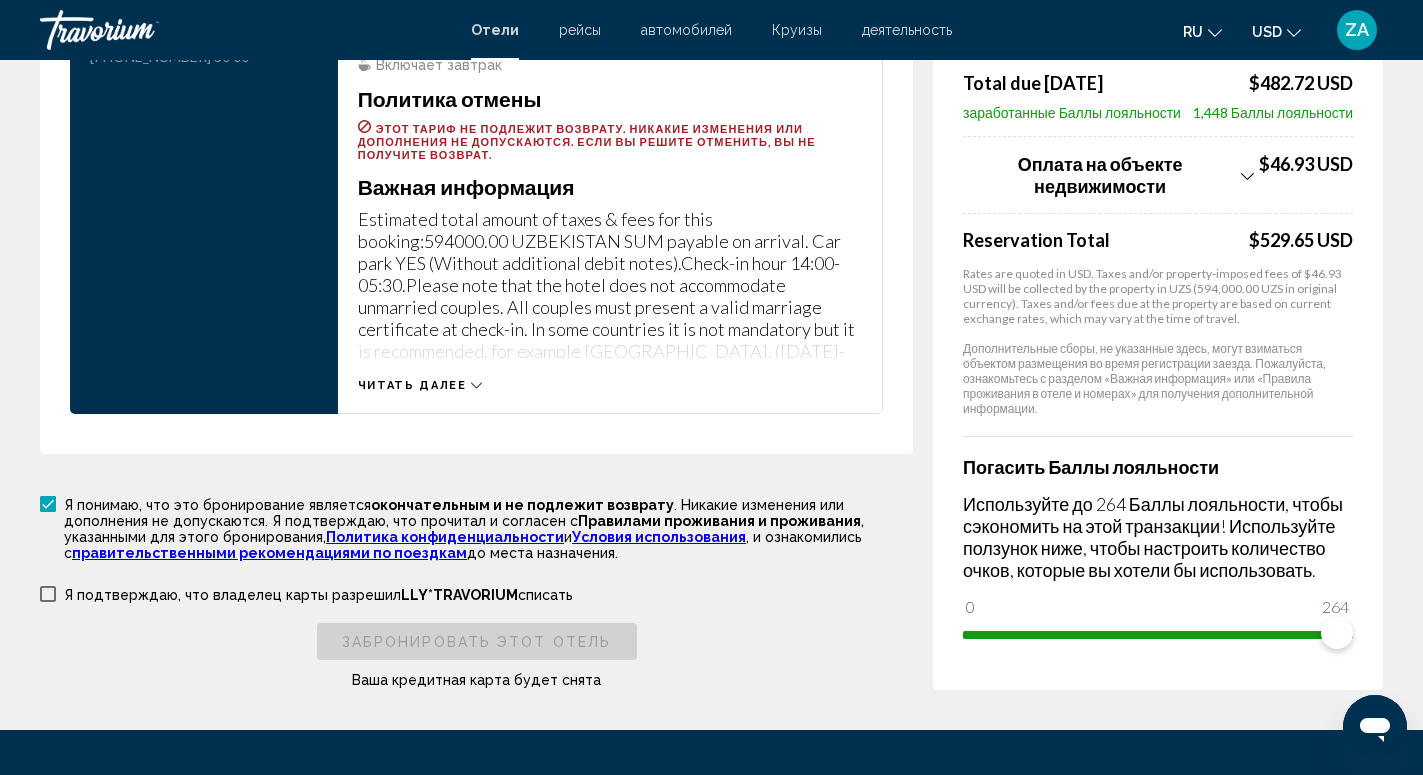 click at bounding box center [48, 594] 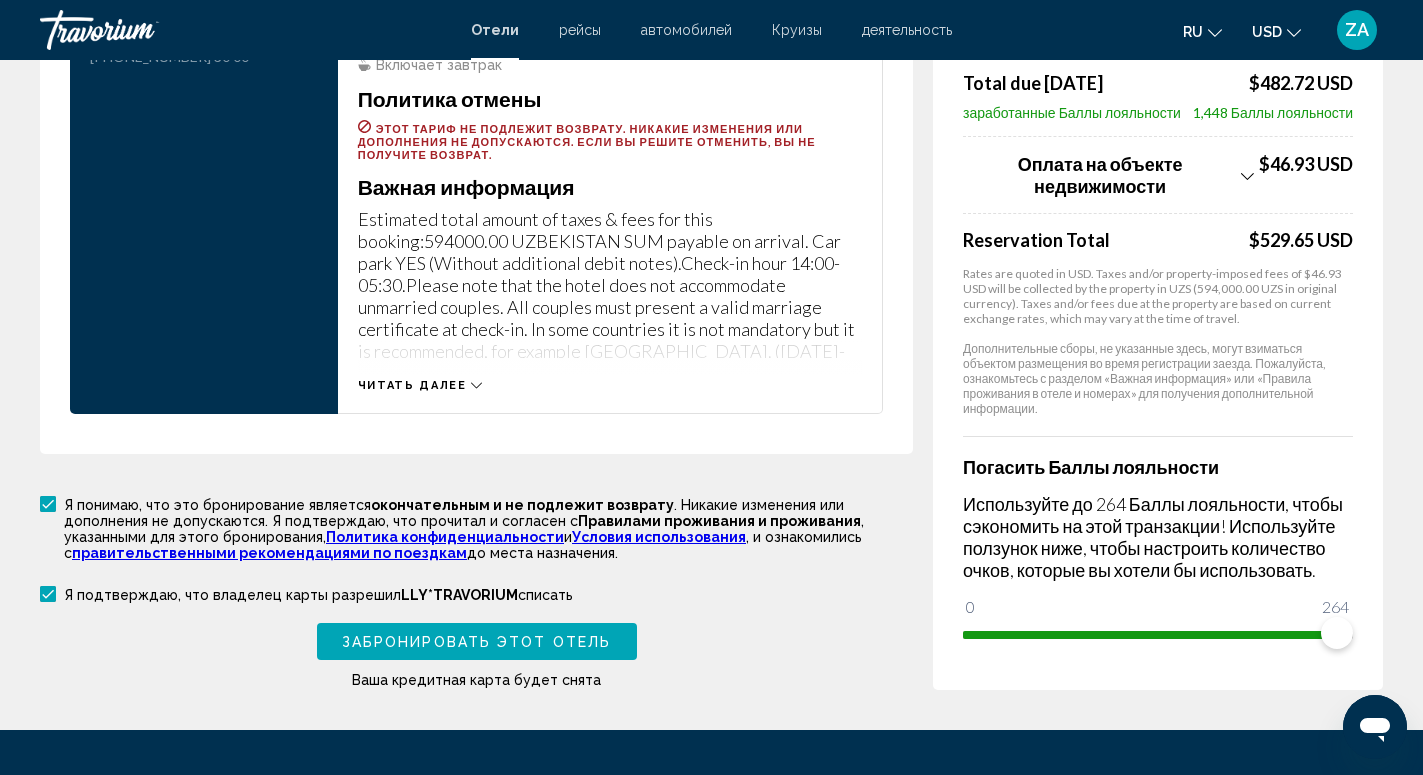 click on "Забронировать этот отель" at bounding box center (476, 641) 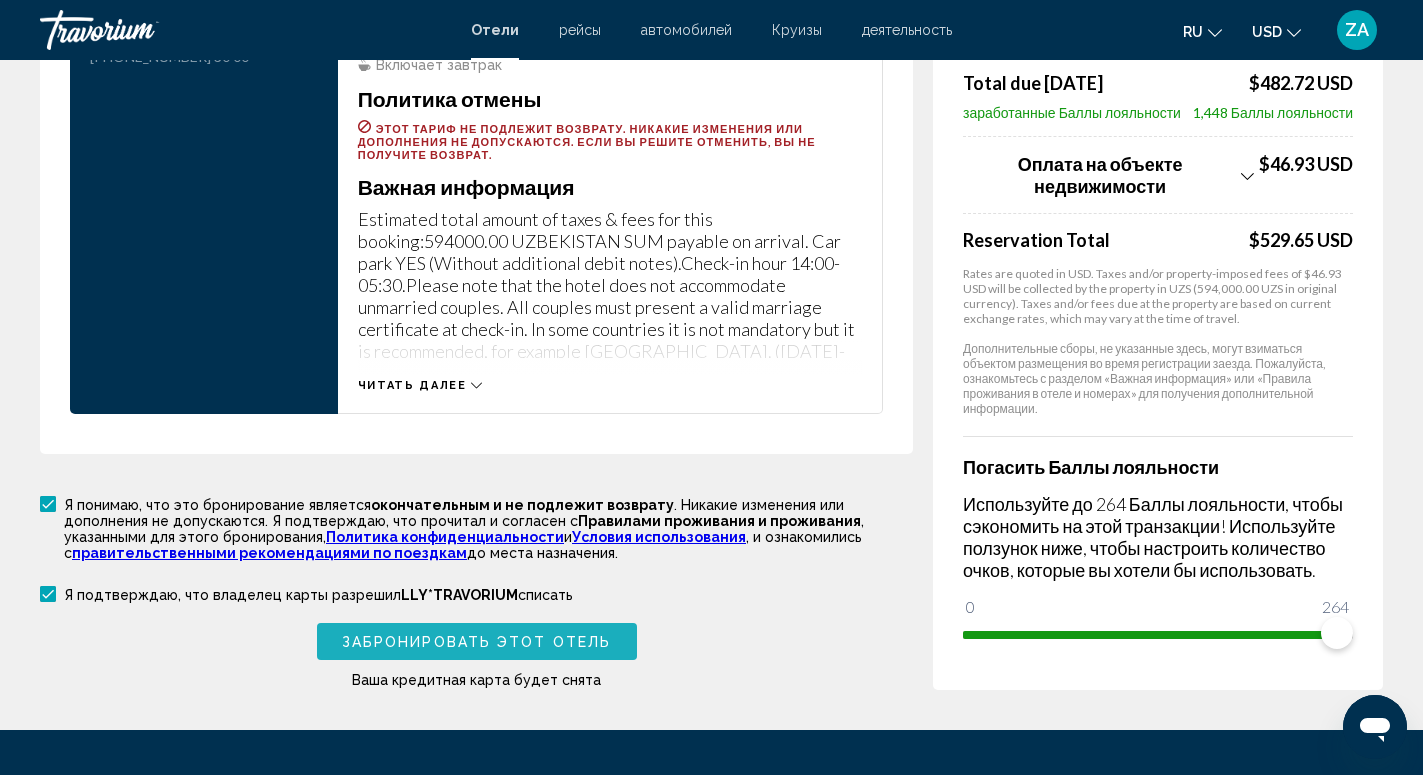 scroll, scrollTop: 1666, scrollLeft: 0, axis: vertical 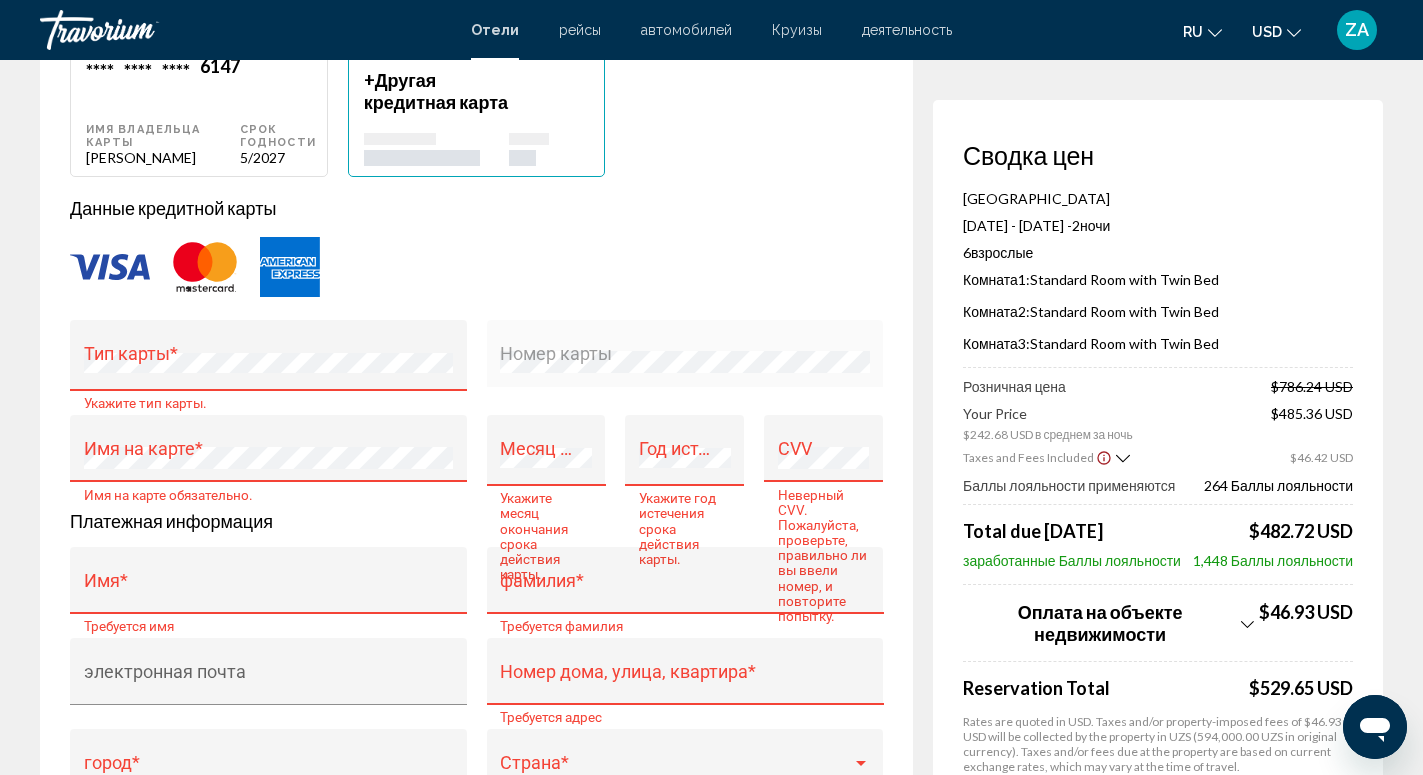 click on "[PERSON_NAME]" at bounding box center (163, 157) 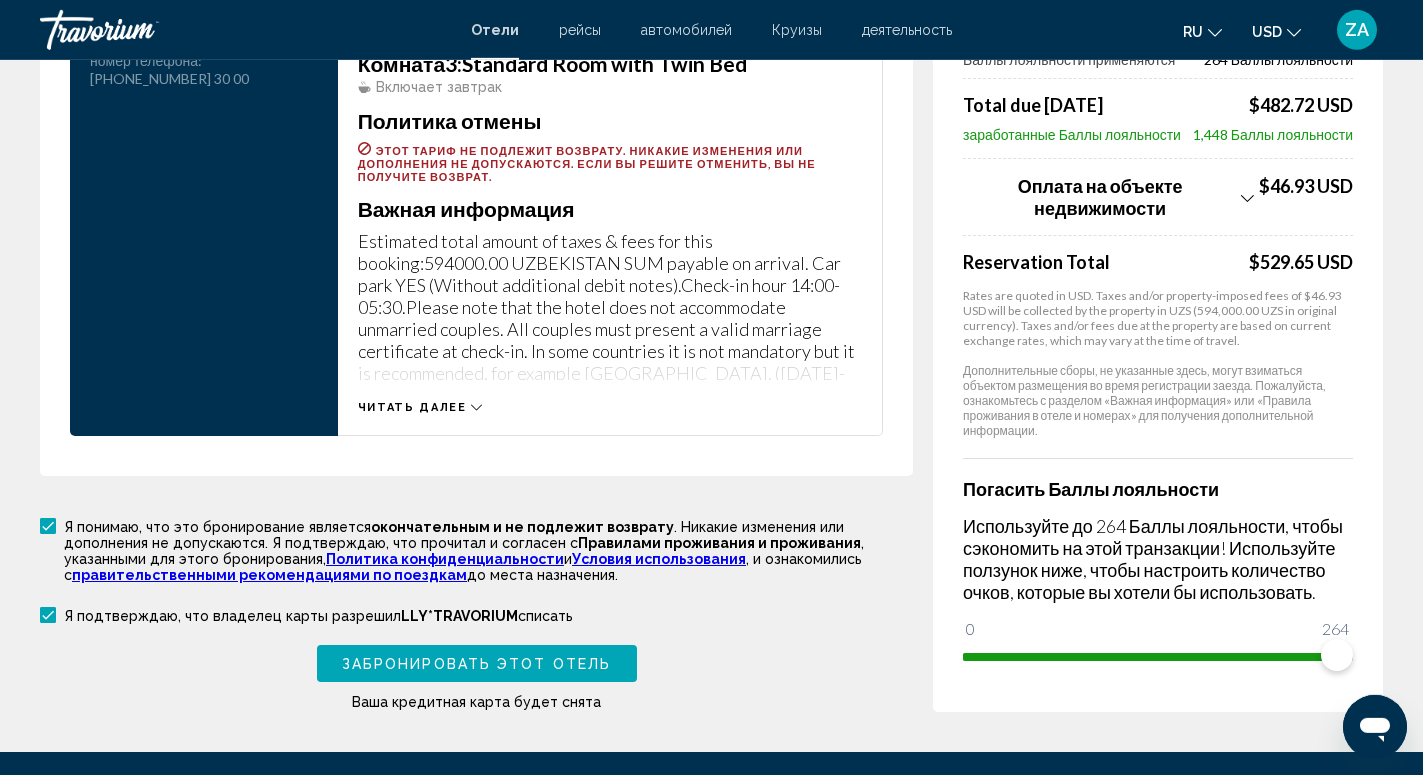 scroll, scrollTop: 2992, scrollLeft: 0, axis: vertical 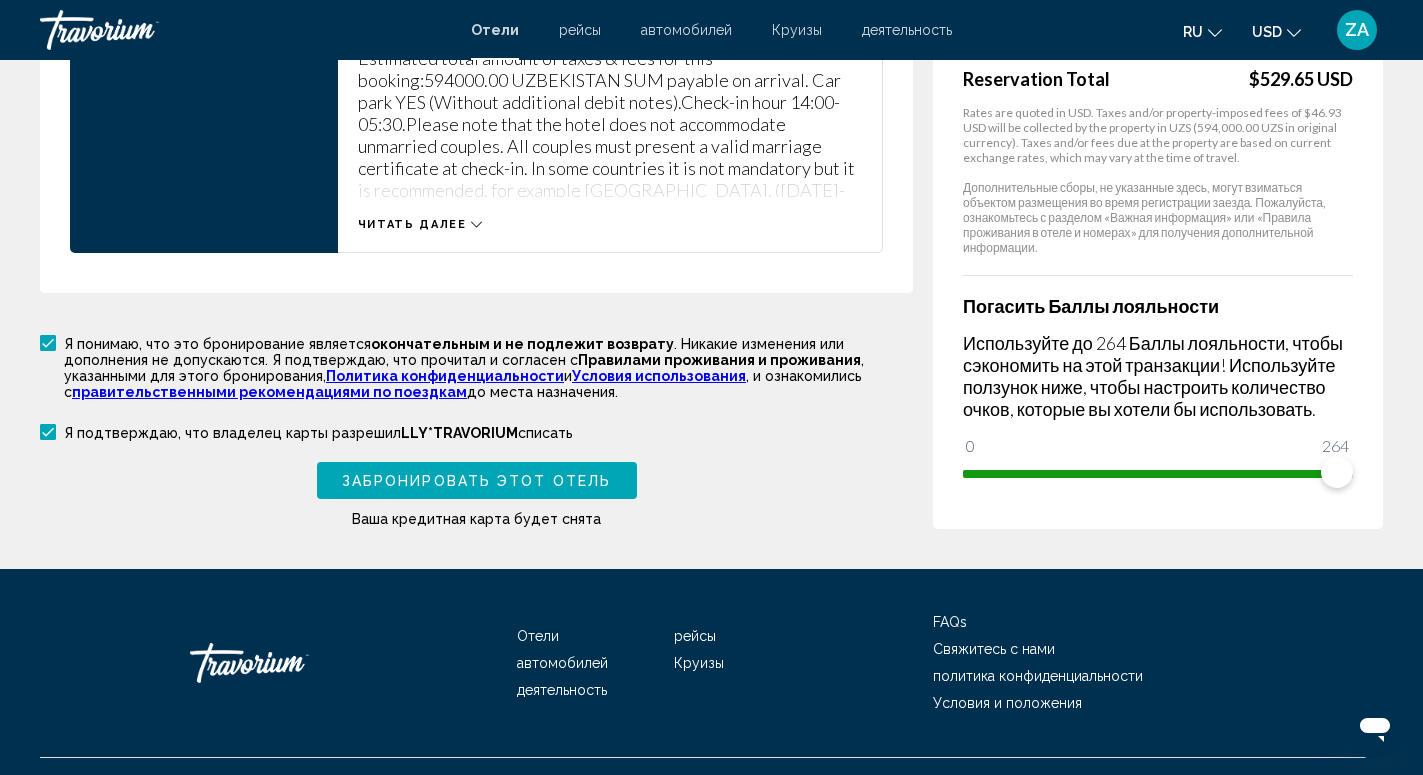click on "Я понимаю, что это бронирование является  окончательным и не подлежит возврату . Никакие изменения или дополнения не допускаются. Я подтверждаю, что прочитал и согласен с  Правилами проживания и проживания , указанными для этого бронирования,  Политика конфиденциальности  и  Условия использования , и ознакомились с  правительственными рекомендациями по поездкам   до места назначения.   Я подтверждаю, что владелец карты разрешил  LLY*TRAVORIUM  списать  Забронировать этот отель Ваша кредитная карта будет снята" at bounding box center [476, 431] 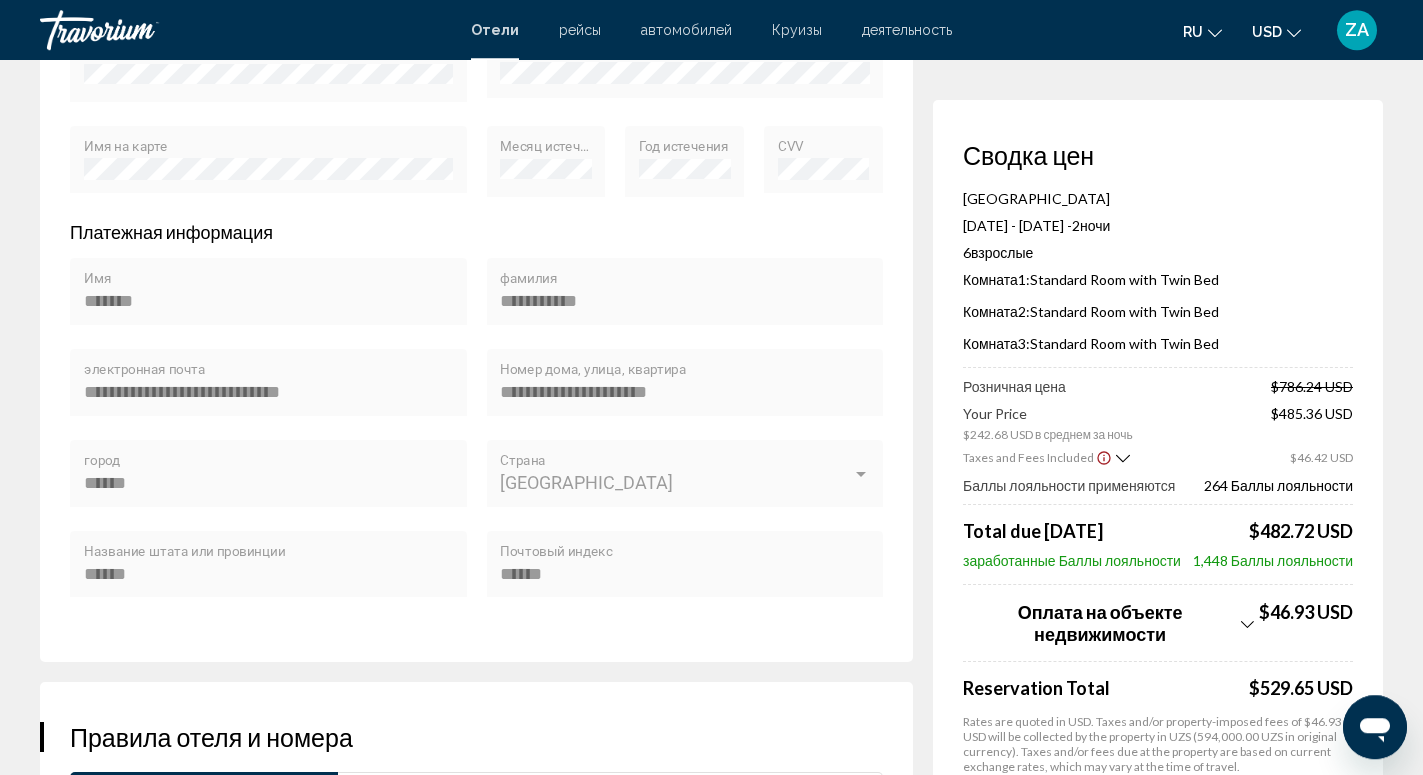 scroll, scrollTop: 1768, scrollLeft: 0, axis: vertical 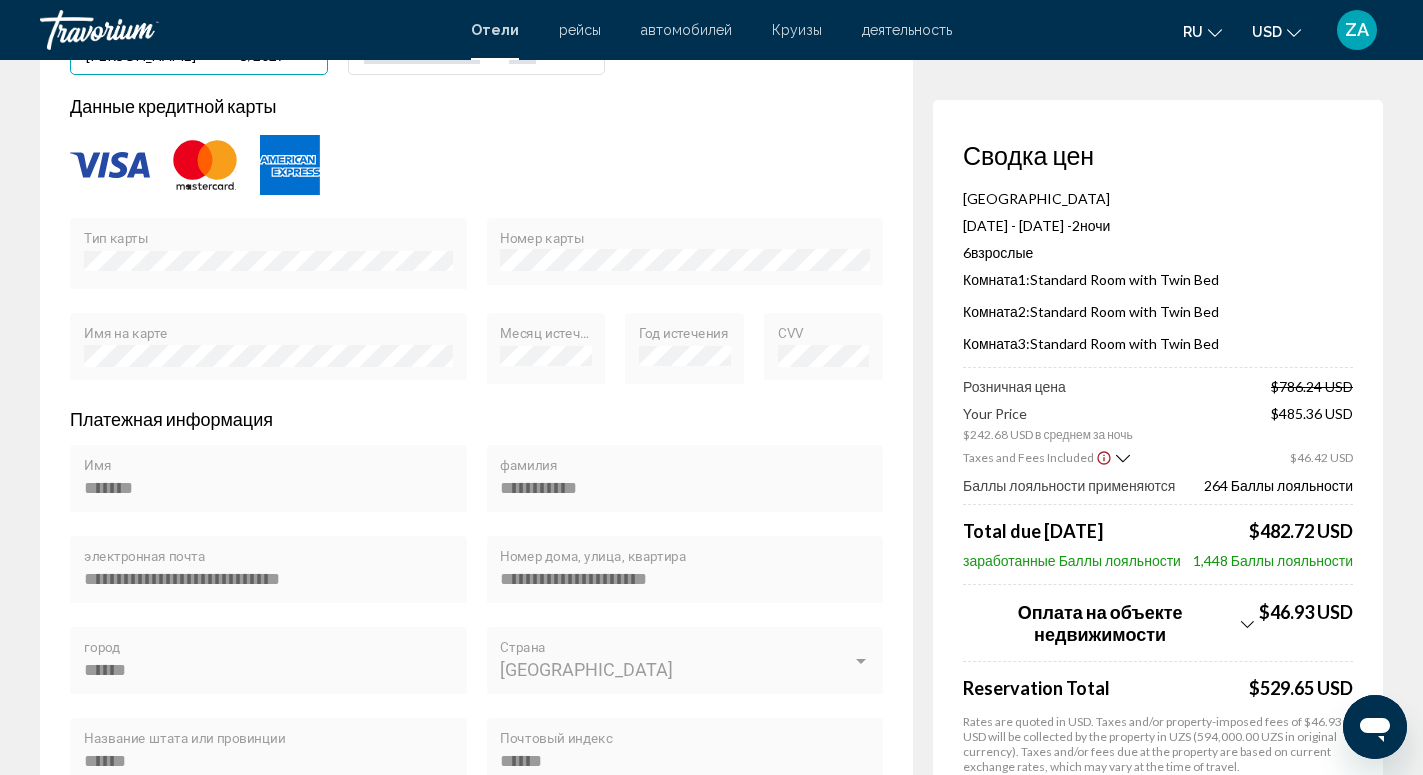 click at bounding box center [205, 165] 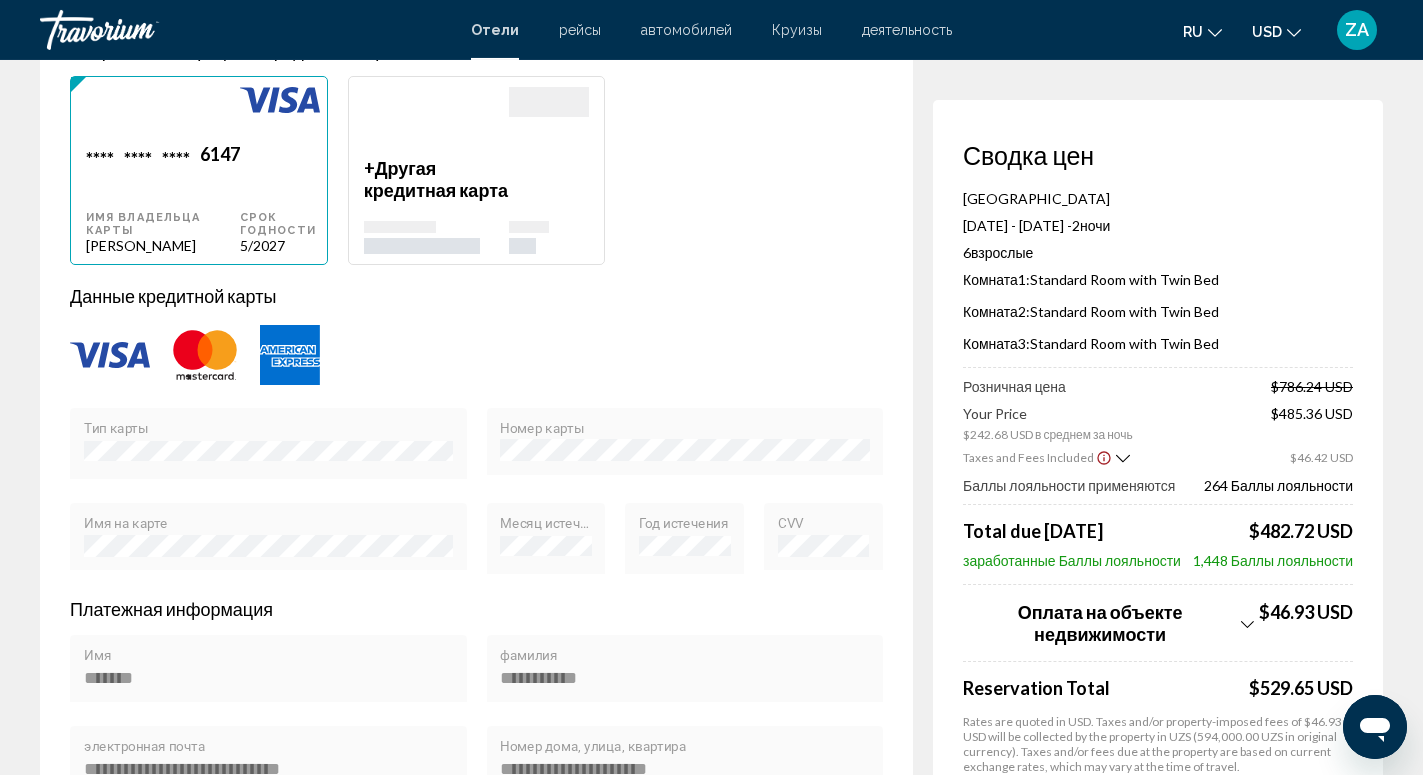 scroll, scrollTop: 1564, scrollLeft: 0, axis: vertical 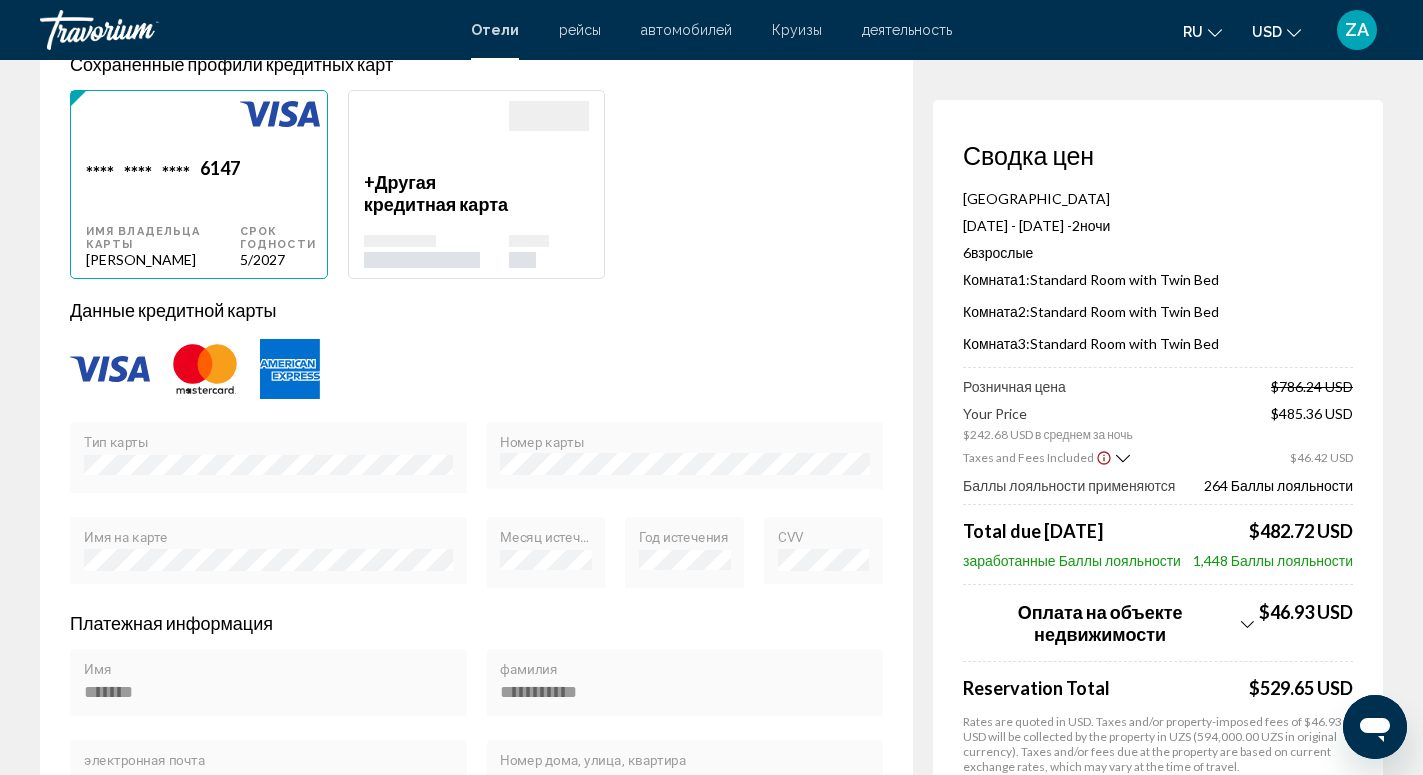 click on "Другая кредитная карта" at bounding box center [436, 193] 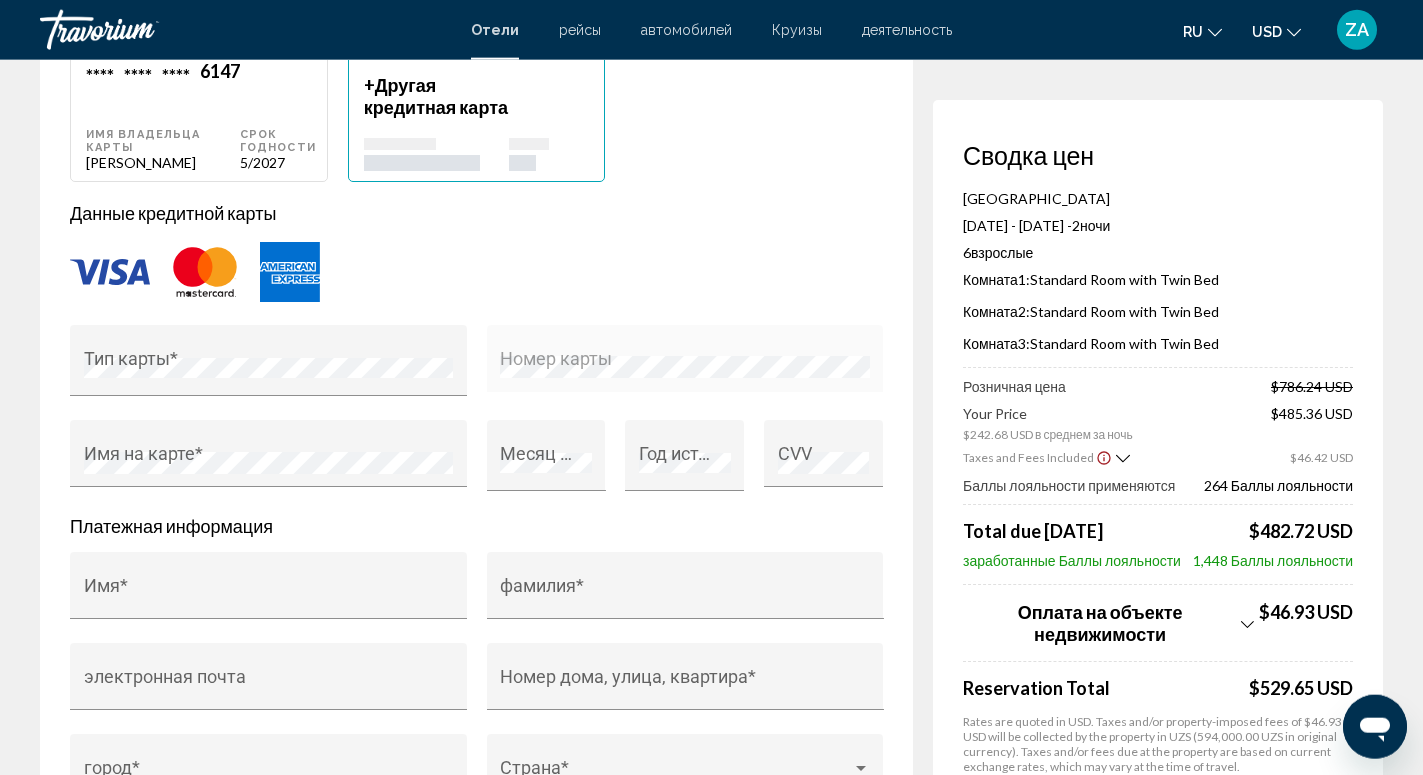 scroll, scrollTop: 1666, scrollLeft: 0, axis: vertical 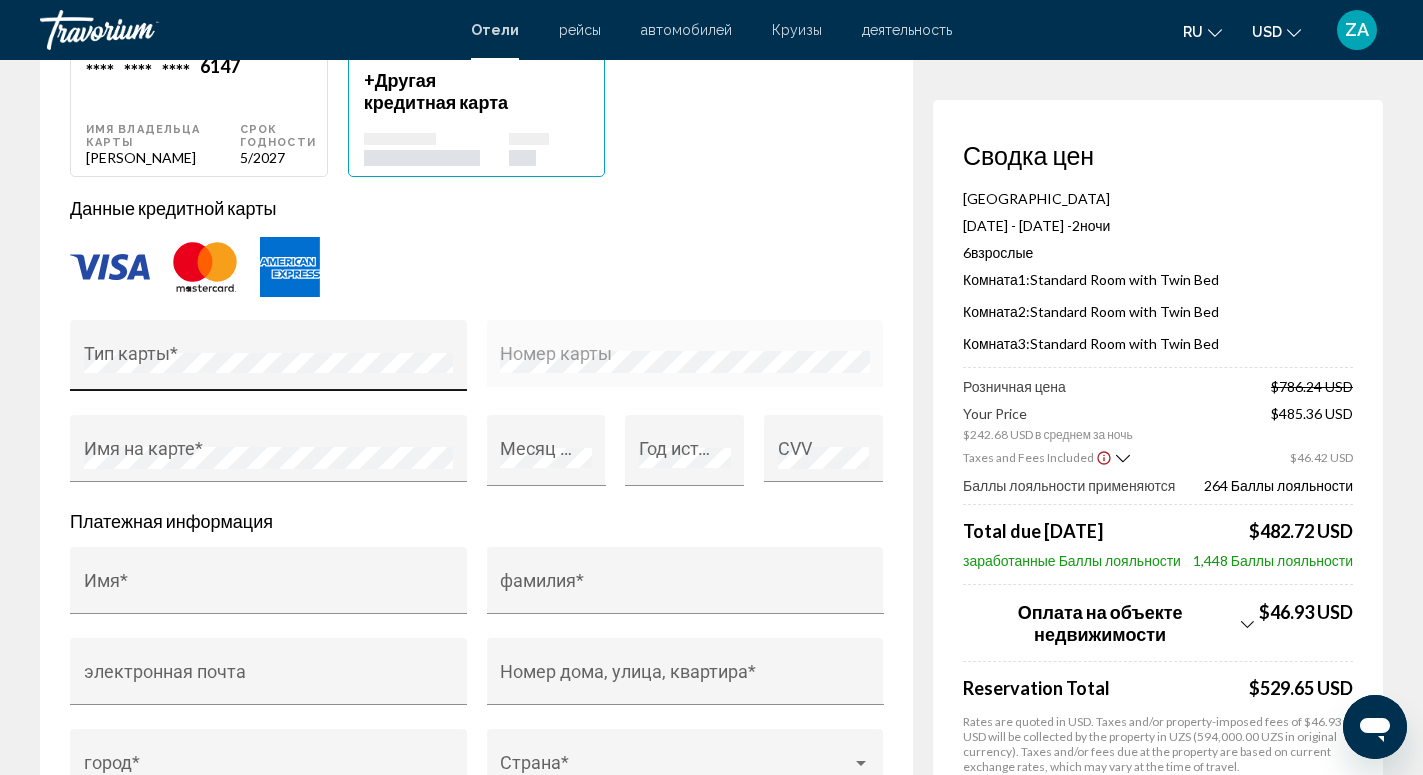 click on "Тип карты  *" at bounding box center [268, 355] 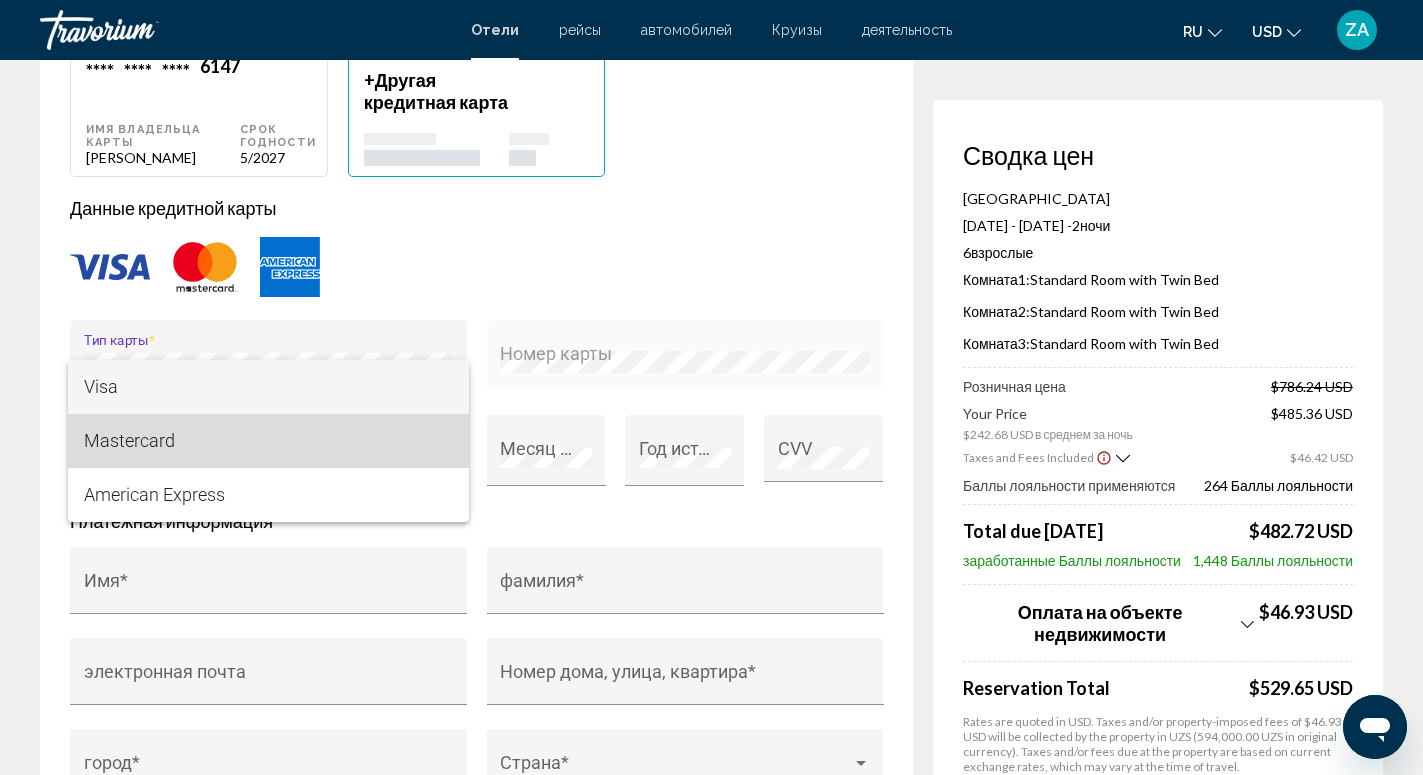 click on "Mastercard" at bounding box center (269, 441) 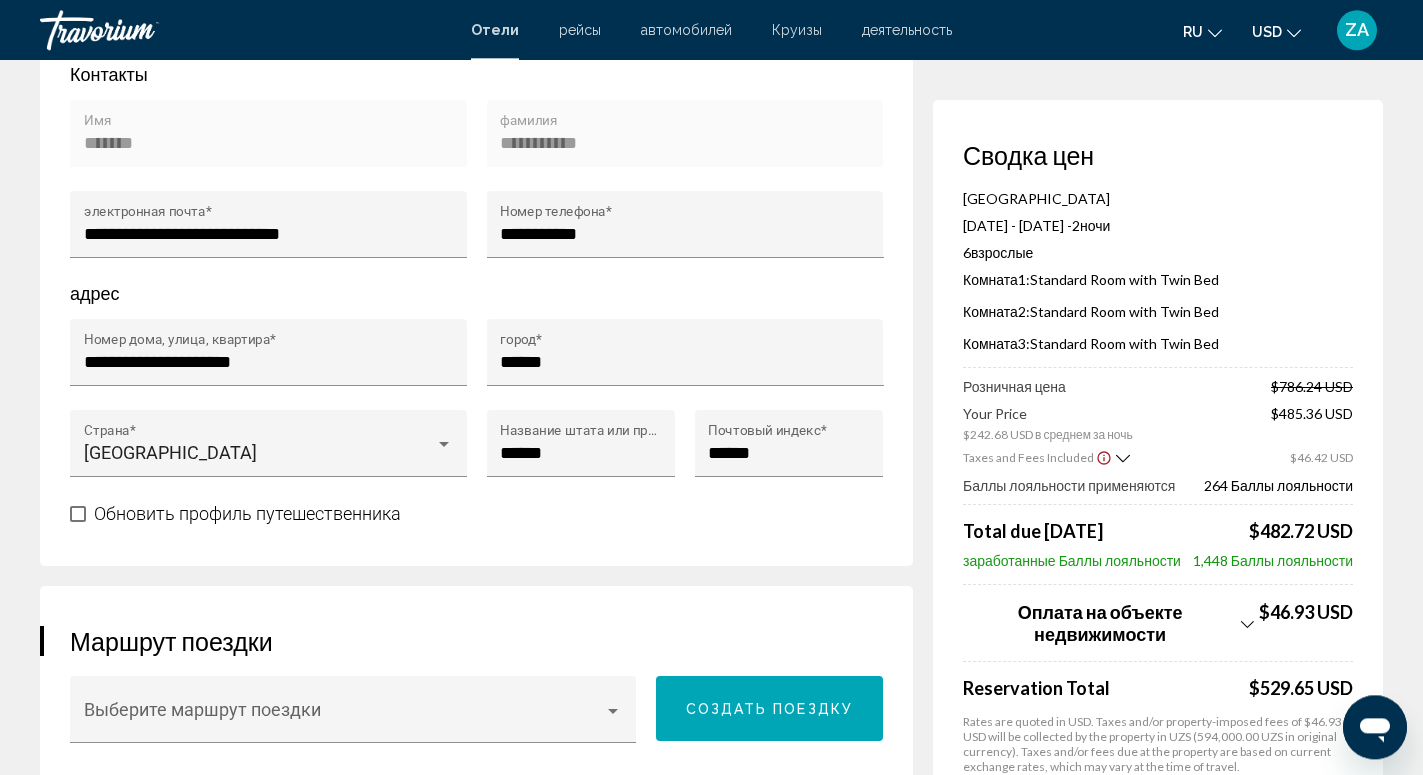 scroll, scrollTop: 544, scrollLeft: 0, axis: vertical 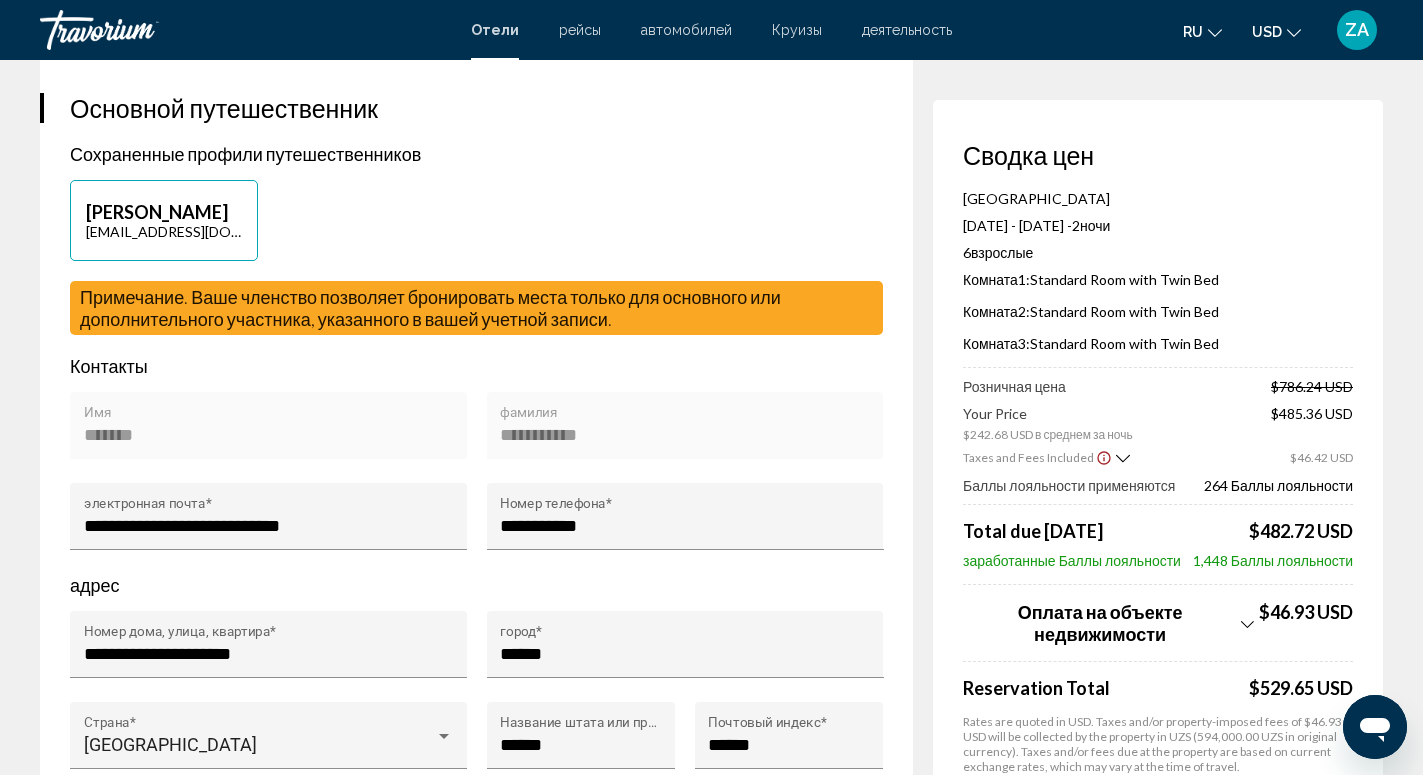 click on "**********" at bounding box center [685, 432] 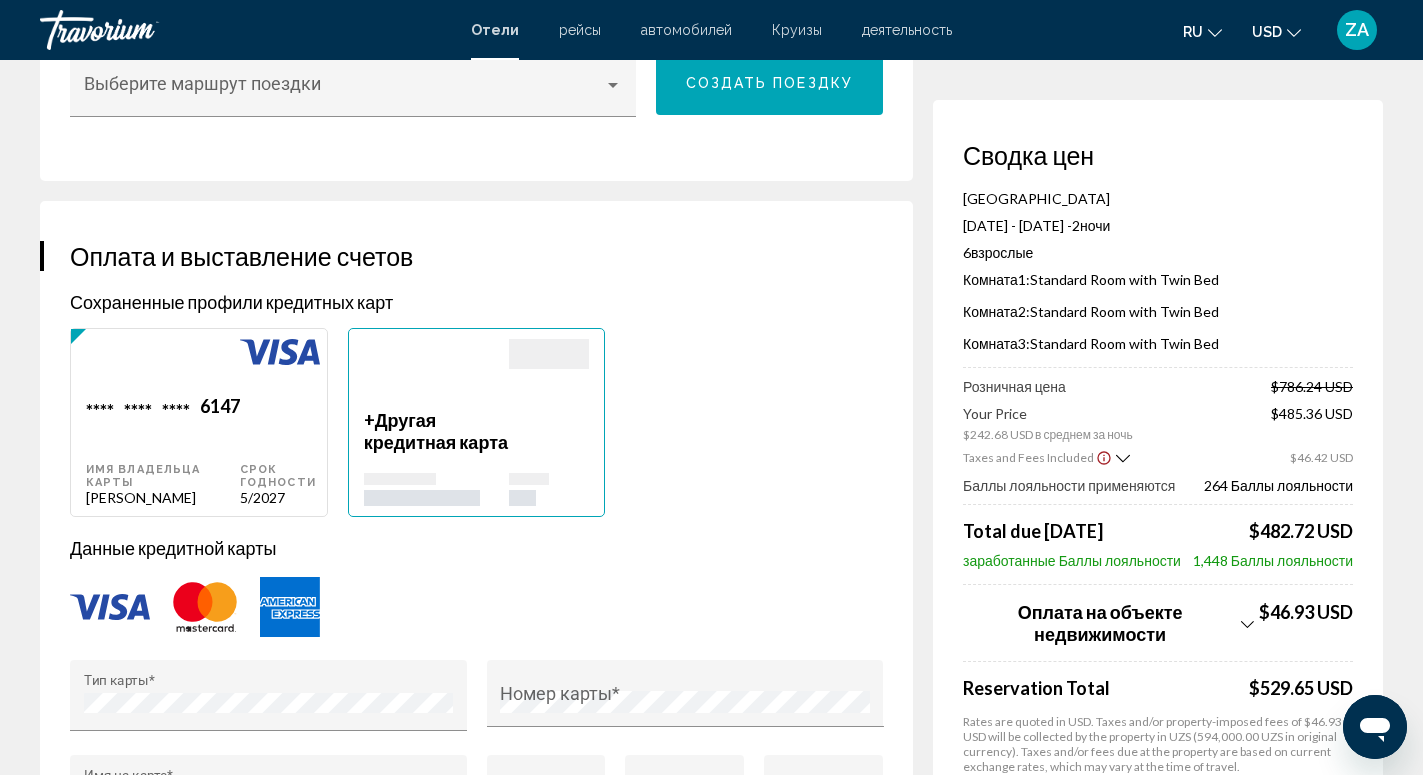 scroll, scrollTop: 1734, scrollLeft: 0, axis: vertical 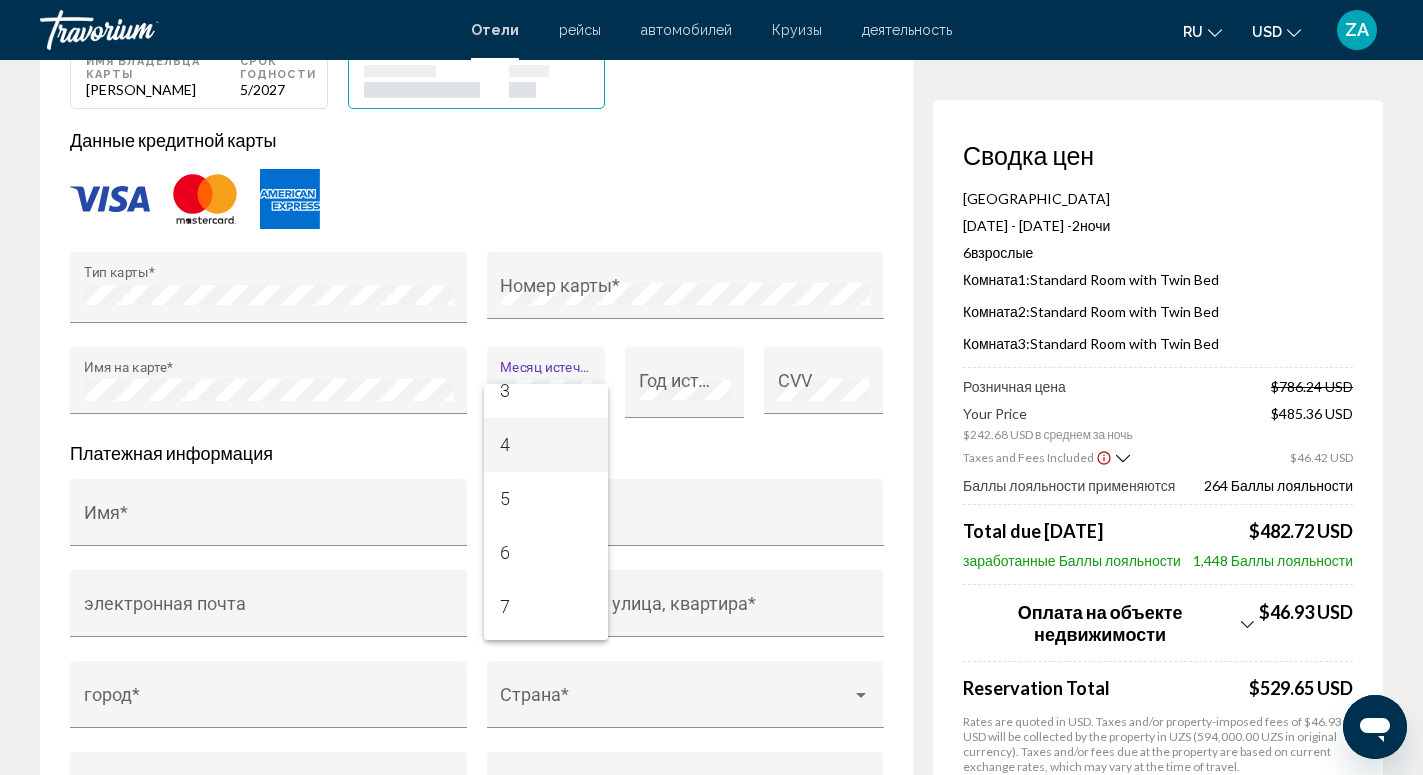 click on "4" at bounding box center (546, 445) 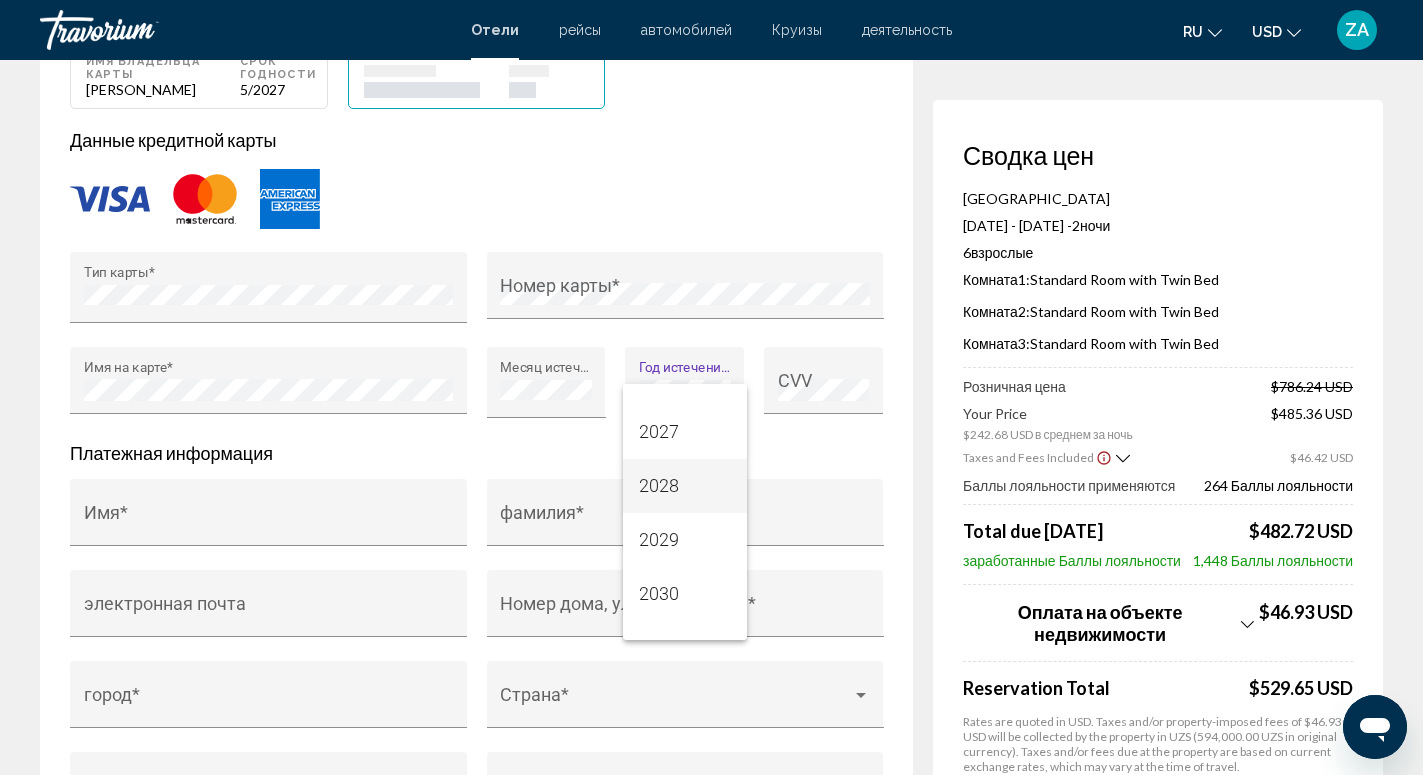 scroll, scrollTop: 132, scrollLeft: 0, axis: vertical 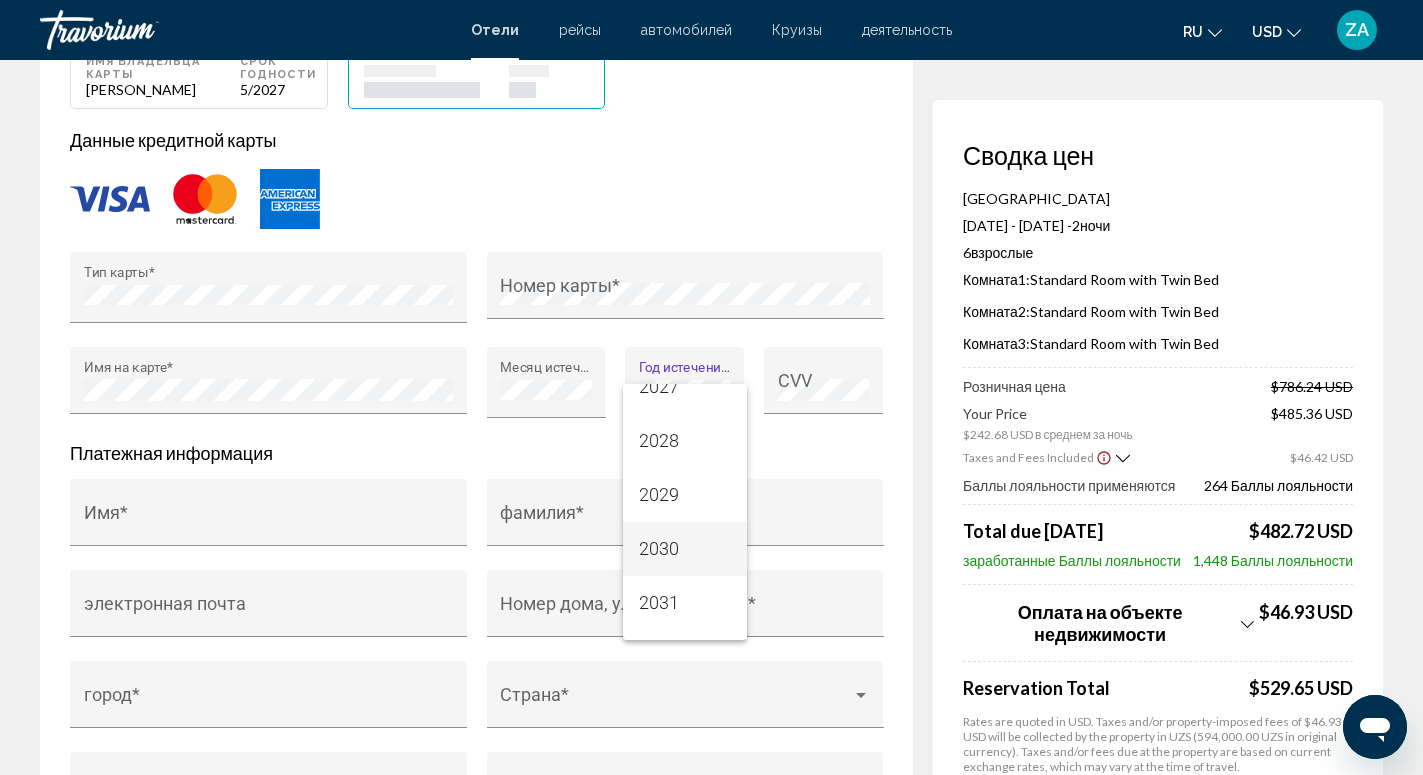 click on "2030" at bounding box center (685, 549) 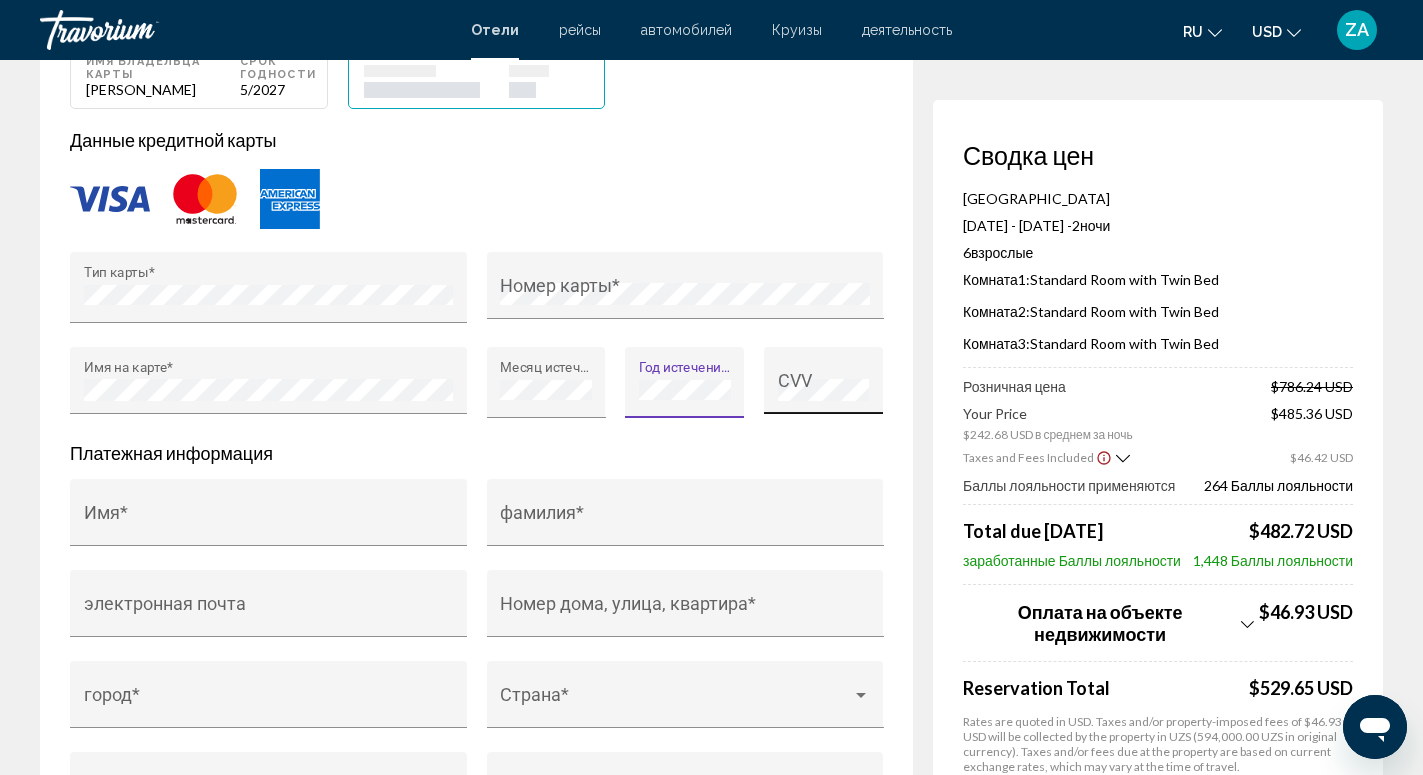 click on "CVV" at bounding box center [824, 387] 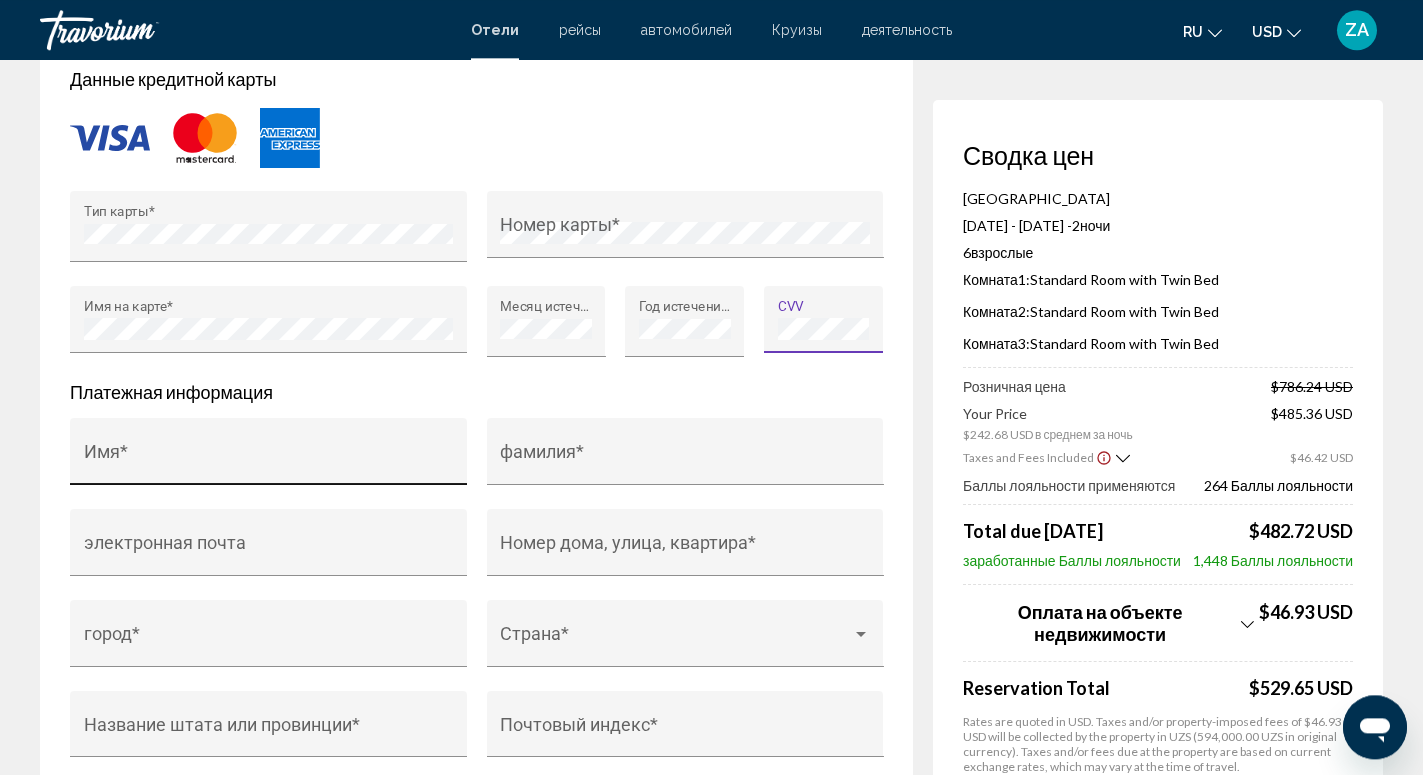 scroll, scrollTop: 1836, scrollLeft: 0, axis: vertical 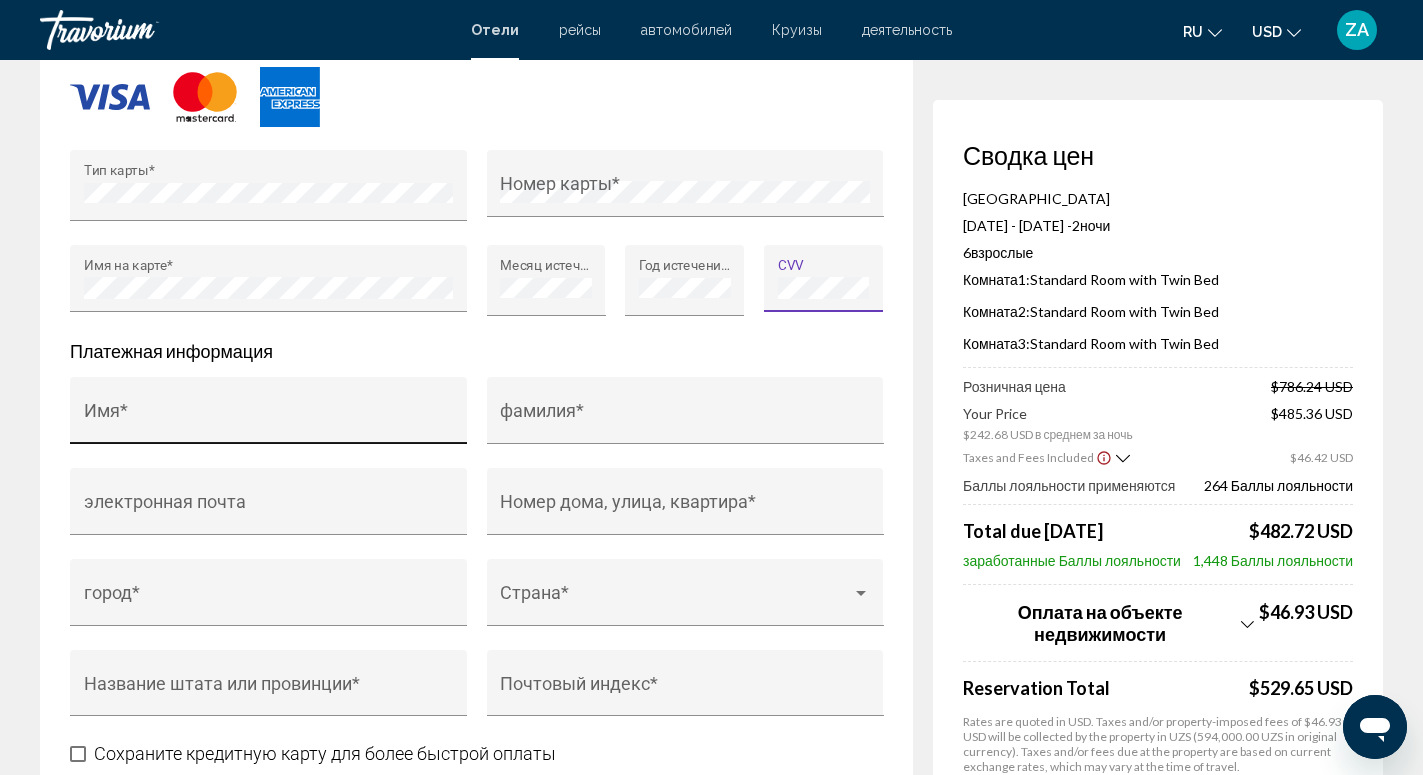 click on "Имя  *" at bounding box center (269, 420) 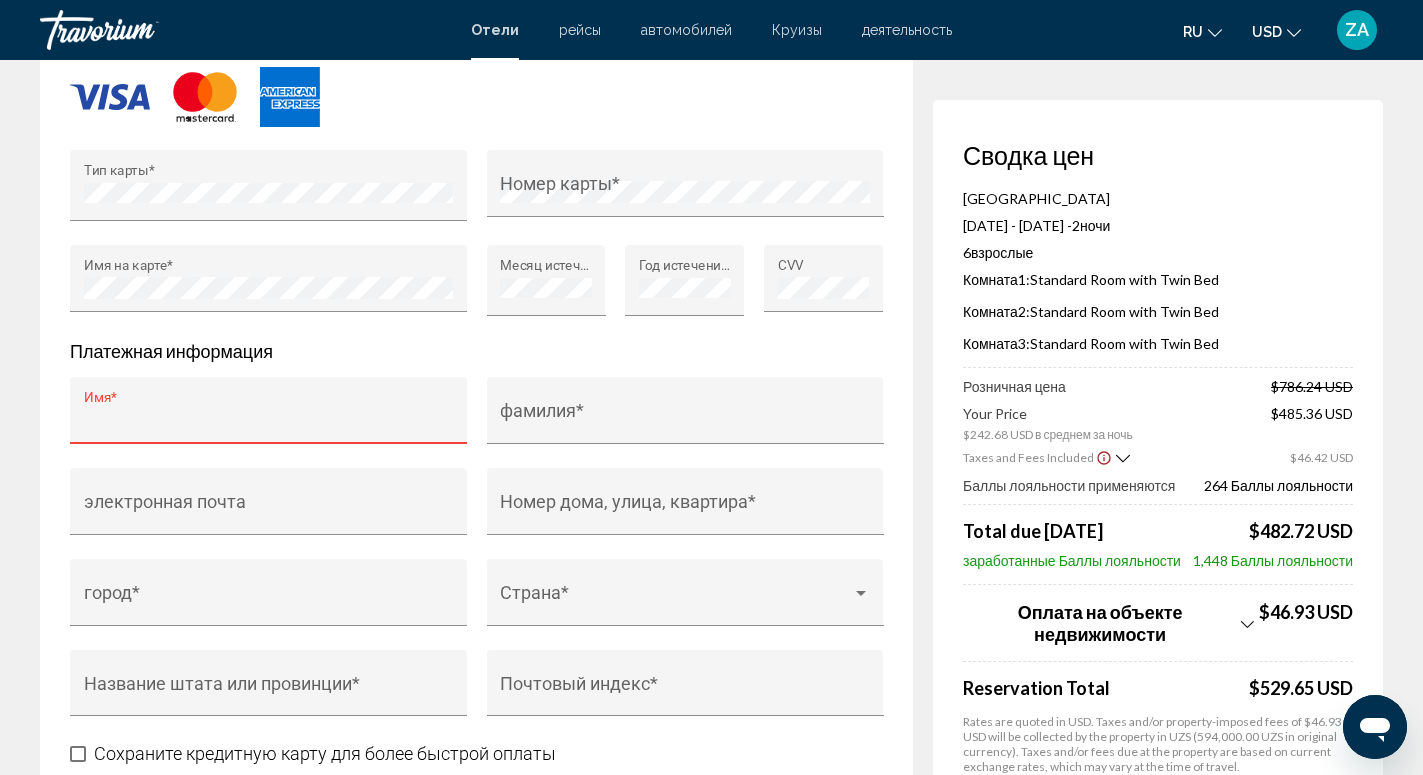 click on "Имя  *" at bounding box center (269, 420) 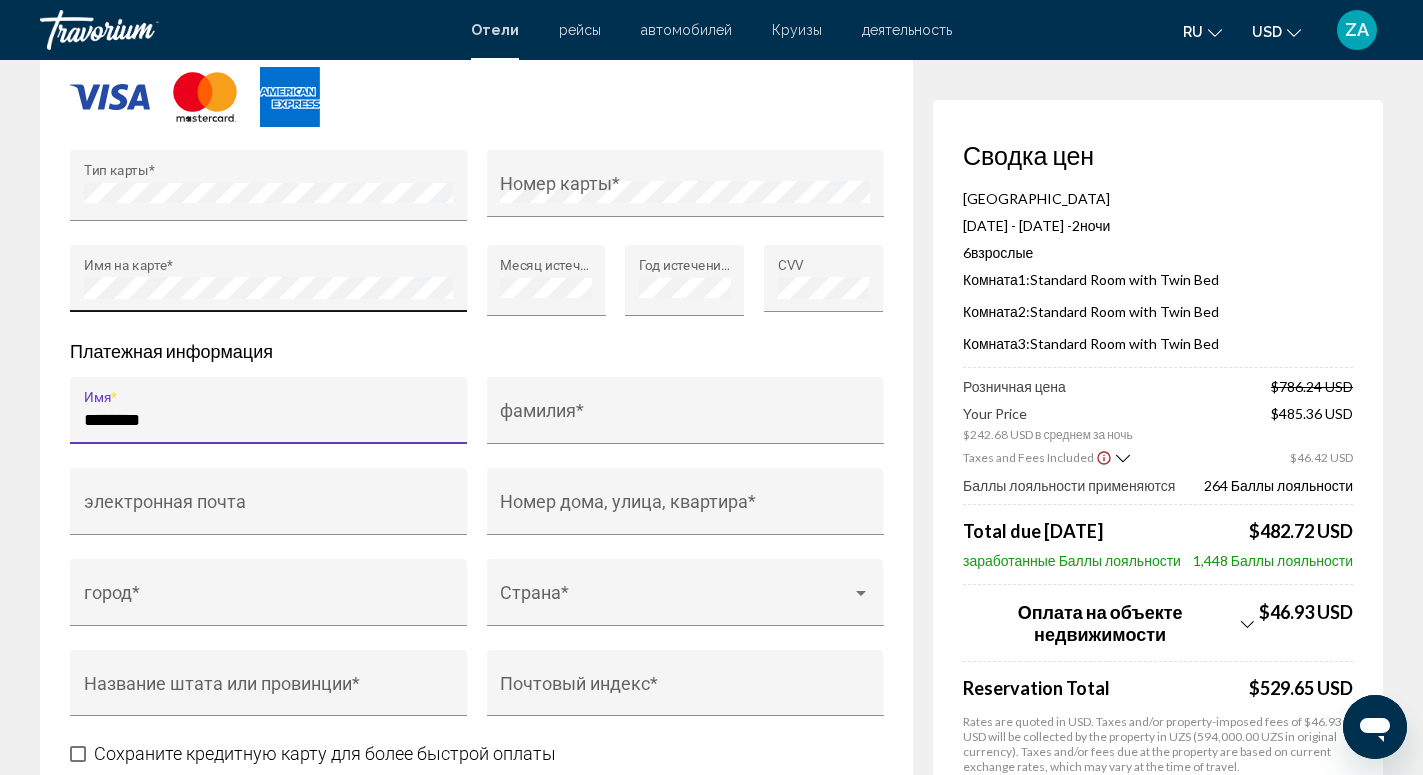 type on "*******" 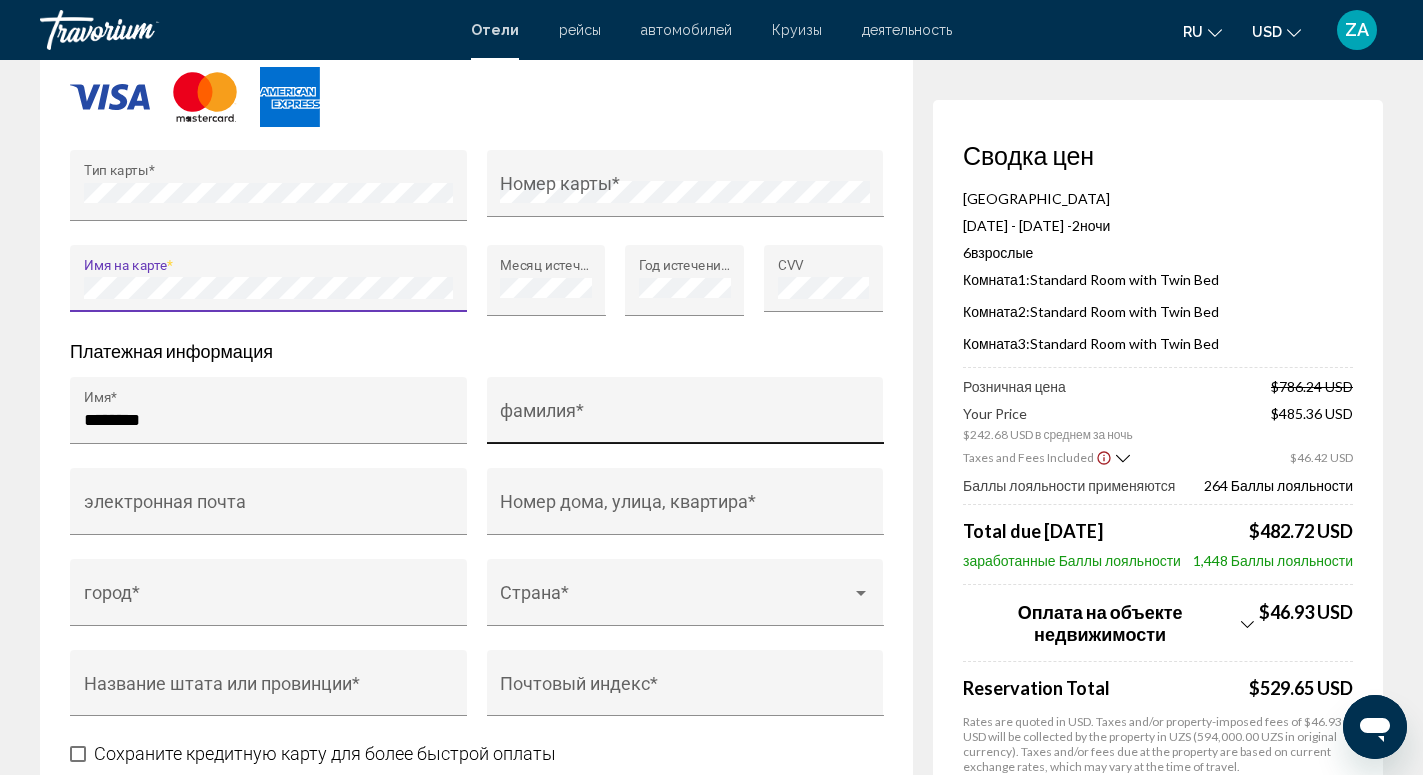 click on "фамилия  *" at bounding box center [685, 420] 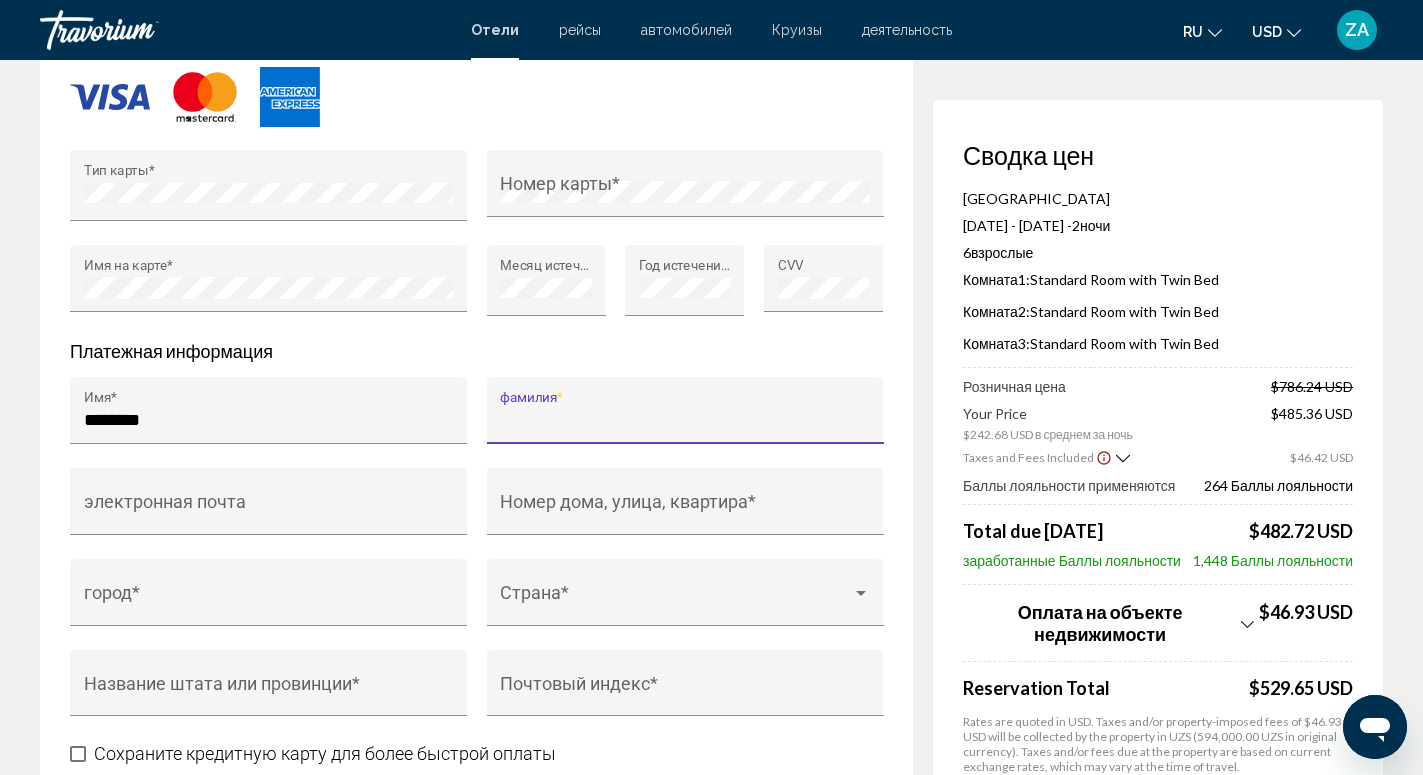 paste on "**********" 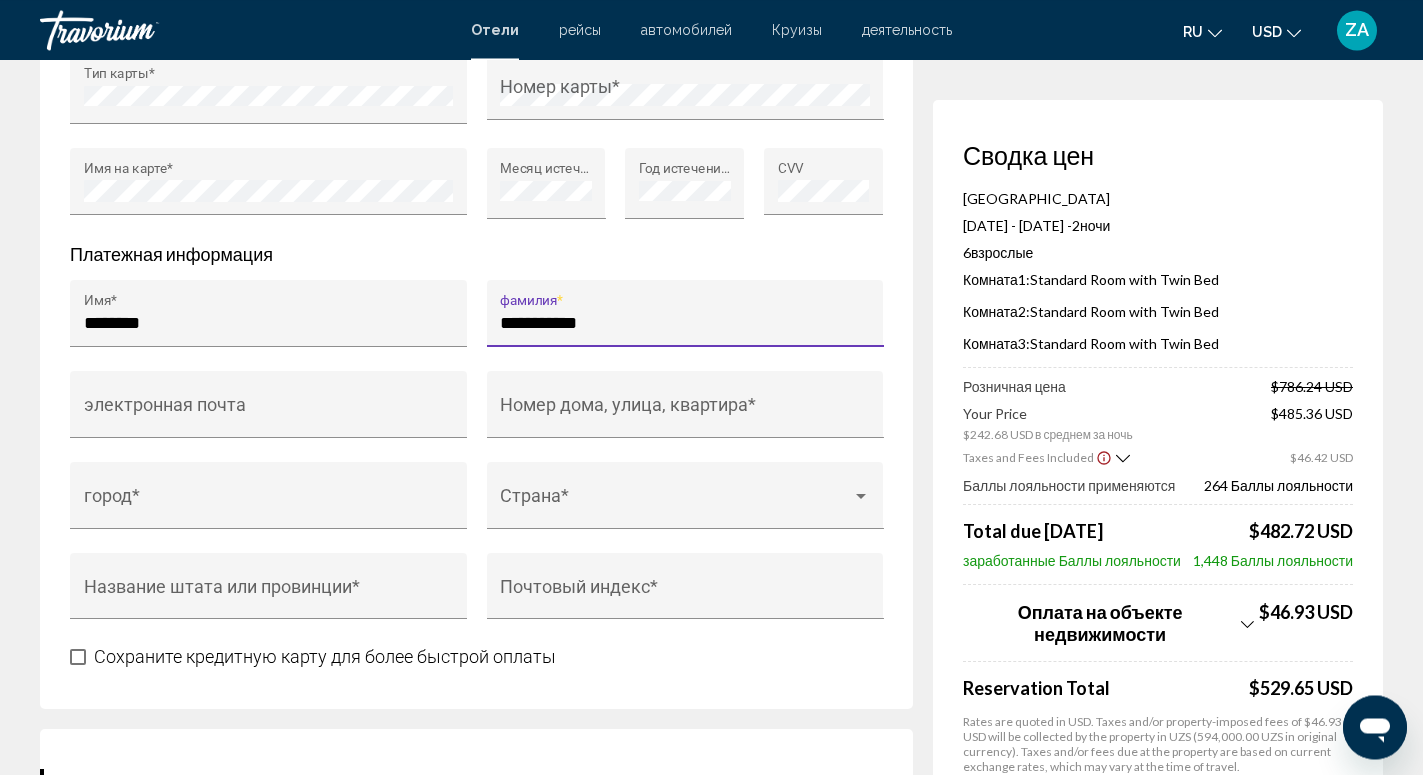 scroll, scrollTop: 1938, scrollLeft: 0, axis: vertical 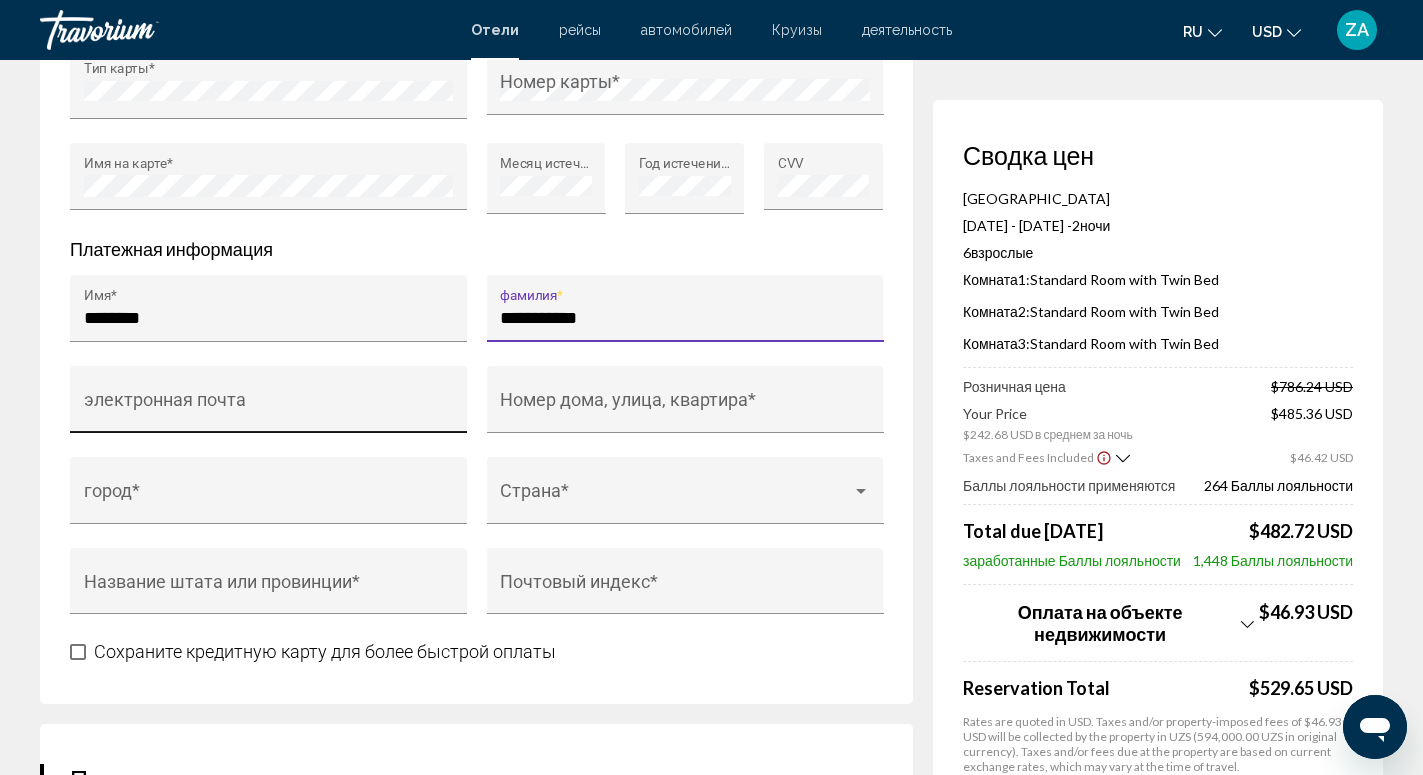 type on "**********" 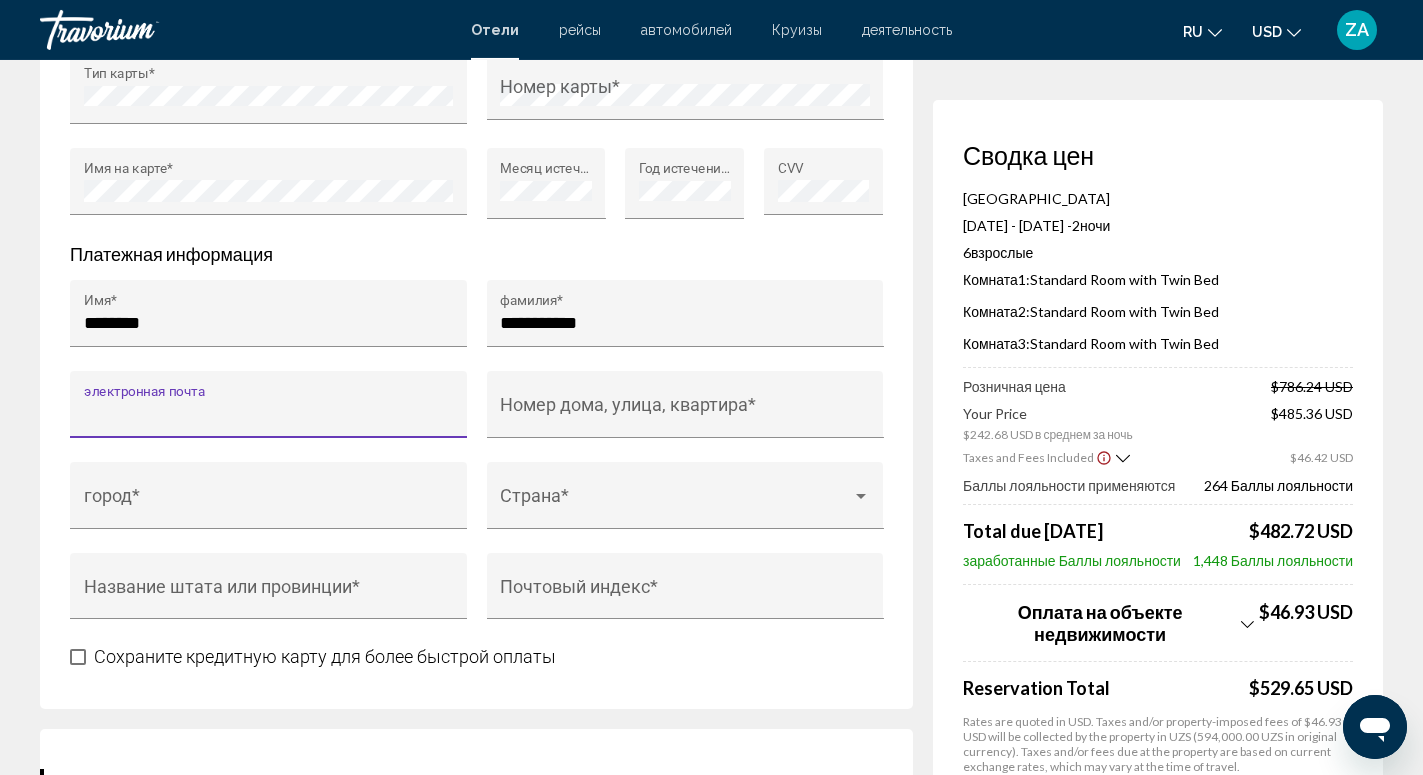 scroll, scrollTop: 1938, scrollLeft: 0, axis: vertical 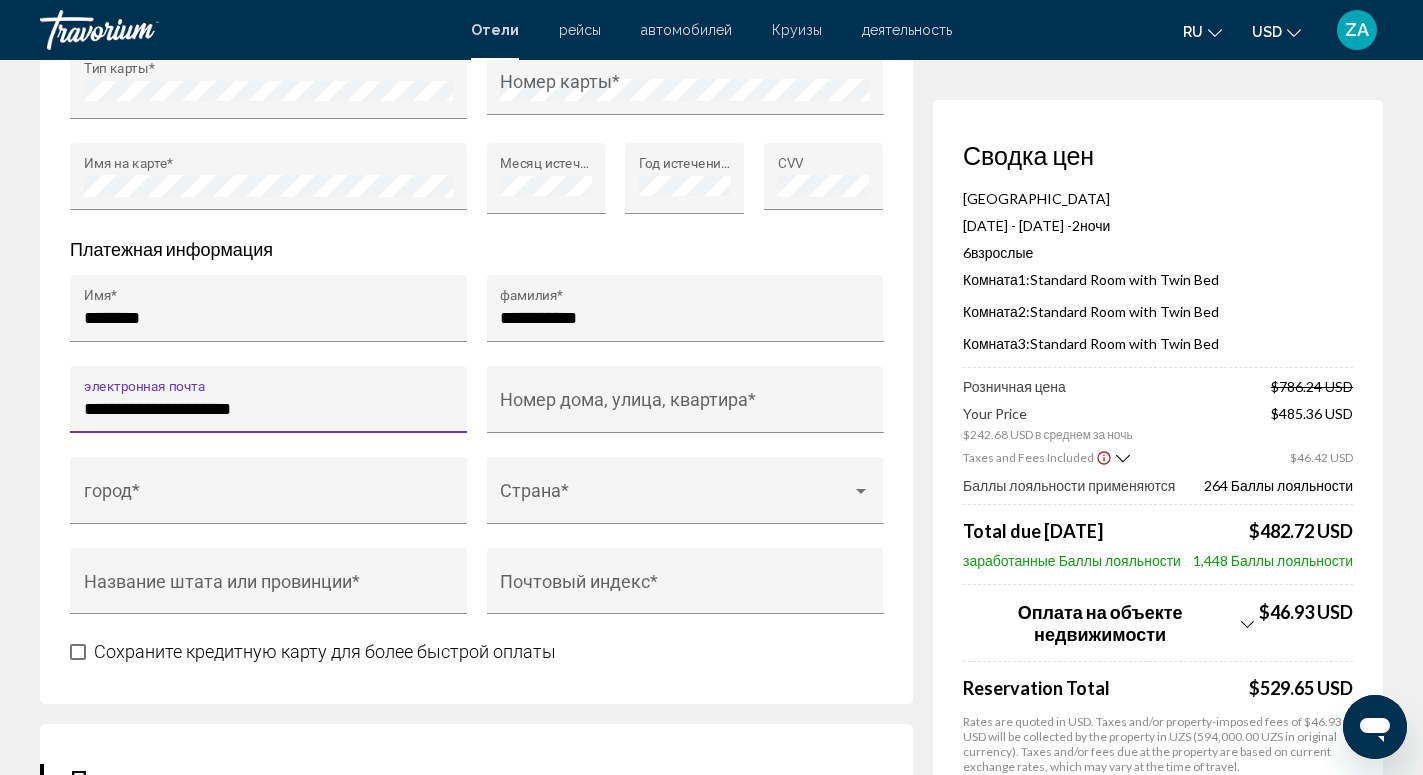 click on "**********" at bounding box center [269, 409] 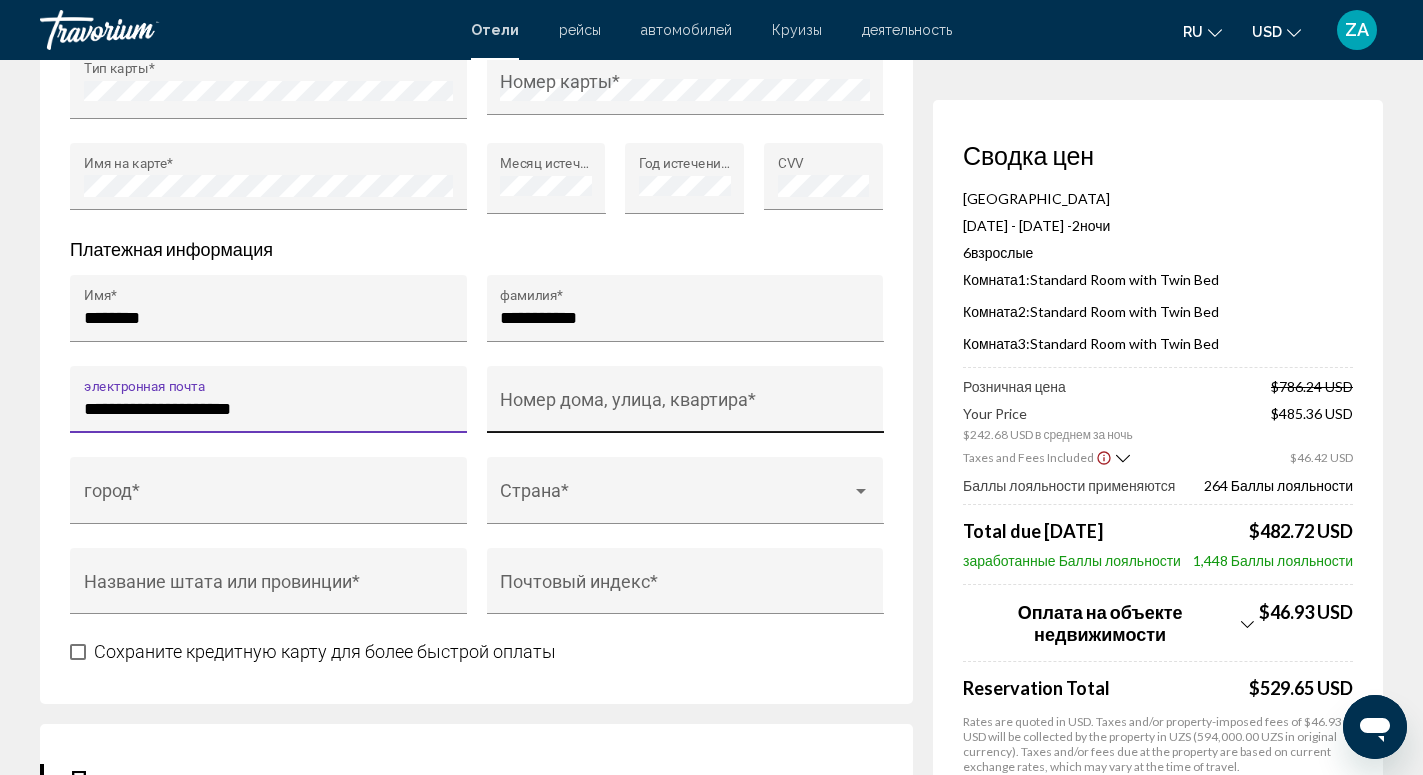 type on "**********" 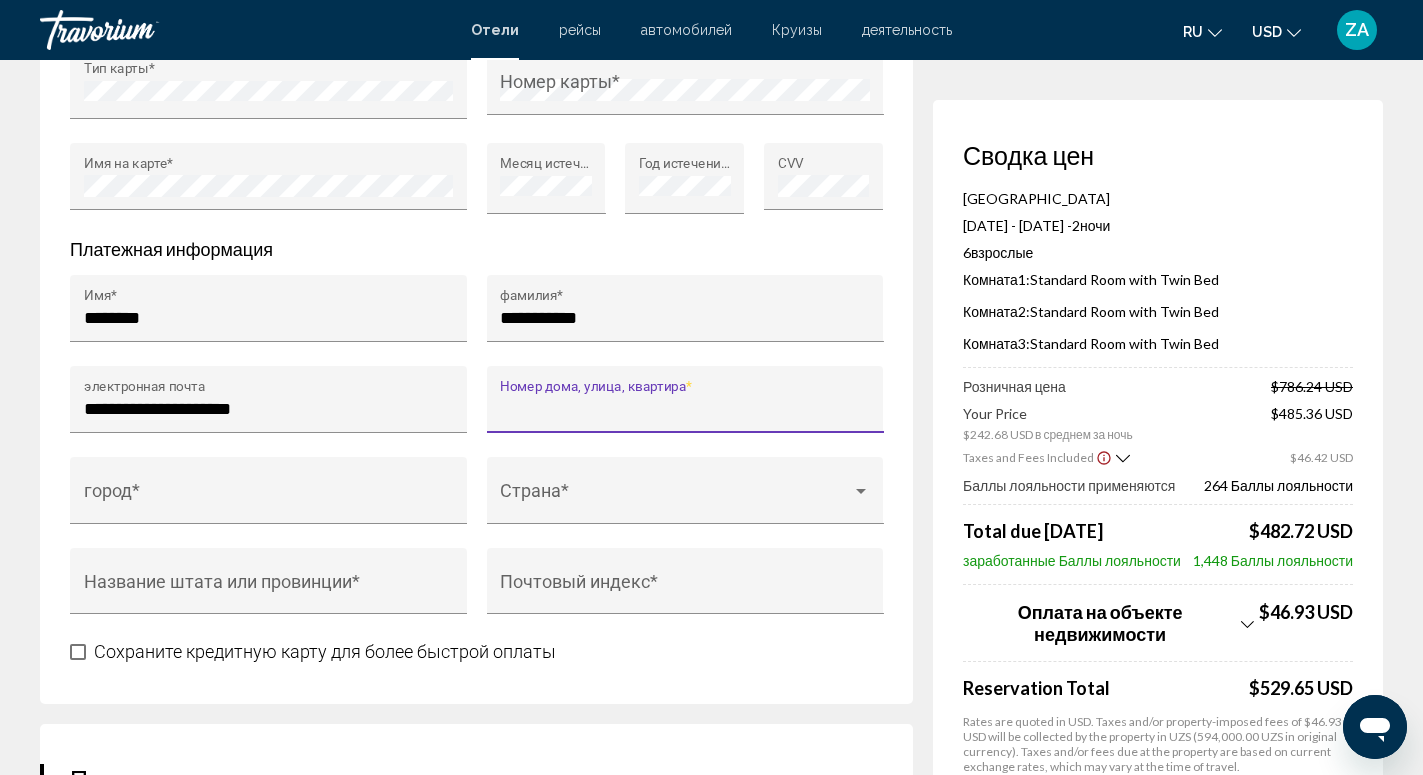 click on "Номер дома, улица, квартира  *" at bounding box center [685, 409] 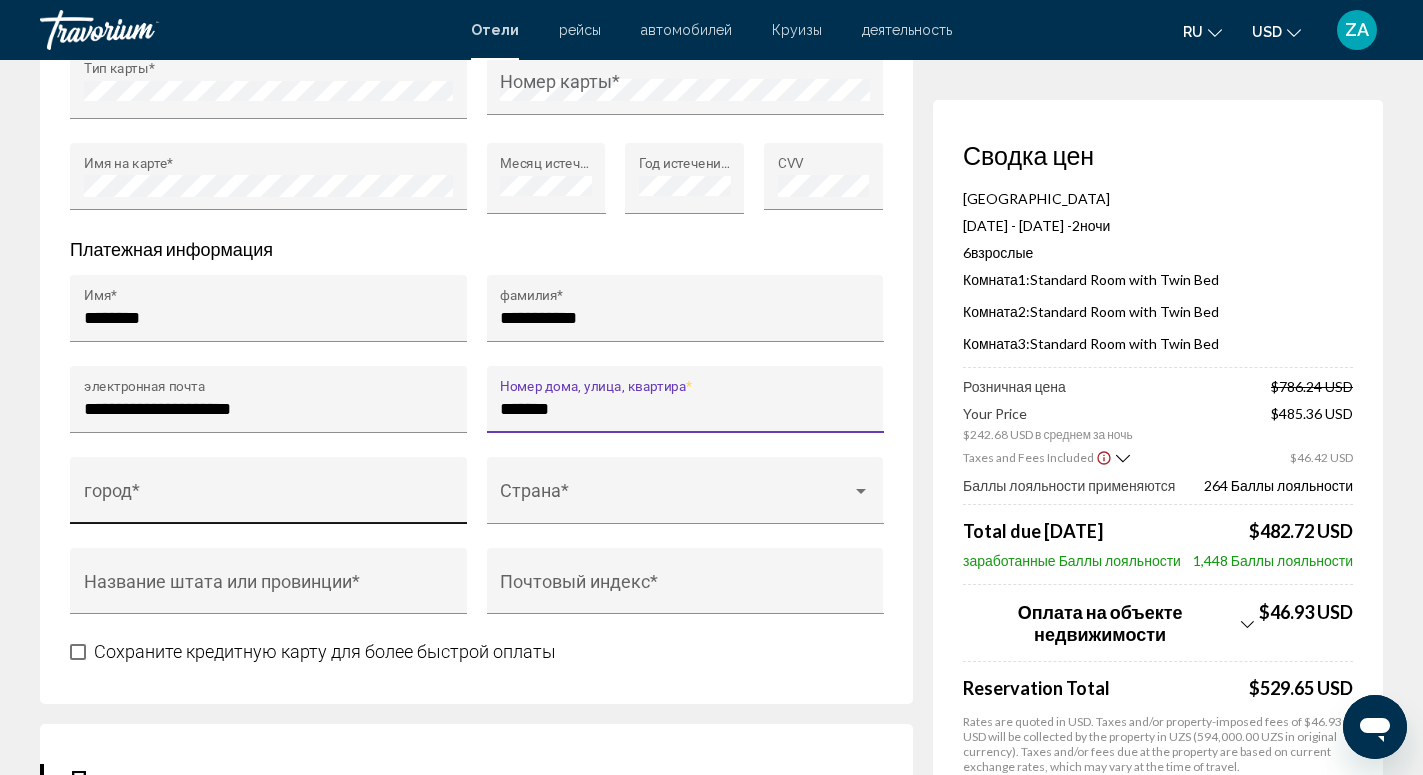 type on "*******" 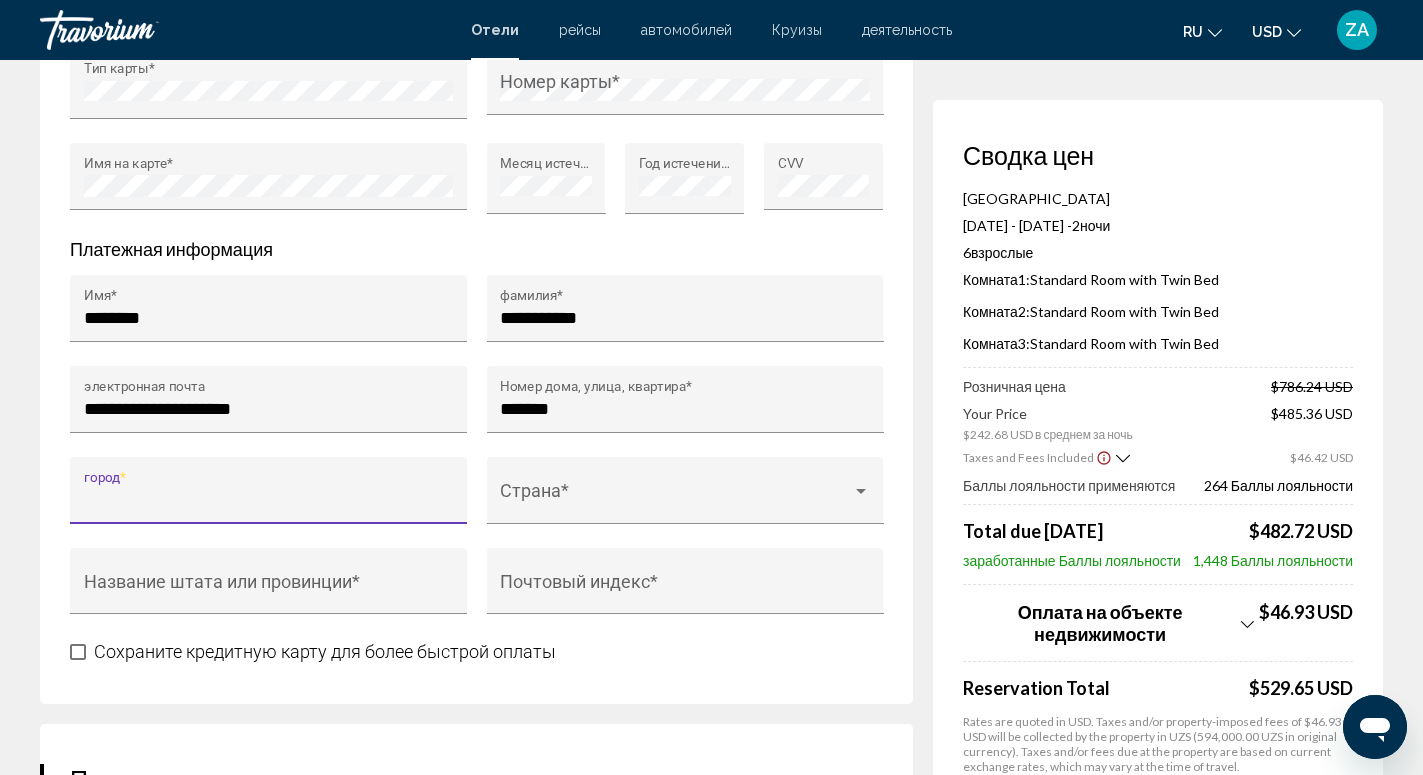 click on "город  *" at bounding box center (269, 500) 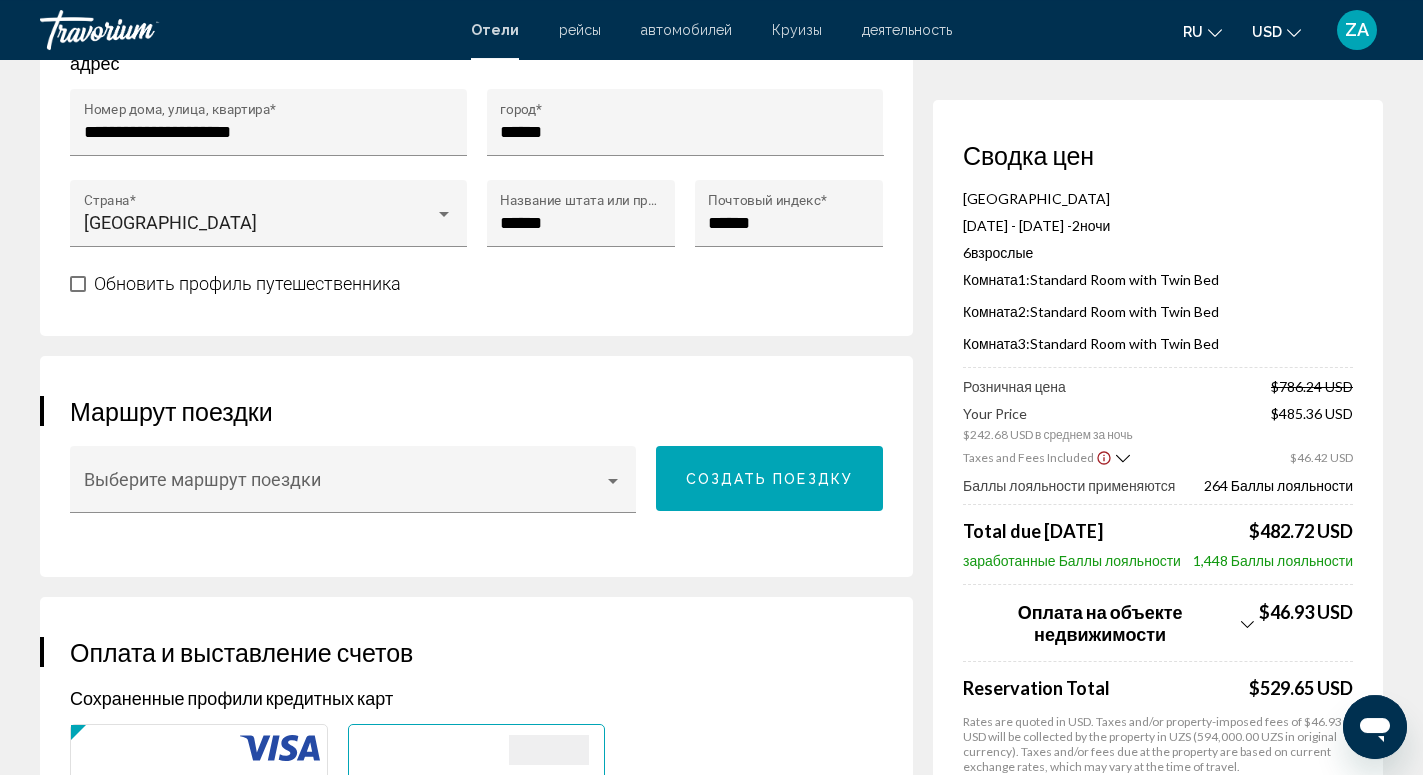 scroll, scrollTop: 816, scrollLeft: 0, axis: vertical 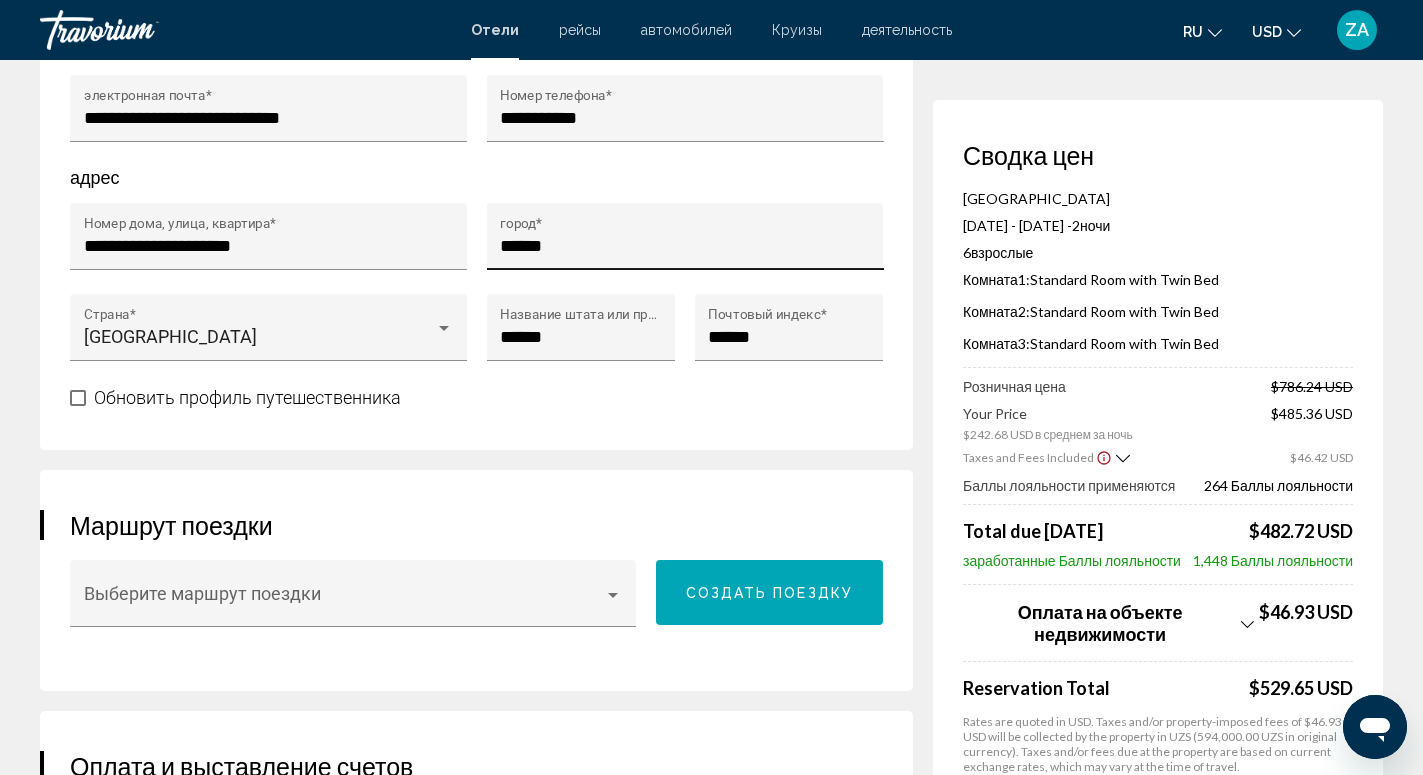 click on "******" at bounding box center (685, 246) 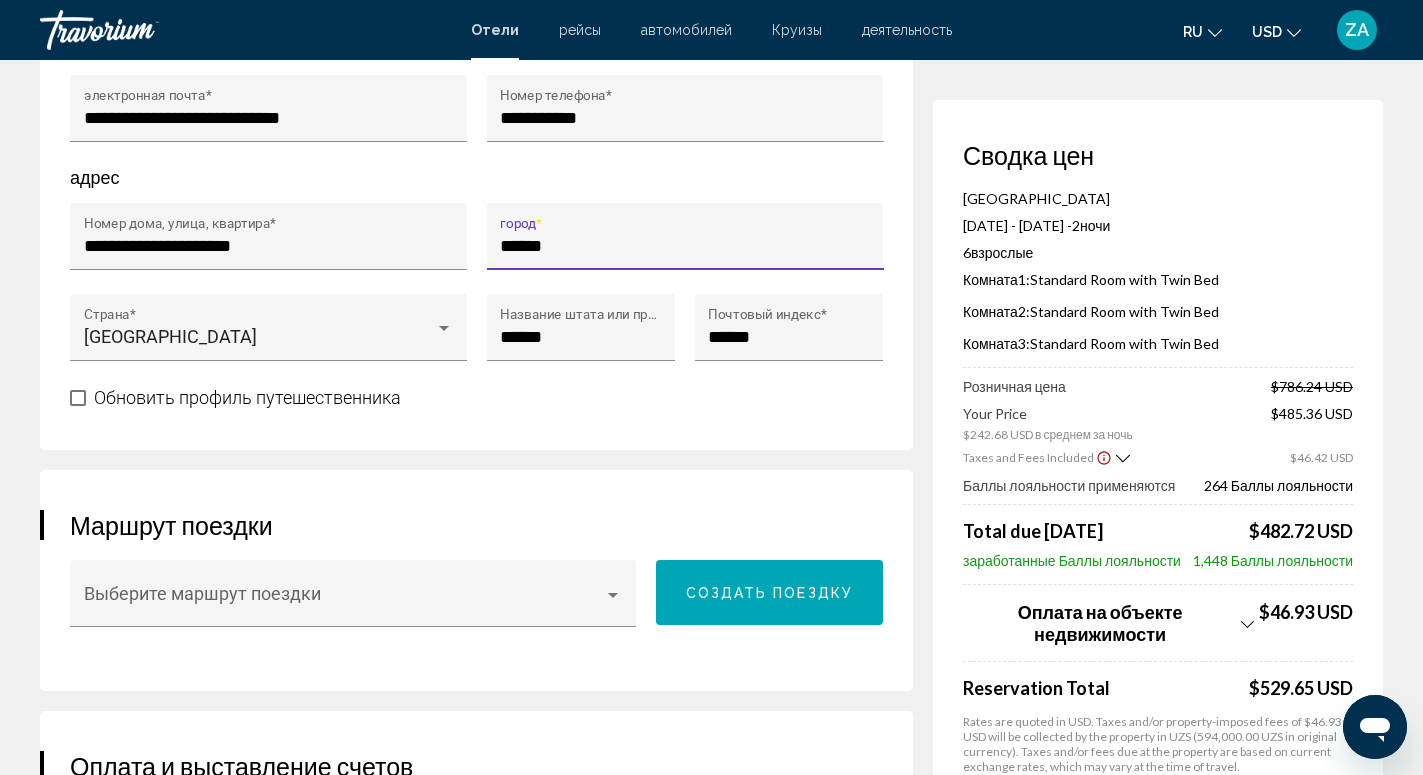 click on "******" at bounding box center (685, 246) 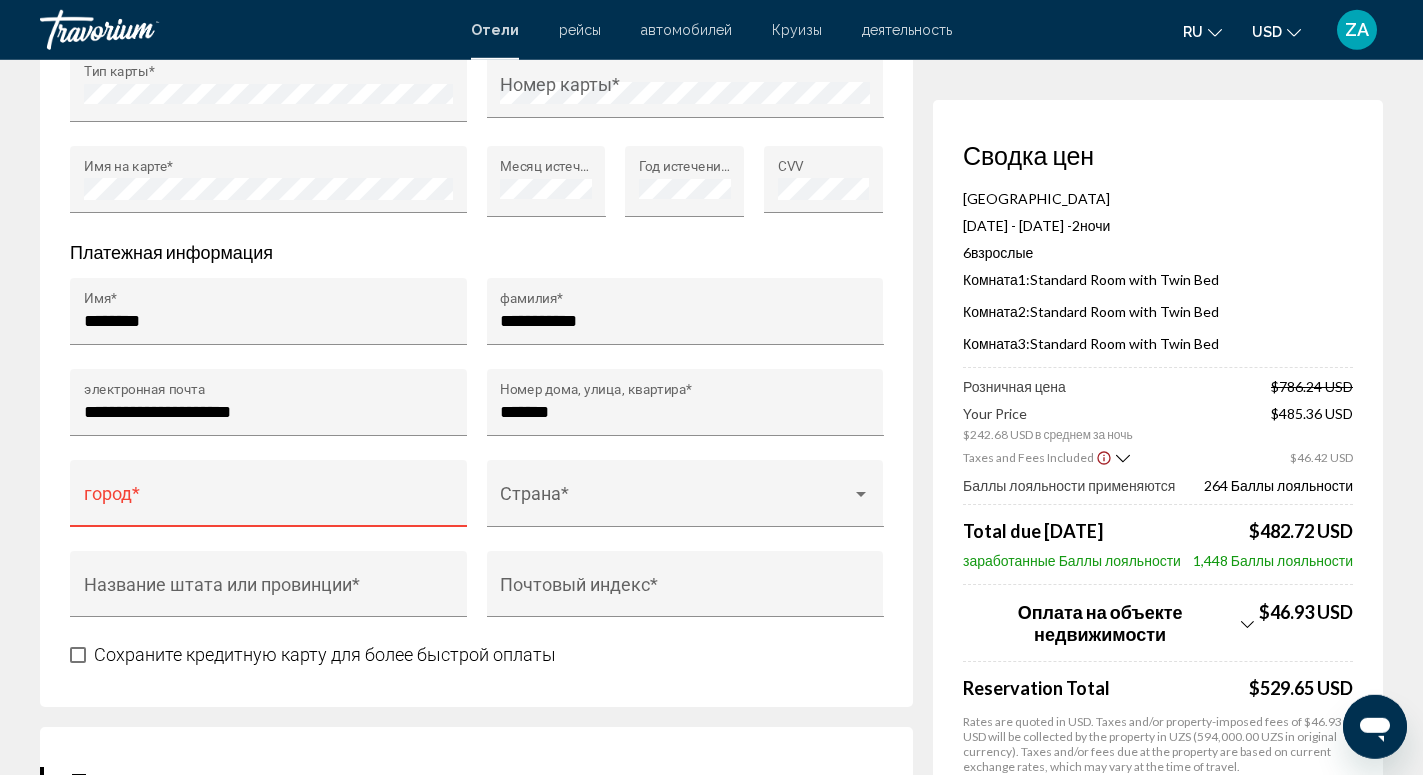 scroll, scrollTop: 1938, scrollLeft: 0, axis: vertical 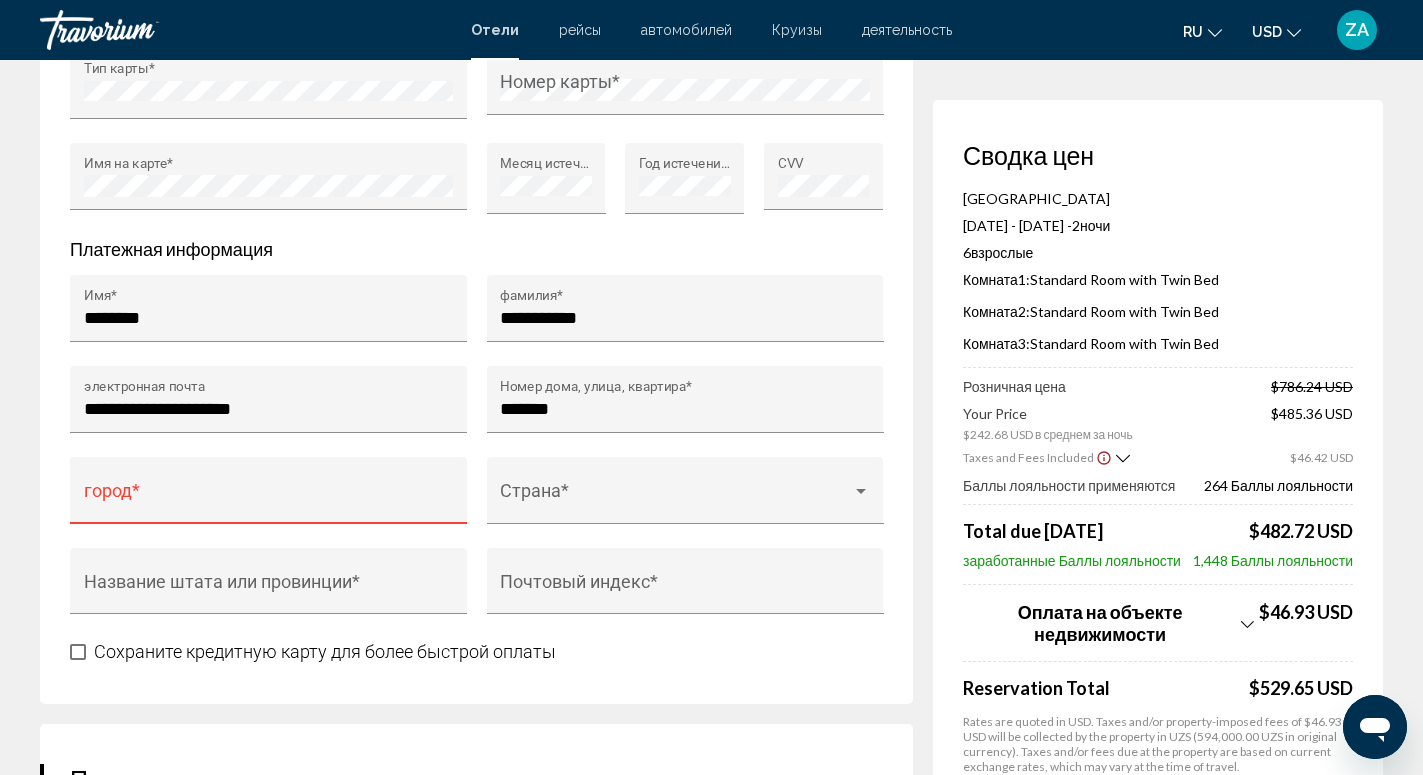 click on "город  *" at bounding box center [269, 496] 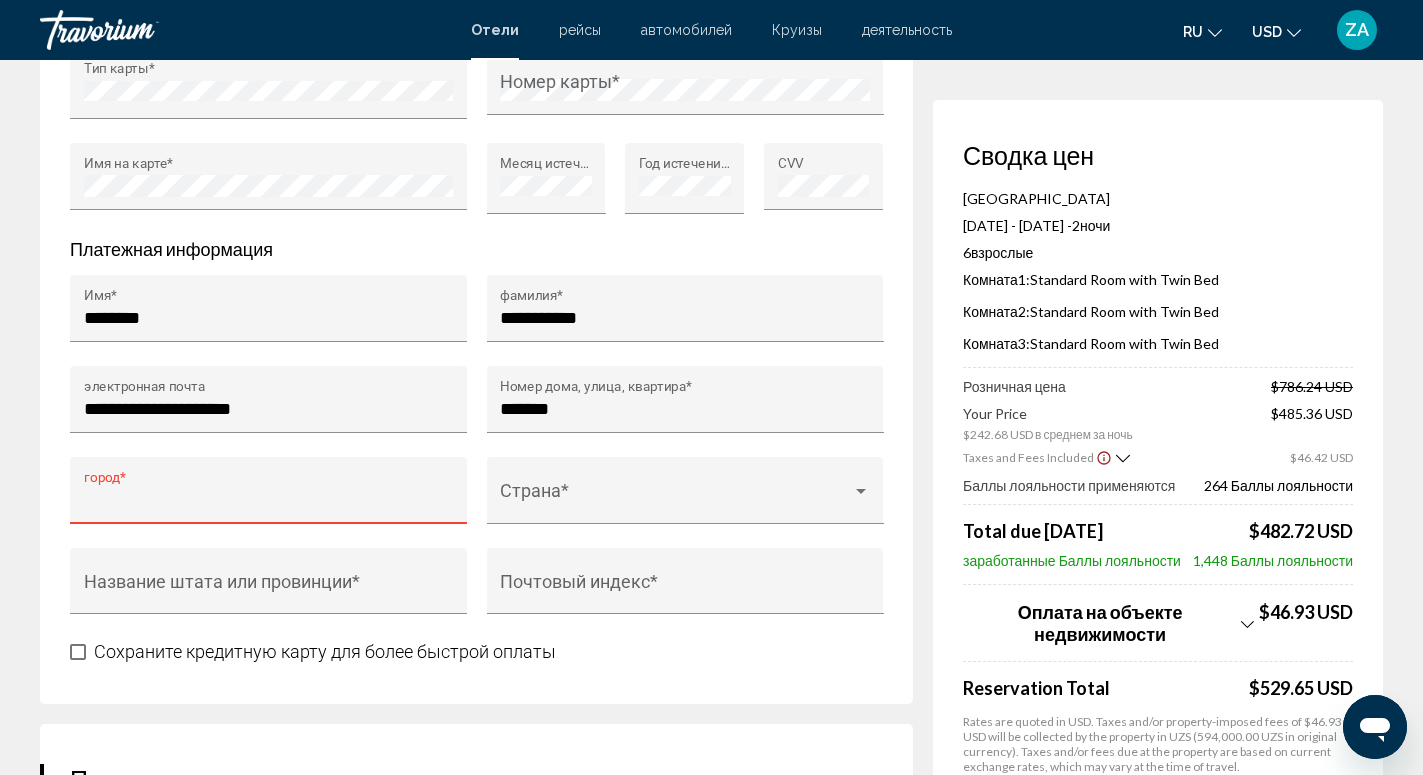 paste on "******" 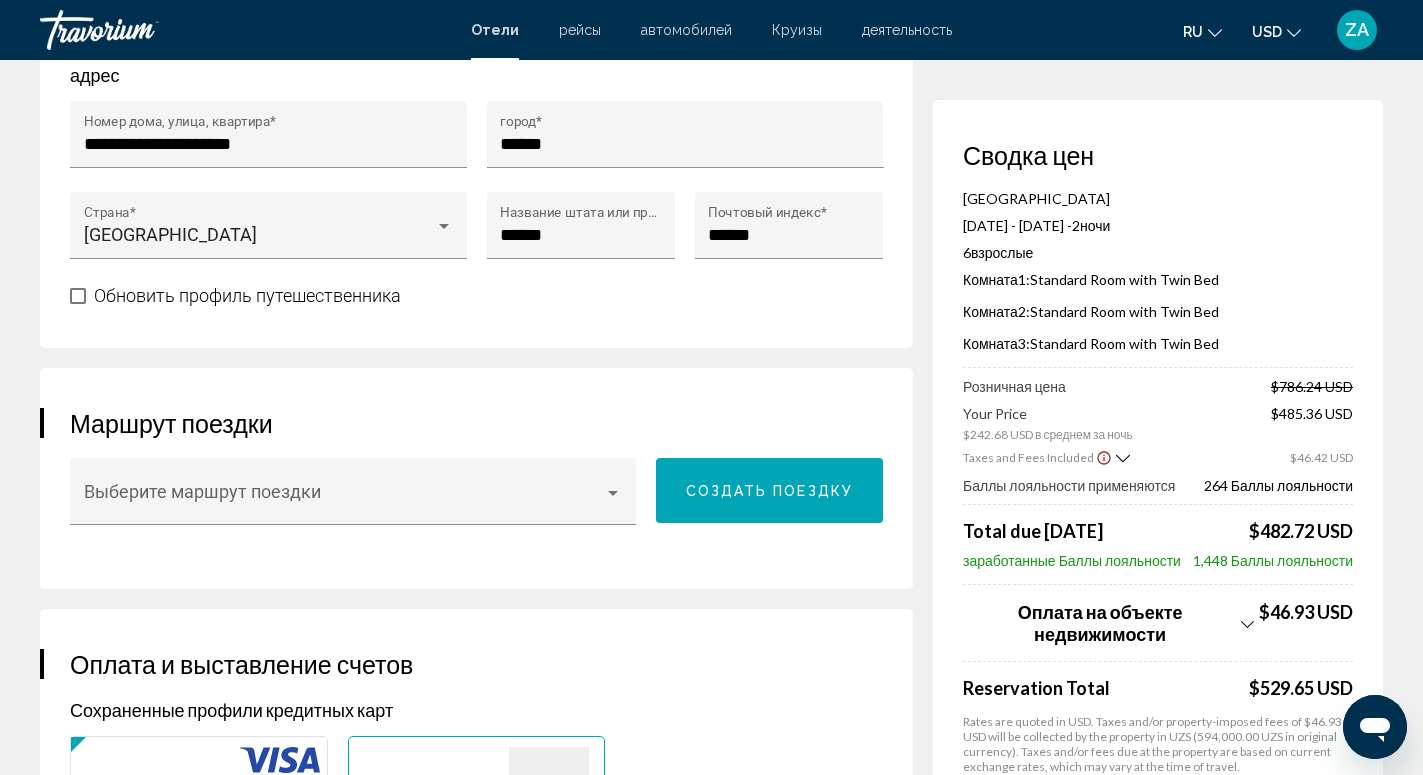 scroll, scrollTop: 714, scrollLeft: 0, axis: vertical 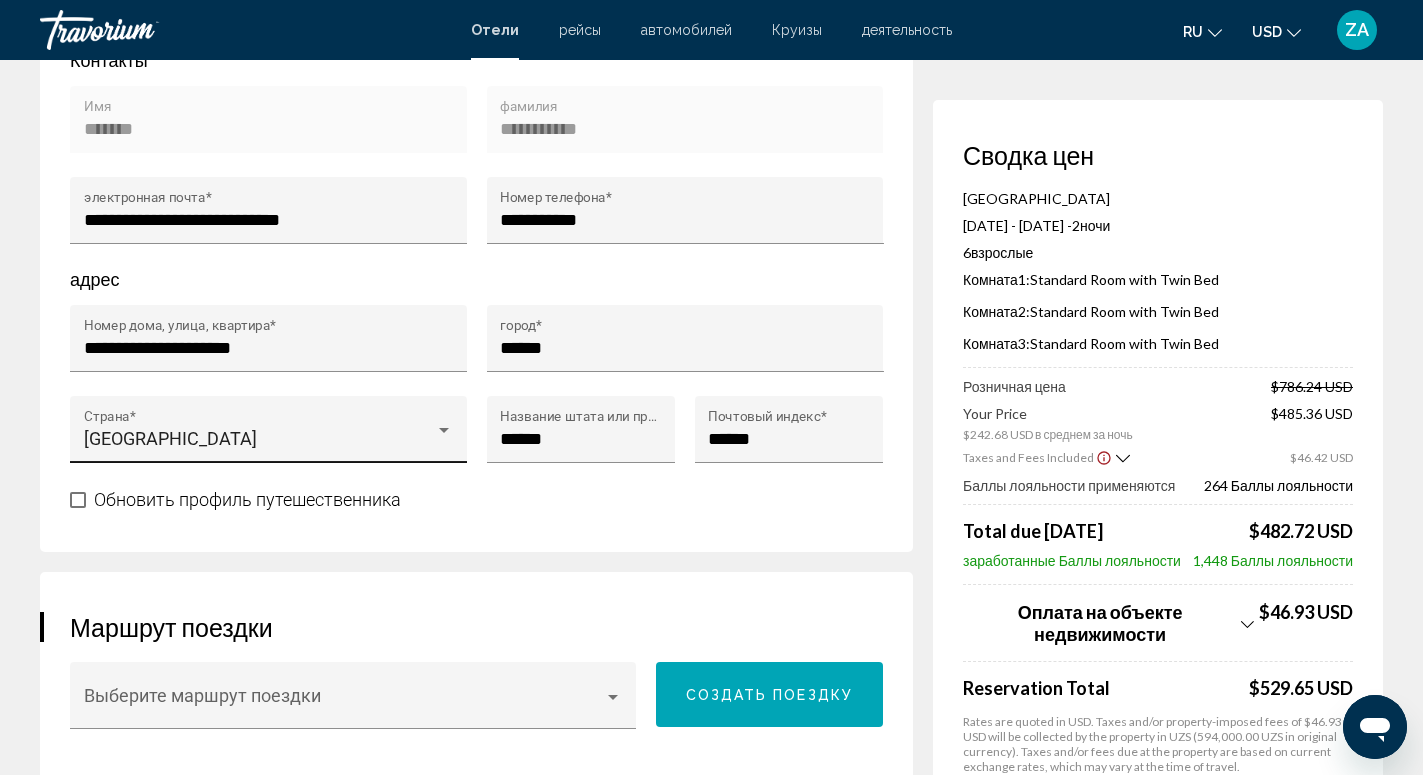 type on "******" 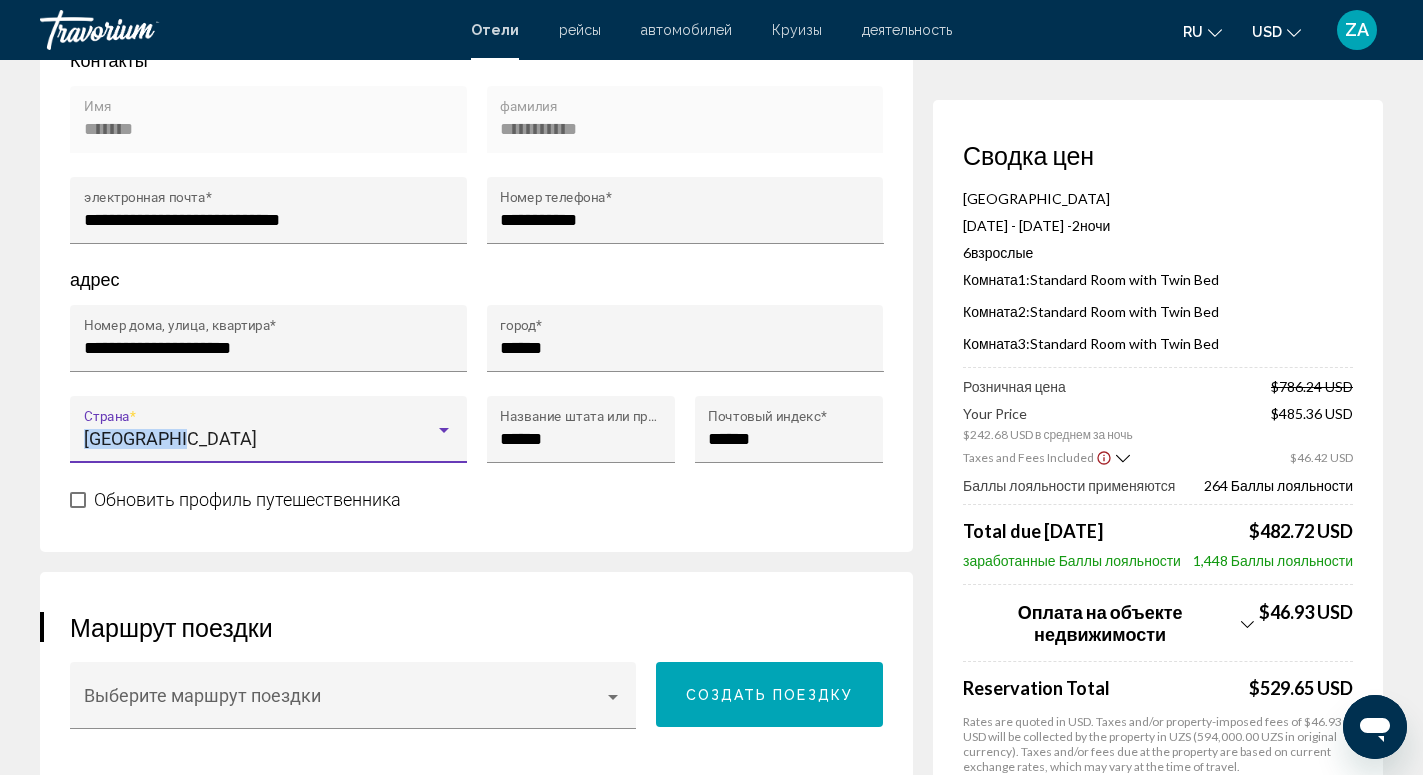 drag, startPoint x: 182, startPoint y: 461, endPoint x: 32, endPoint y: 450, distance: 150.40279 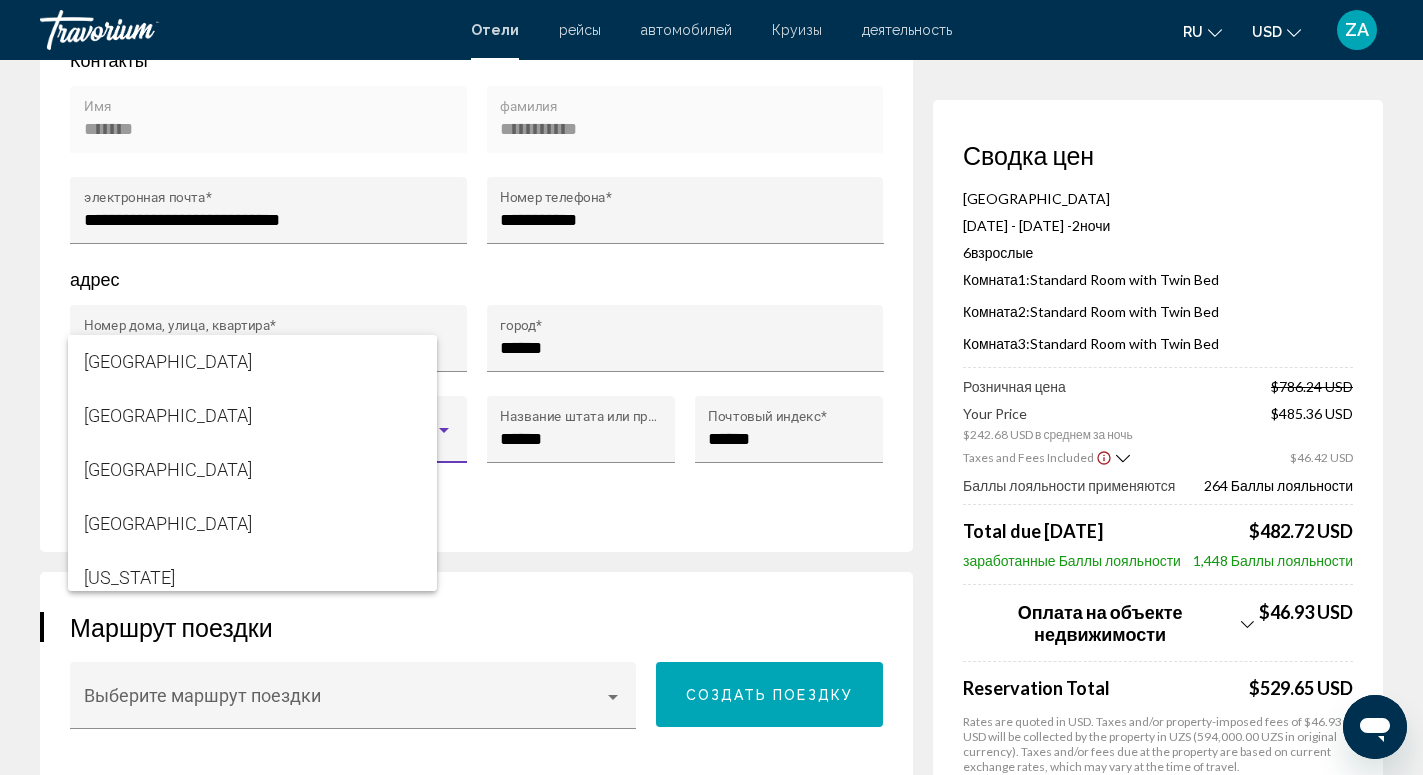 scroll, scrollTop: 6163, scrollLeft: 0, axis: vertical 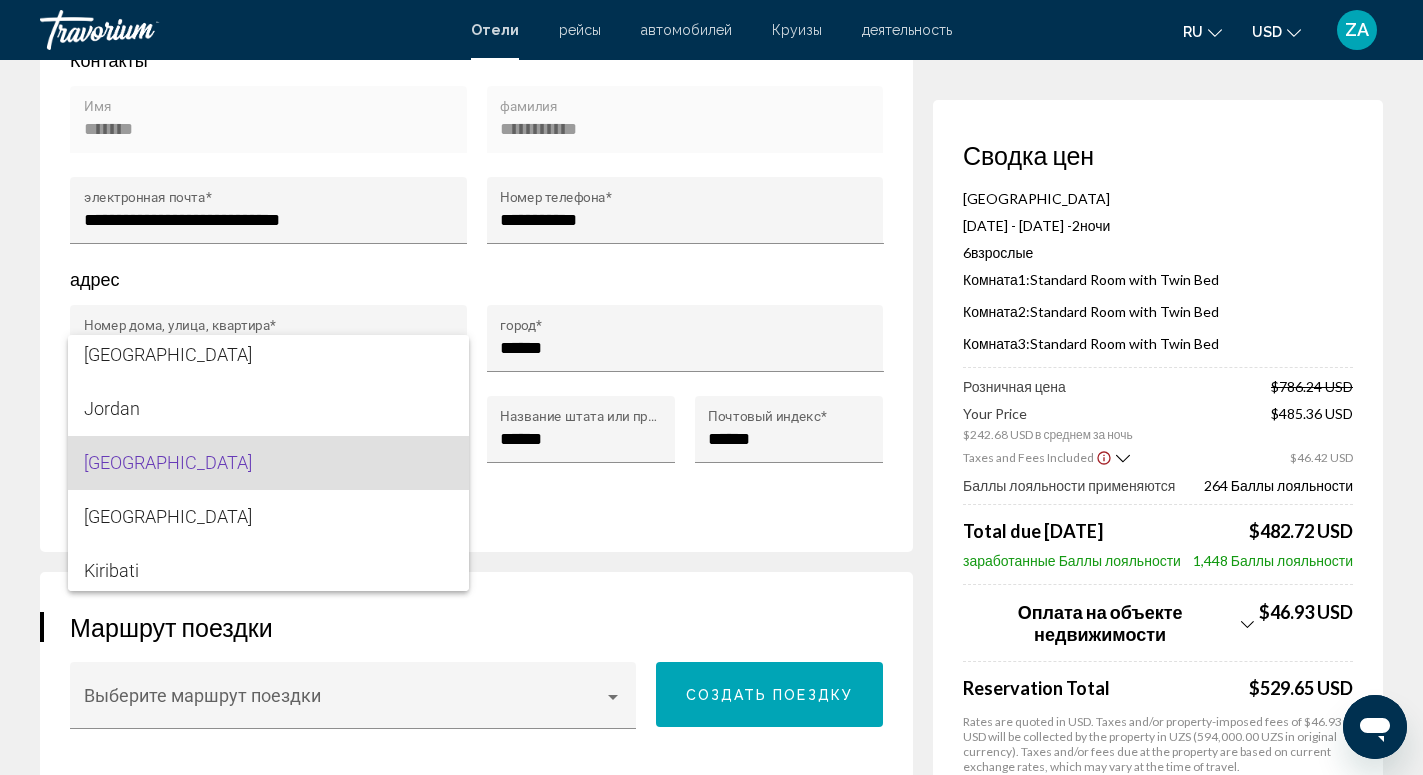 click on "[GEOGRAPHIC_DATA]" at bounding box center (269, 463) 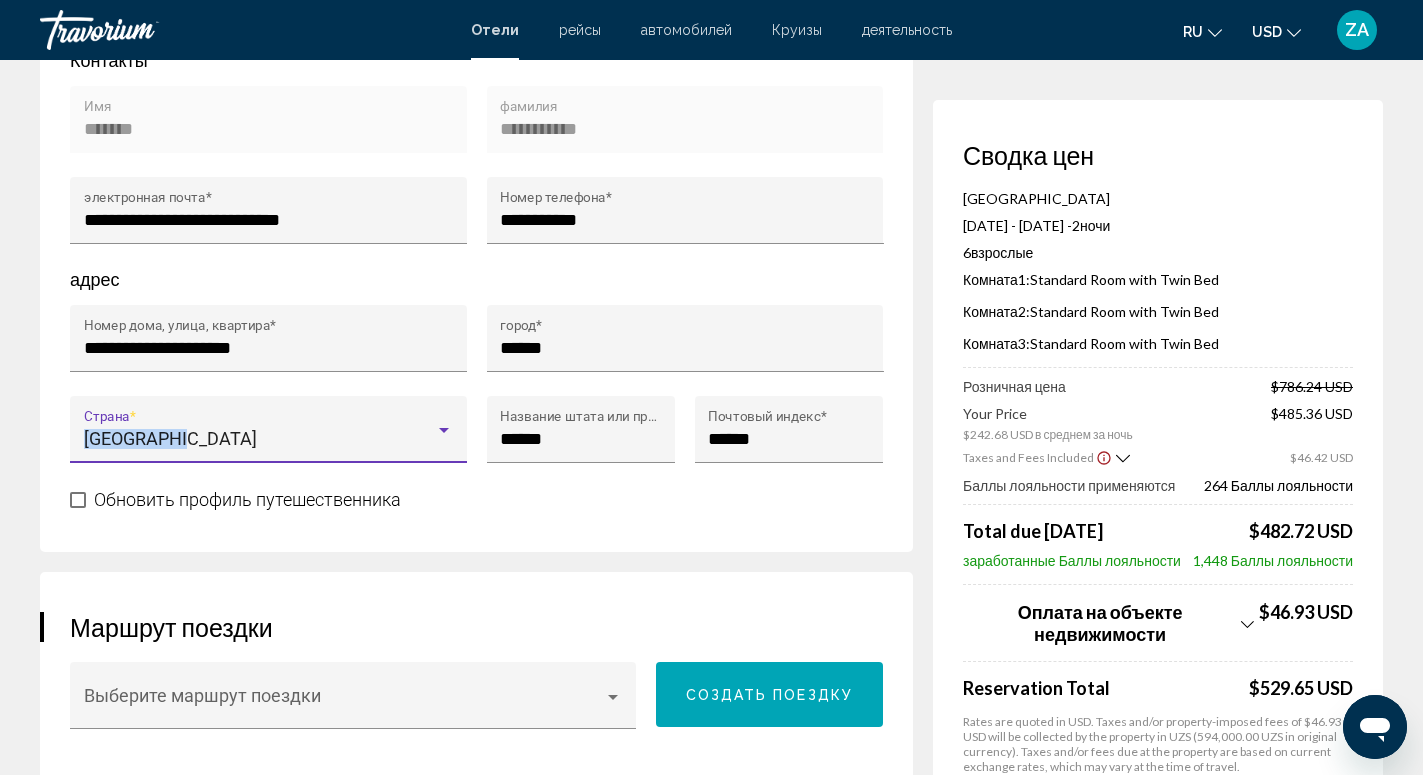 drag, startPoint x: 182, startPoint y: 461, endPoint x: 86, endPoint y: 453, distance: 96.332756 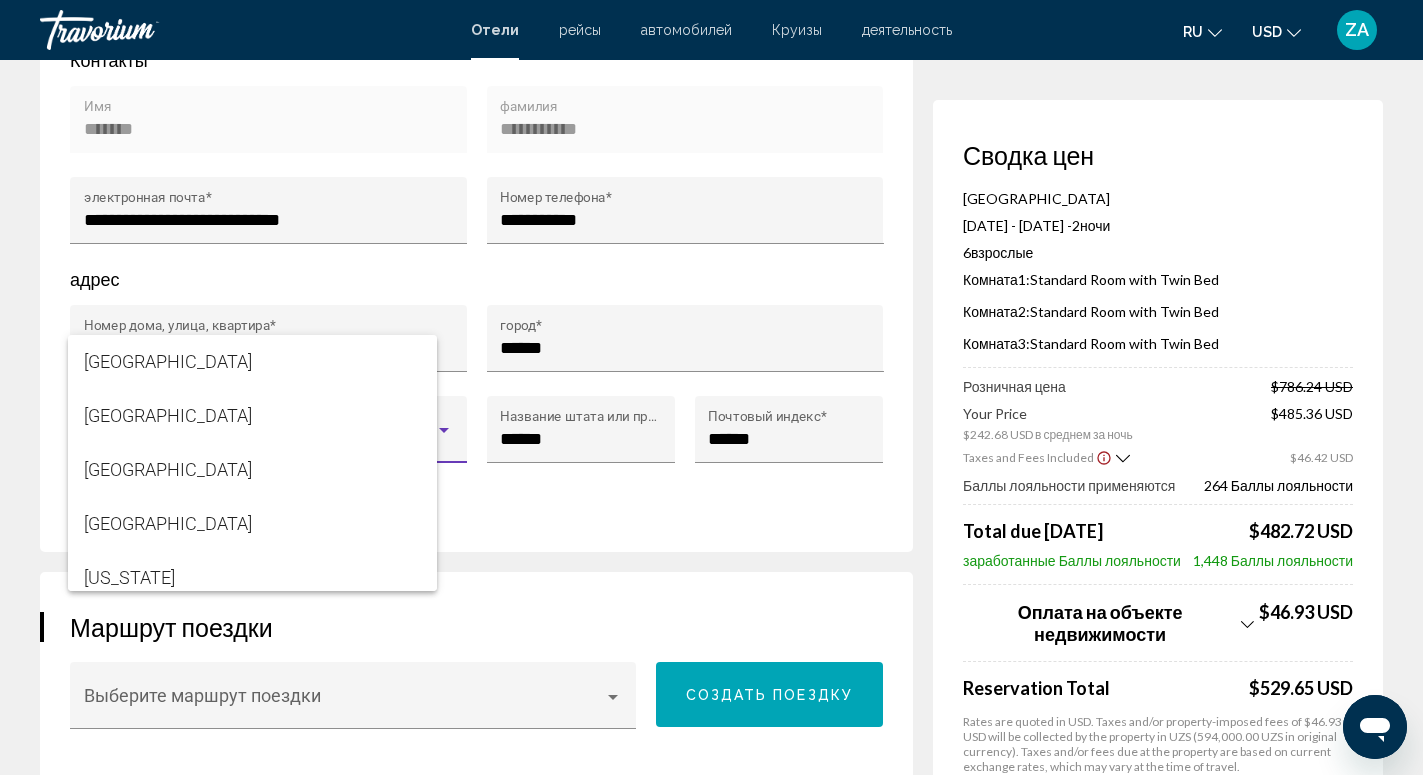 scroll, scrollTop: 6163, scrollLeft: 0, axis: vertical 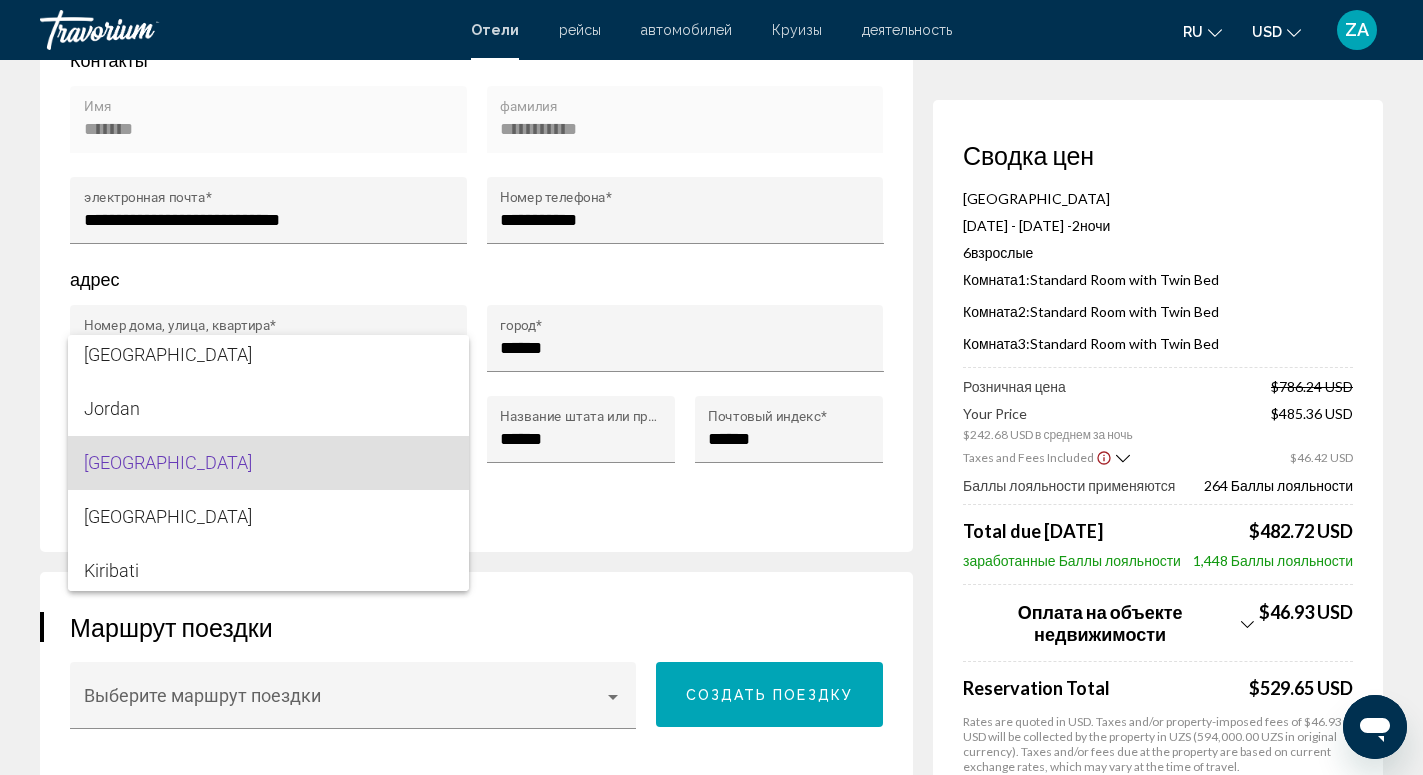 click at bounding box center [711, 387] 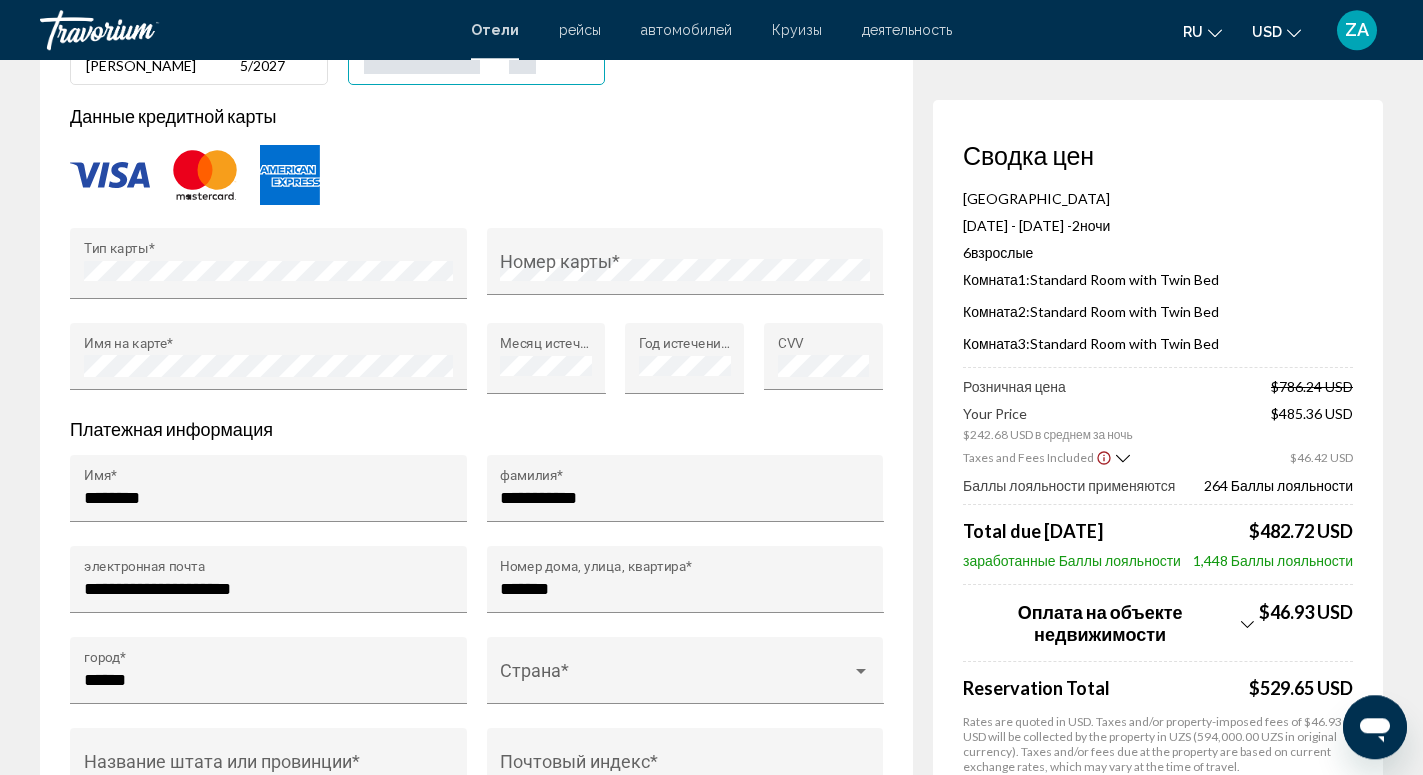 scroll, scrollTop: 2040, scrollLeft: 0, axis: vertical 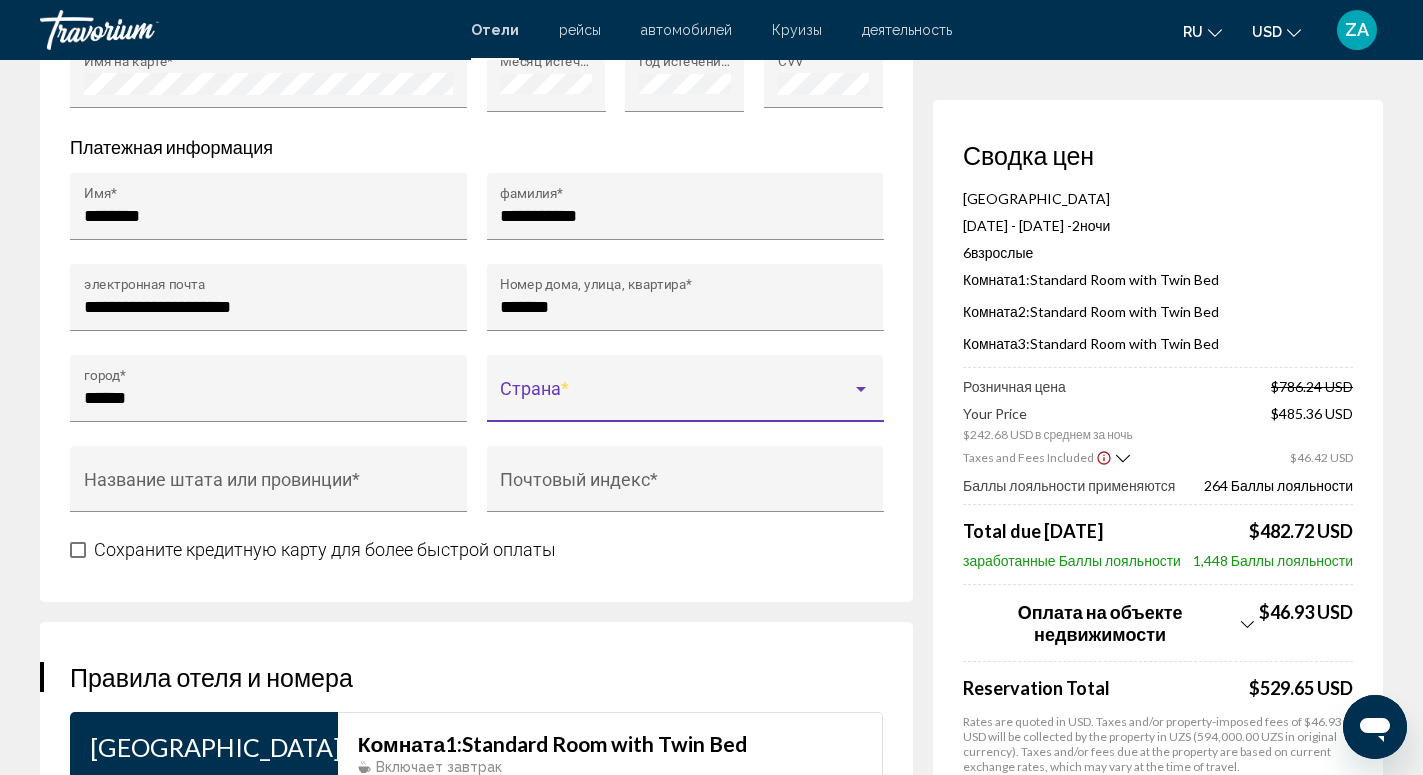 click at bounding box center (676, 398) 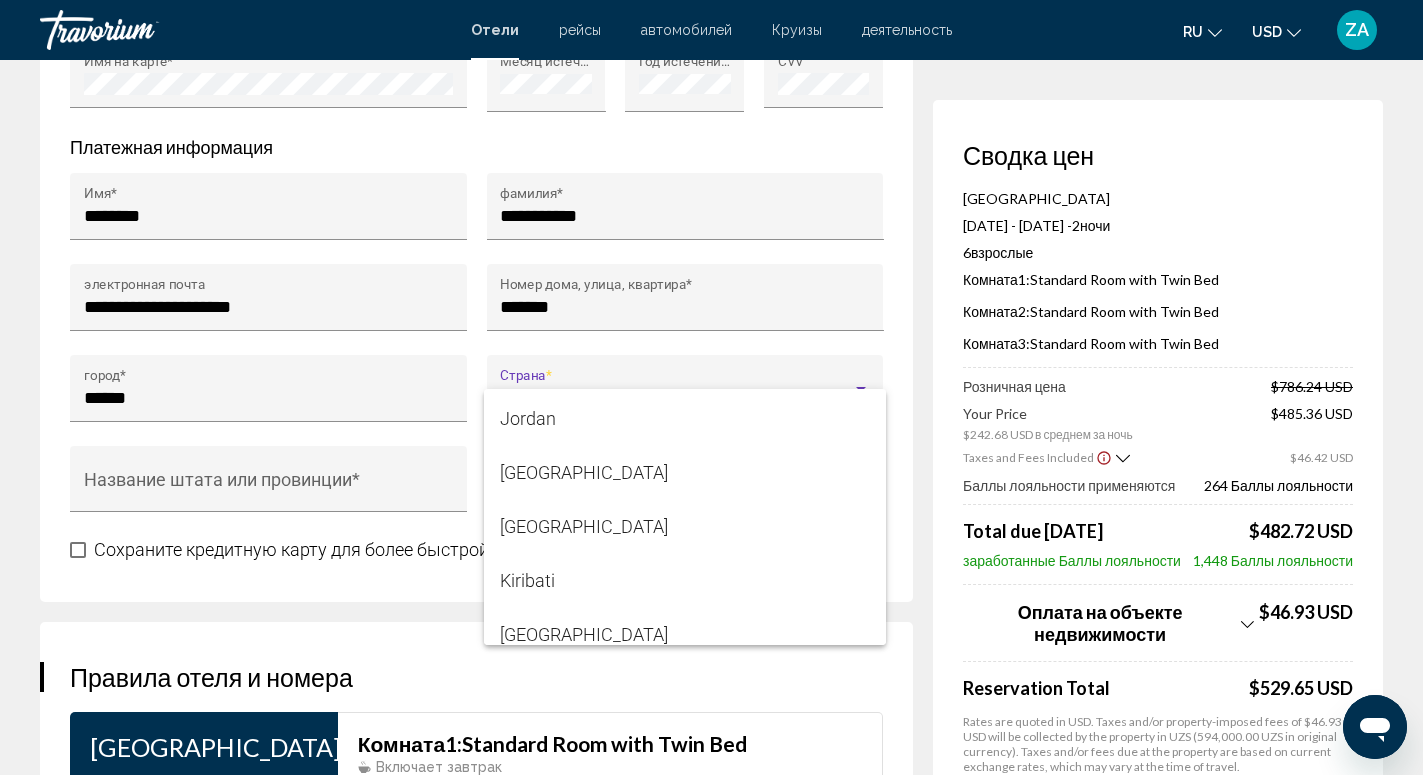 scroll, scrollTop: 6204, scrollLeft: 0, axis: vertical 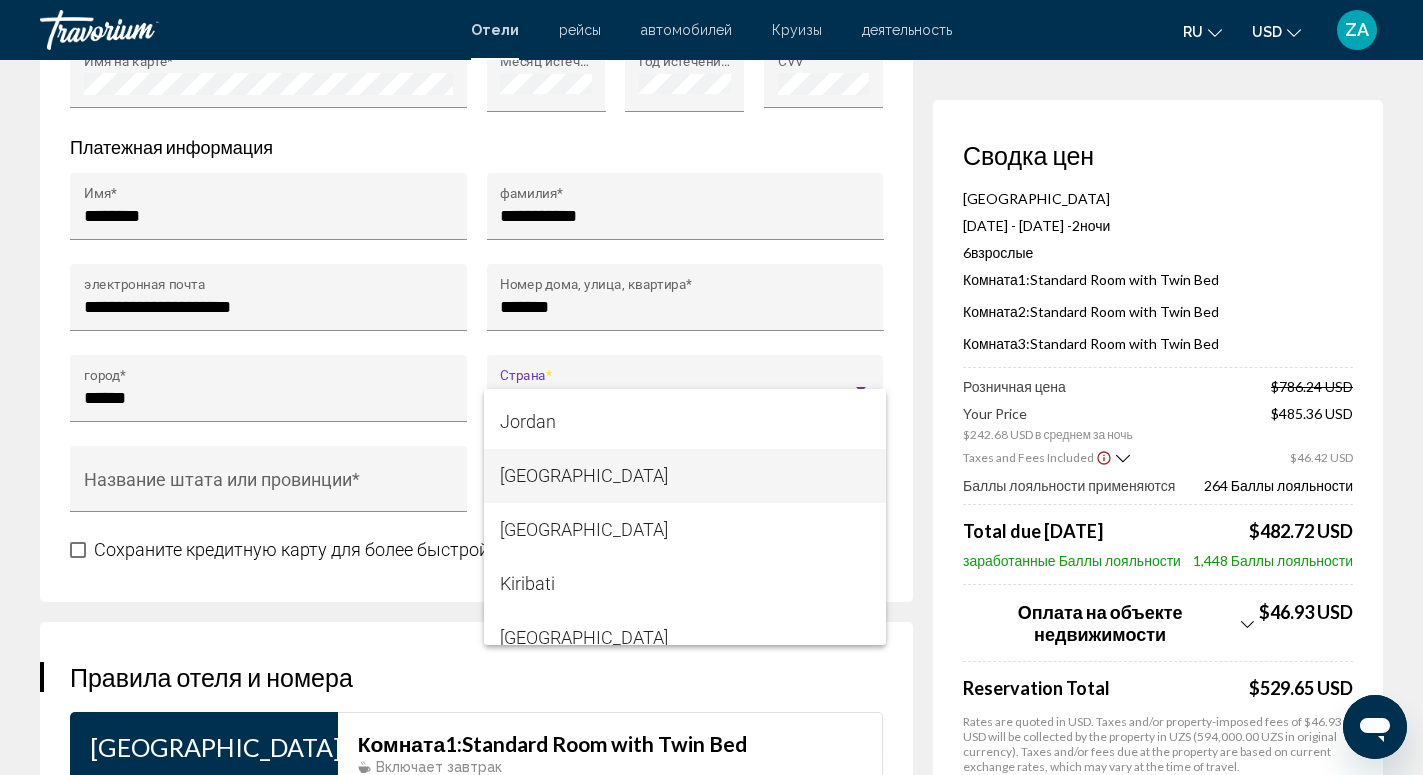 click on "[GEOGRAPHIC_DATA]" at bounding box center [685, 476] 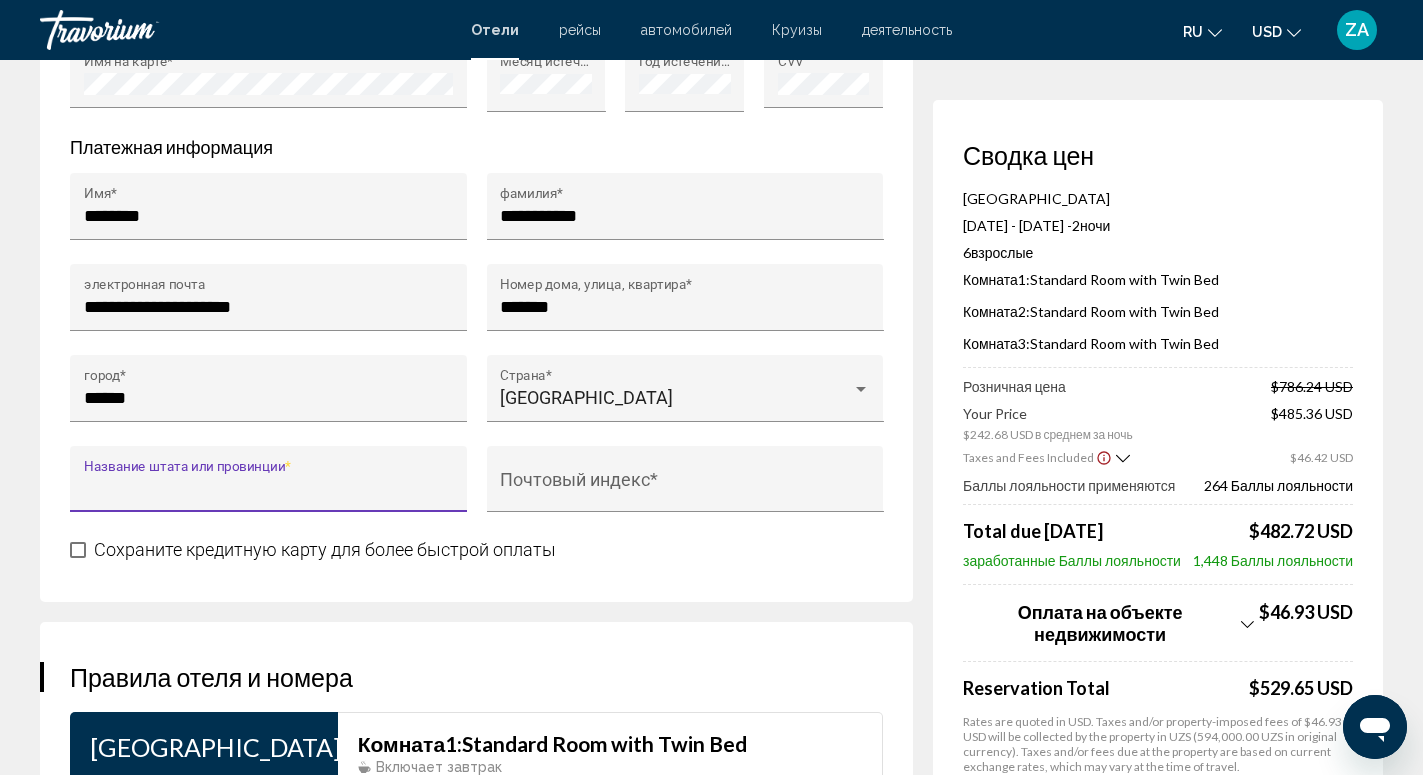 click on "Название штата или провинции  *" at bounding box center (269, 489) 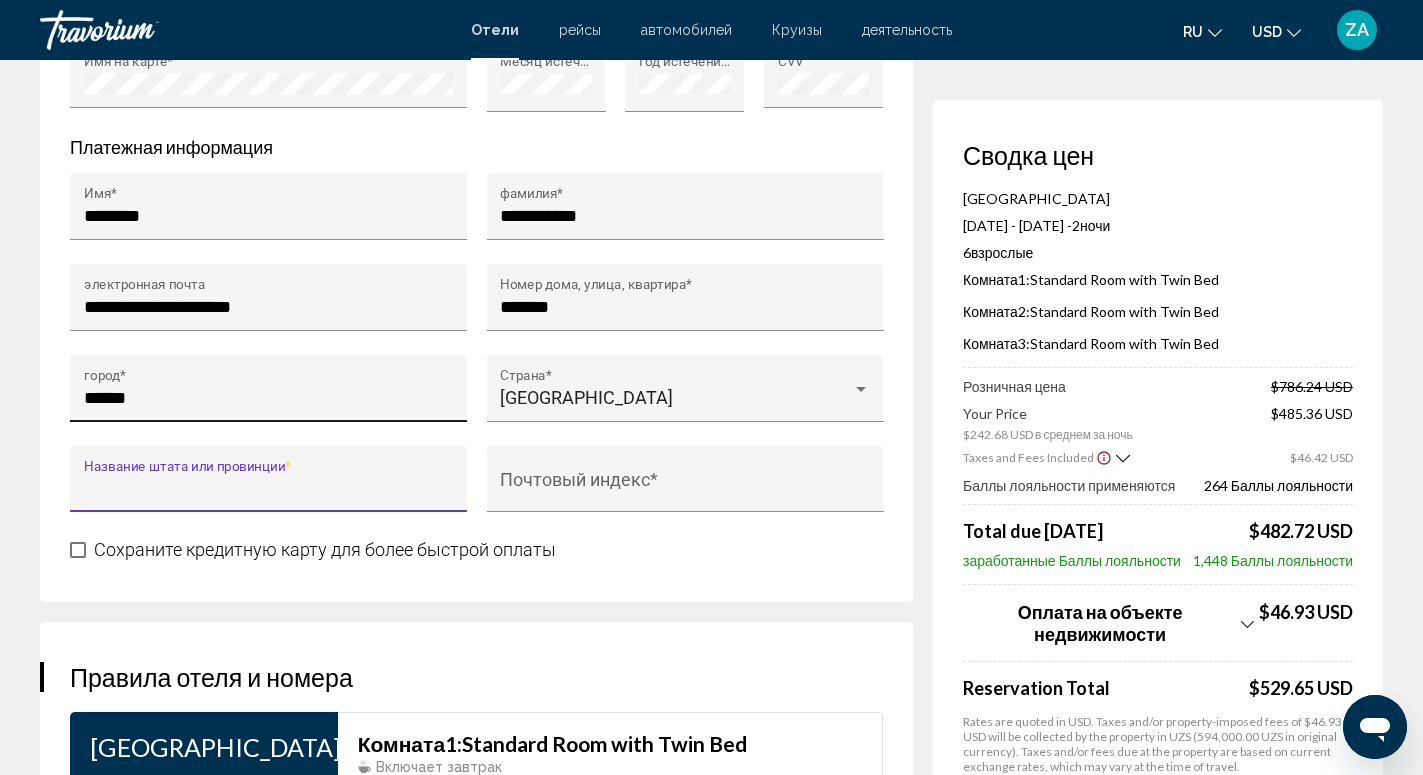 click on "******" at bounding box center [269, 398] 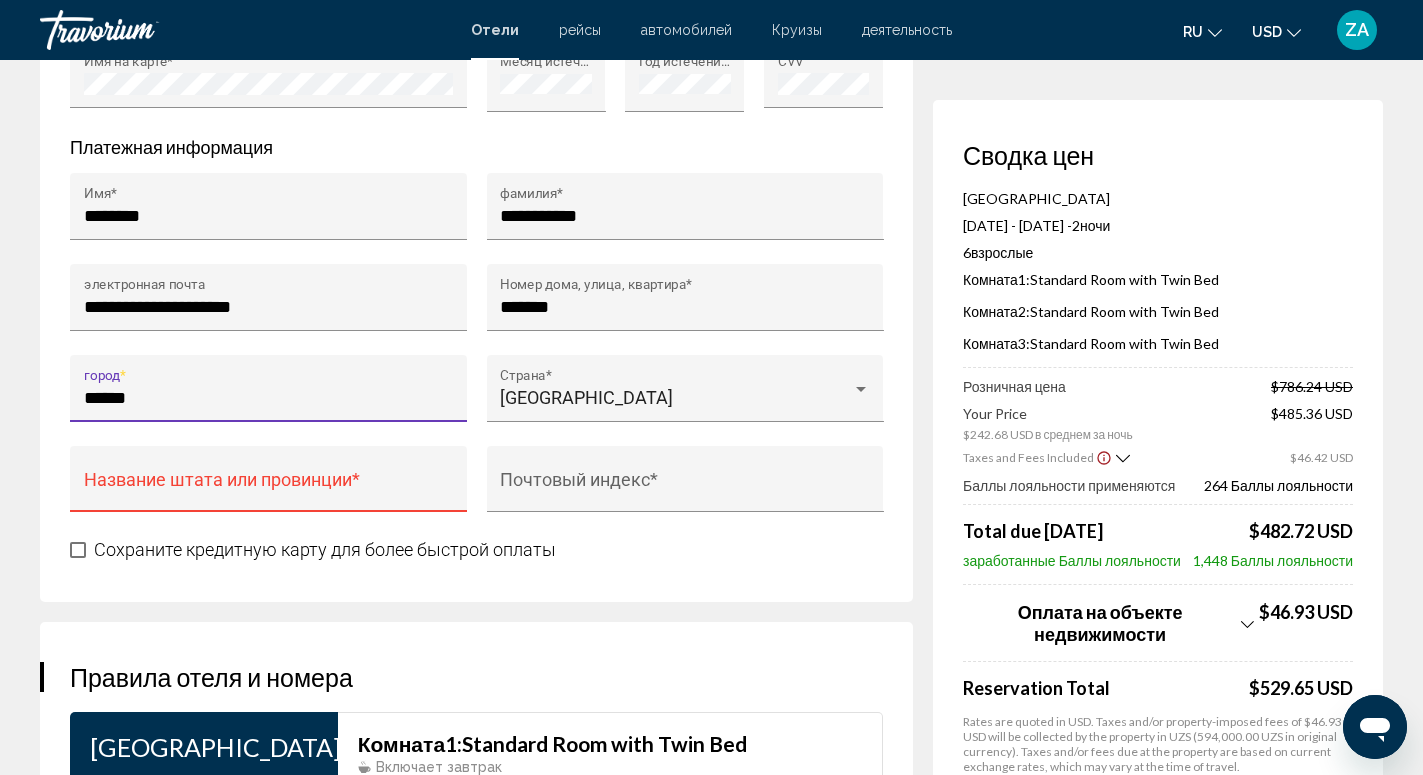 click on "******" at bounding box center [269, 398] 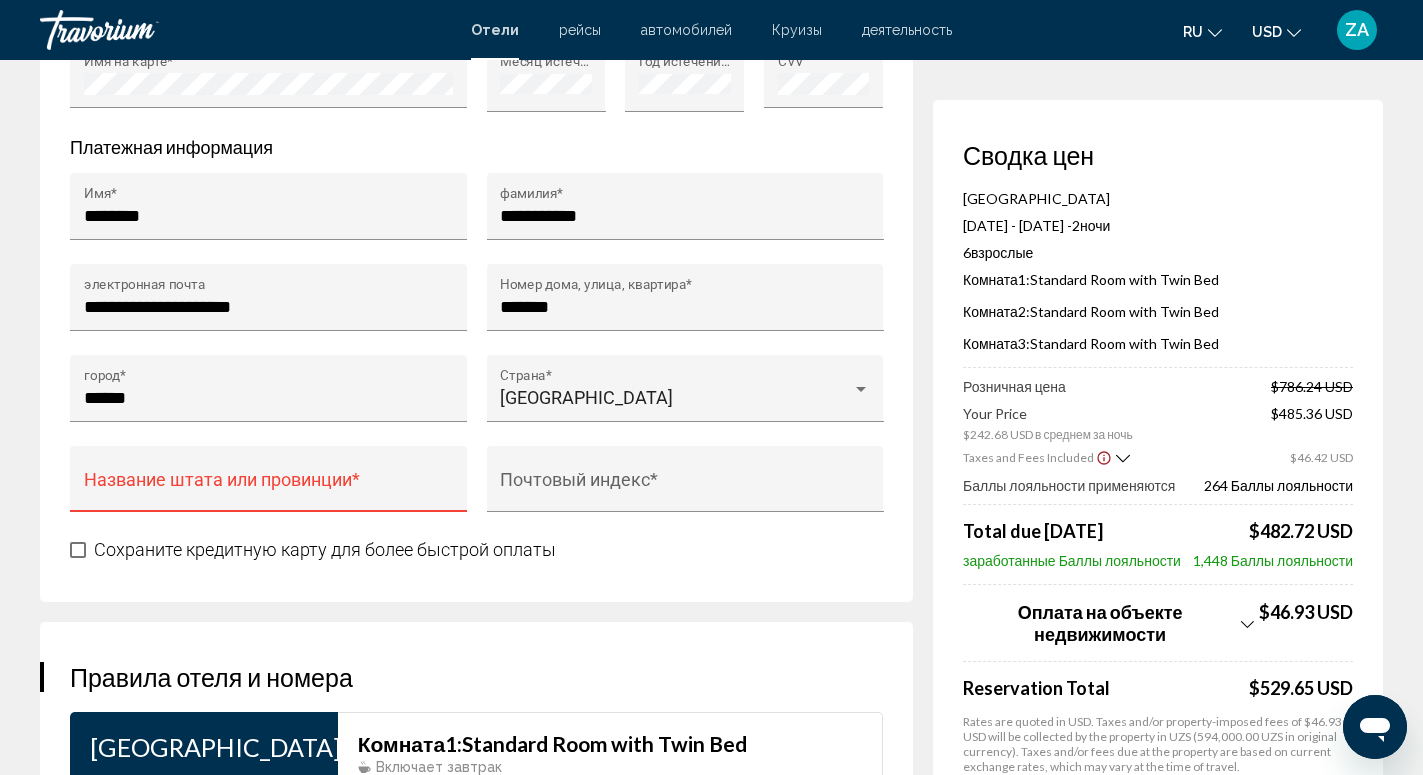 click on "Название штата или провинции  *" at bounding box center [269, 485] 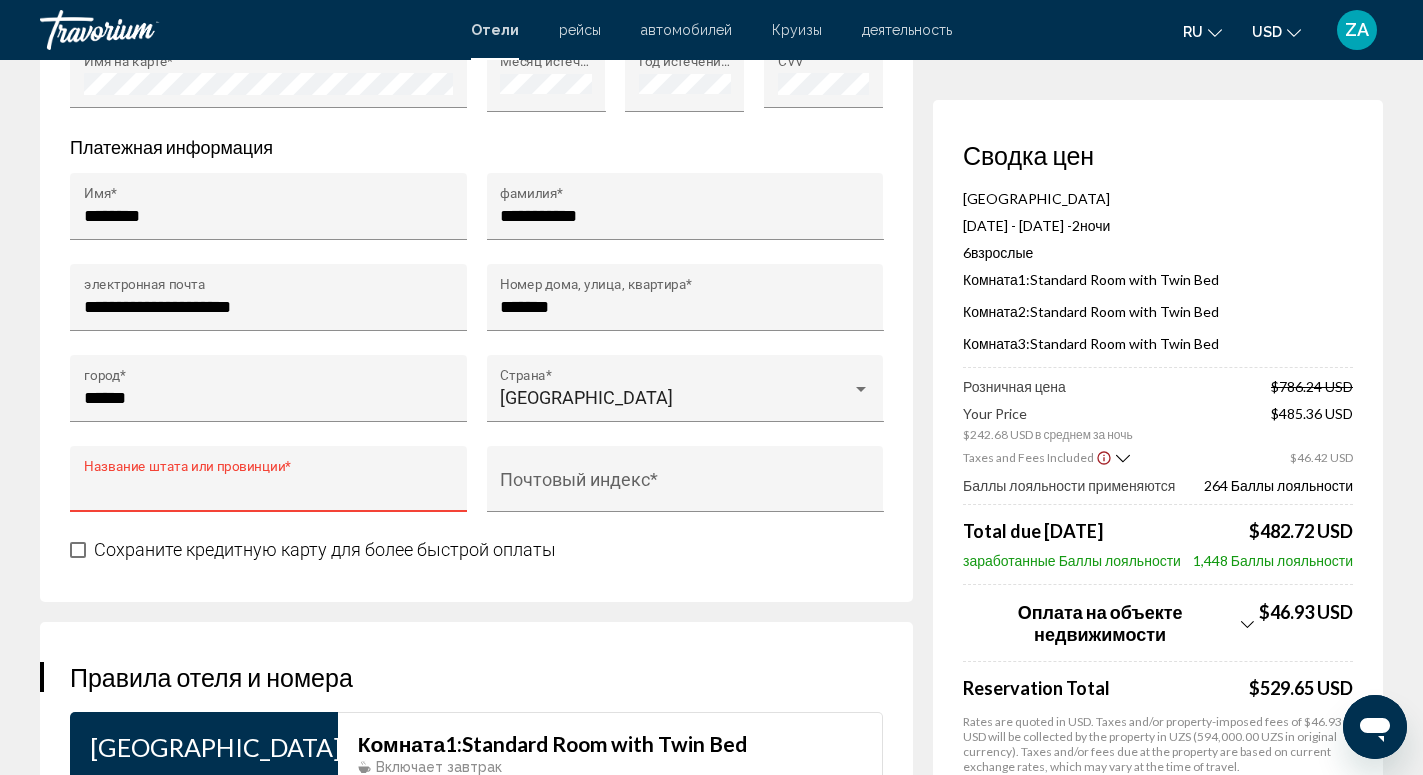 click on "Название штата или провинции  *" at bounding box center [269, 485] 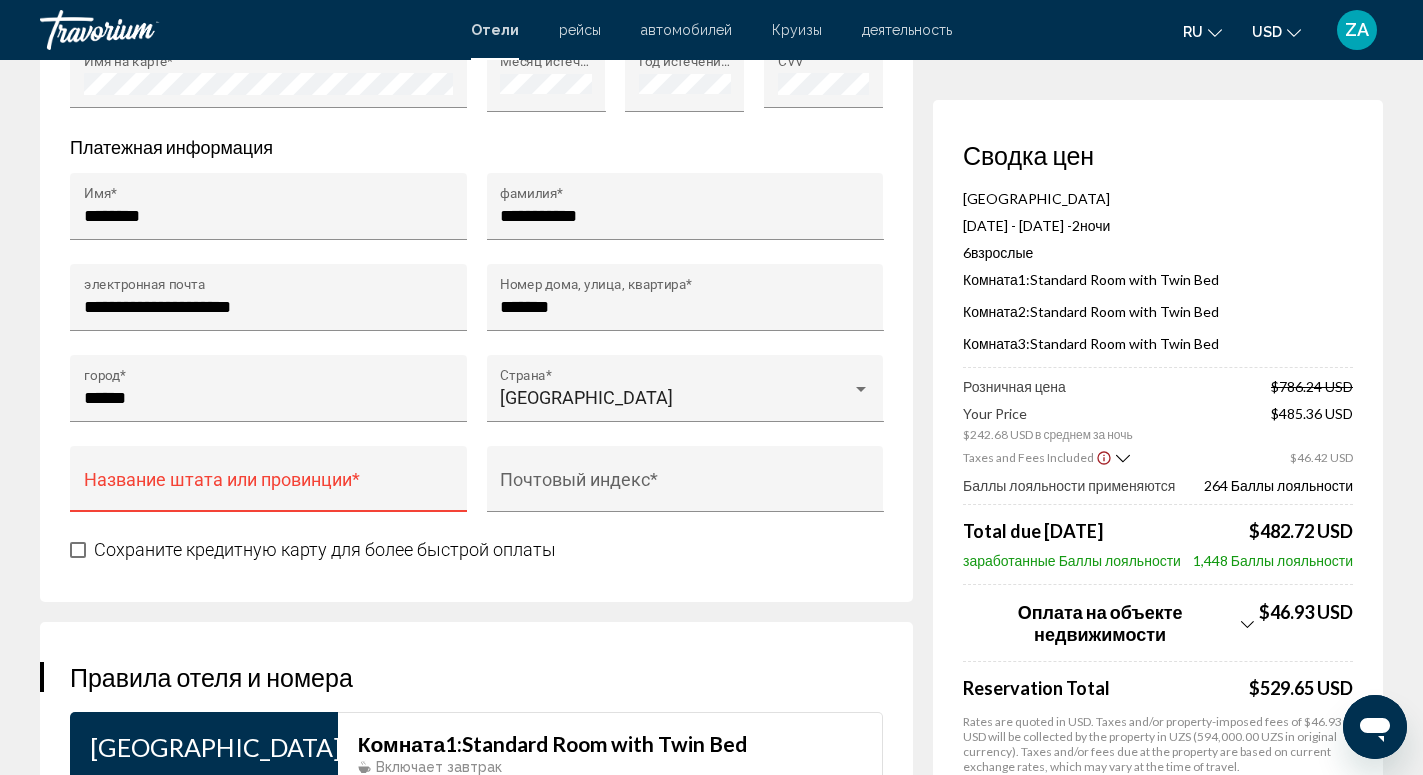 click on "Название штата или провинции  *" at bounding box center [269, 485] 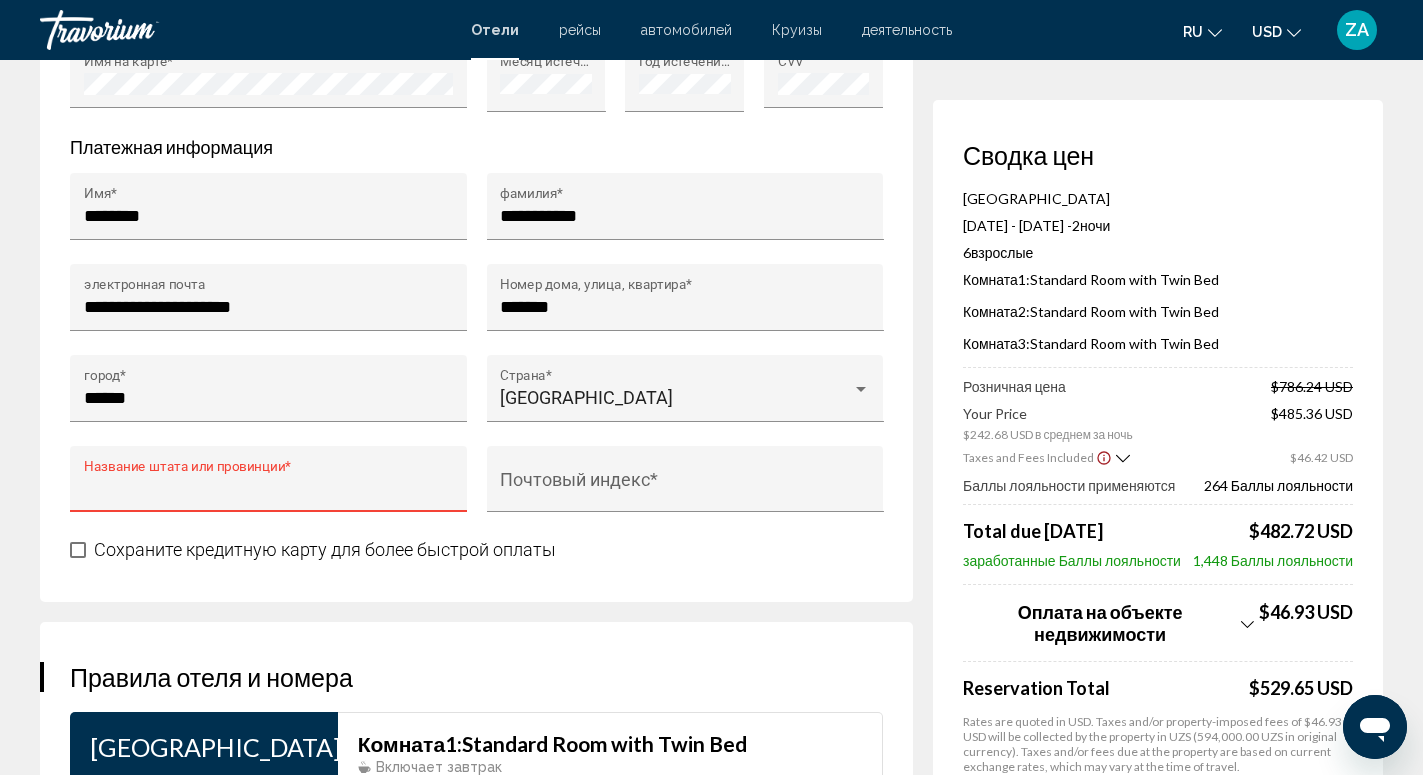 click on "Название штата или провинции  *" at bounding box center (269, 489) 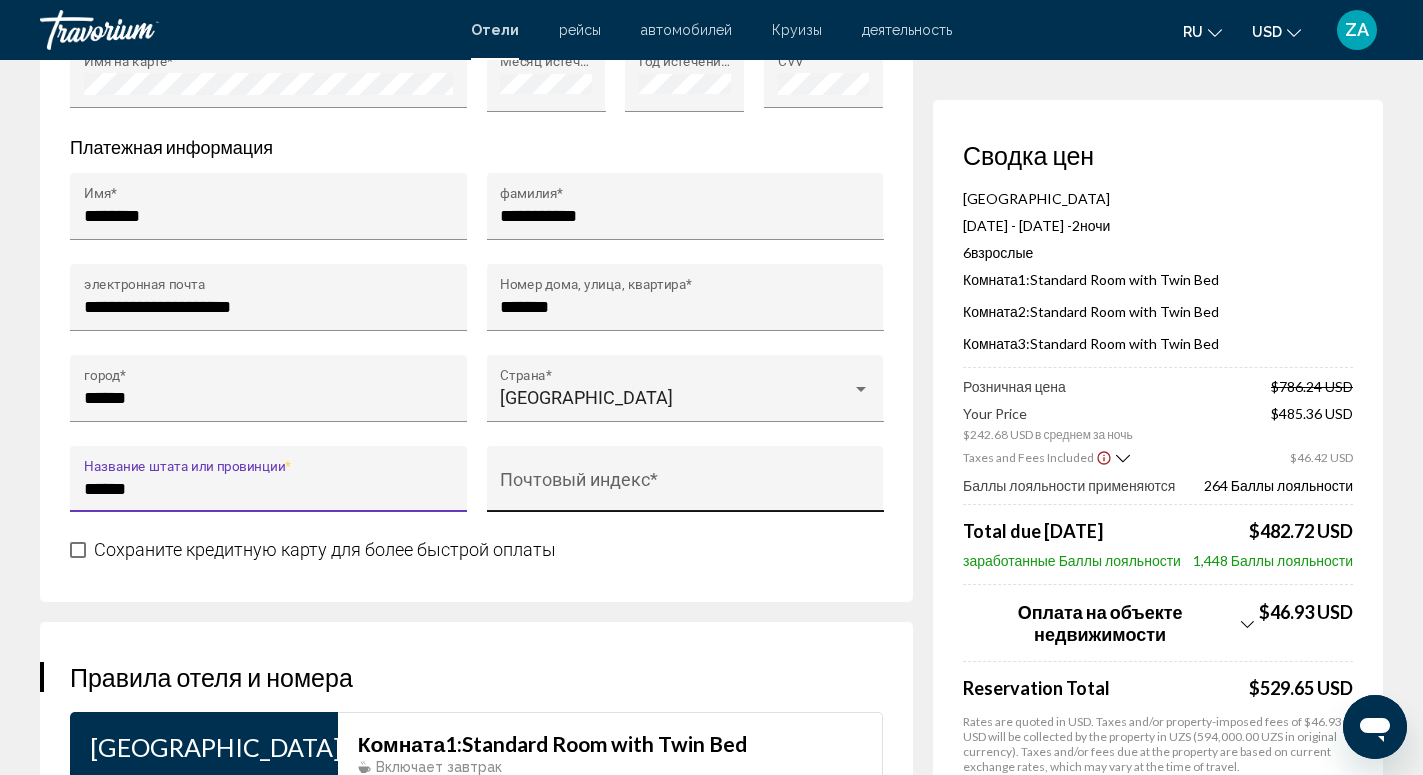 type on "******" 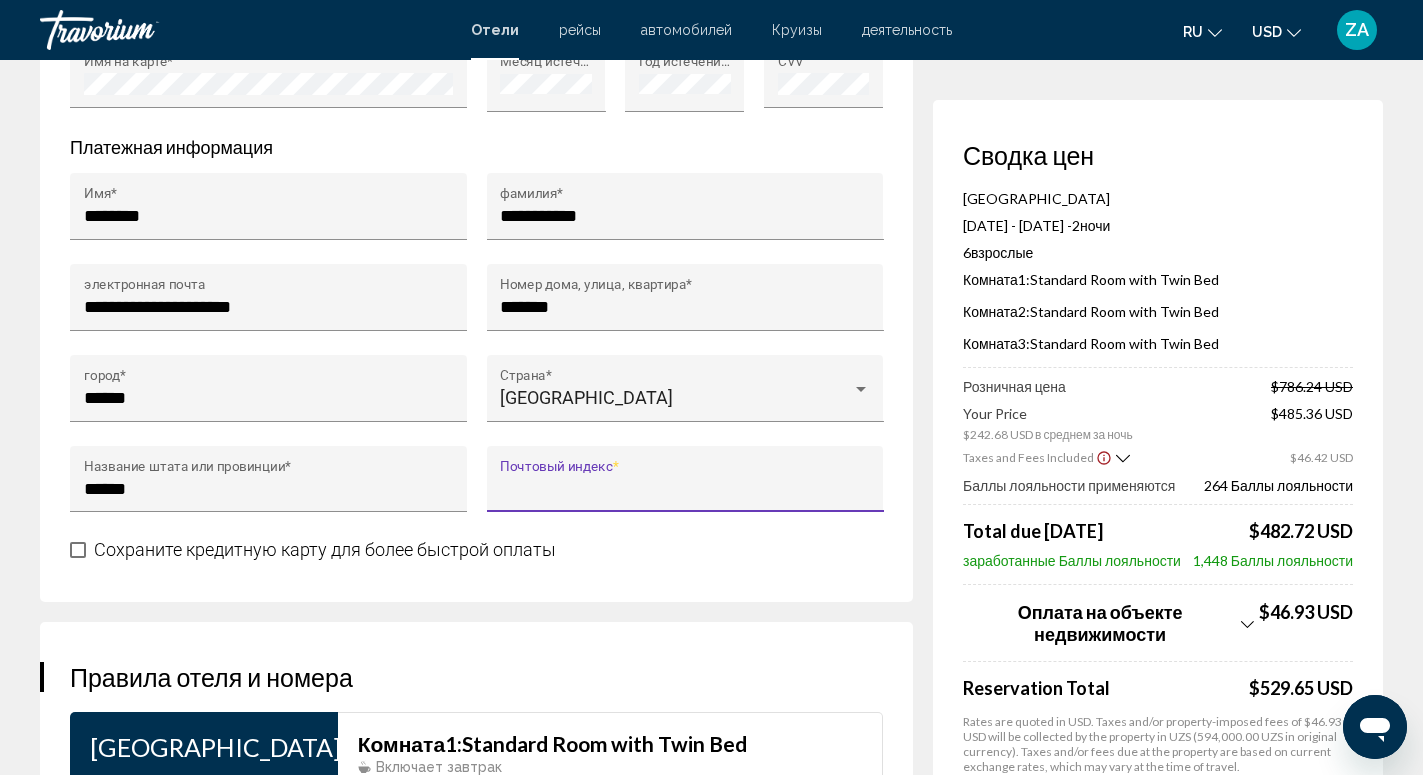 click on "Почтовый индекс  *" at bounding box center [685, 489] 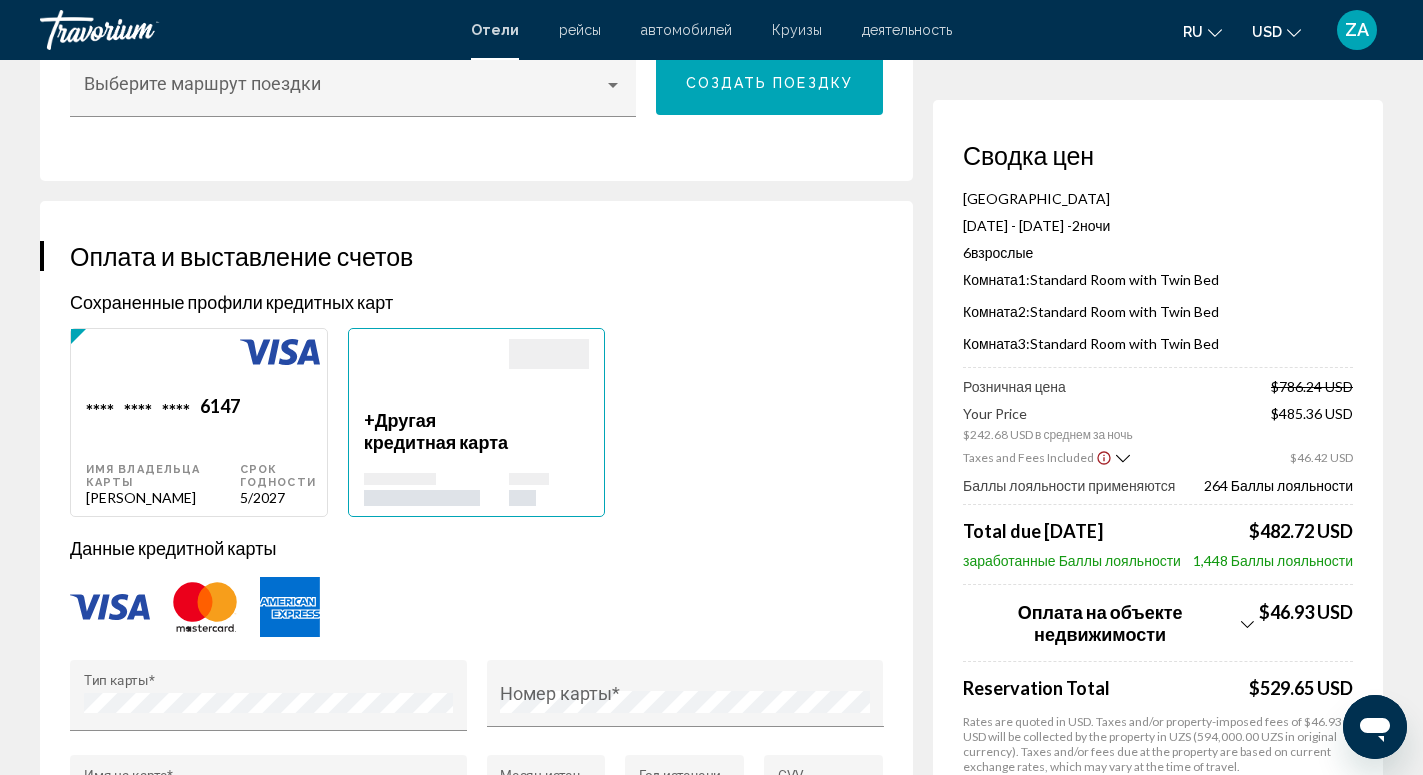 scroll, scrollTop: 816, scrollLeft: 0, axis: vertical 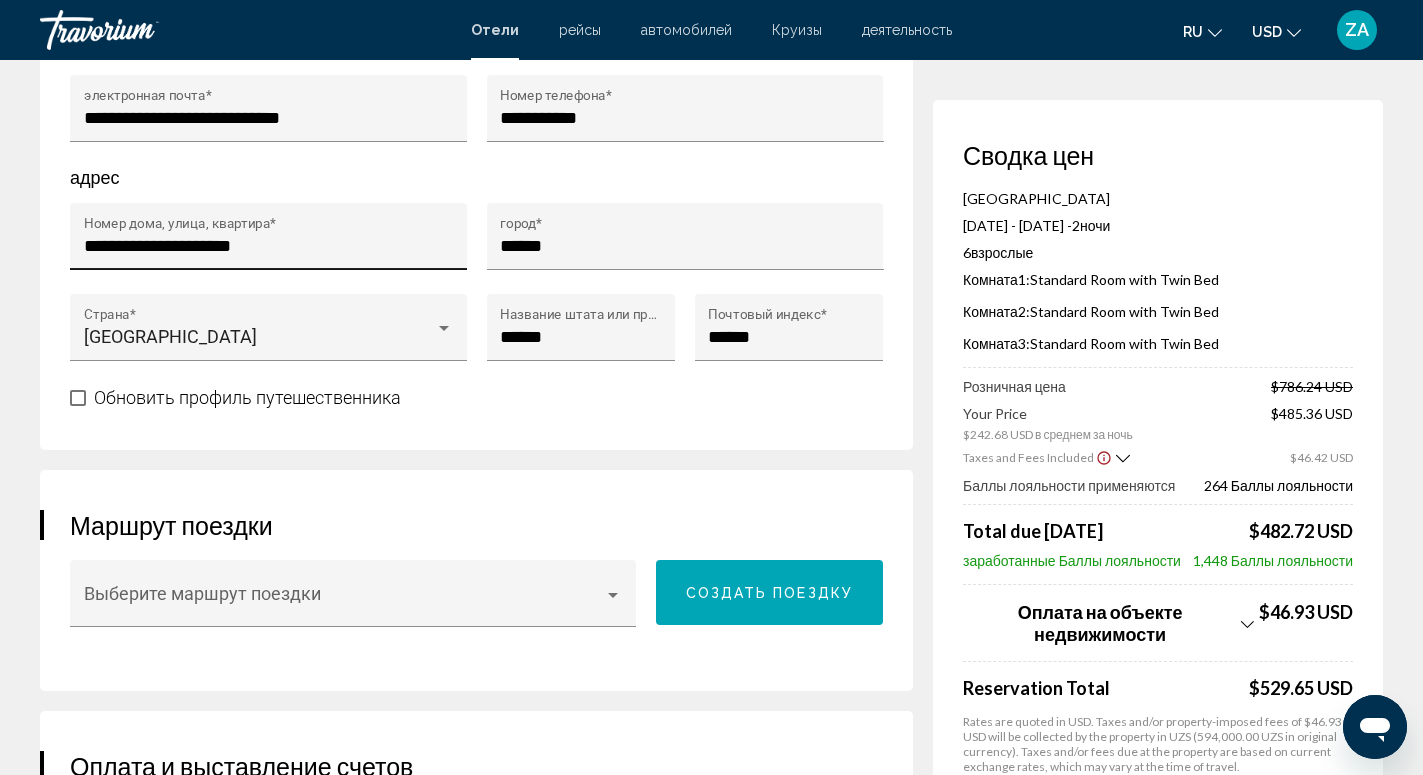 type on "******" 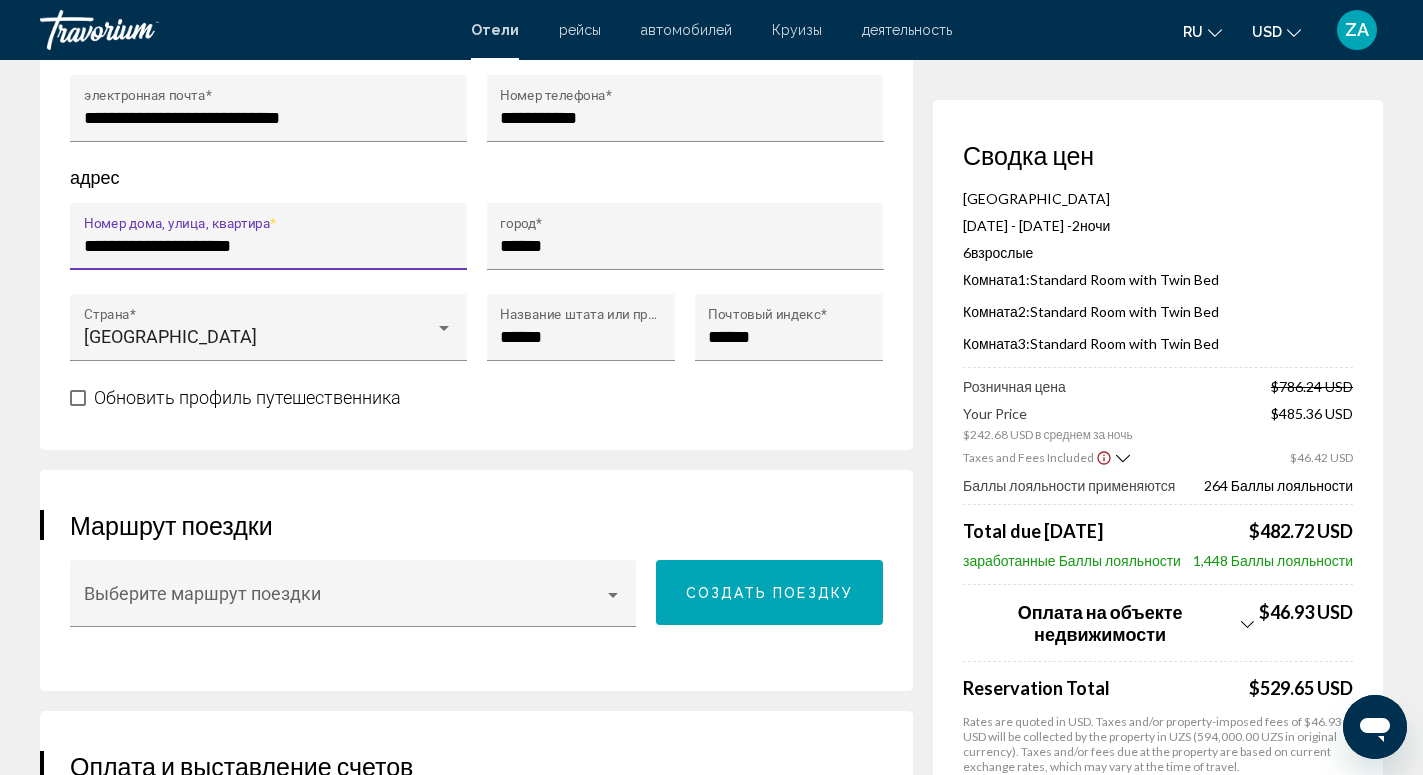 drag, startPoint x: 172, startPoint y: 267, endPoint x: 98, endPoint y: 271, distance: 74.10803 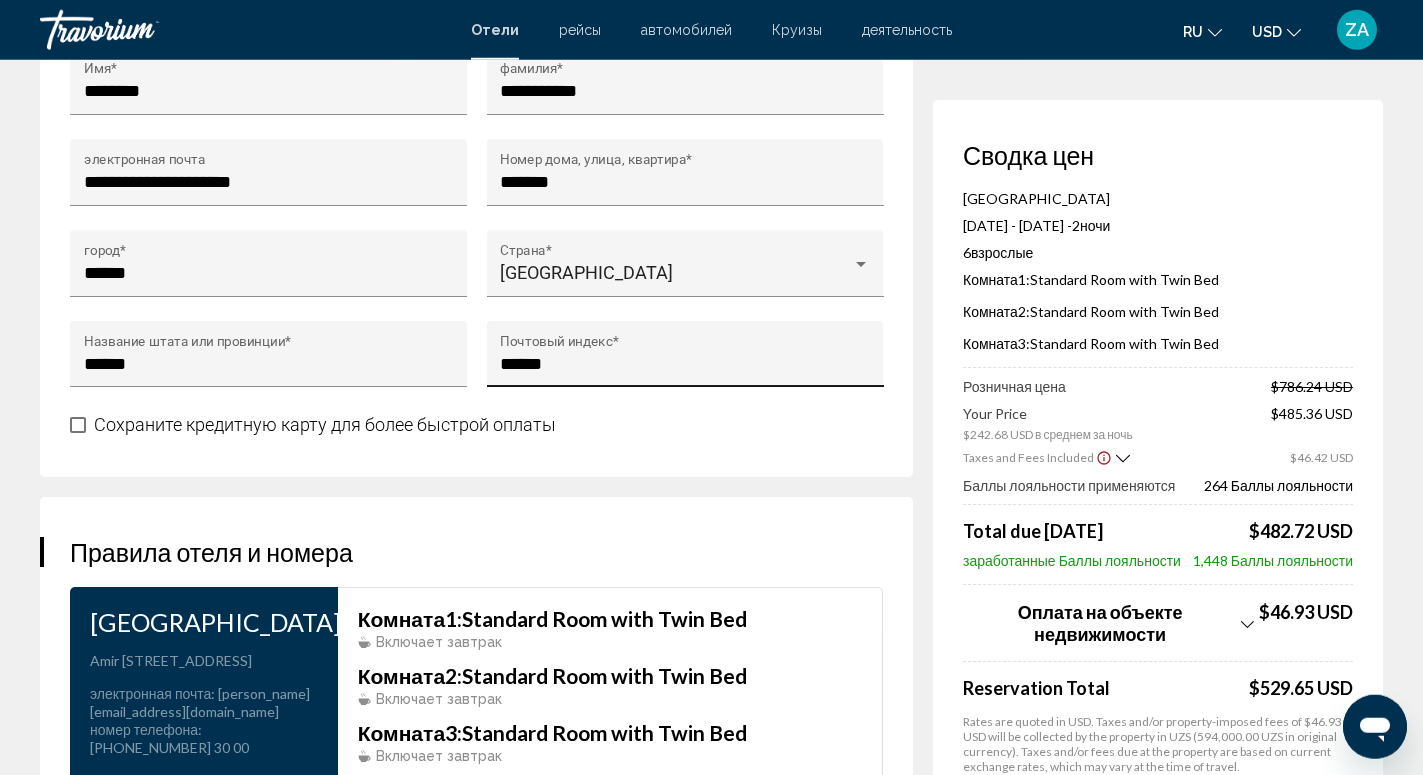 scroll, scrollTop: 2142, scrollLeft: 0, axis: vertical 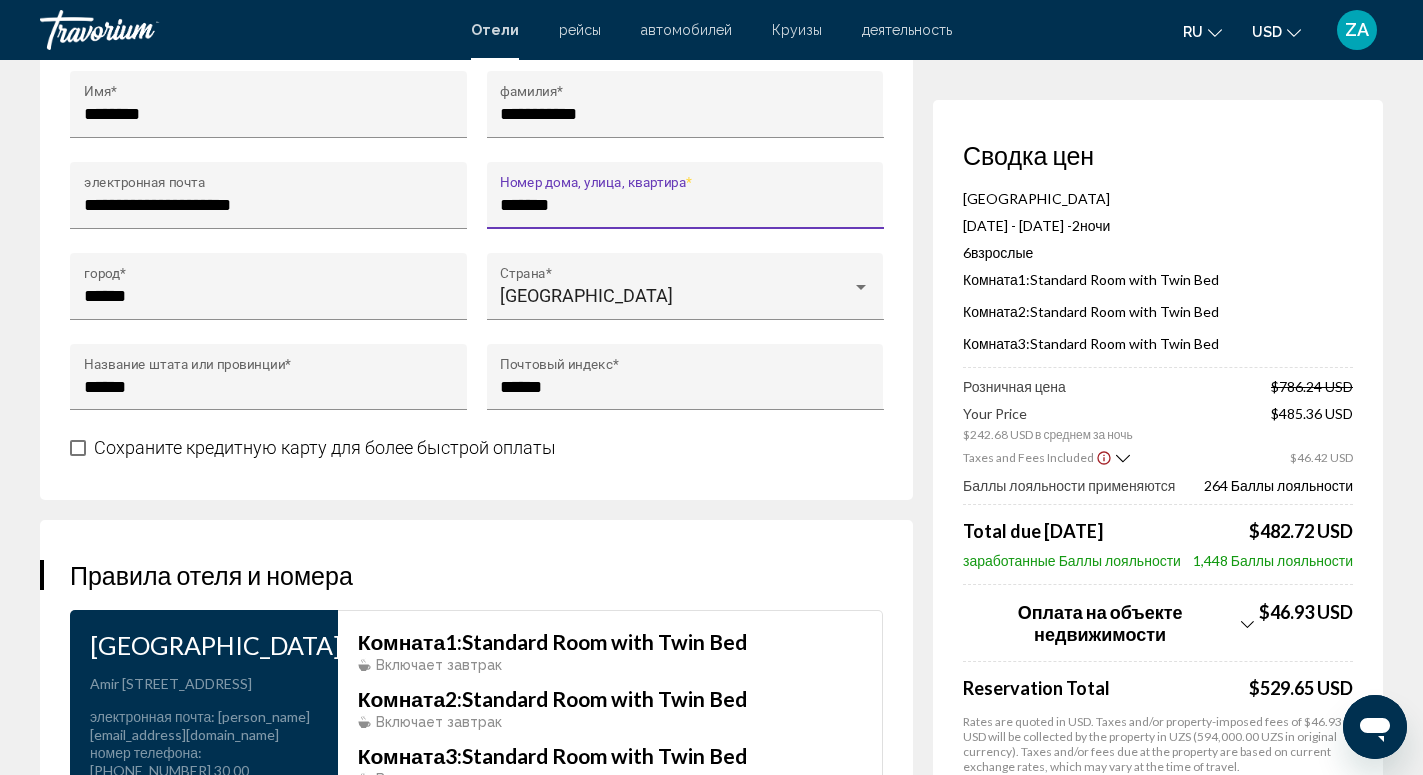 click on "*******" at bounding box center (685, 205) 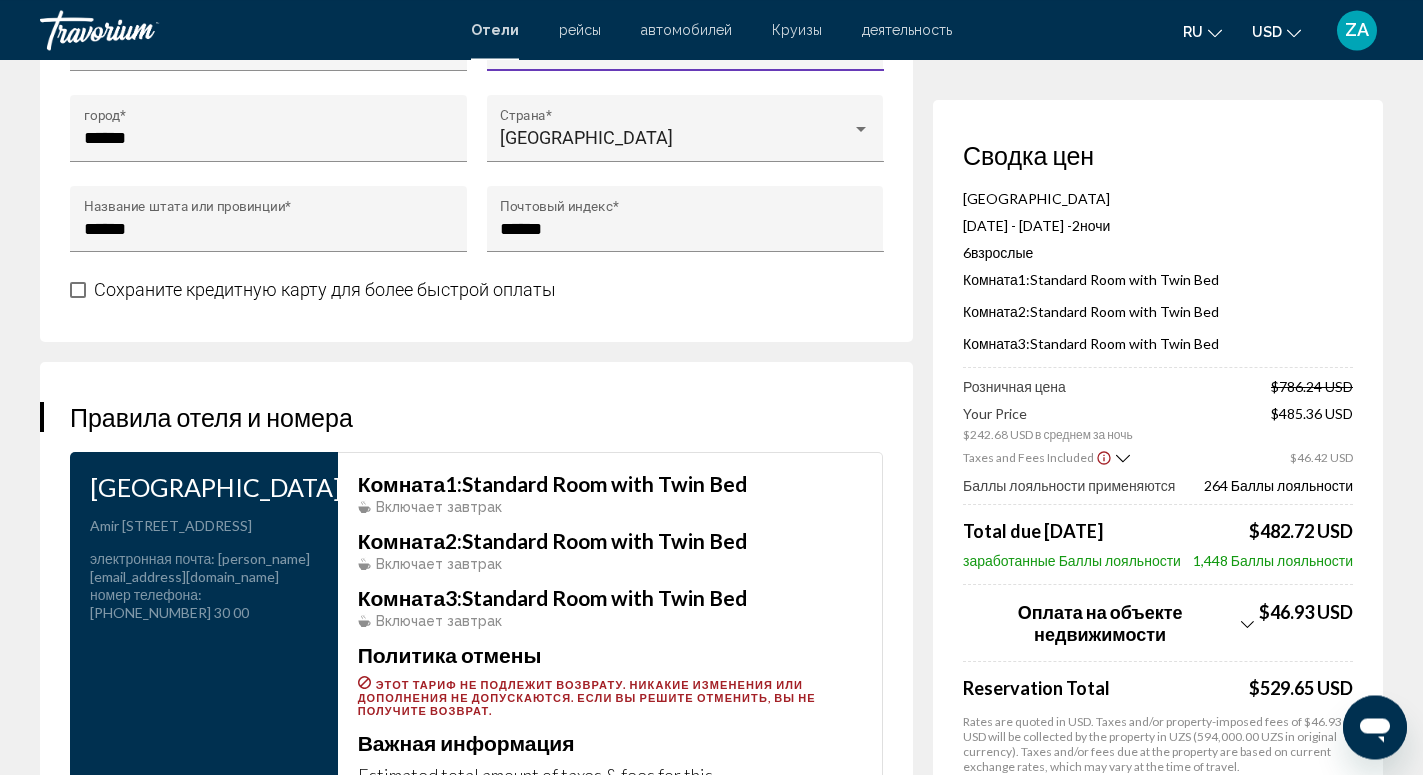 scroll, scrollTop: 2346, scrollLeft: 0, axis: vertical 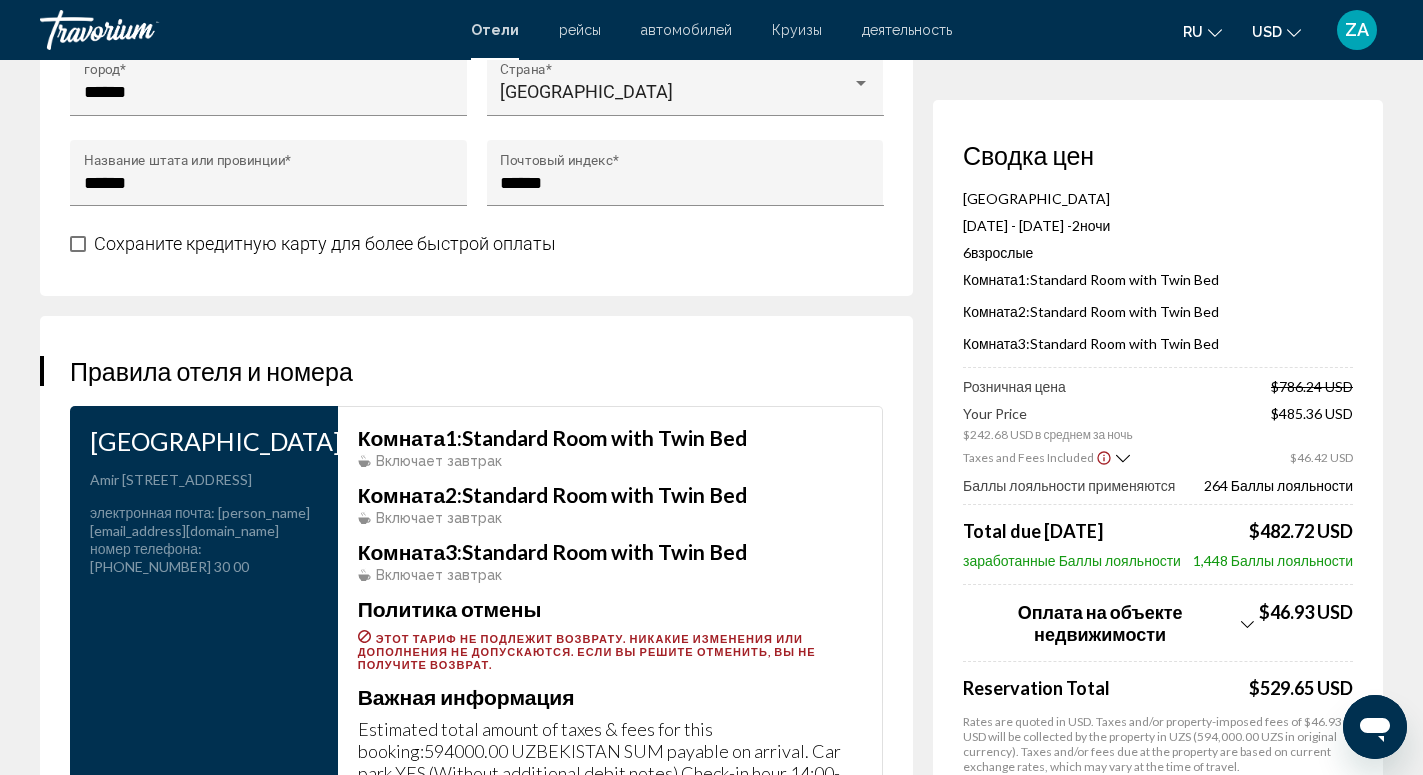 type on "**********" 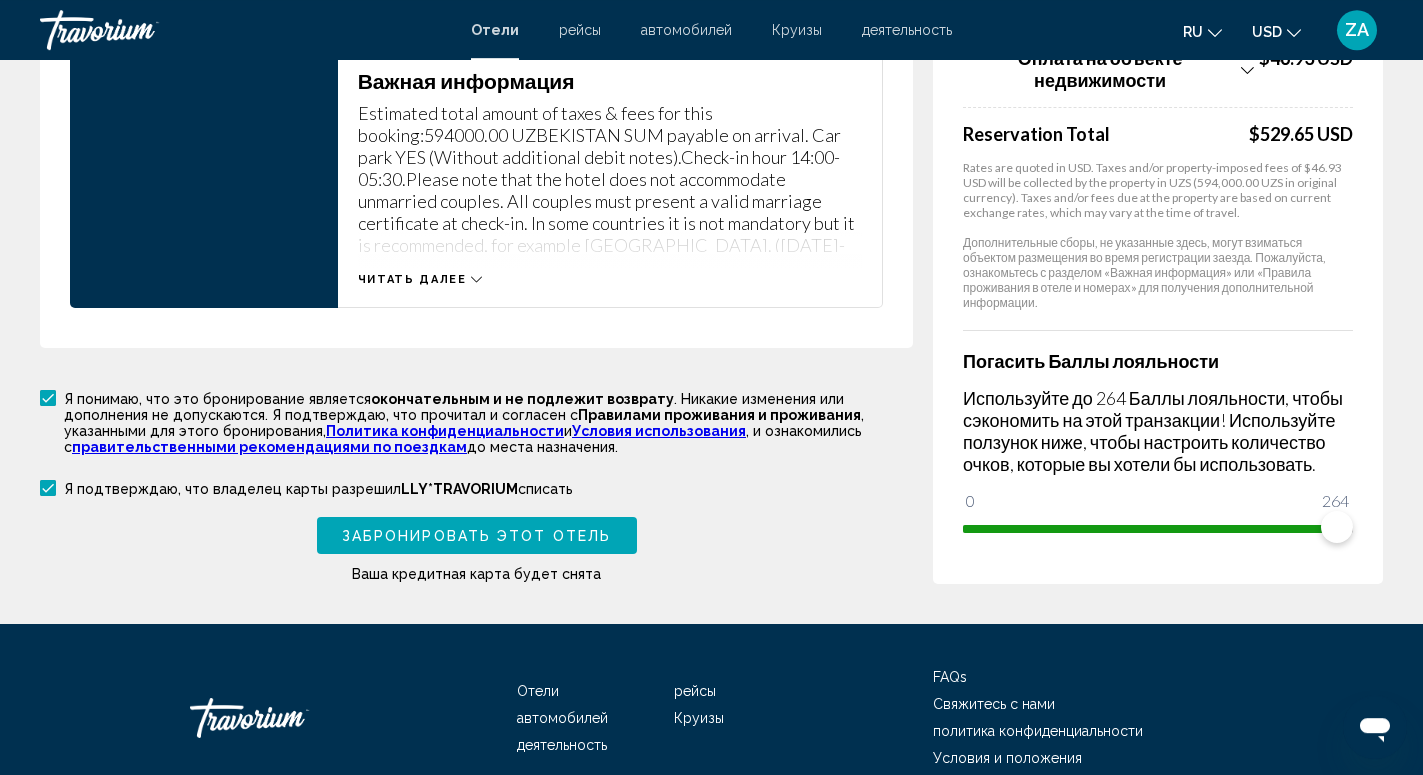 scroll, scrollTop: 3060, scrollLeft: 0, axis: vertical 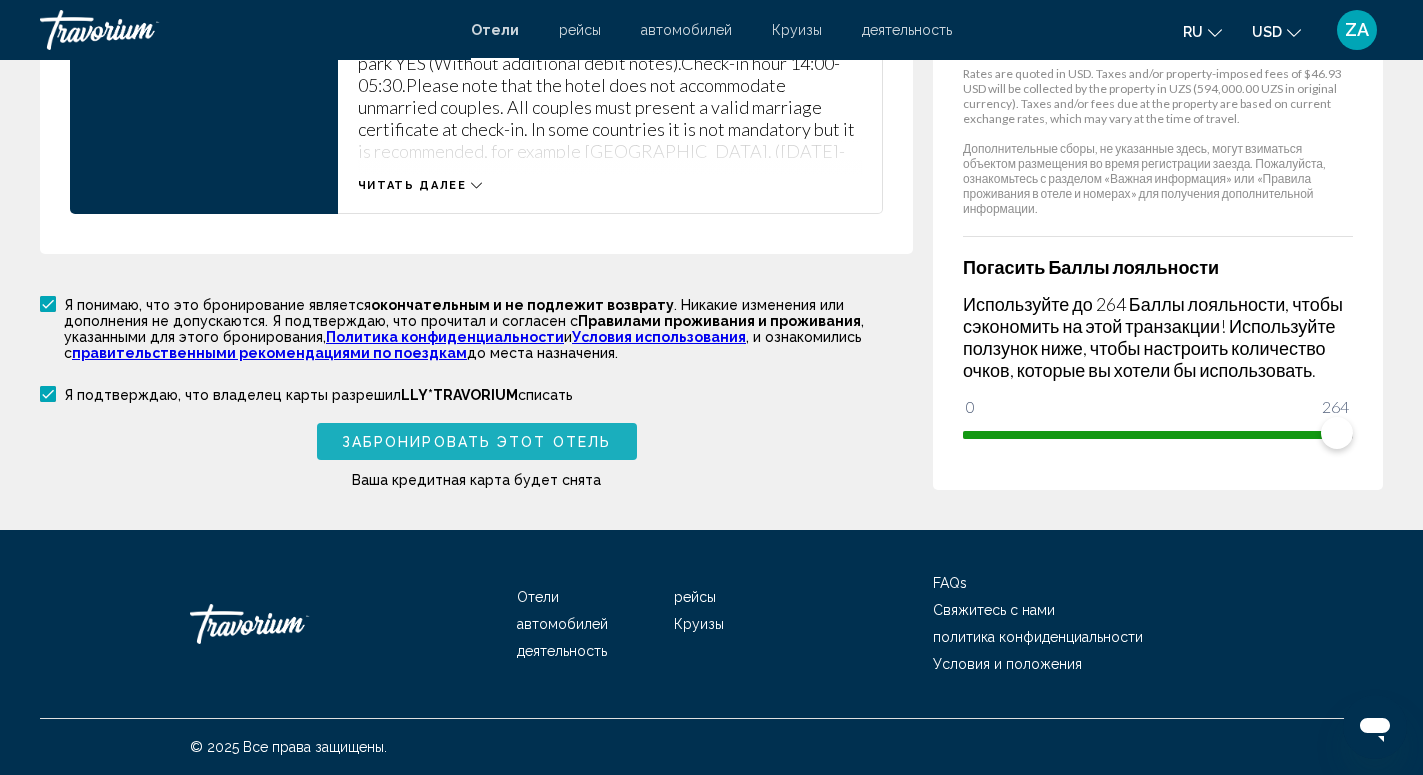 click on "Забронировать этот отель" at bounding box center (476, 442) 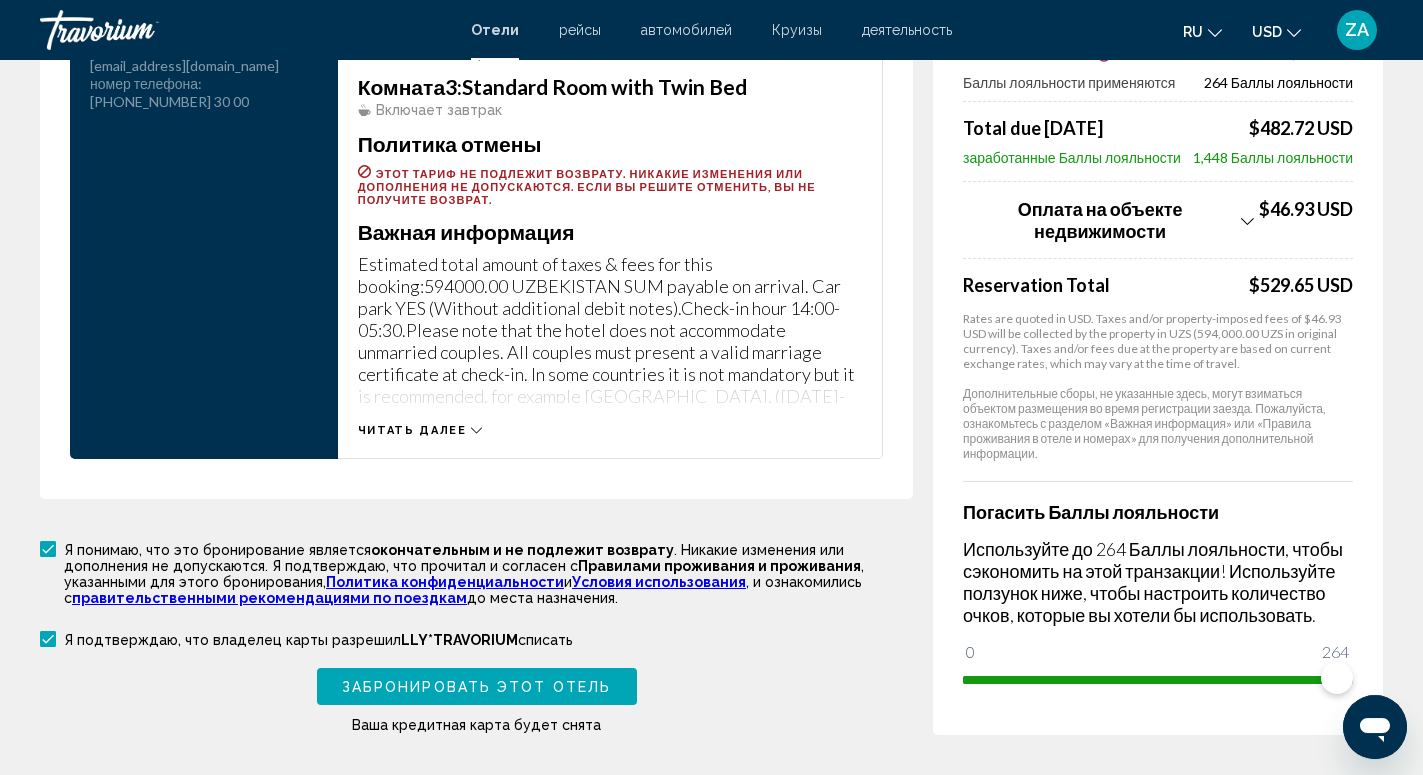 scroll, scrollTop: 2991, scrollLeft: 0, axis: vertical 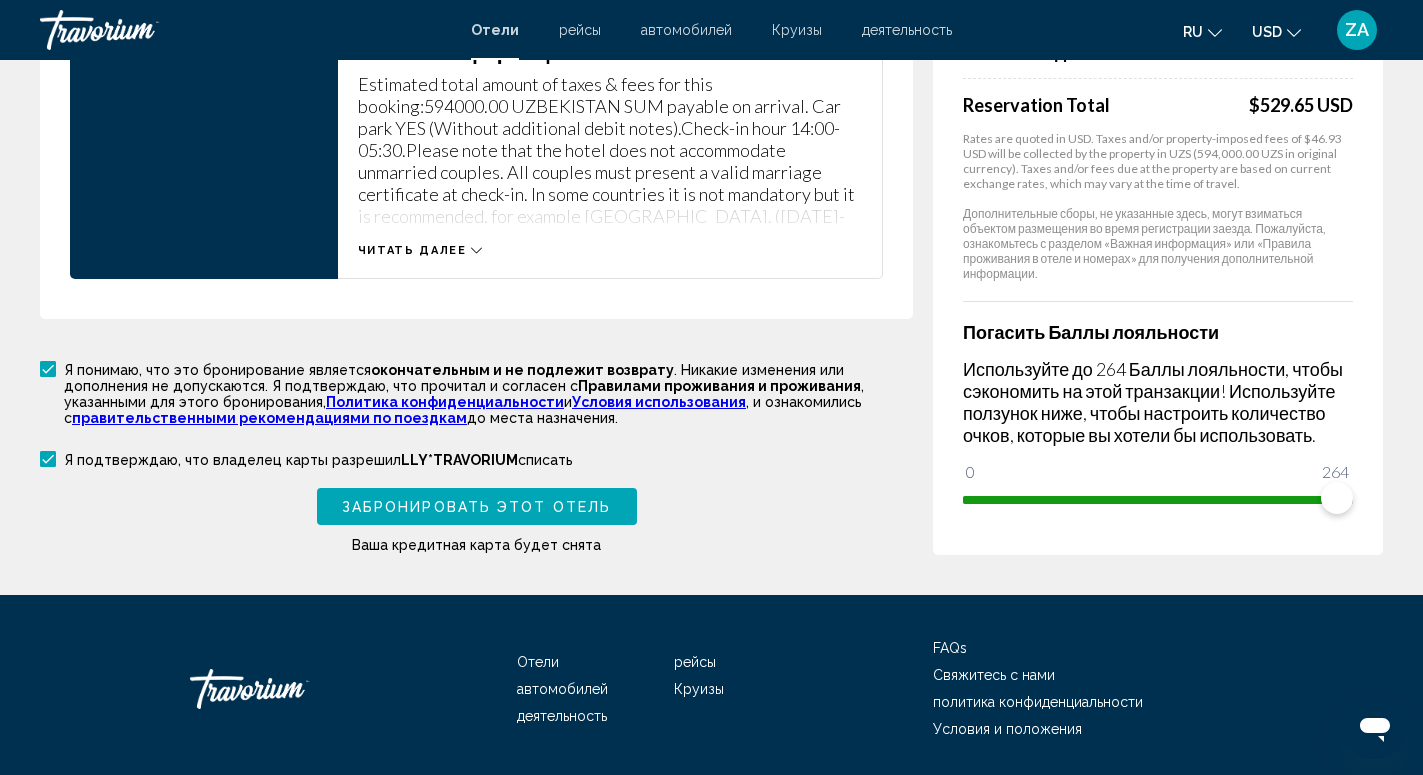 click on "Забронировать этот отель" at bounding box center [476, 507] 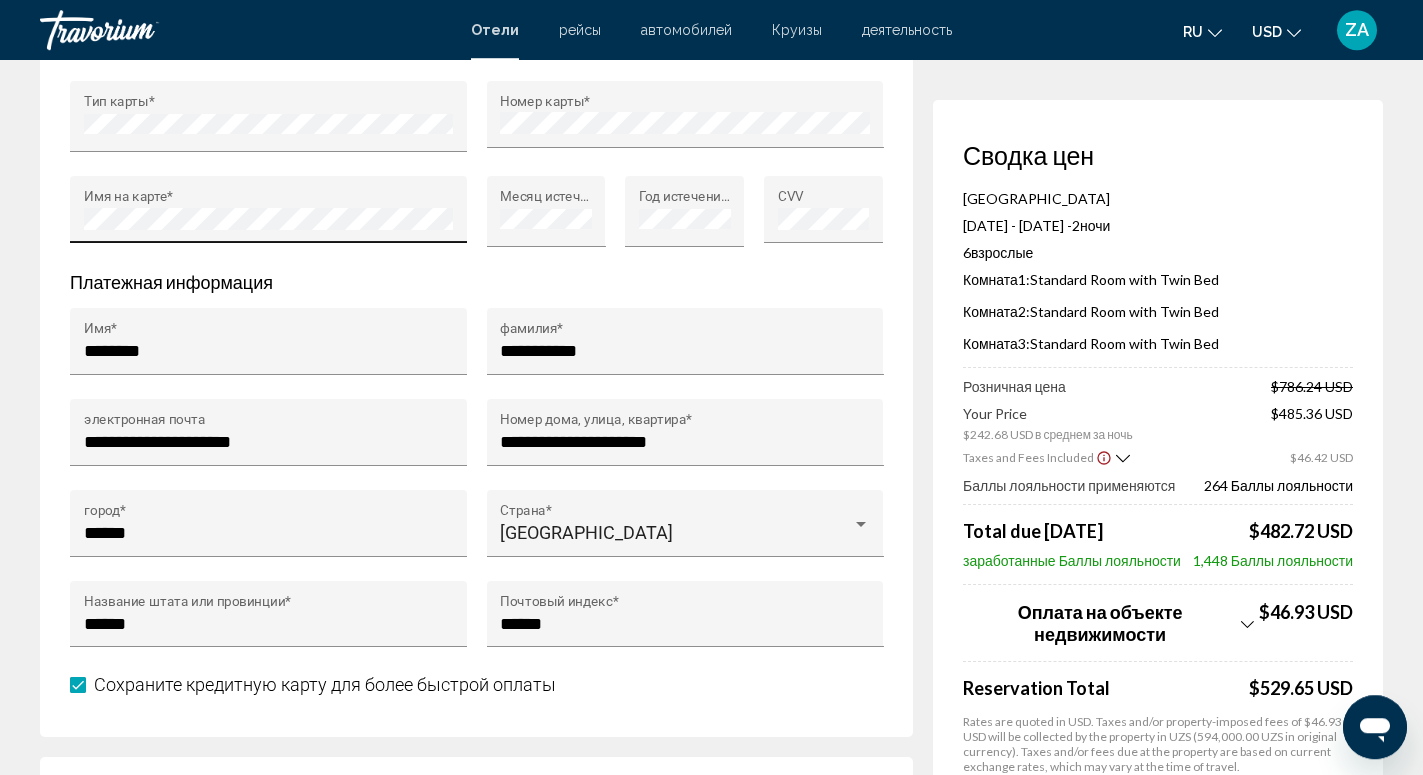scroll, scrollTop: 2040, scrollLeft: 0, axis: vertical 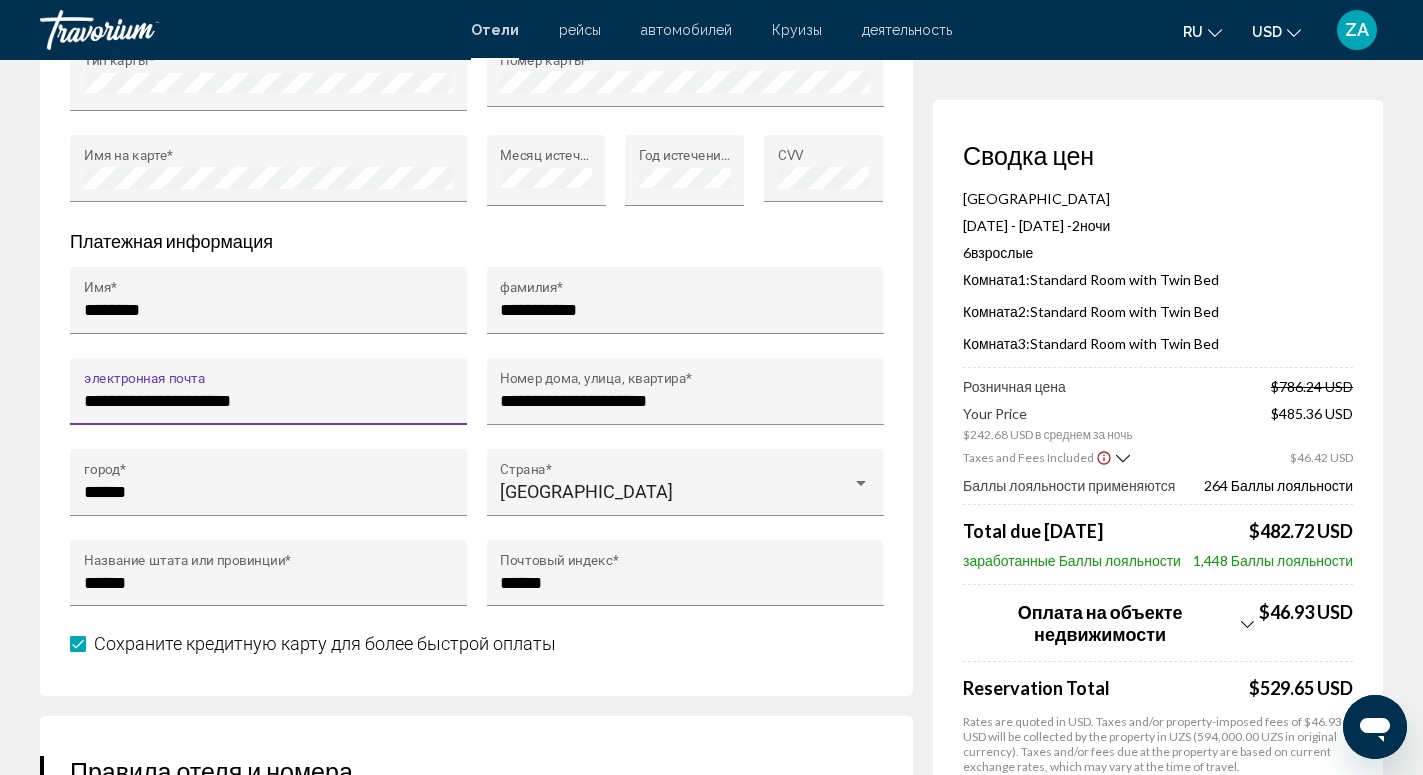 drag, startPoint x: 289, startPoint y: 420, endPoint x: 88, endPoint y: 411, distance: 201.20139 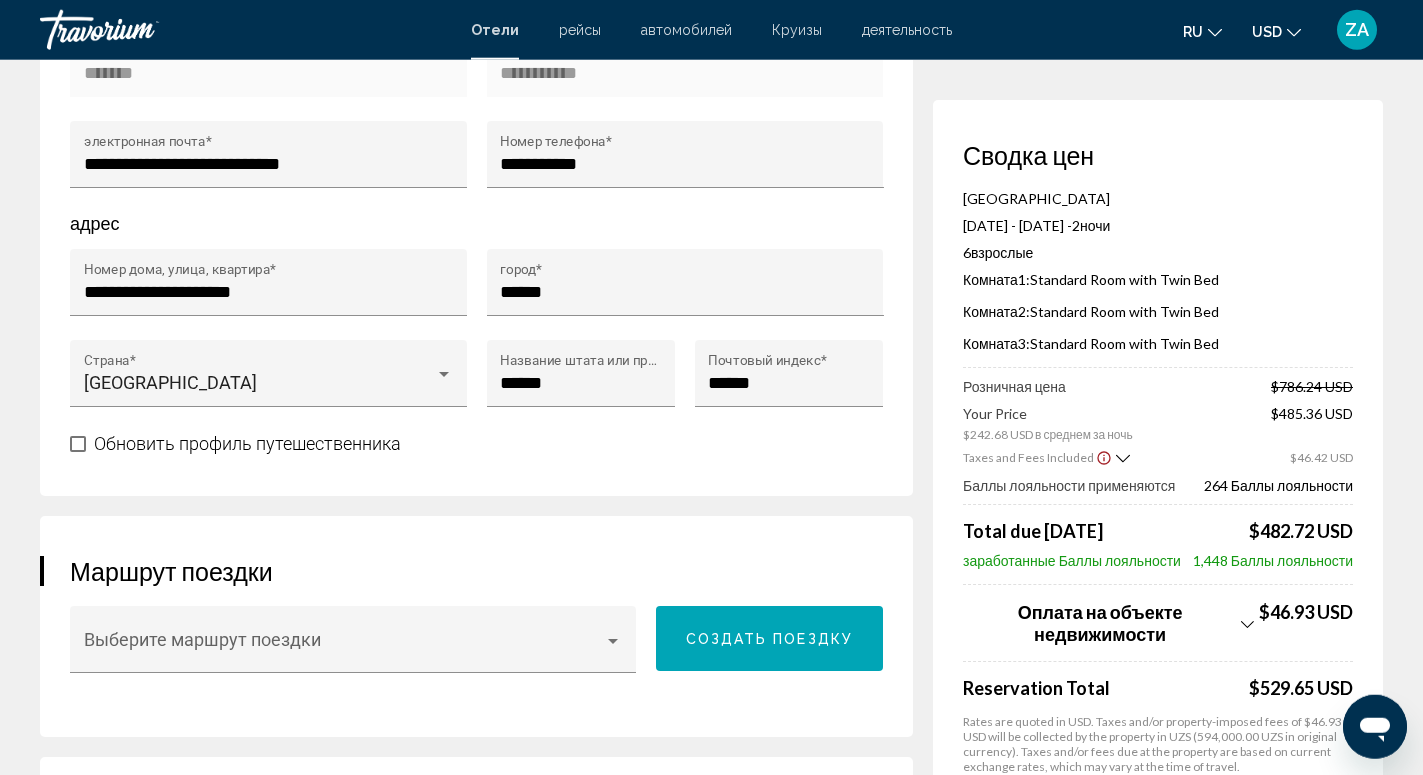scroll, scrollTop: 816, scrollLeft: 0, axis: vertical 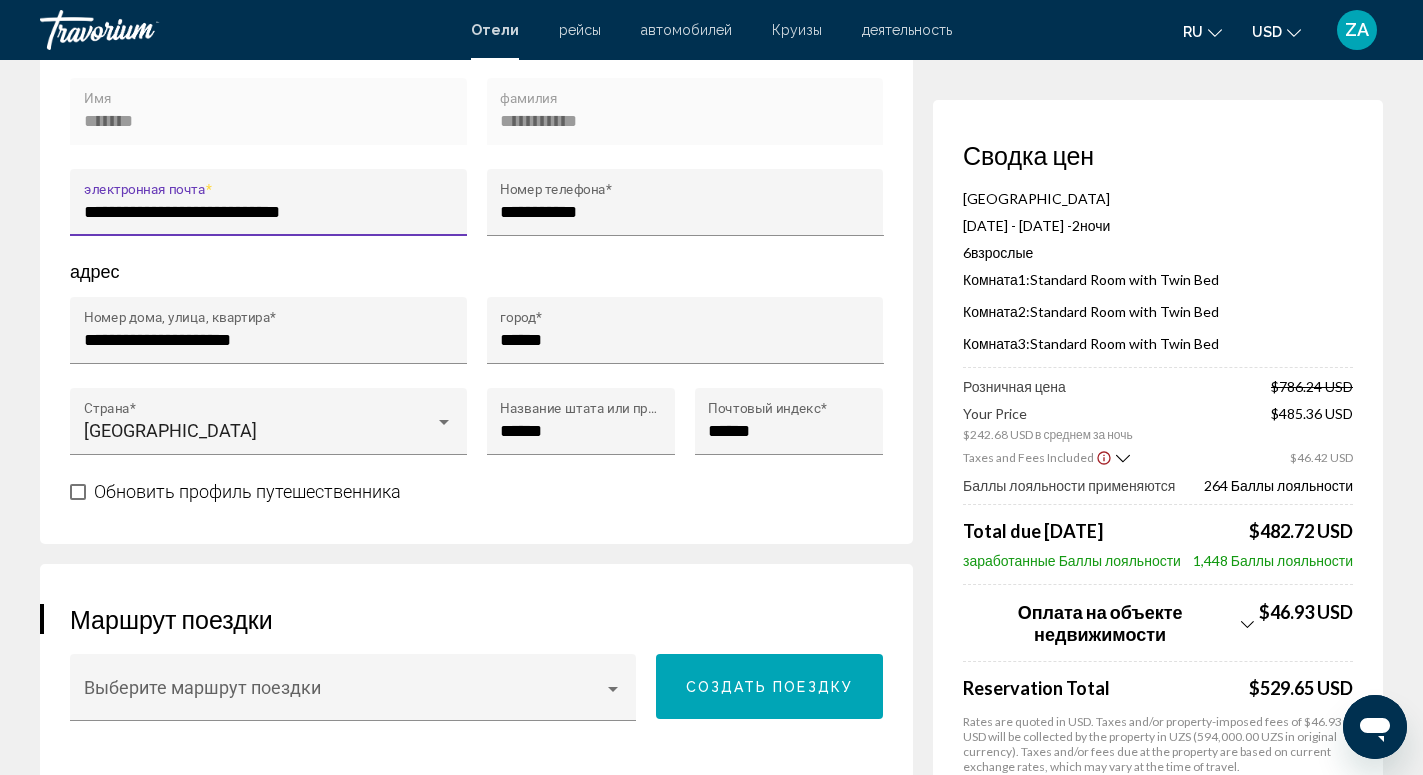 drag, startPoint x: 325, startPoint y: 237, endPoint x: 68, endPoint y: 221, distance: 257.49756 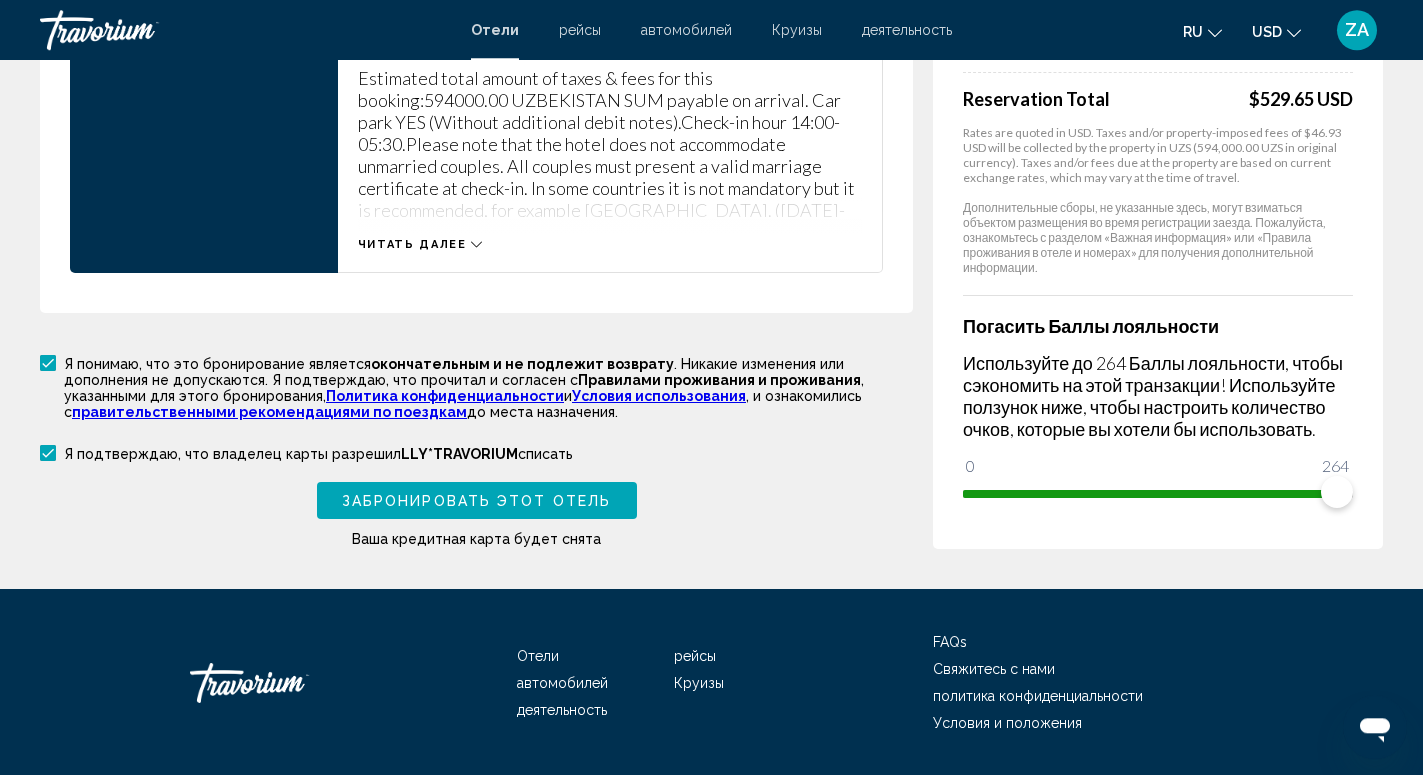 scroll, scrollTop: 3060, scrollLeft: 0, axis: vertical 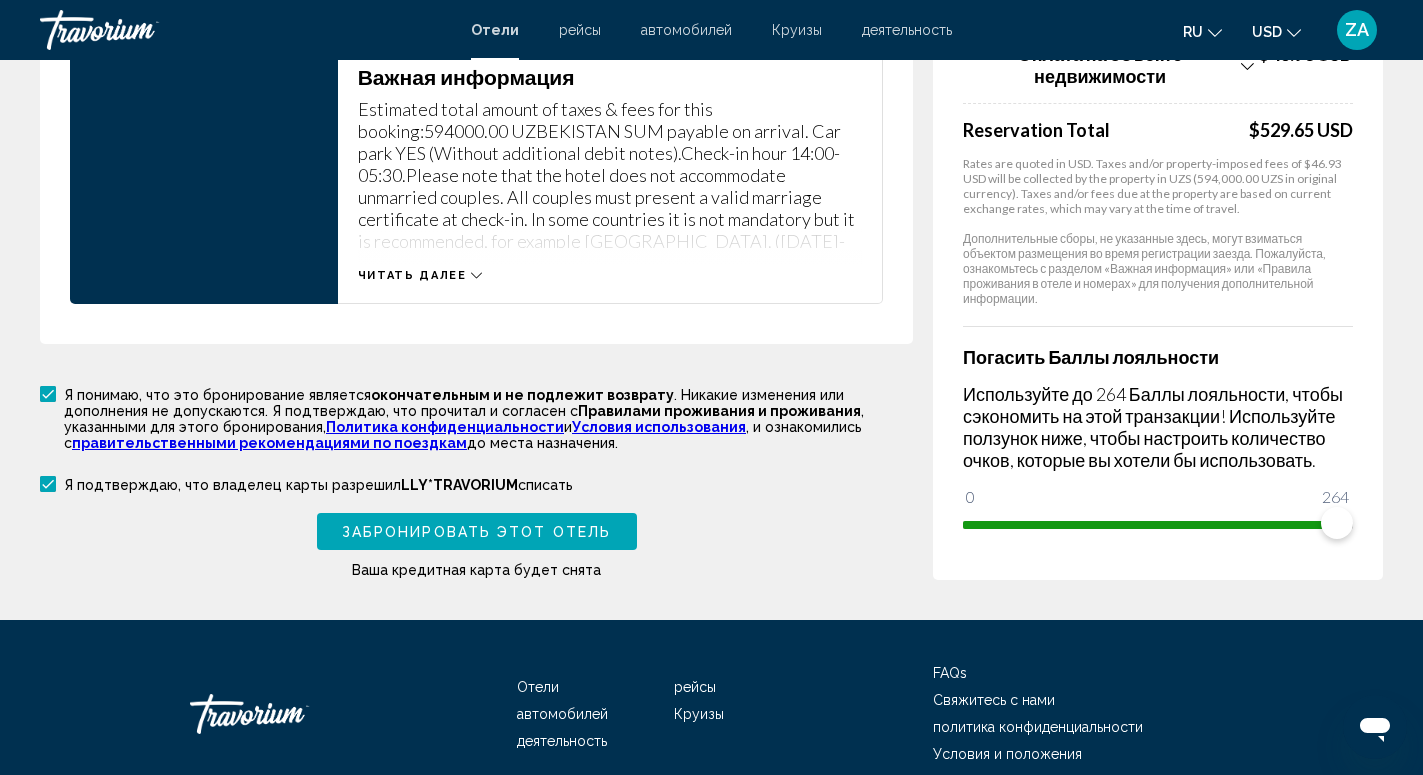 type on "**********" 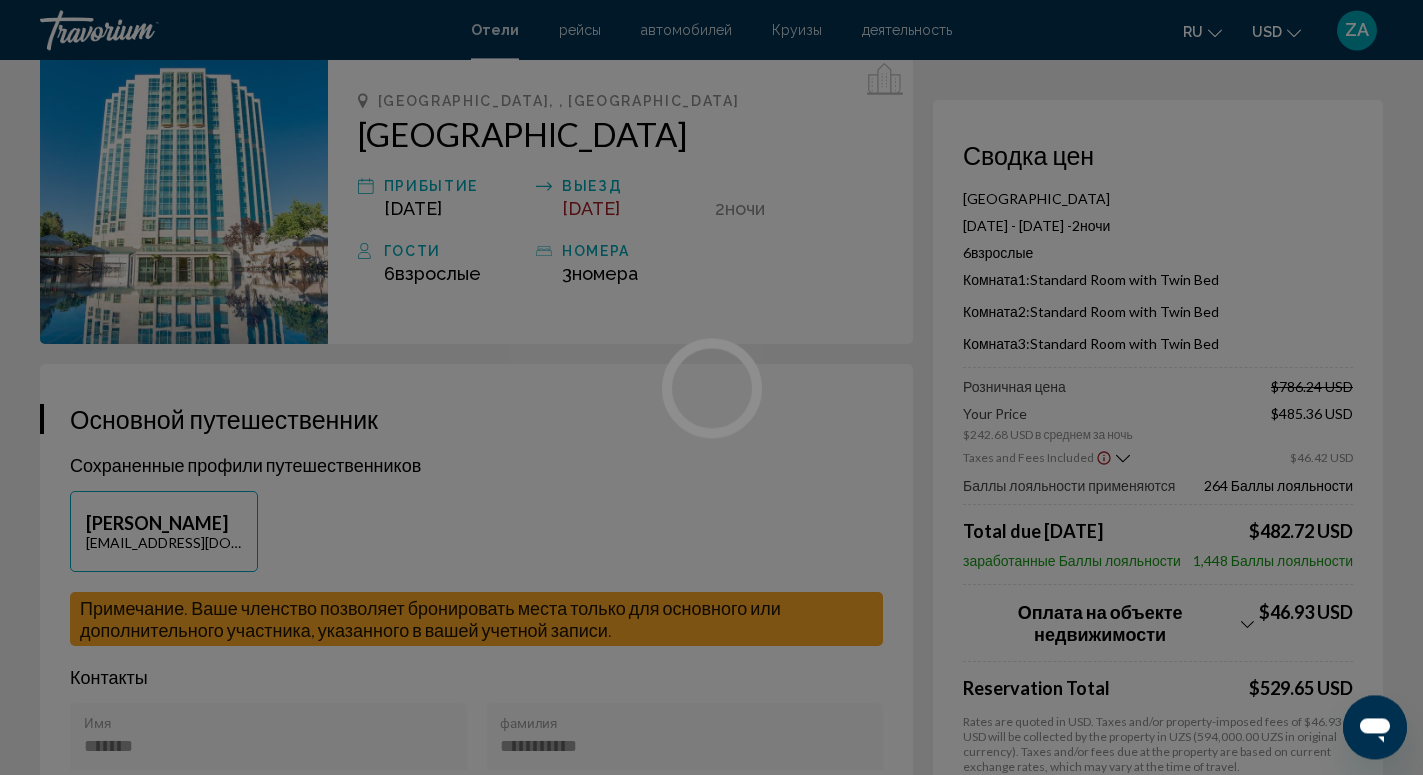 scroll, scrollTop: 0, scrollLeft: 0, axis: both 